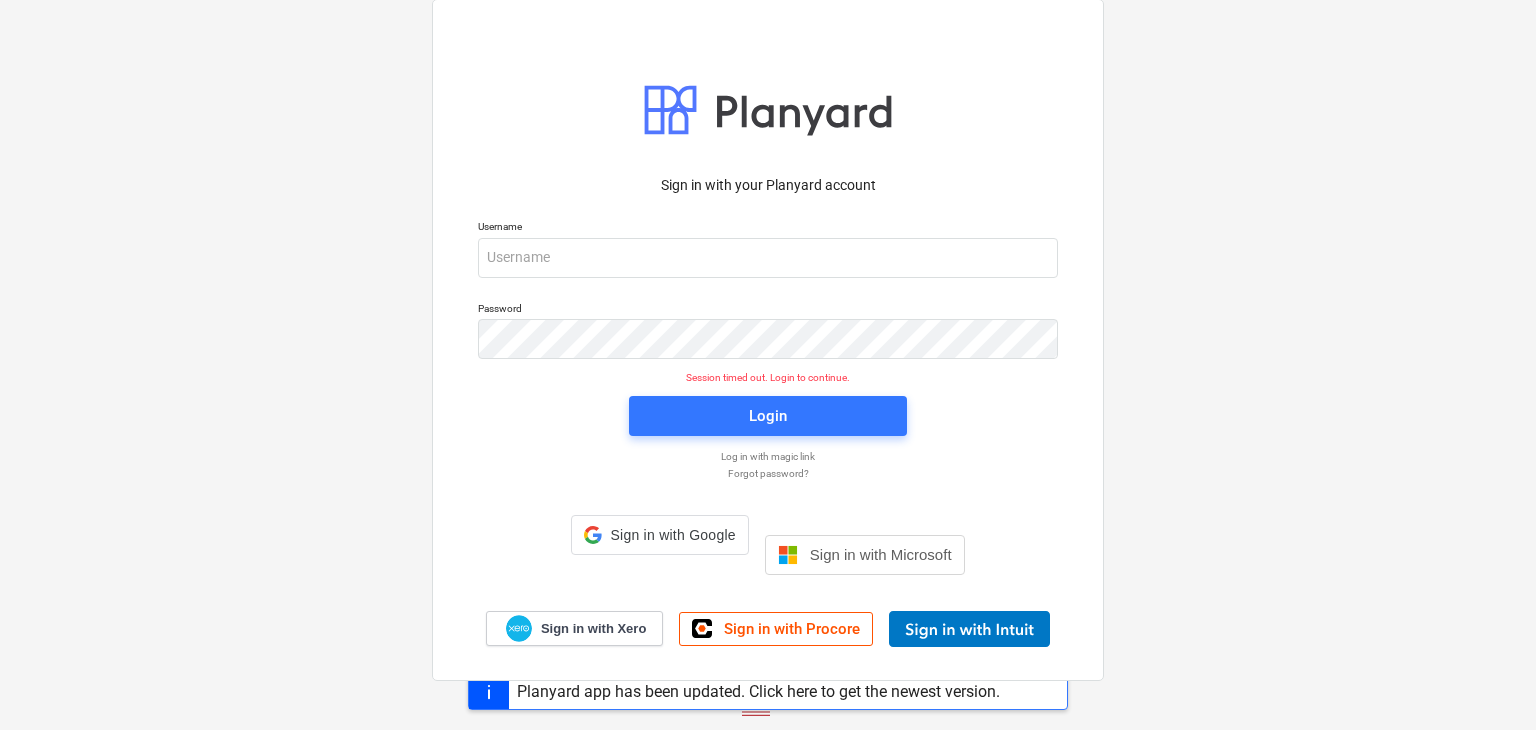 scroll, scrollTop: 0, scrollLeft: 0, axis: both 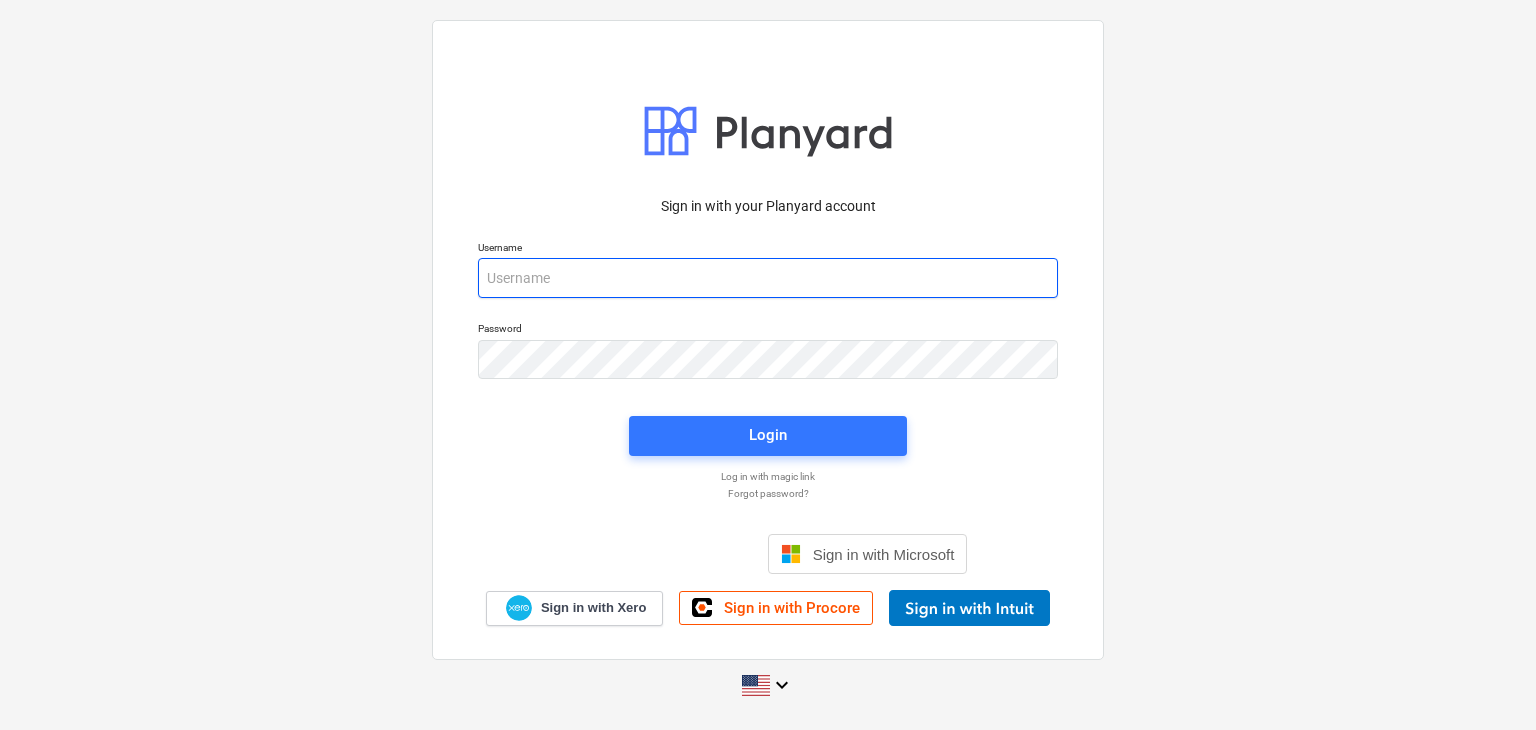 click at bounding box center (768, 278) 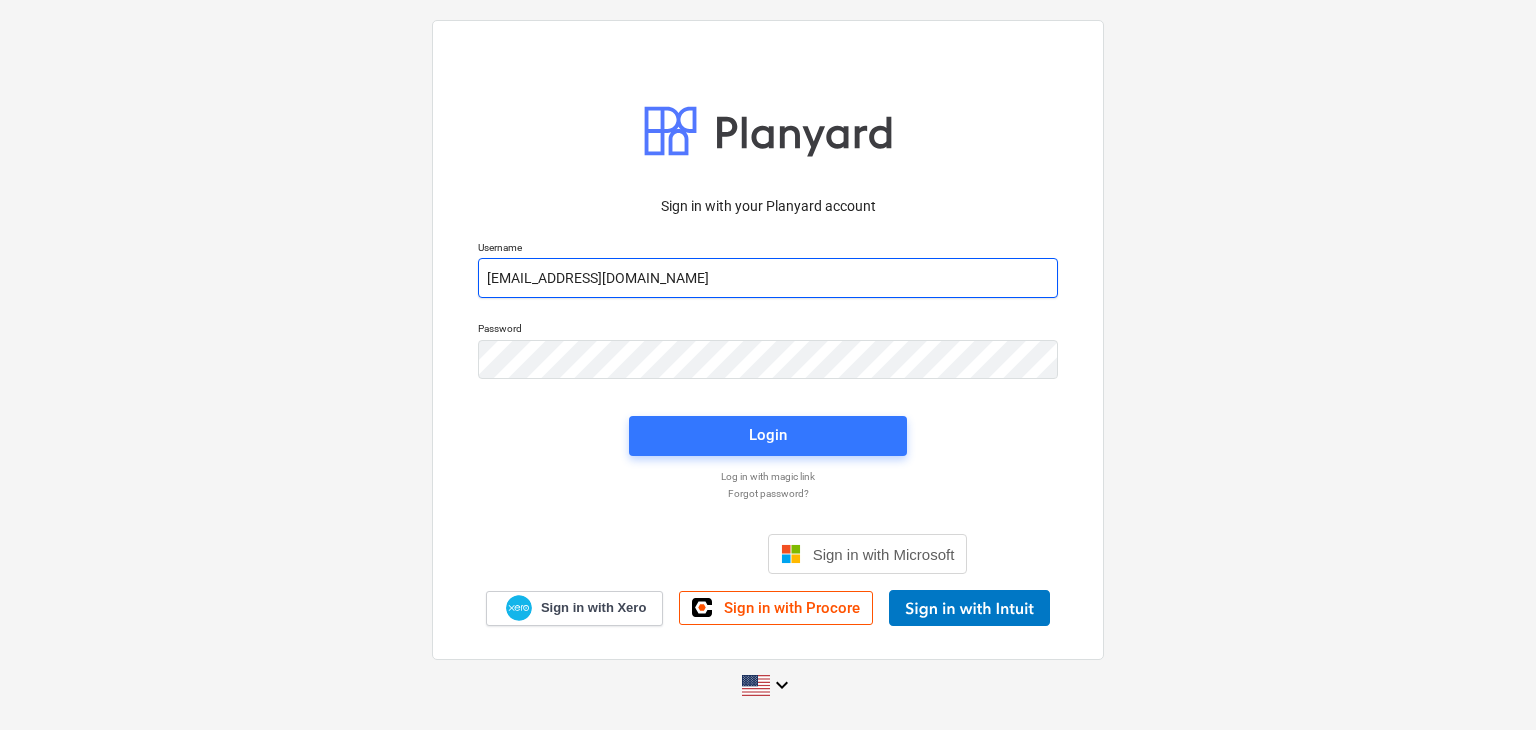 type on "[EMAIL_ADDRESS][DOMAIN_NAME]" 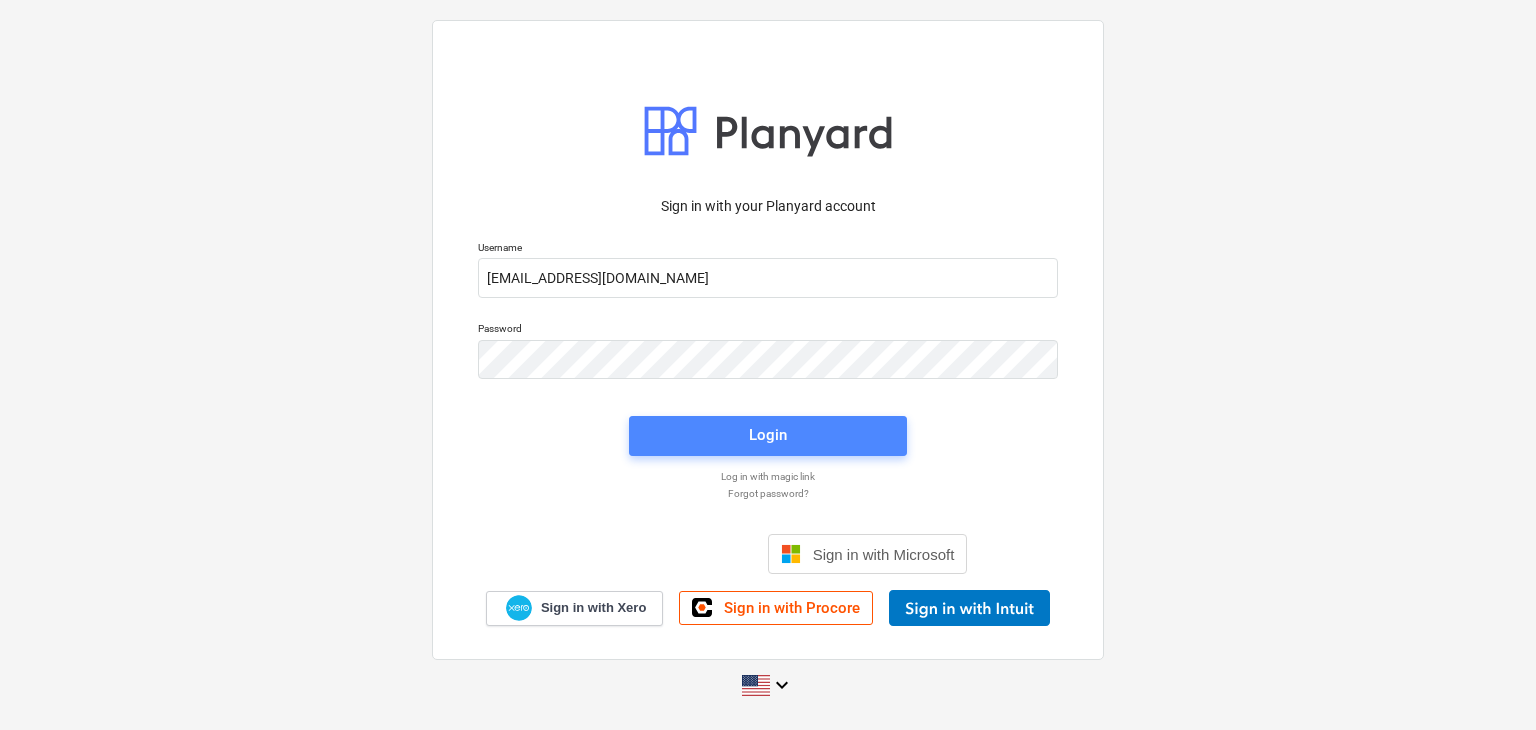 click on "Login" at bounding box center (768, 435) 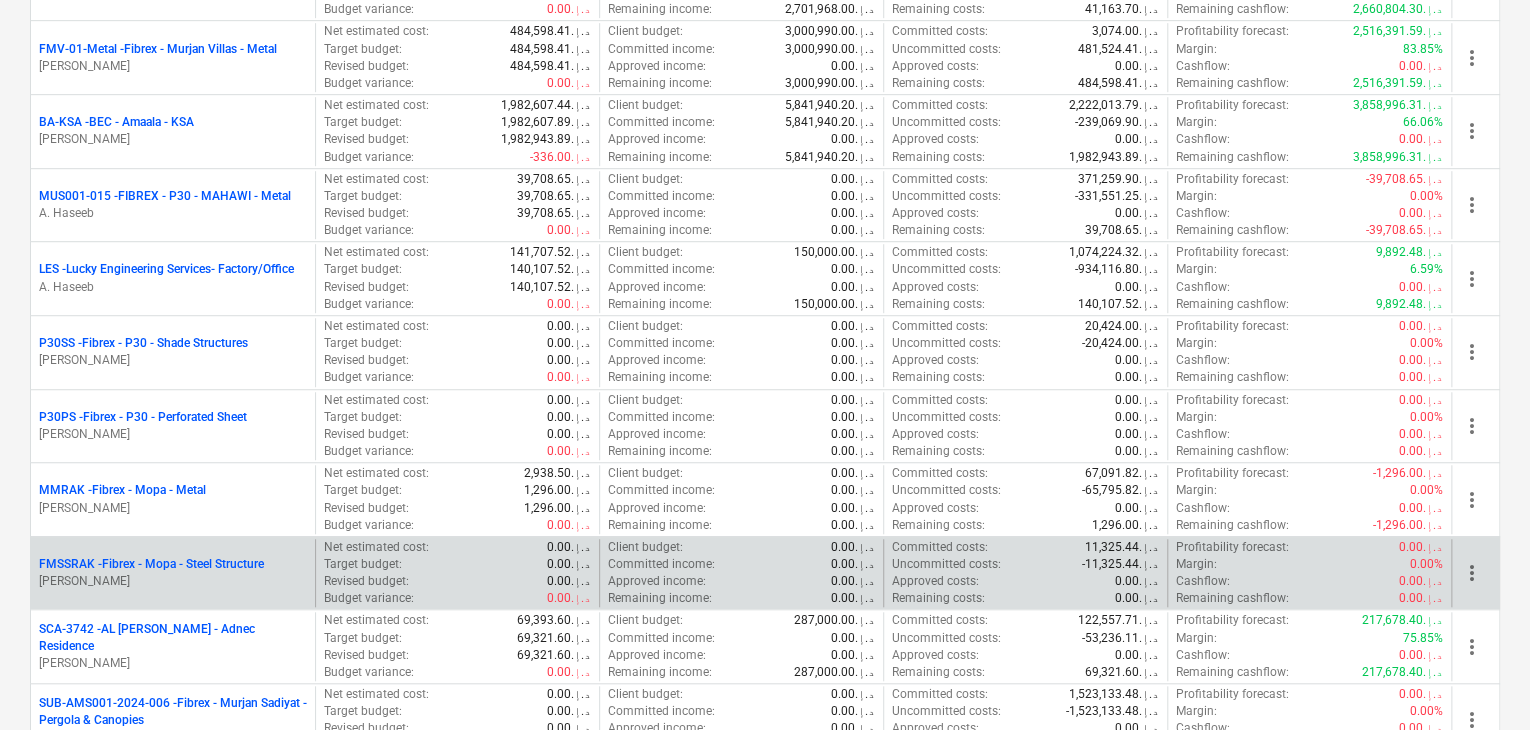 scroll, scrollTop: 700, scrollLeft: 0, axis: vertical 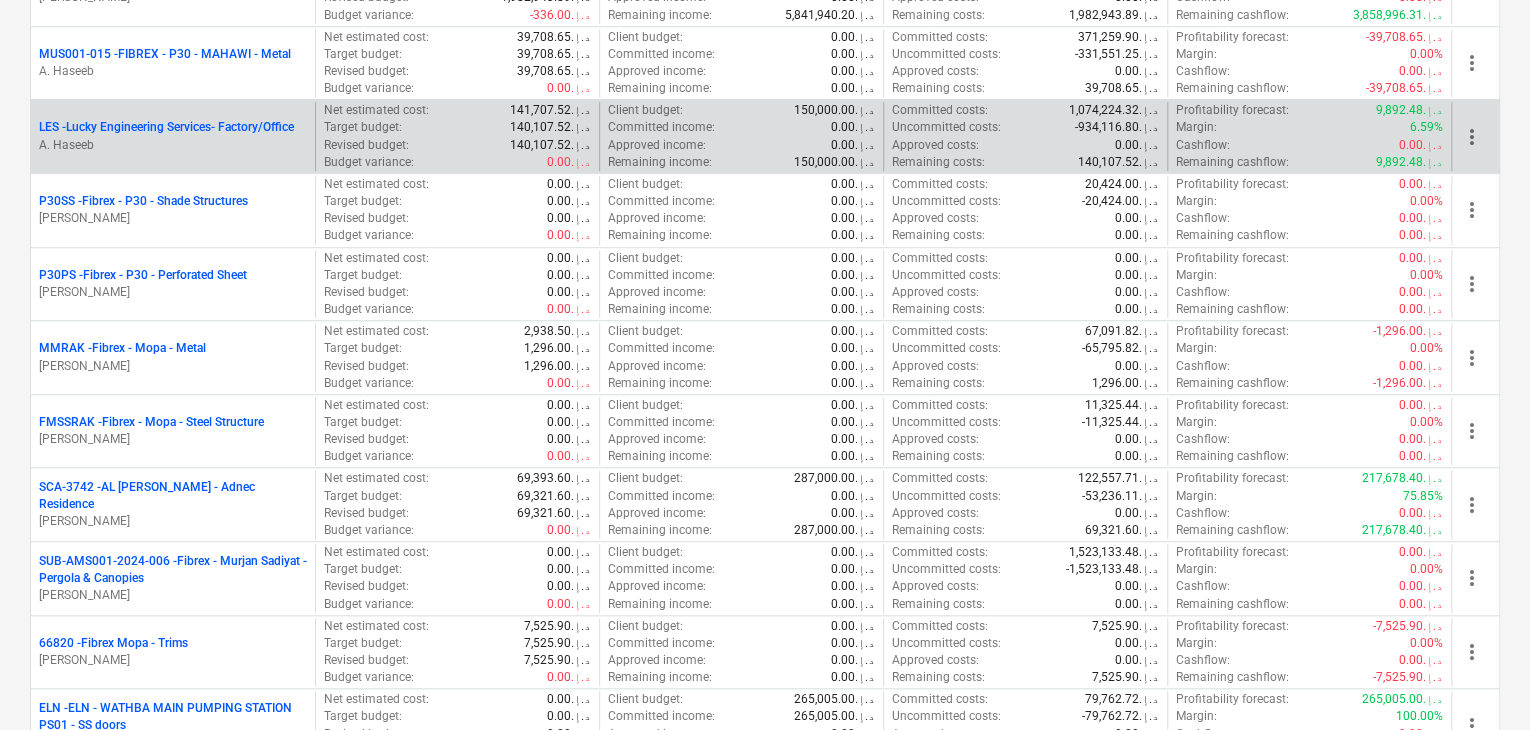 click on "A. Haseeb" at bounding box center (173, 145) 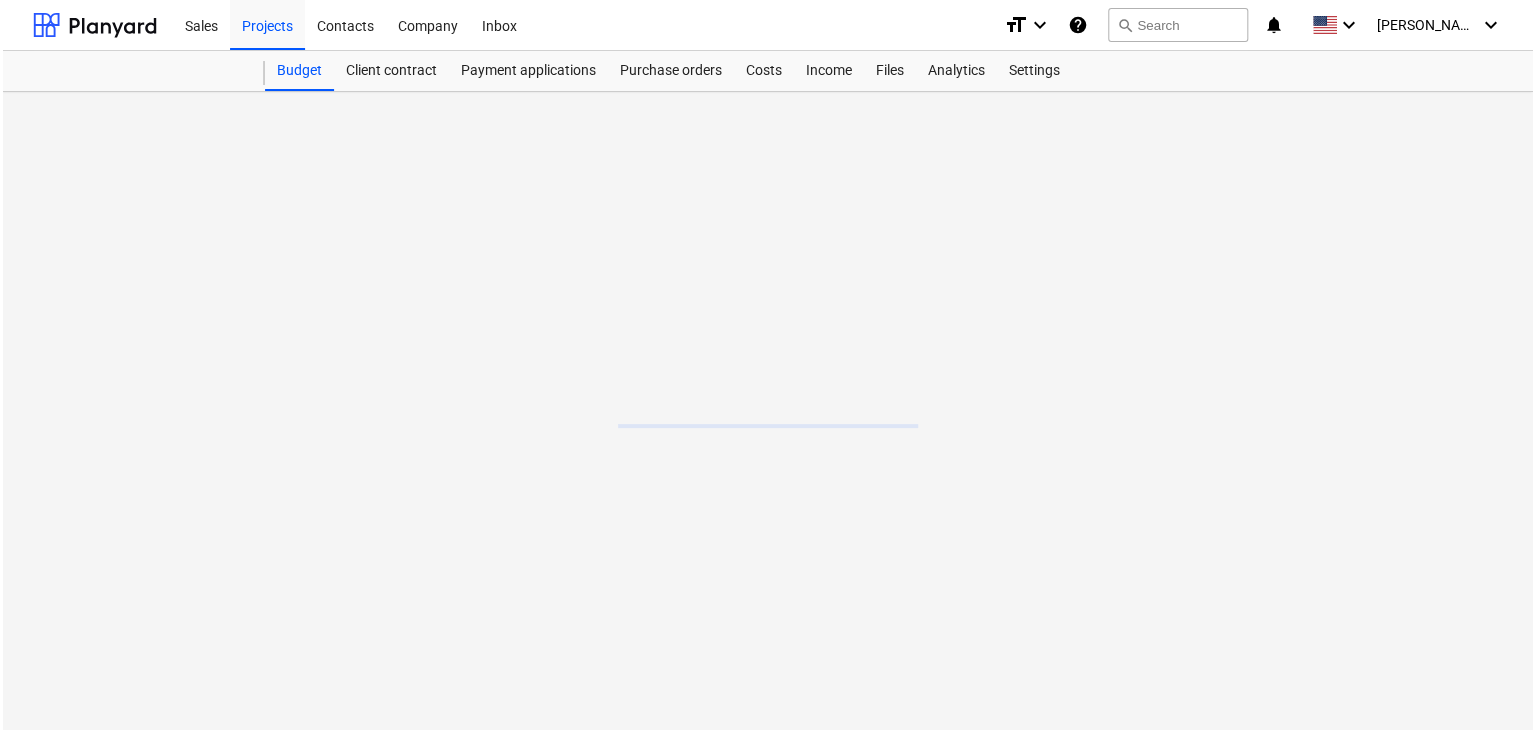scroll, scrollTop: 0, scrollLeft: 0, axis: both 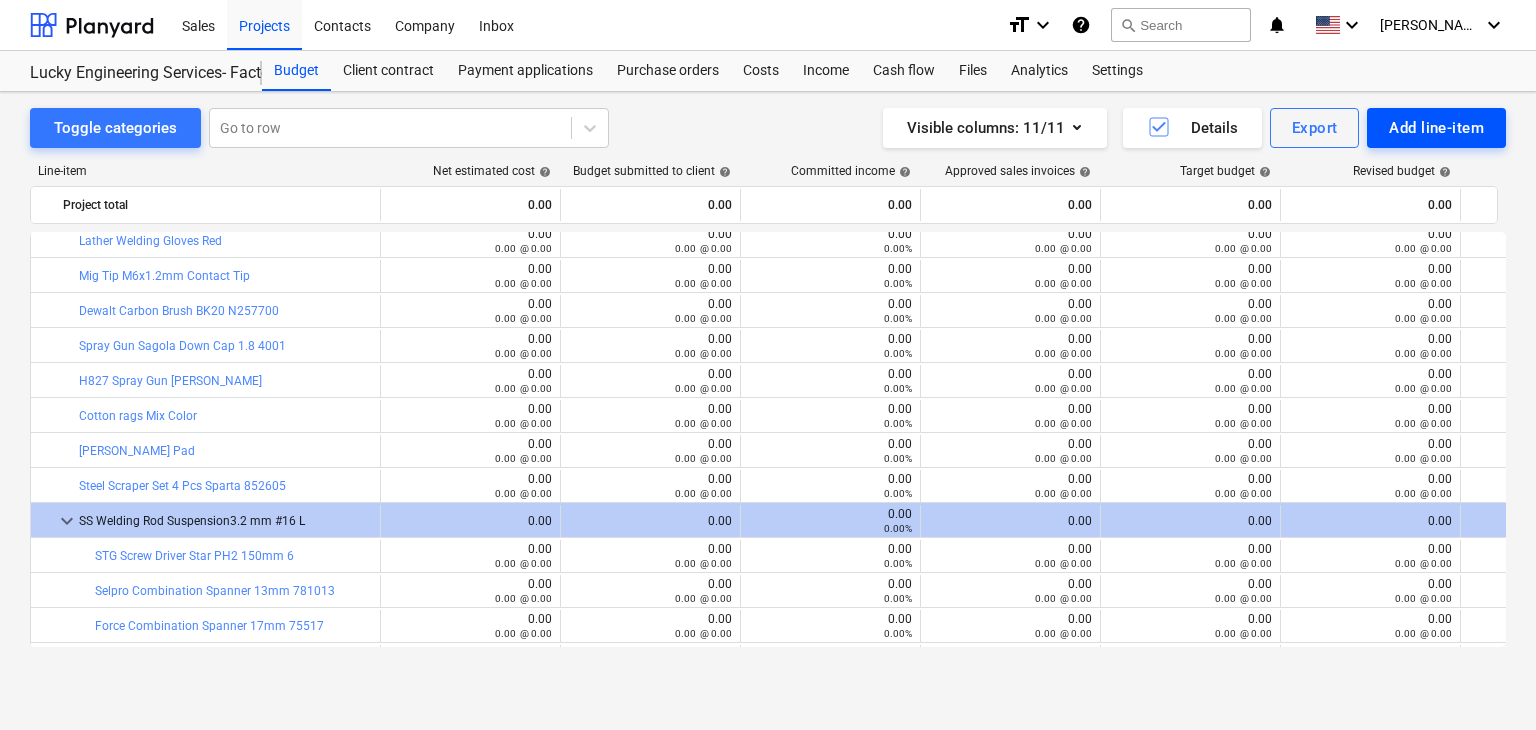 click on "Add line-item" at bounding box center (1436, 128) 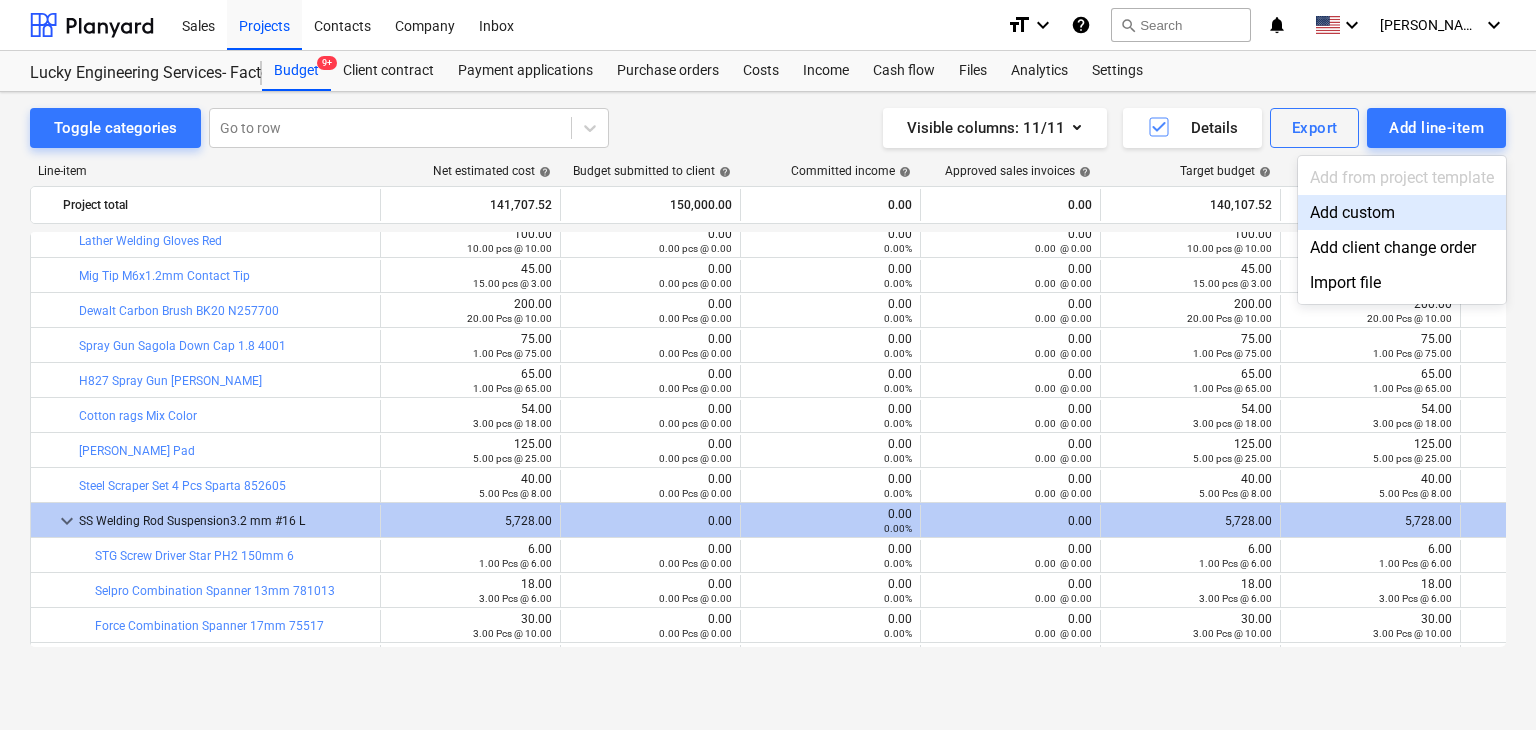 click on "Add custom" at bounding box center [1402, 212] 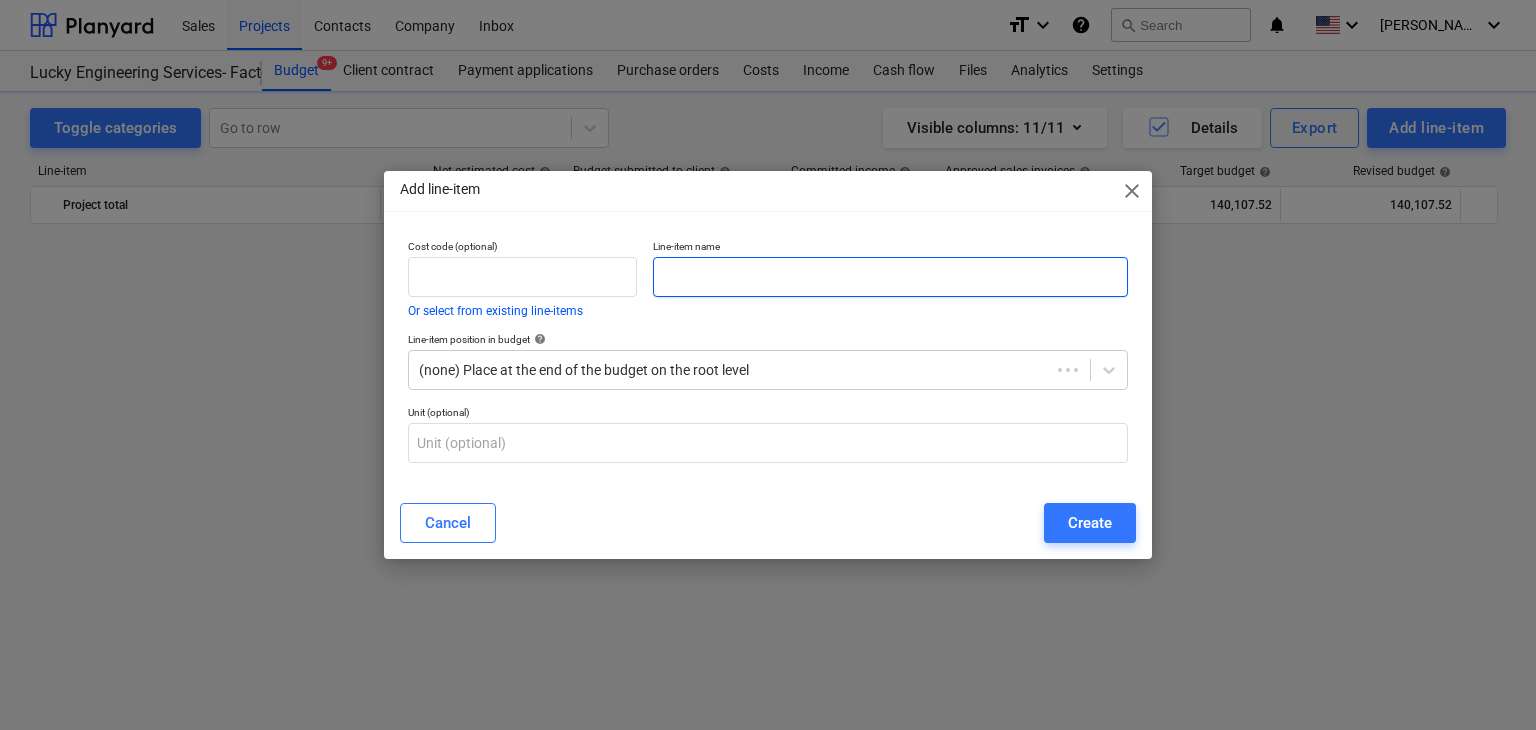 click at bounding box center [890, 277] 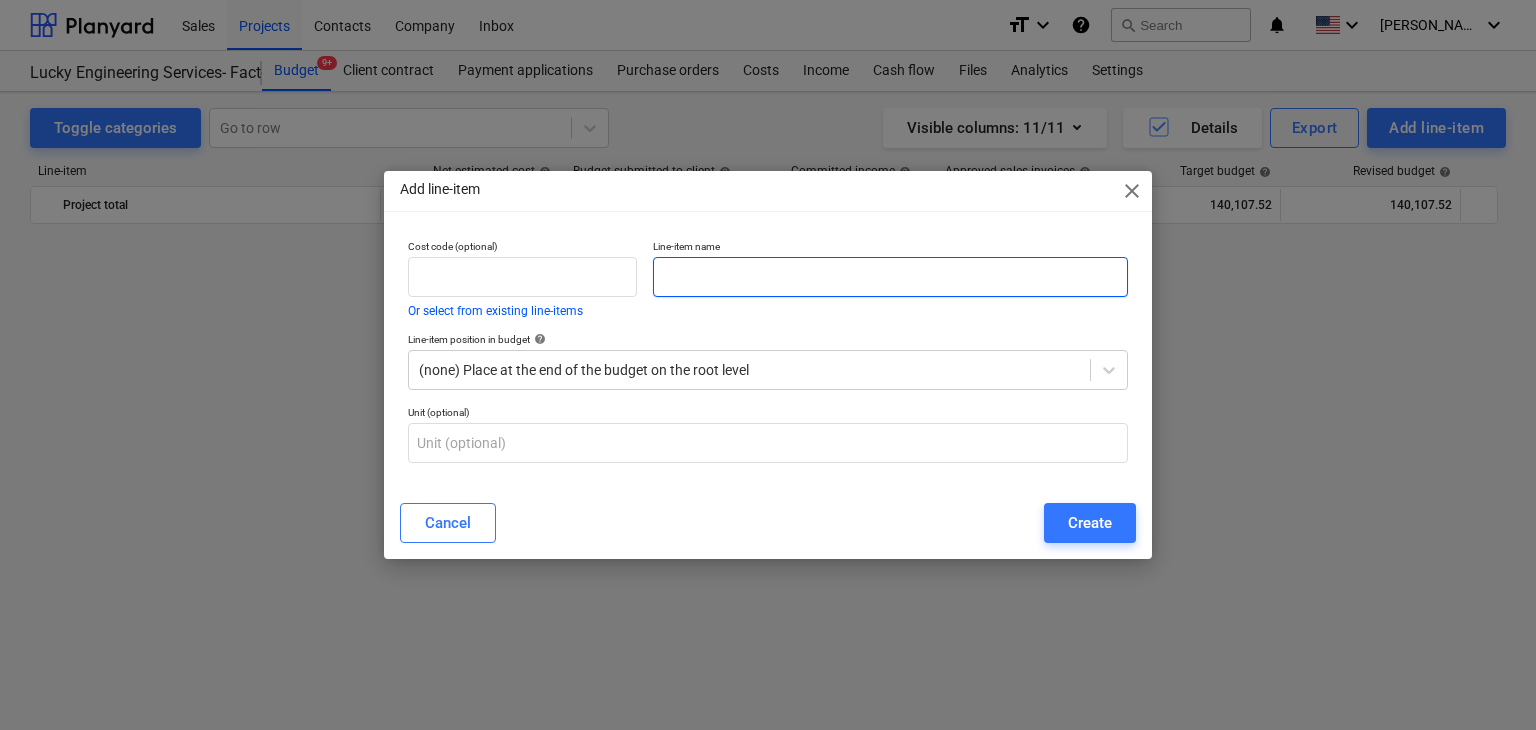 scroll, scrollTop: 1900, scrollLeft: 0, axis: vertical 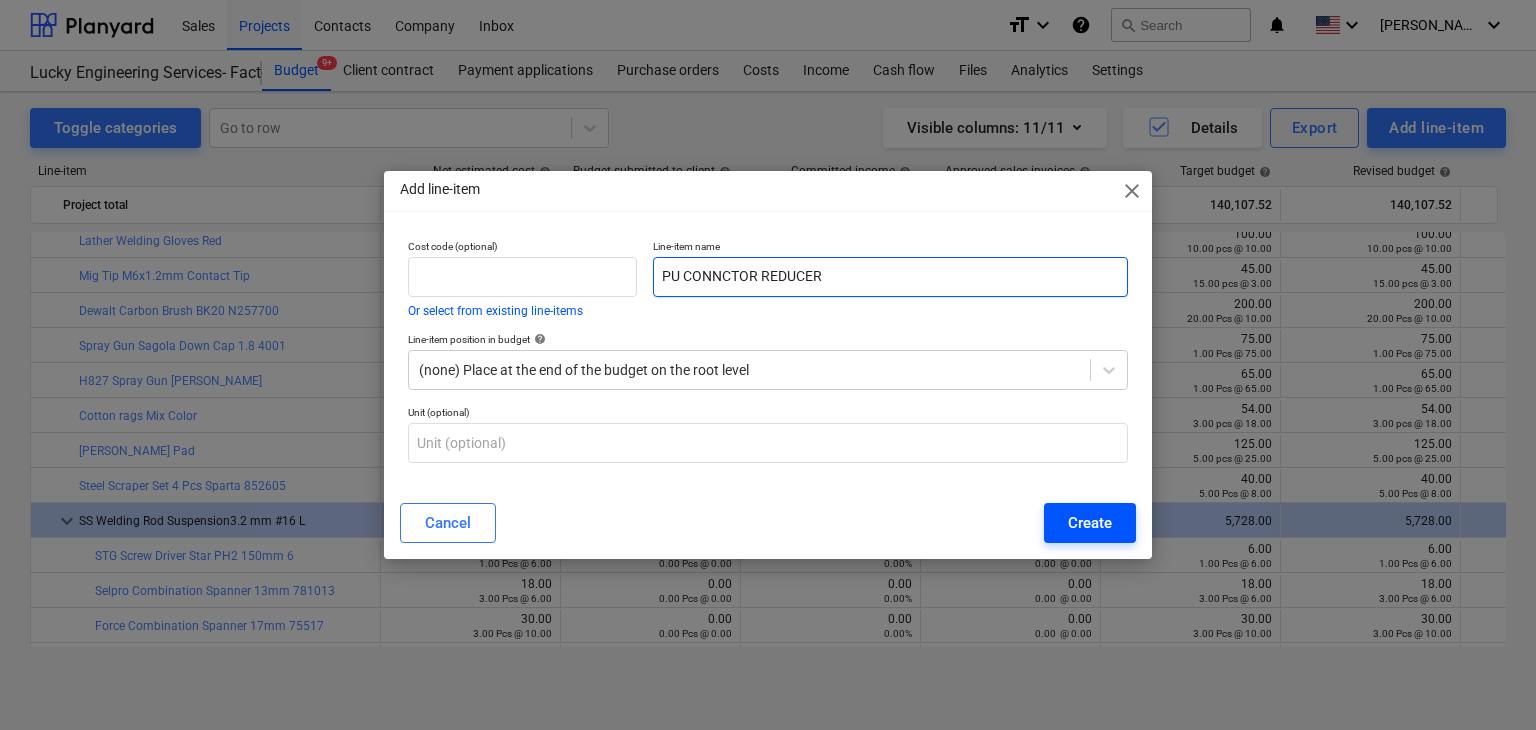 type on "PU CONNCTOR REDUCER" 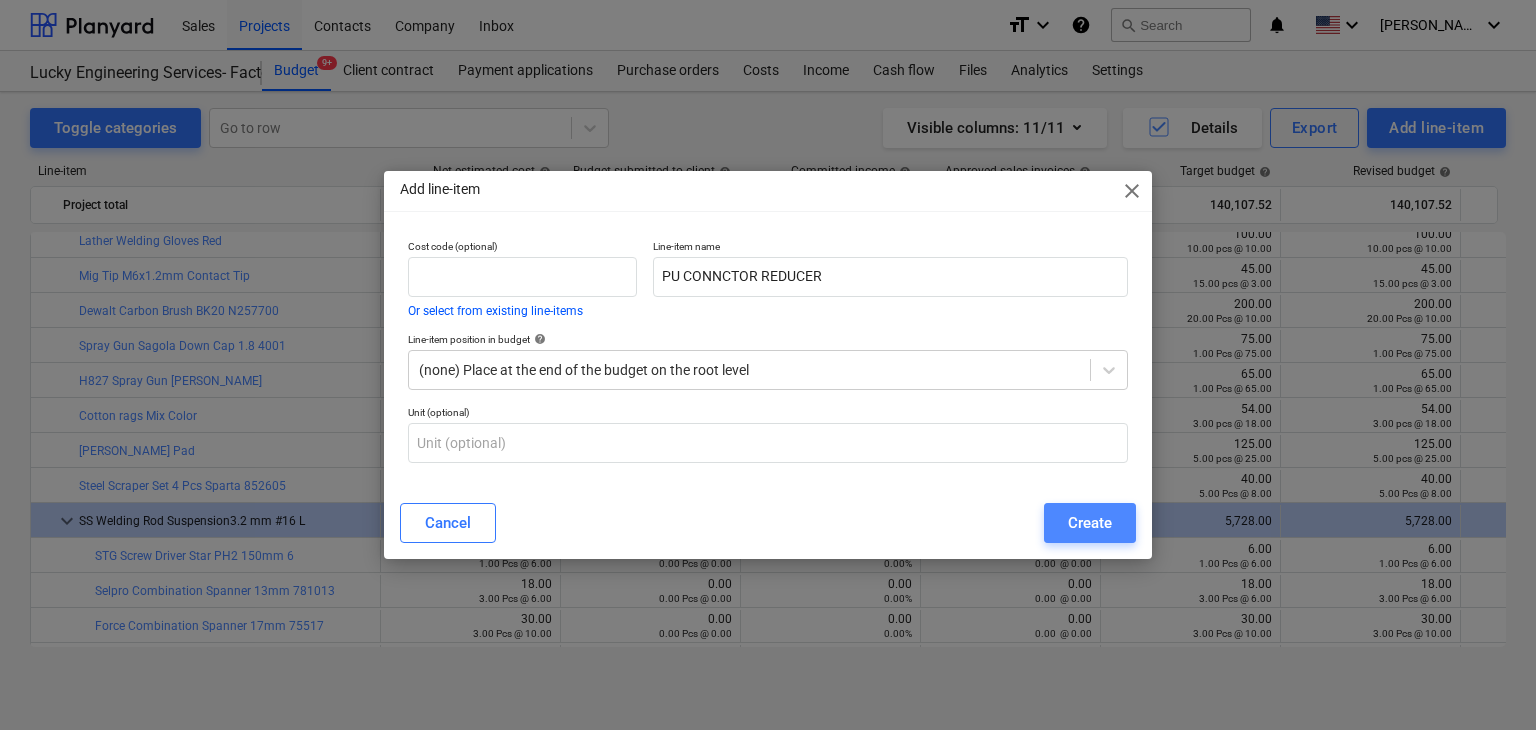 click on "Create" at bounding box center (1090, 523) 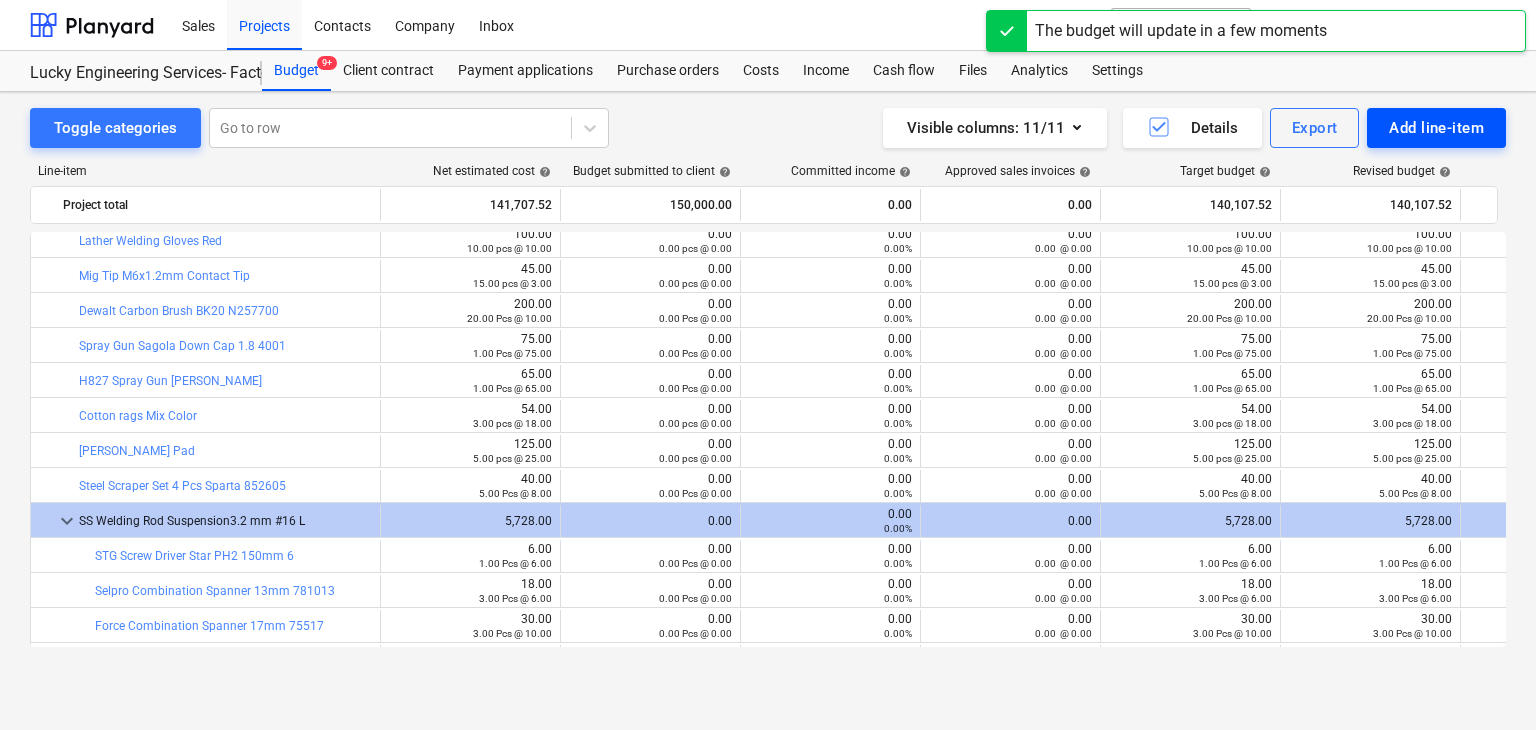 click on "Add line-item" at bounding box center [1436, 128] 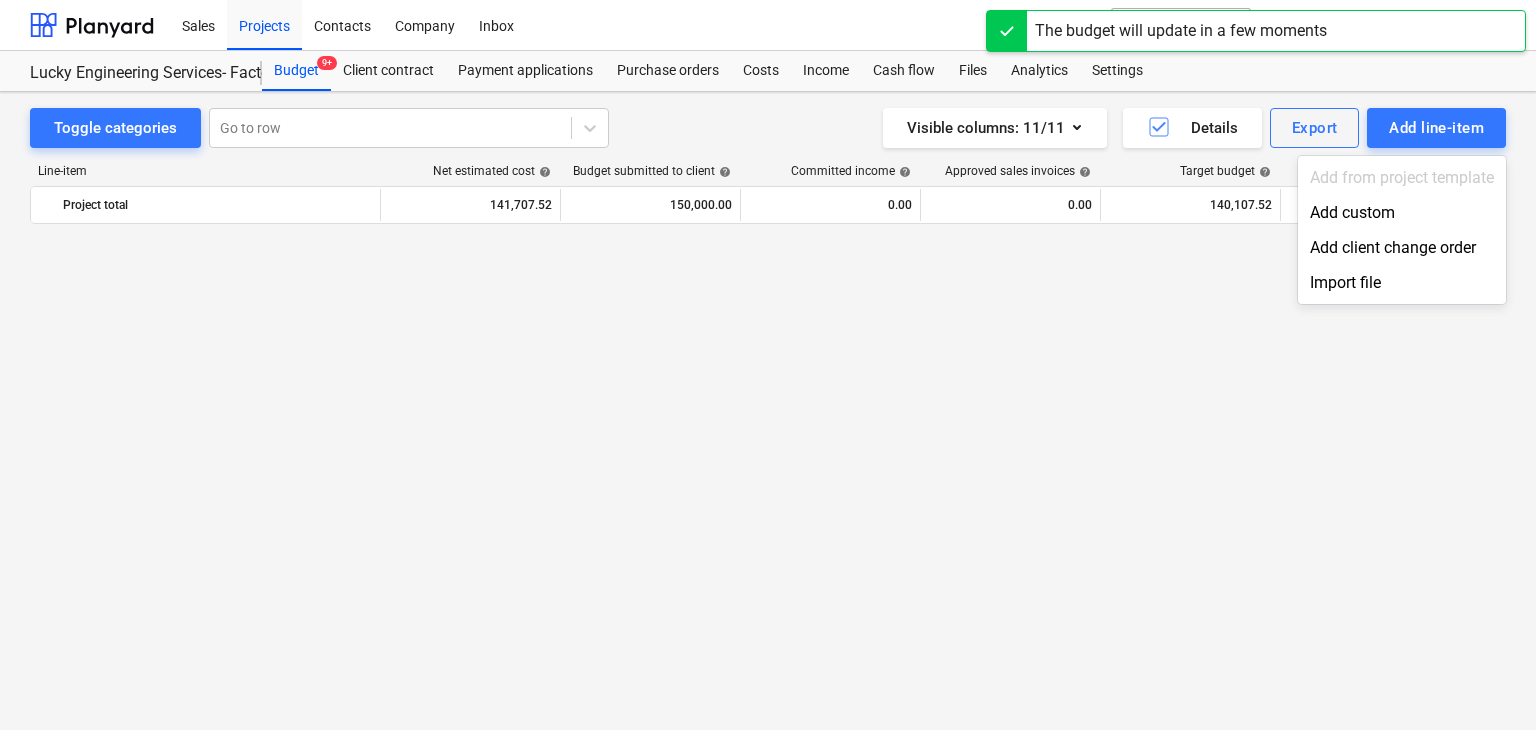 scroll, scrollTop: 1900, scrollLeft: 0, axis: vertical 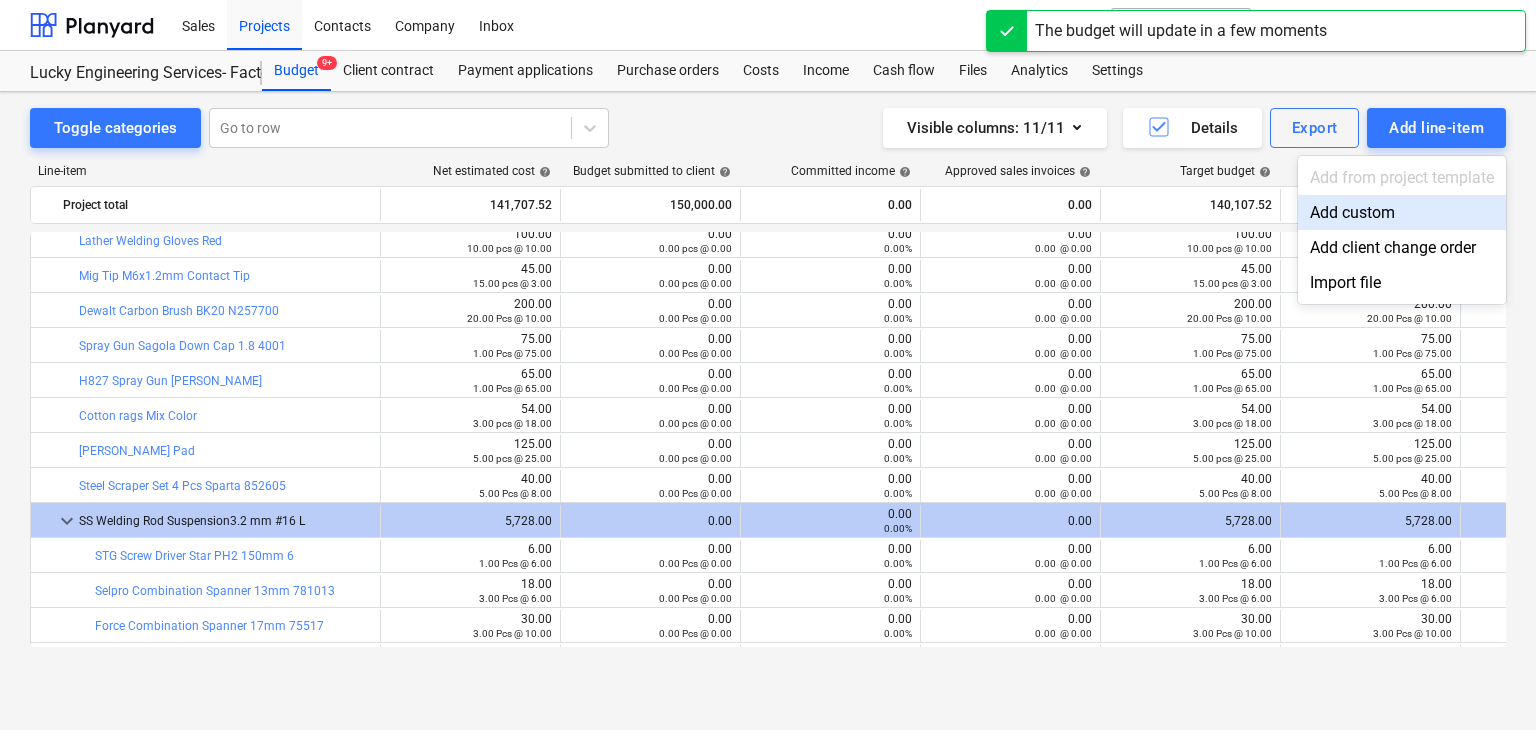 click on "Add custom" at bounding box center [1402, 212] 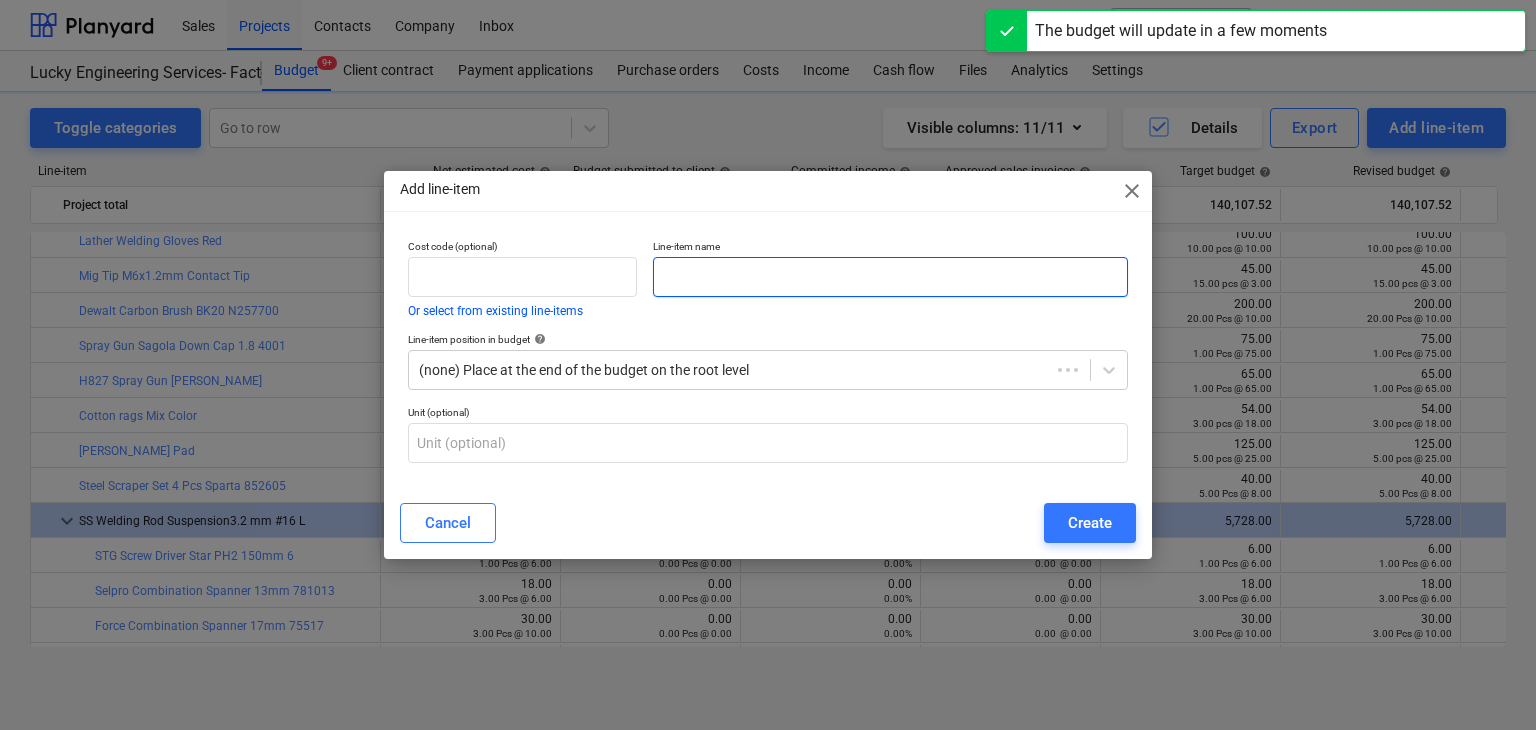 click at bounding box center (890, 277) 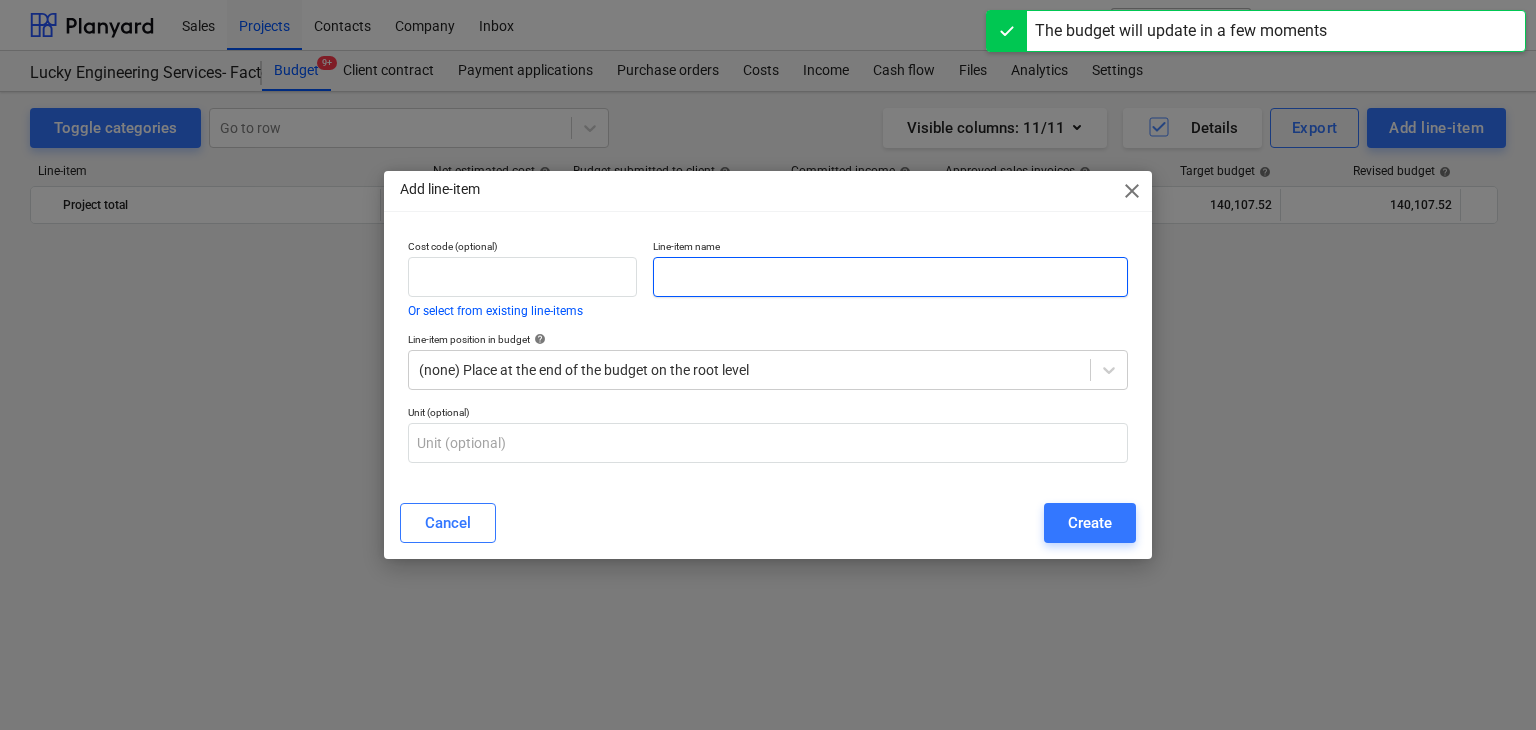 scroll, scrollTop: 1900, scrollLeft: 0, axis: vertical 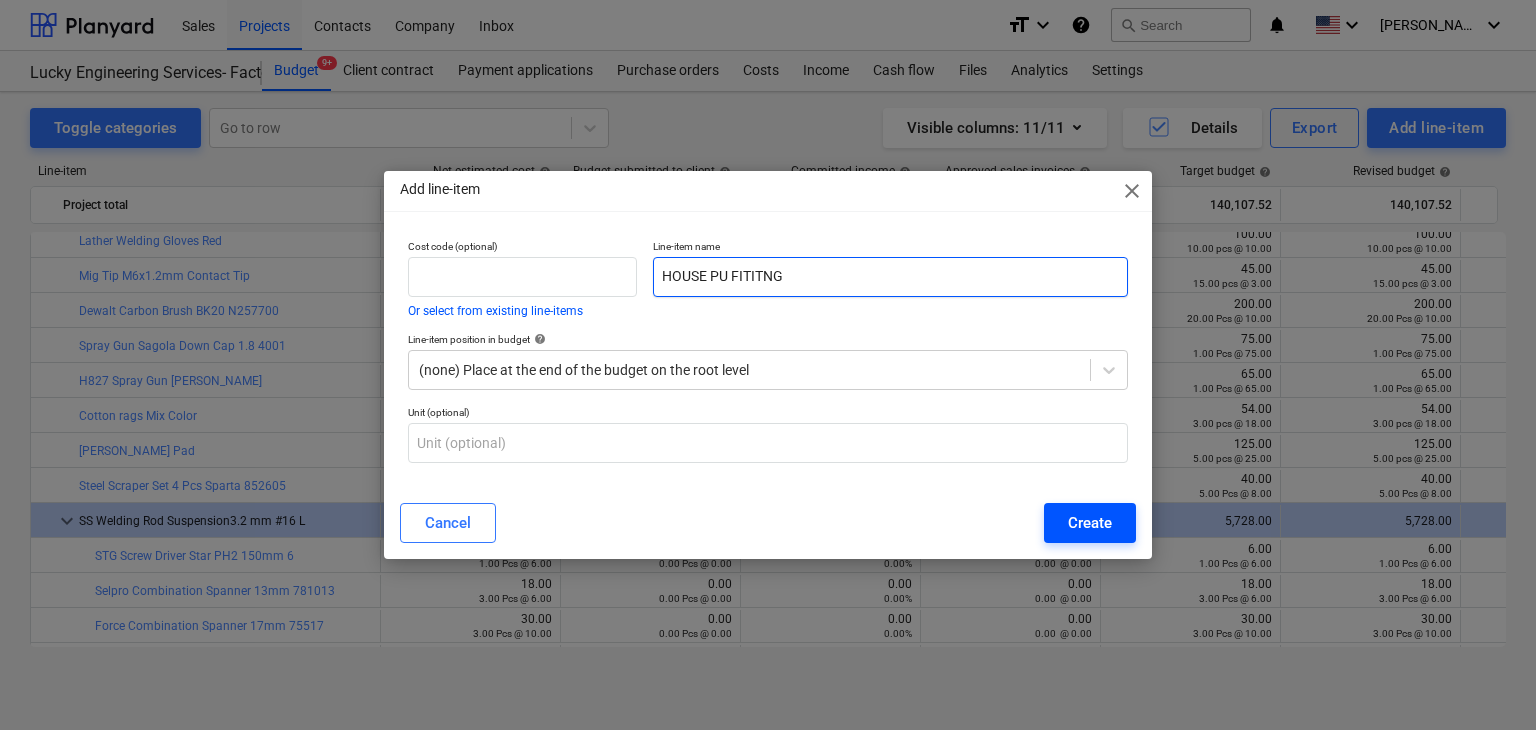 type on "HOUSE PU FITITNG" 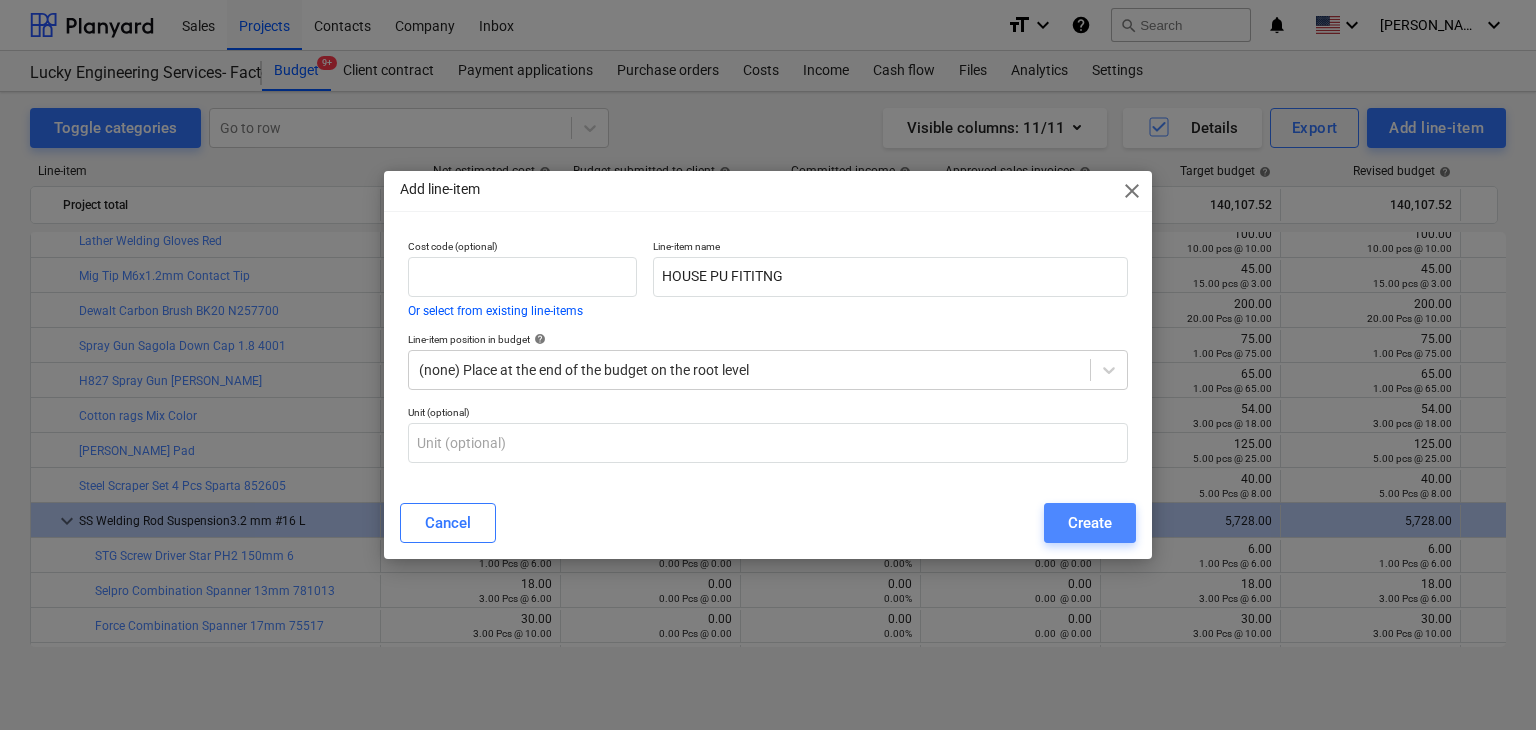 click on "Create" at bounding box center [1090, 523] 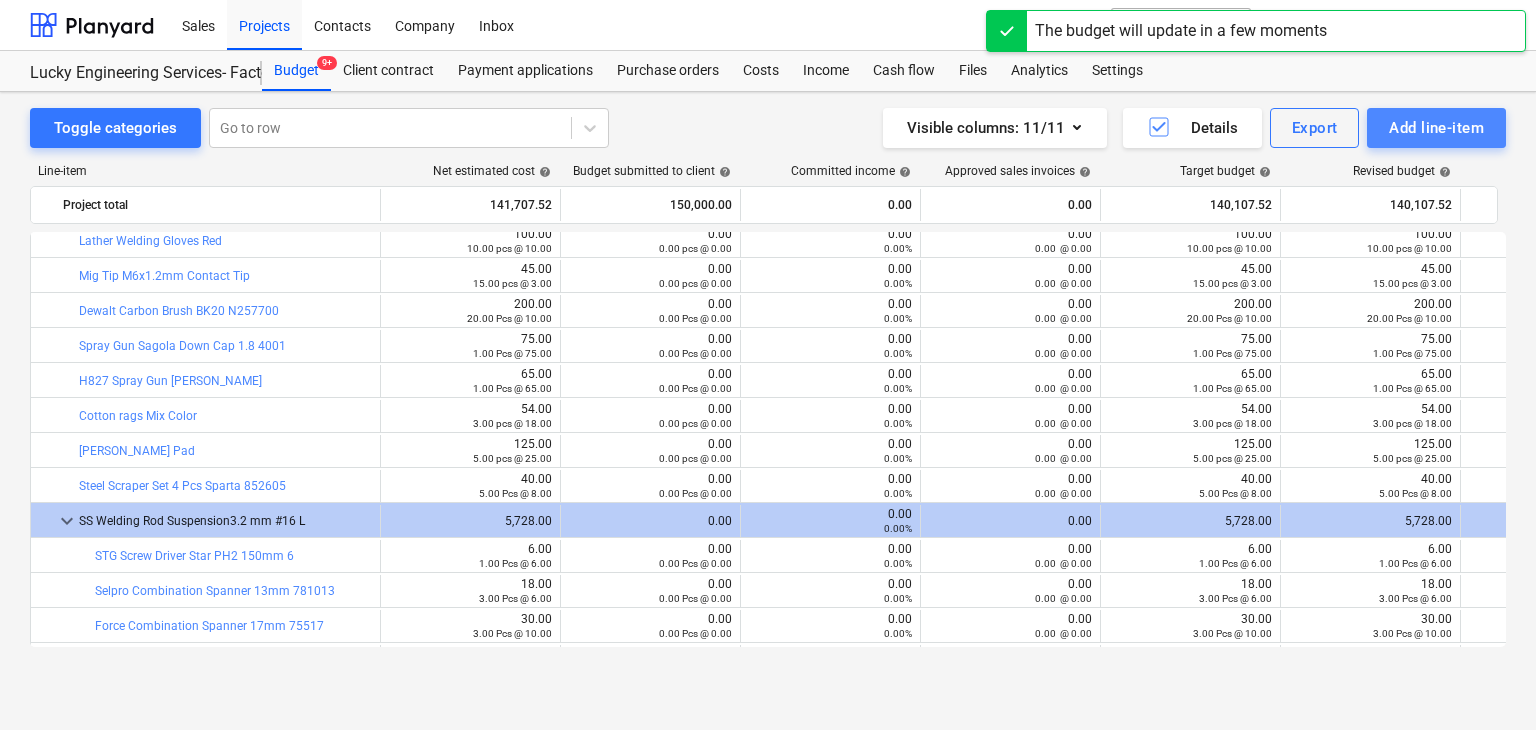 click on "Add line-item" at bounding box center (1436, 128) 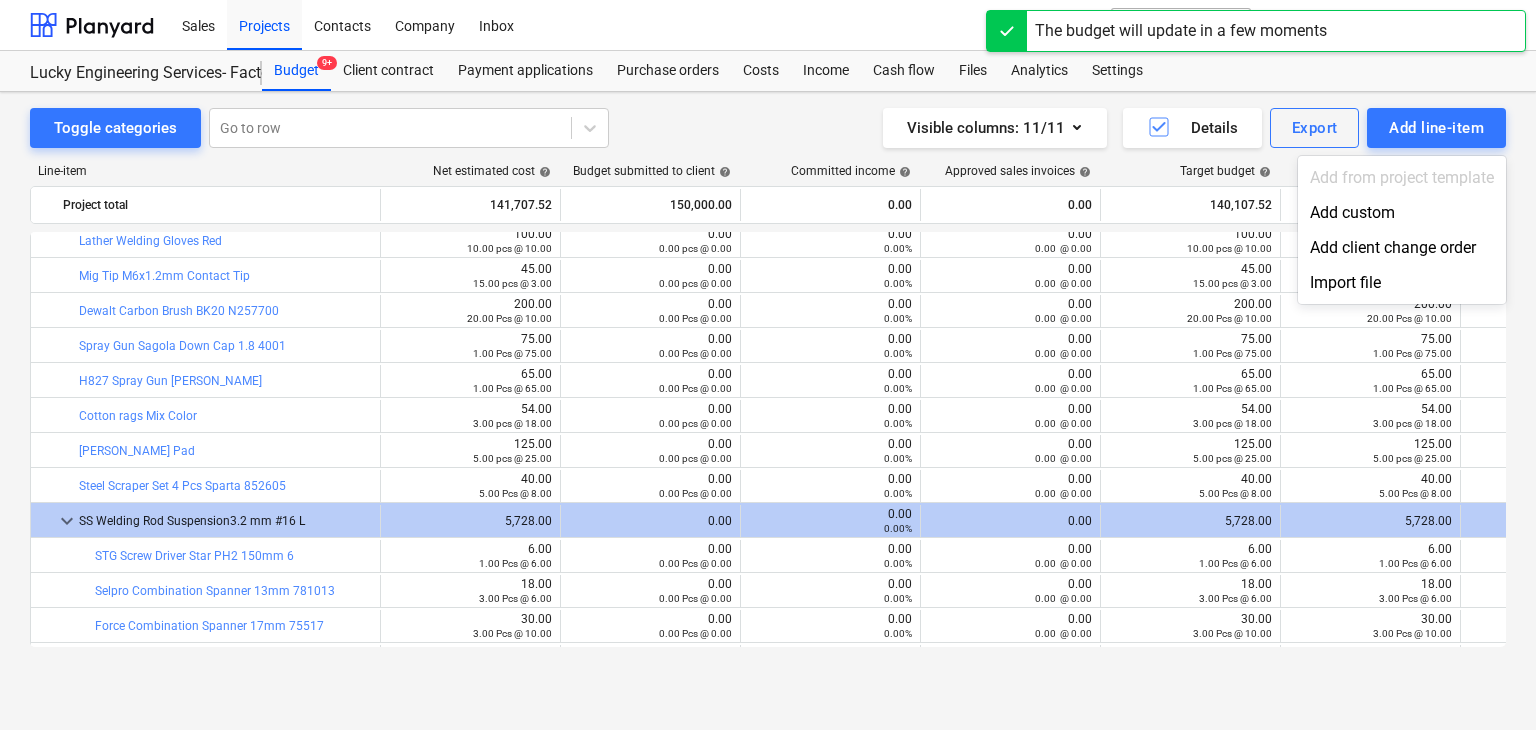 click on "Add custom" at bounding box center (1402, 212) 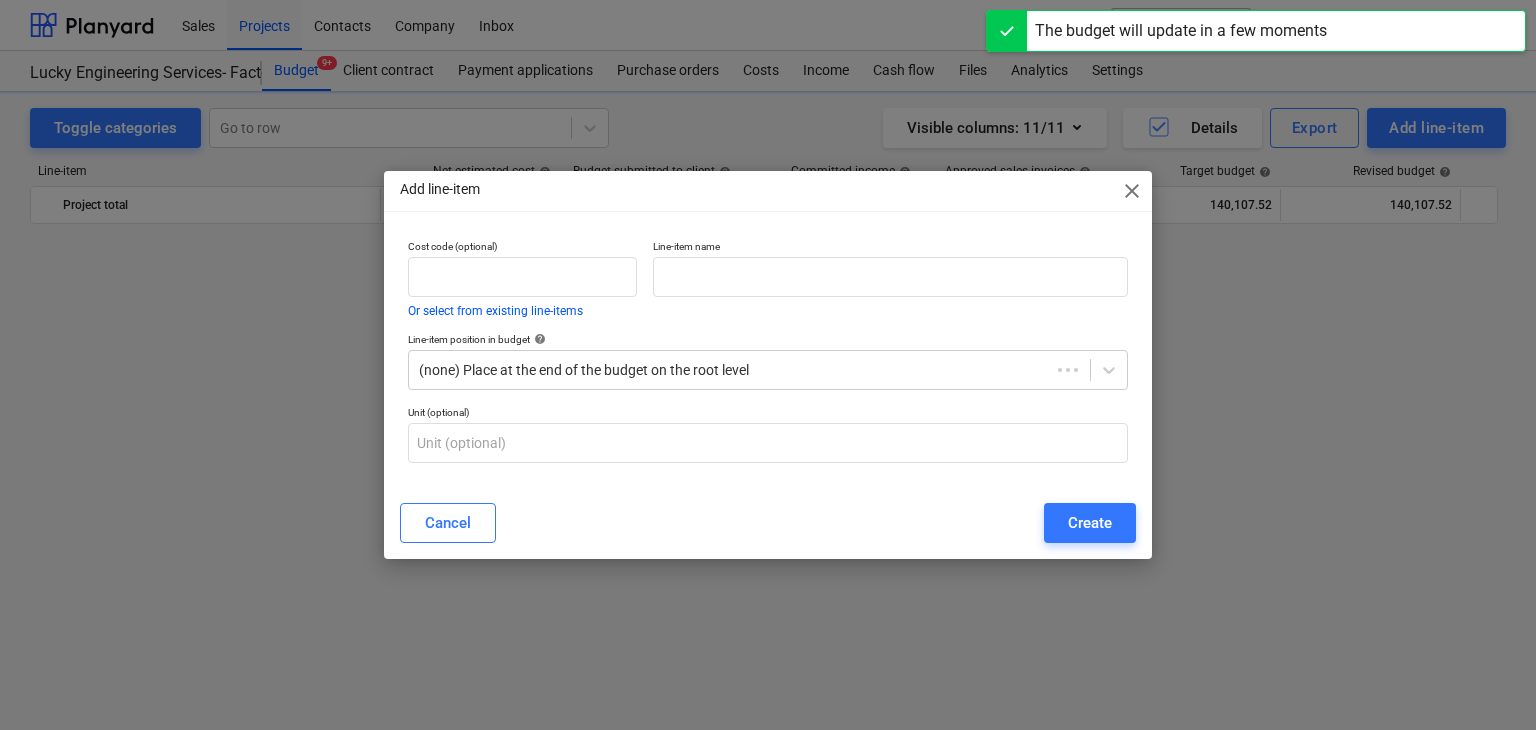 scroll, scrollTop: 1900, scrollLeft: 0, axis: vertical 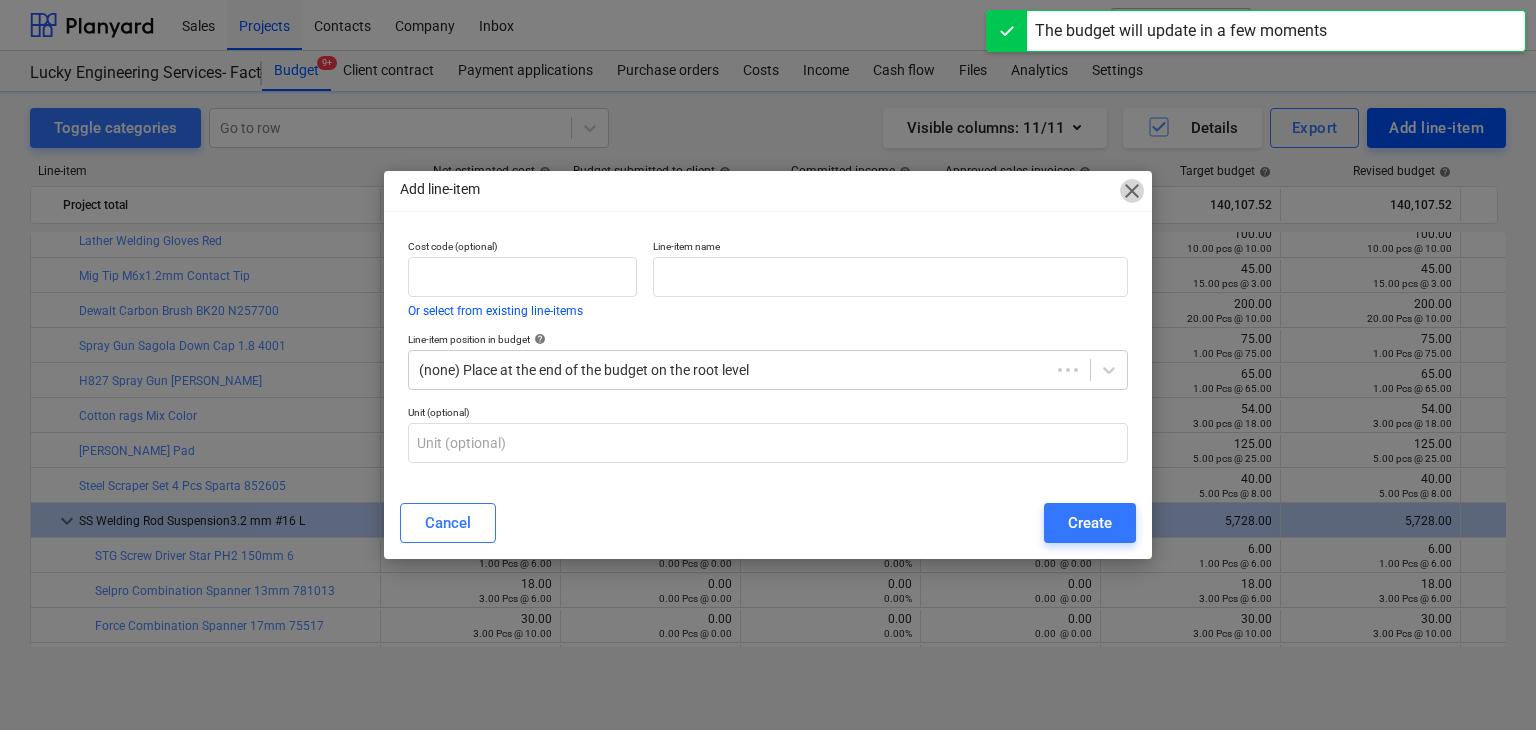 drag, startPoint x: 1142, startPoint y: 191, endPoint x: 1484, endPoint y: 108, distance: 351.92755 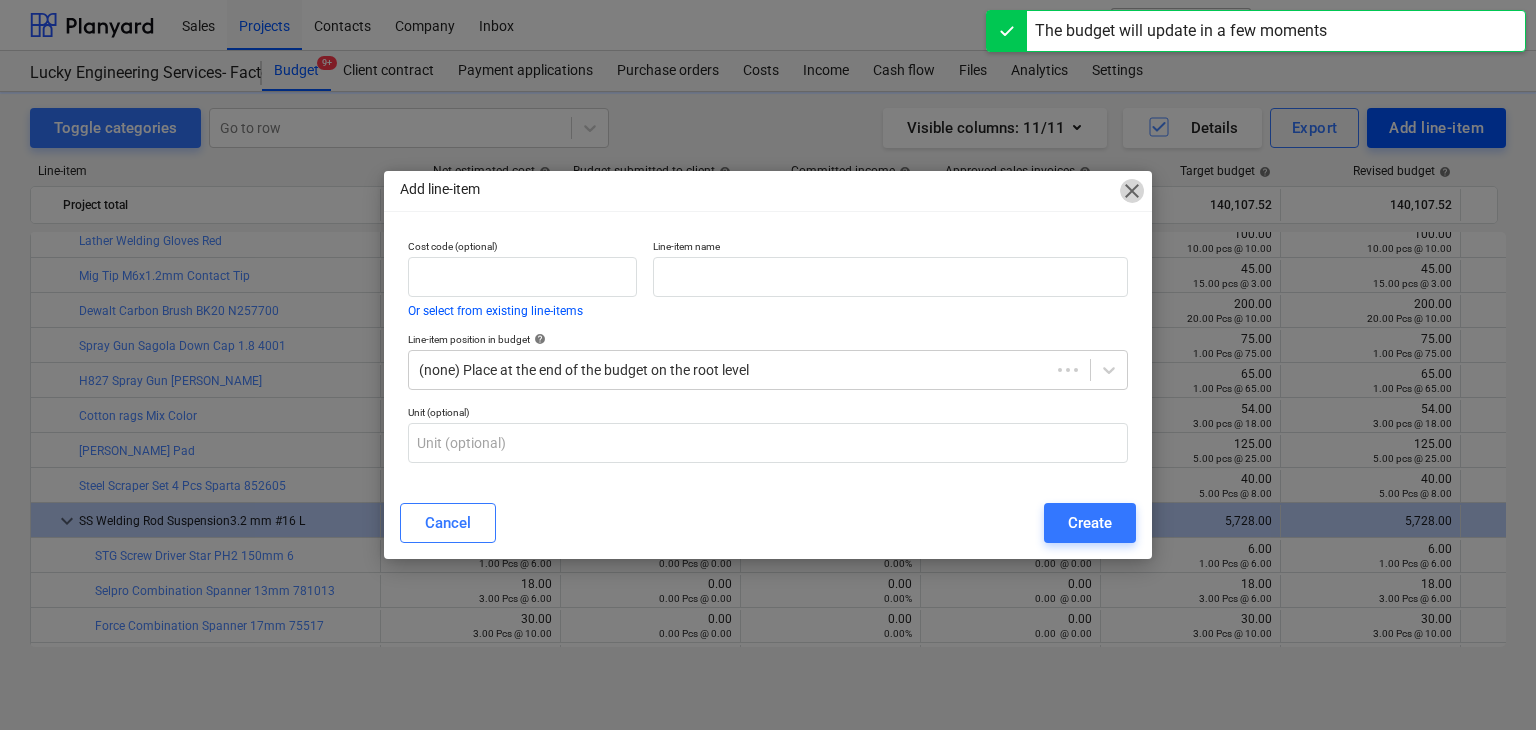 click on "close" at bounding box center [1132, 191] 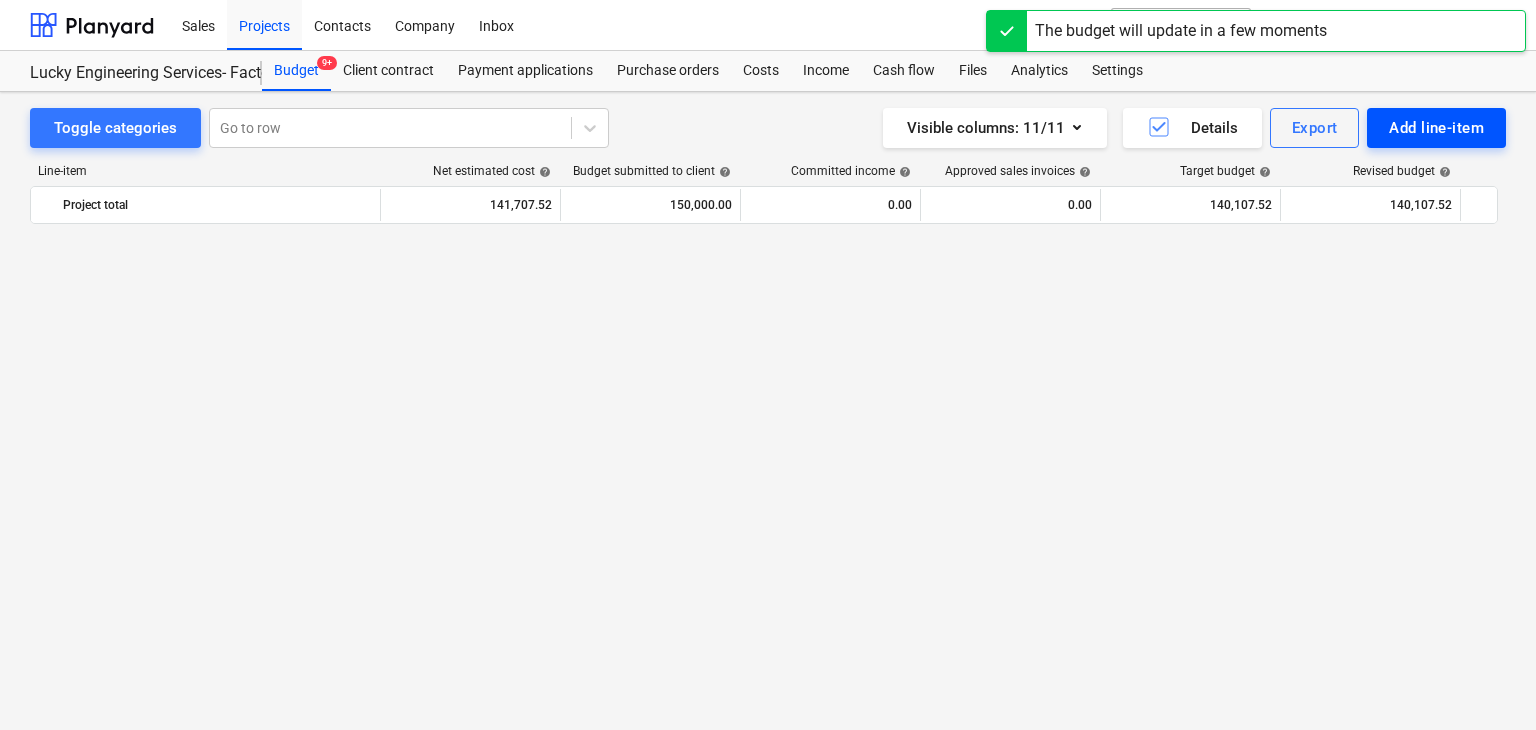 scroll, scrollTop: 1900, scrollLeft: 0, axis: vertical 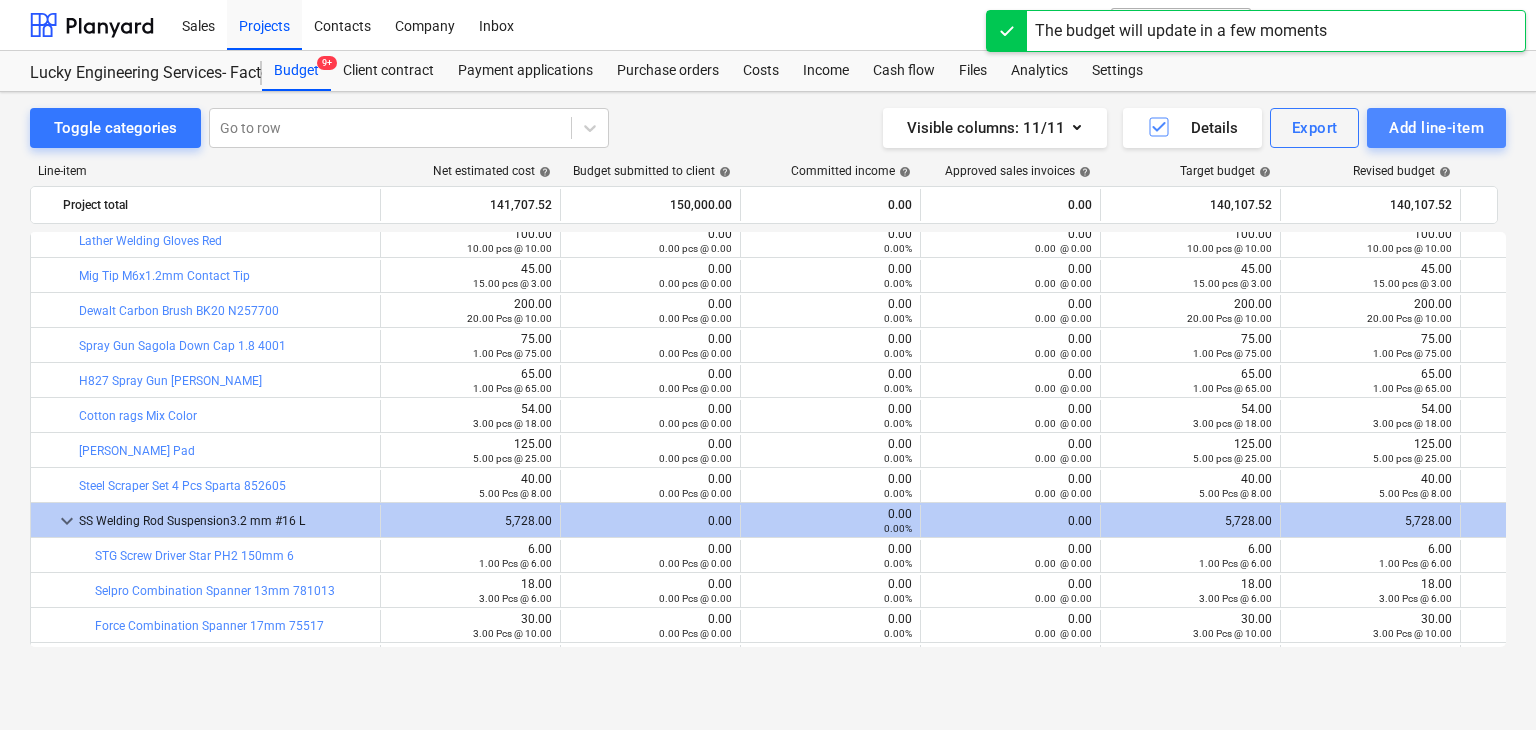 click on "Add line-item" at bounding box center (1436, 128) 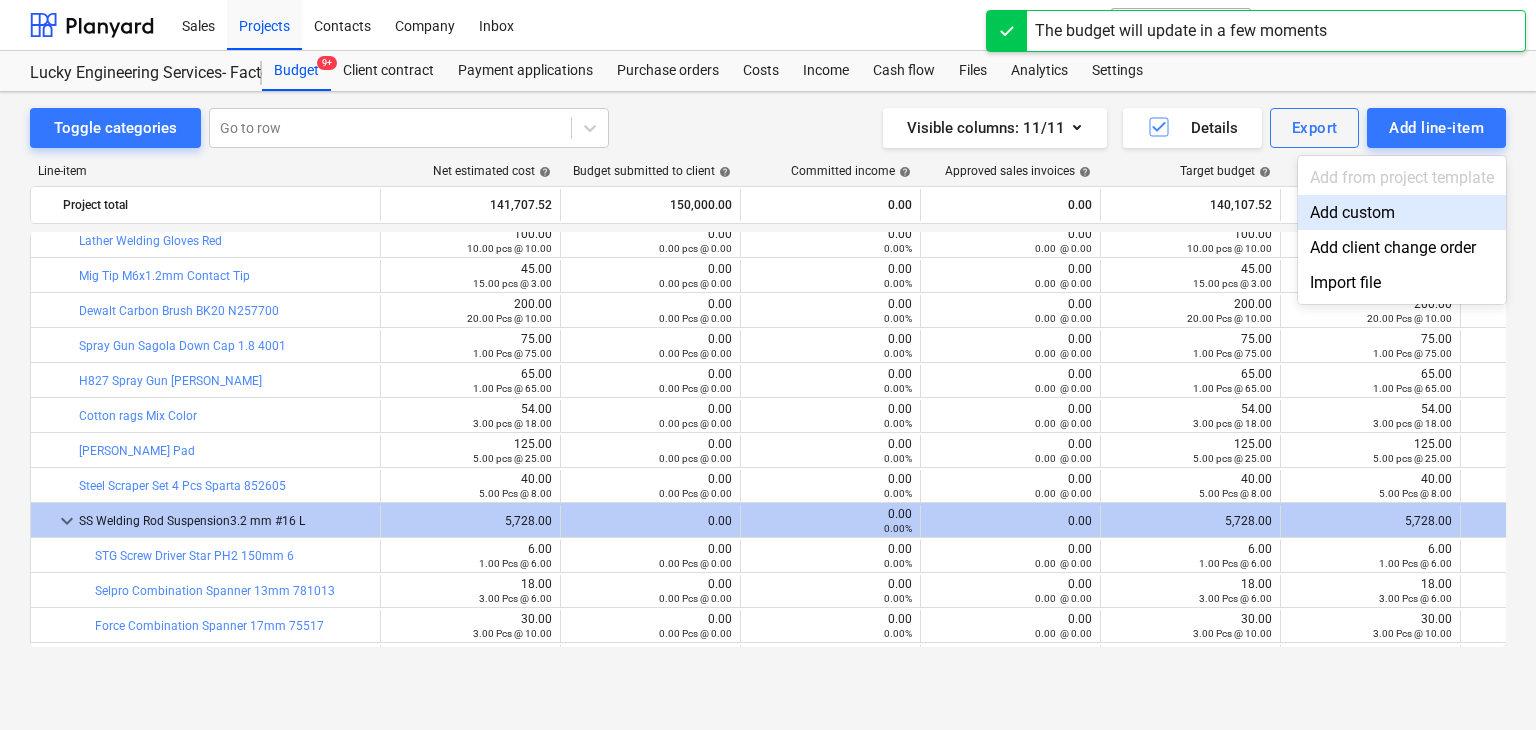click on "Add custom" at bounding box center (1402, 212) 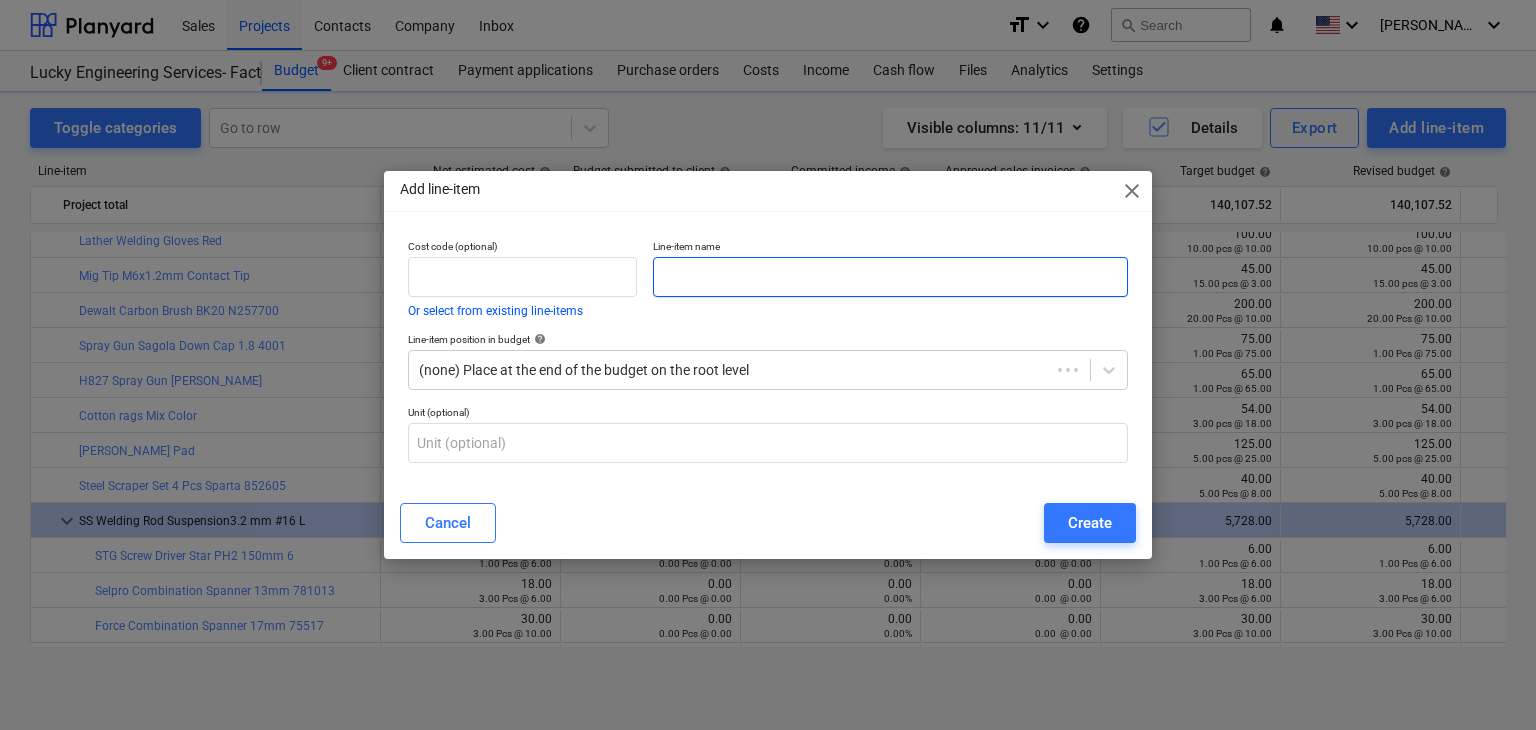 click at bounding box center (890, 277) 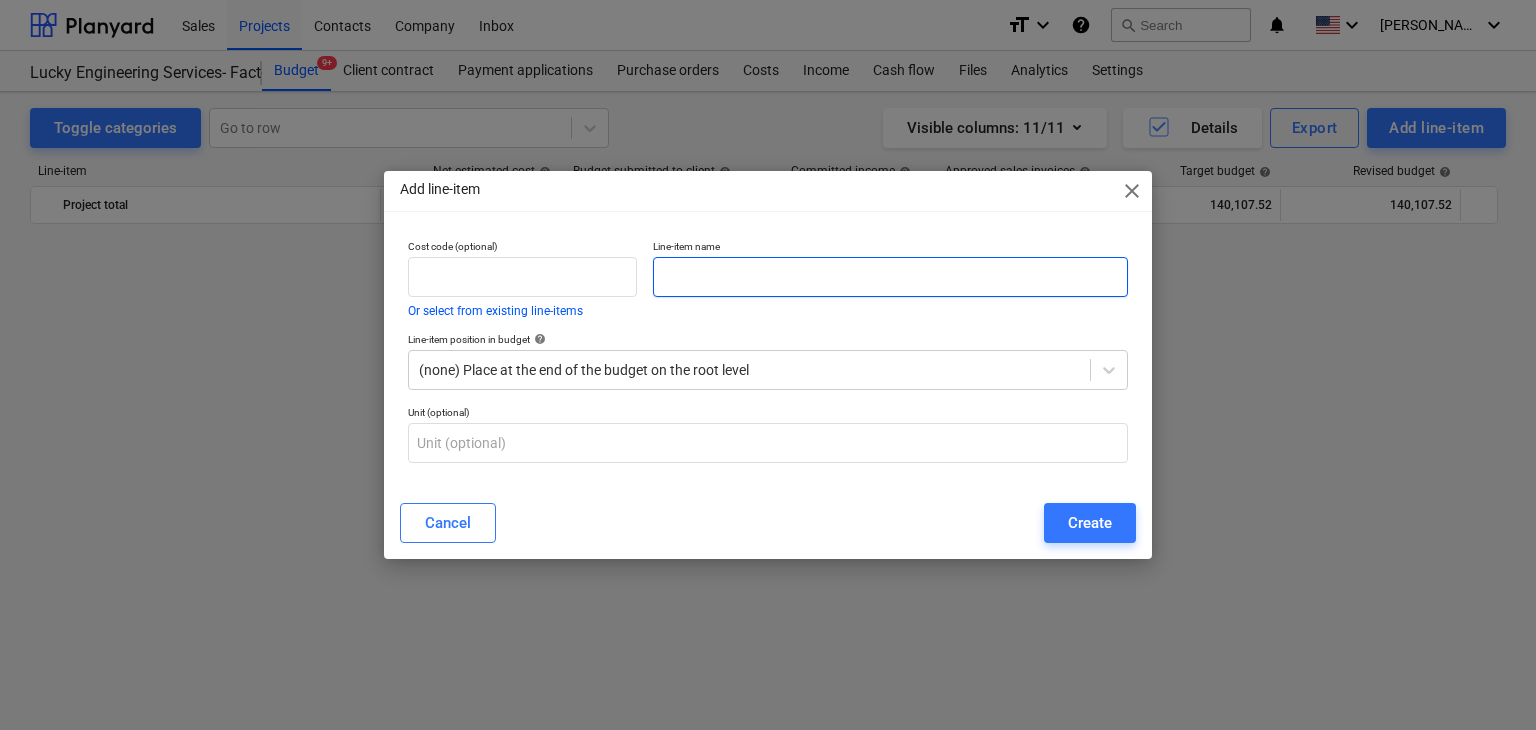 scroll, scrollTop: 1900, scrollLeft: 0, axis: vertical 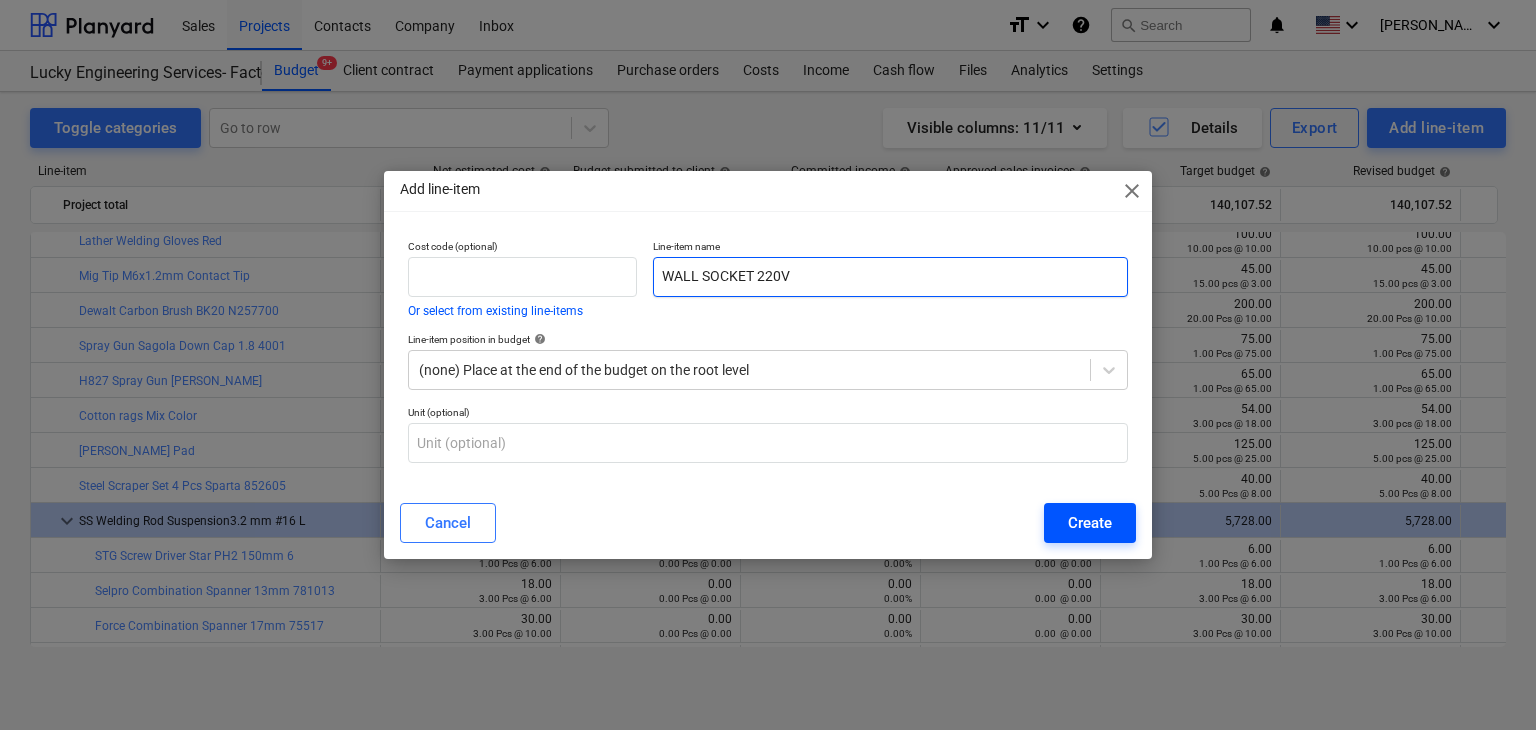 type on "WALL SOCKET 220V" 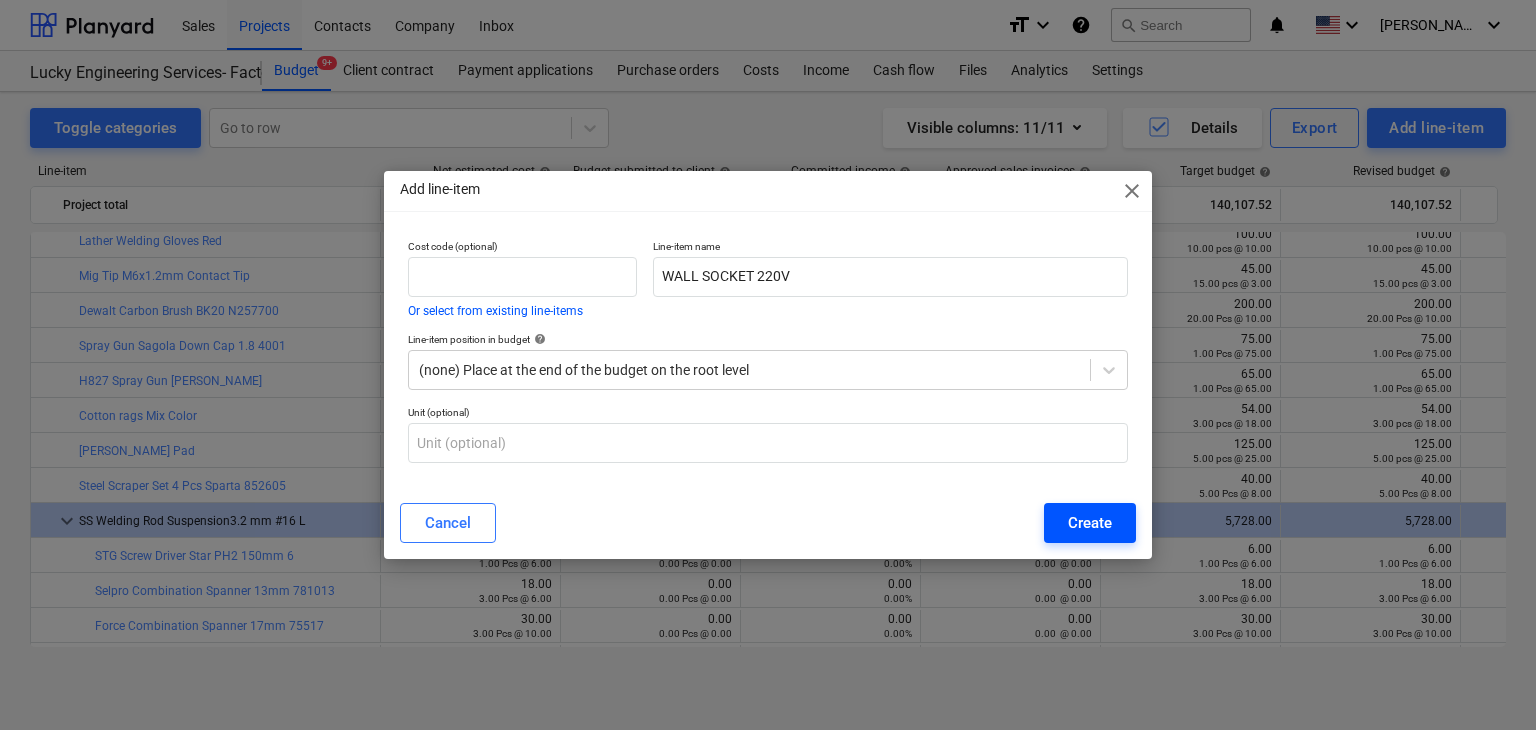 click on "Create" at bounding box center (1090, 523) 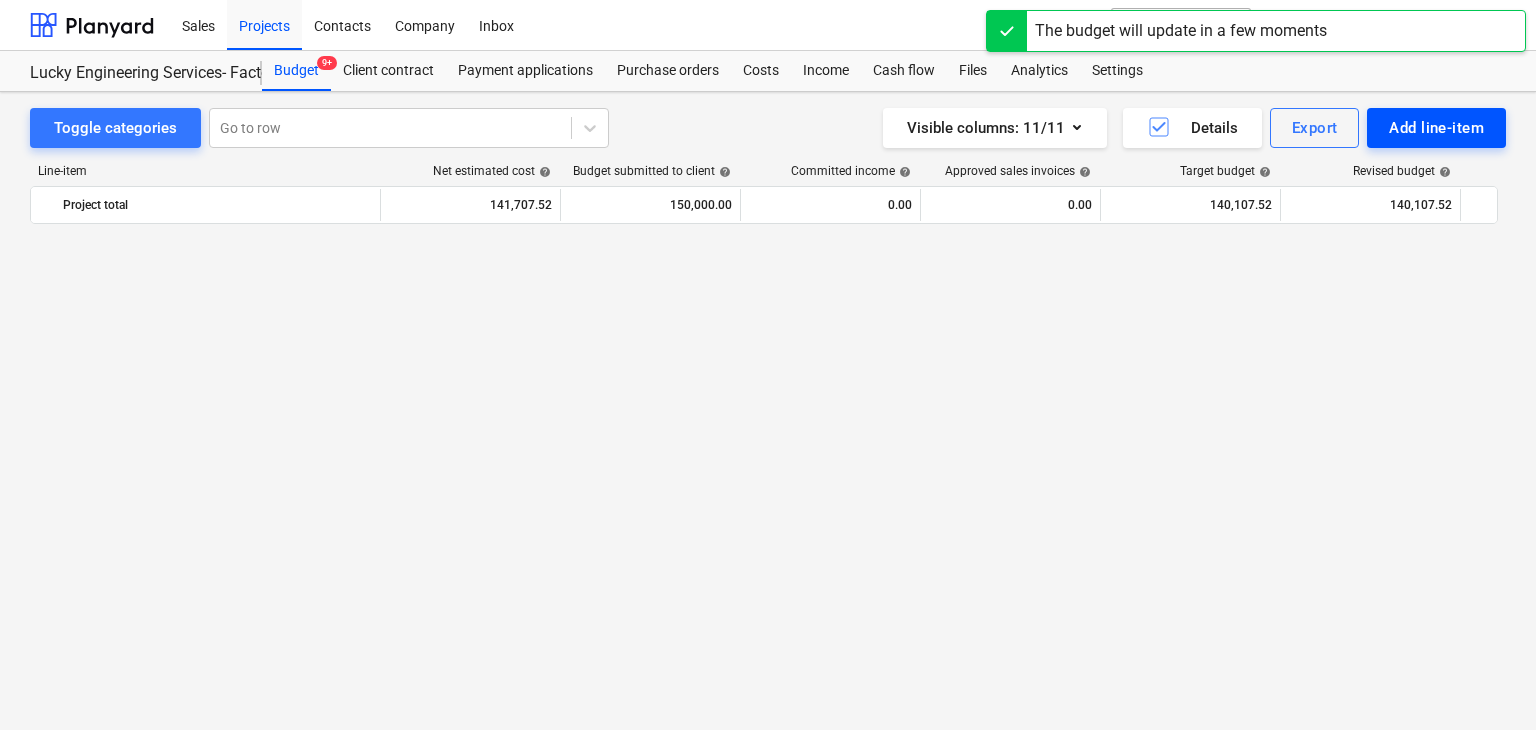 click on "Add line-item" at bounding box center (1436, 128) 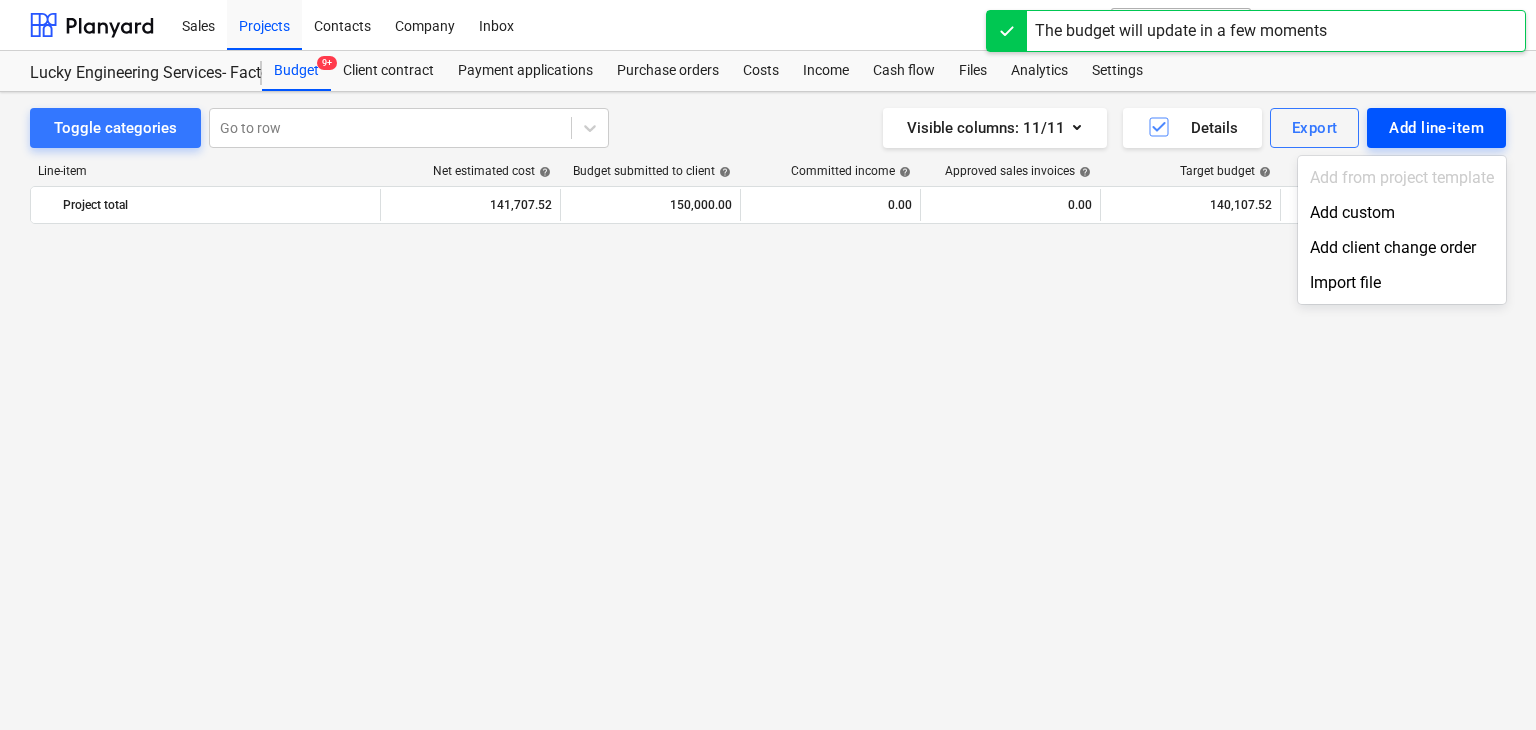 scroll, scrollTop: 1900, scrollLeft: 0, axis: vertical 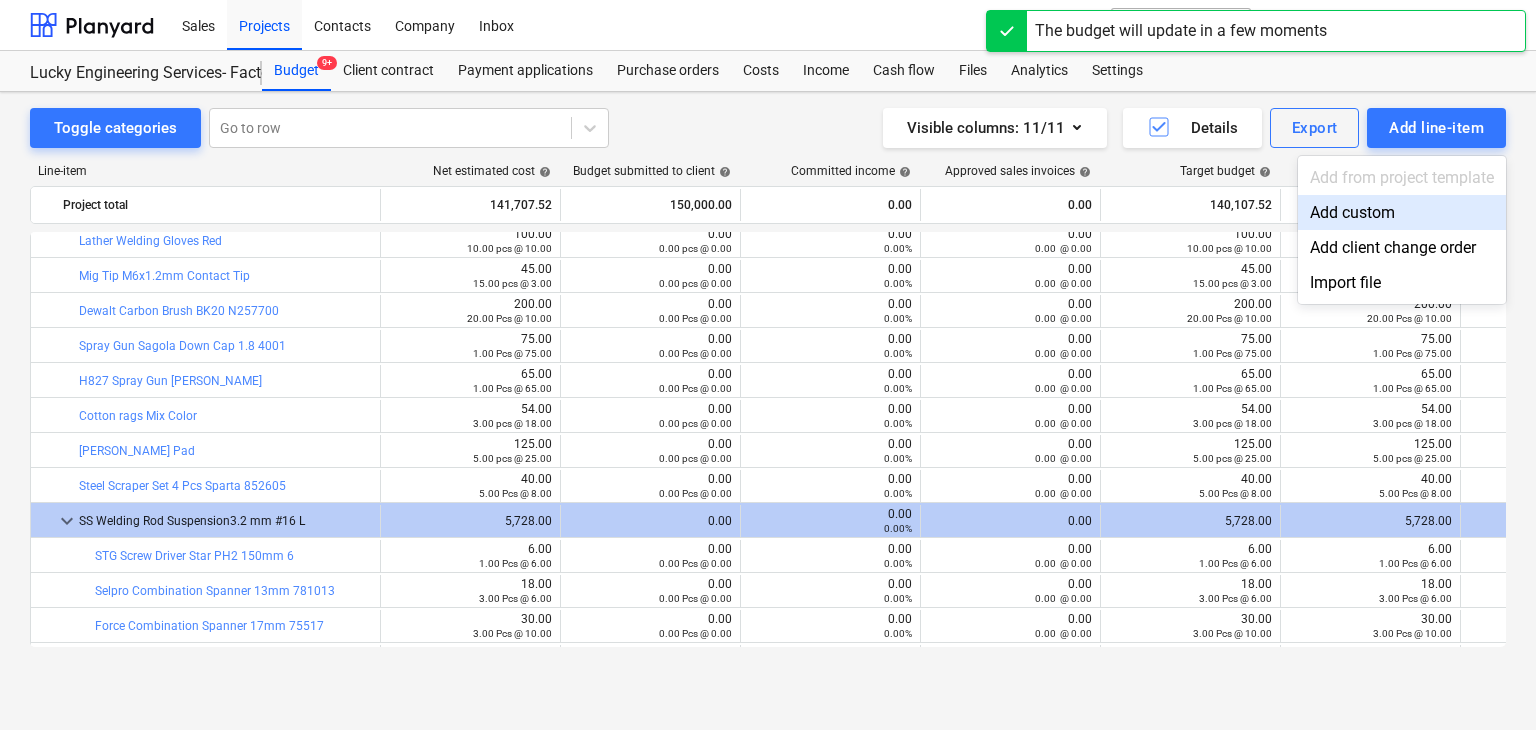 click on "Add custom" at bounding box center (1402, 212) 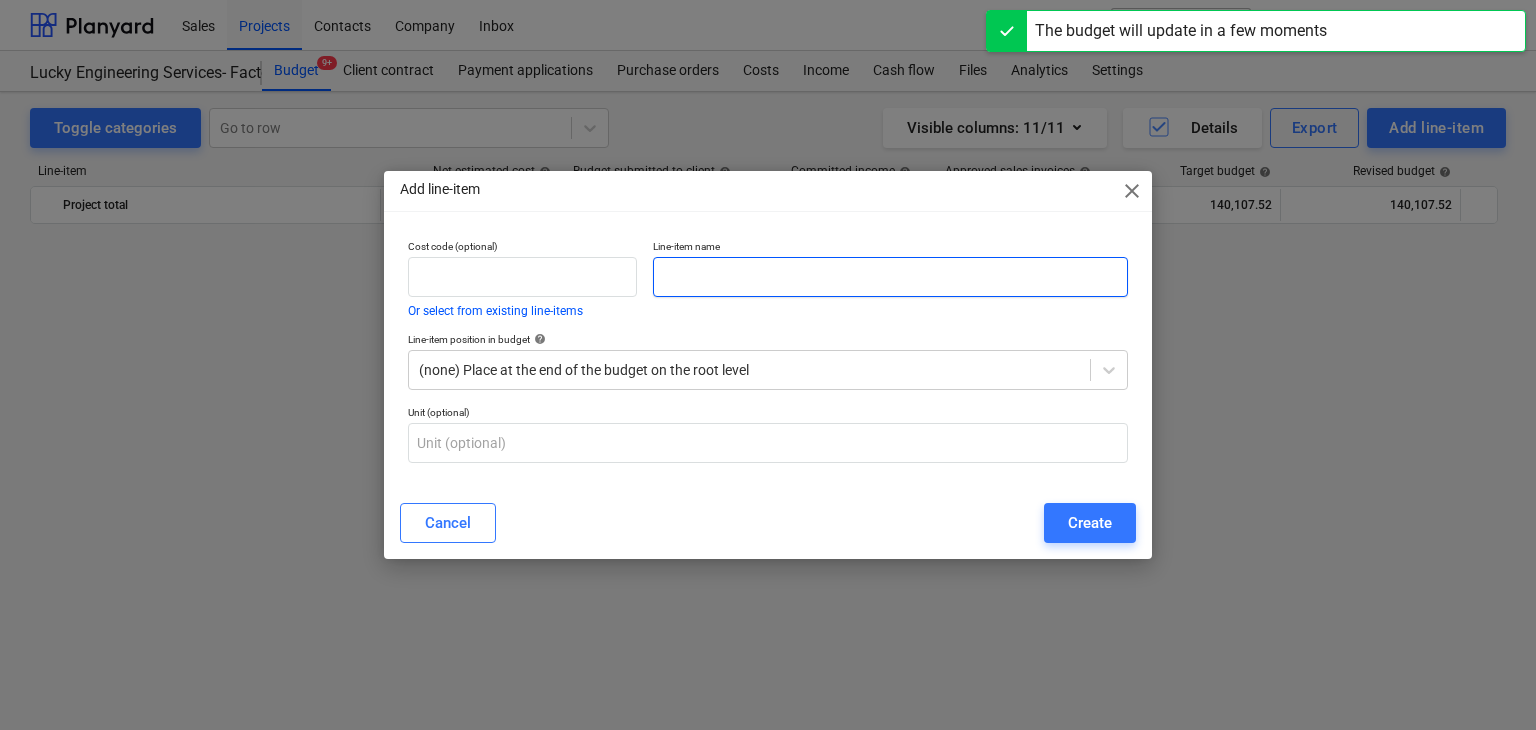 click at bounding box center (890, 277) 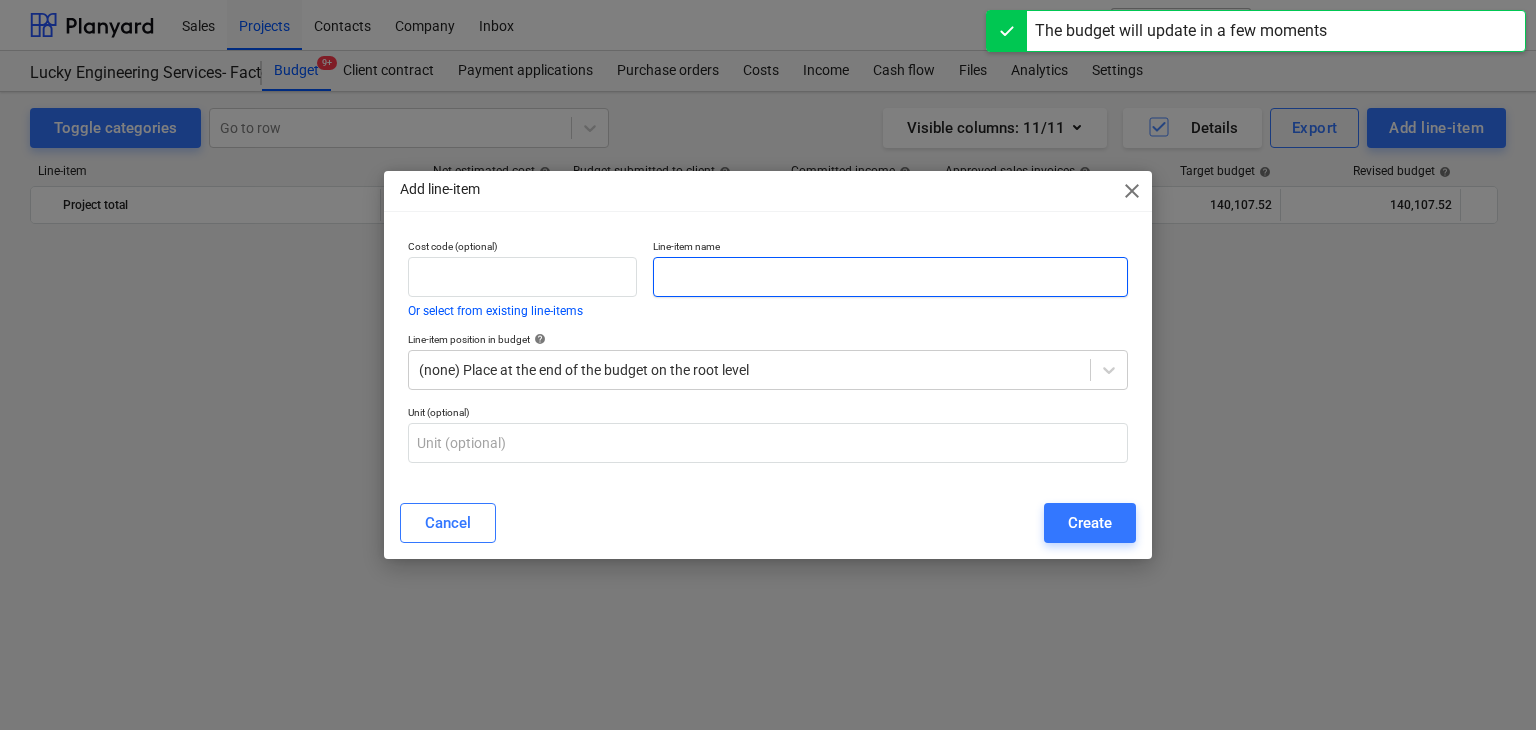 scroll, scrollTop: 1900, scrollLeft: 0, axis: vertical 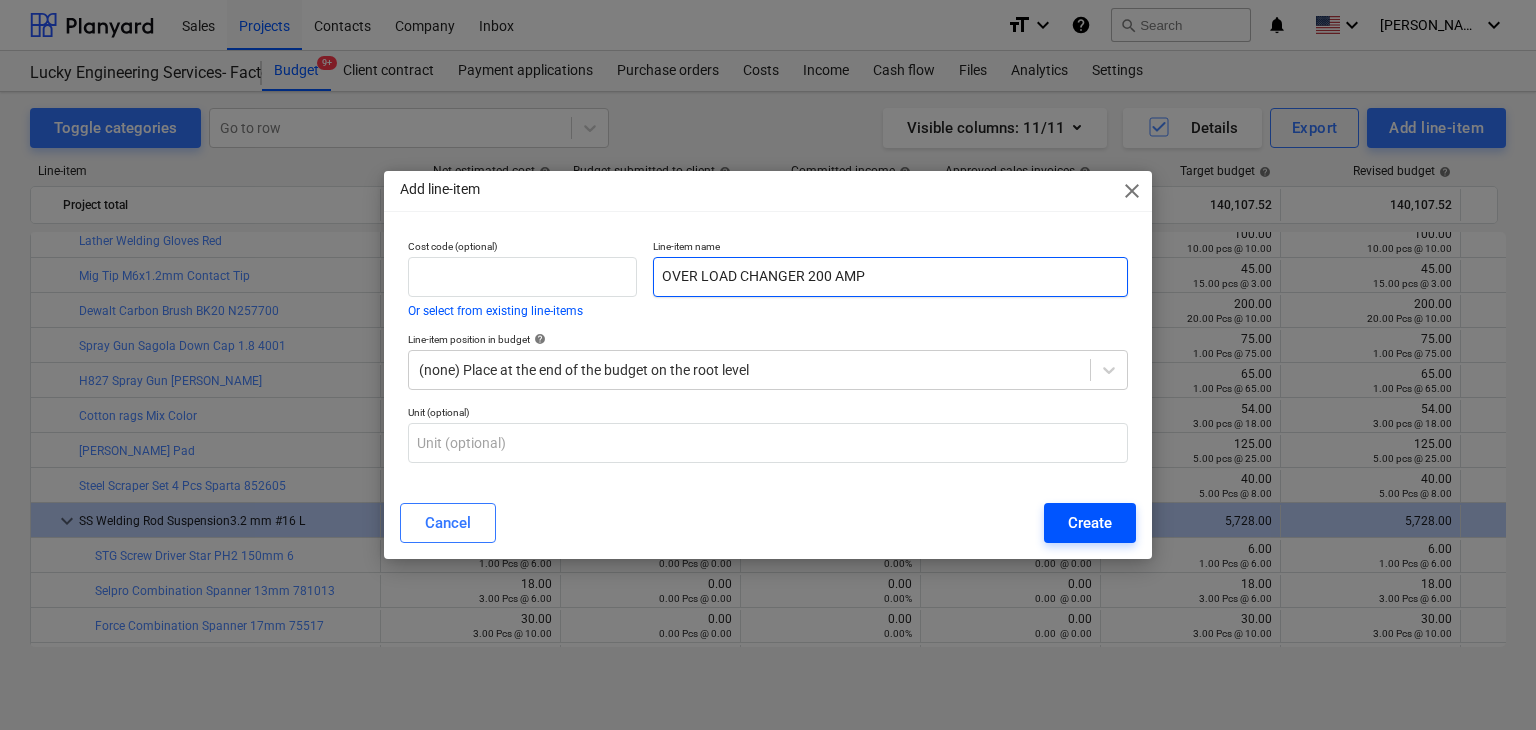 type on "OVER LOAD CHANGER 200 AMP" 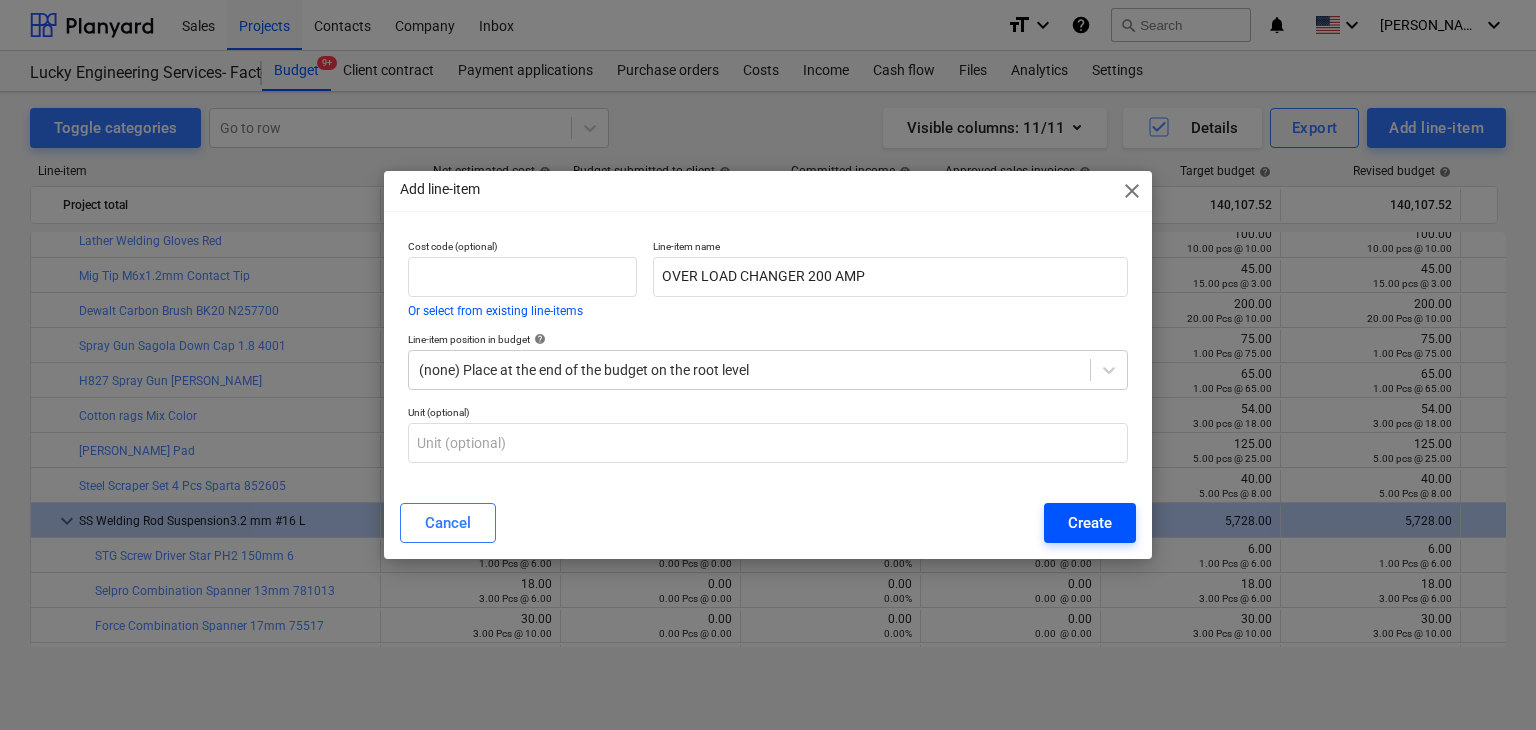 click on "Create" at bounding box center (1090, 523) 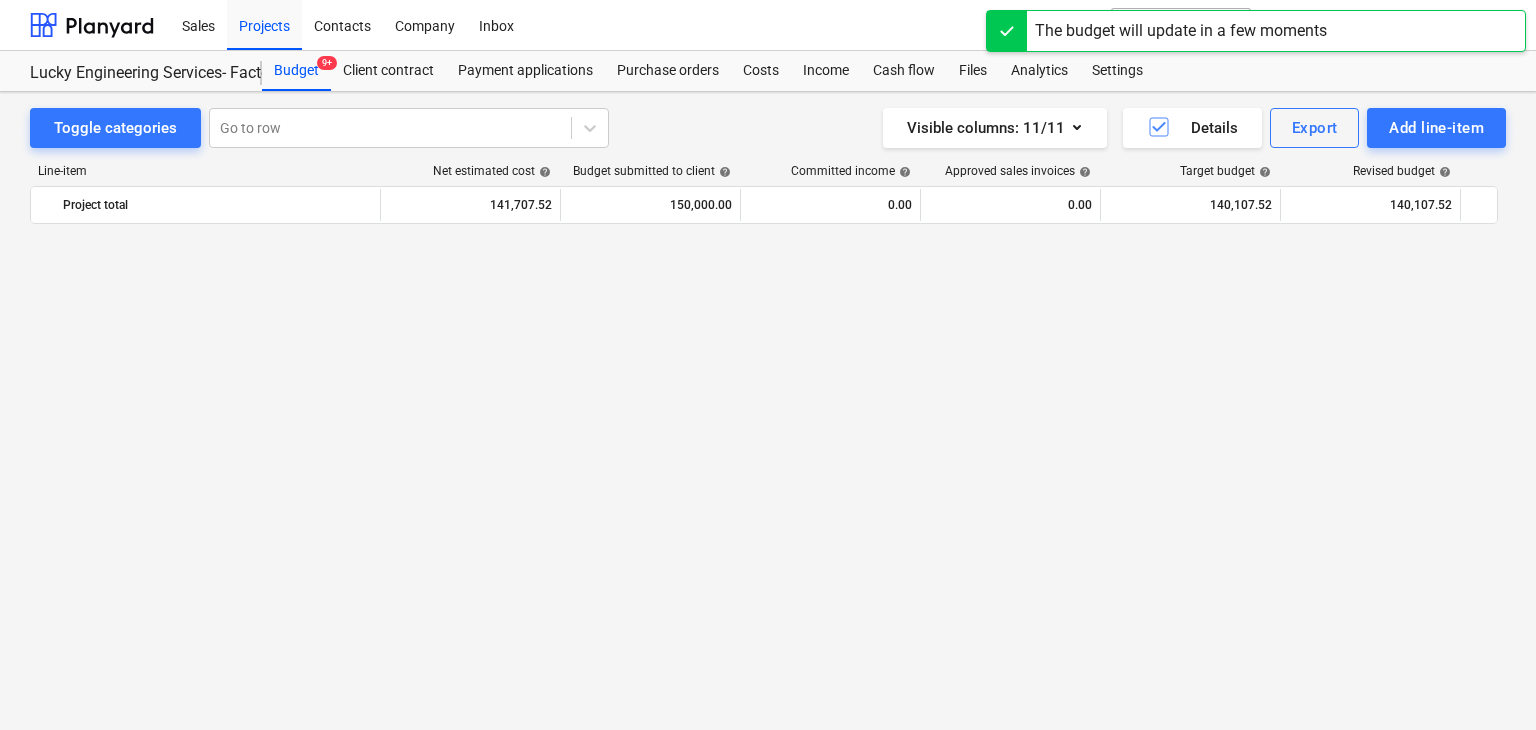 scroll, scrollTop: 1900, scrollLeft: 0, axis: vertical 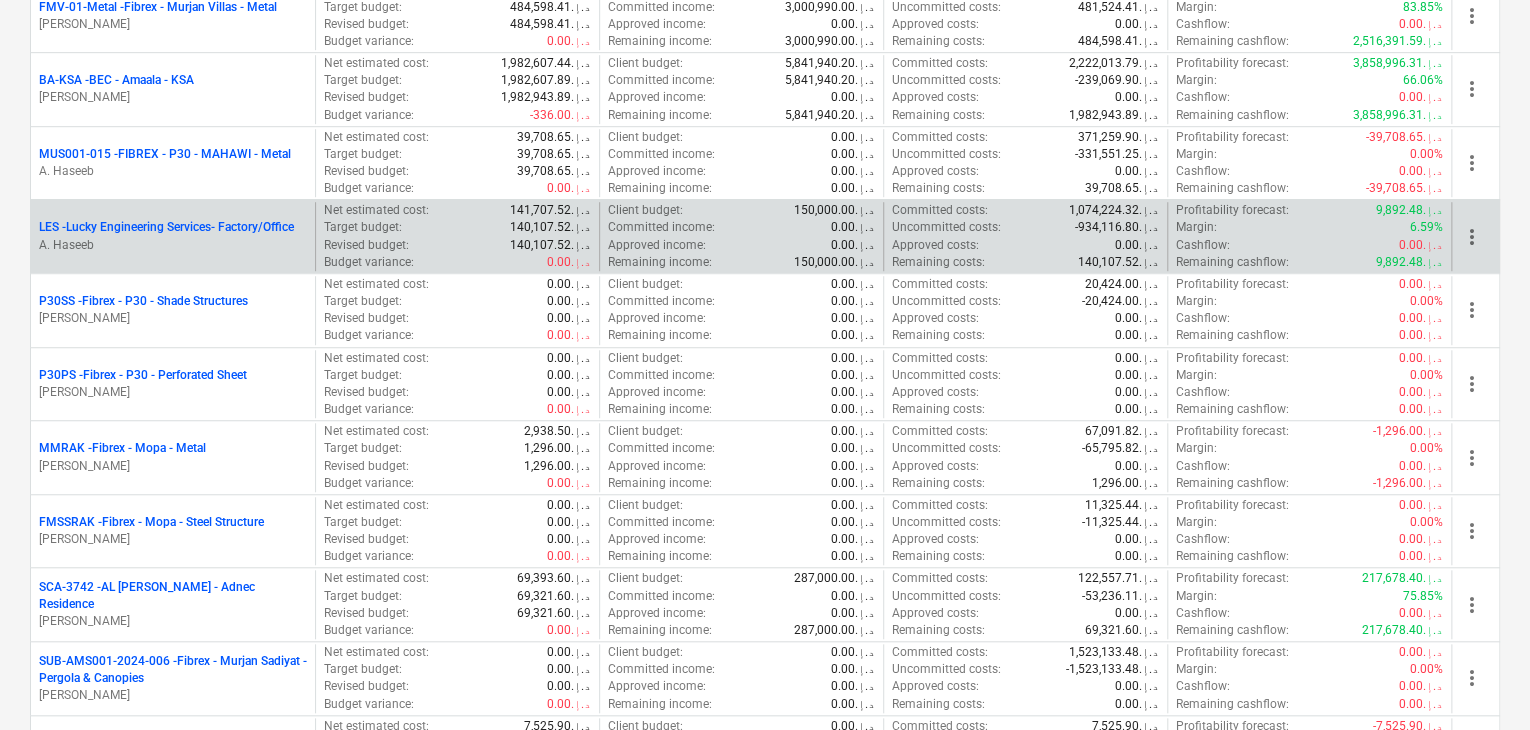 click on "LES -  Lucky Engineering Services- Factory/Office A. Haseeb" at bounding box center [173, 236] 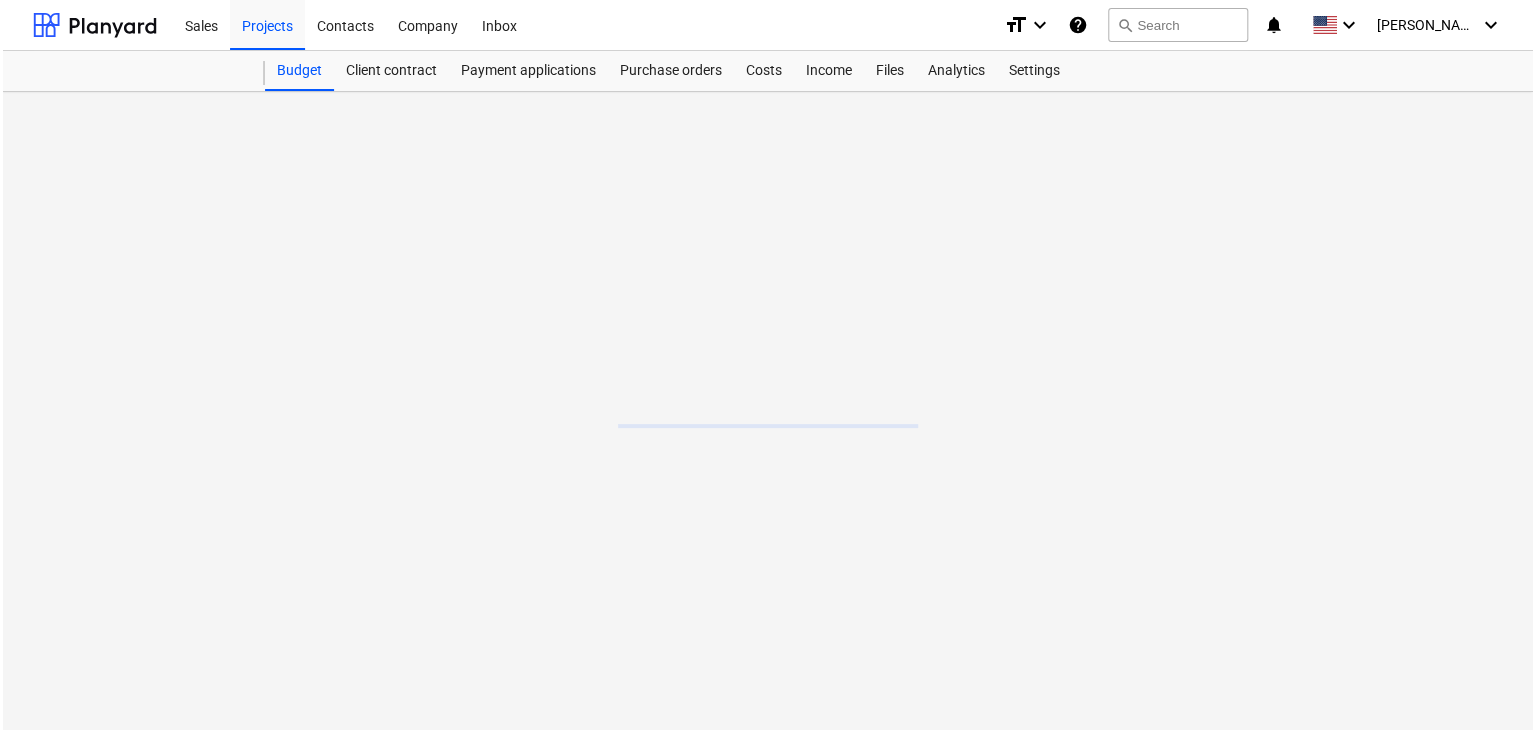 scroll, scrollTop: 0, scrollLeft: 0, axis: both 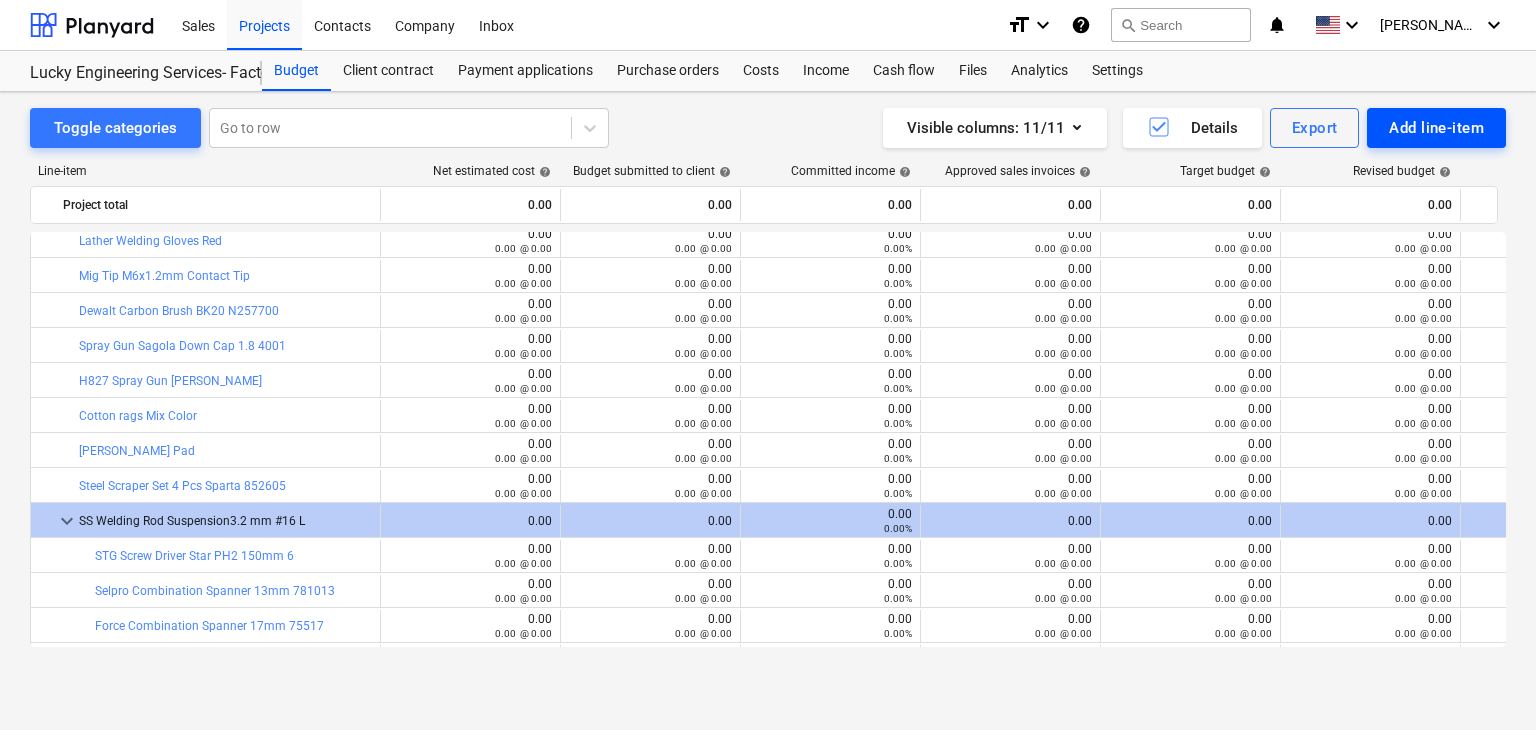click on "Add line-item" at bounding box center (1436, 128) 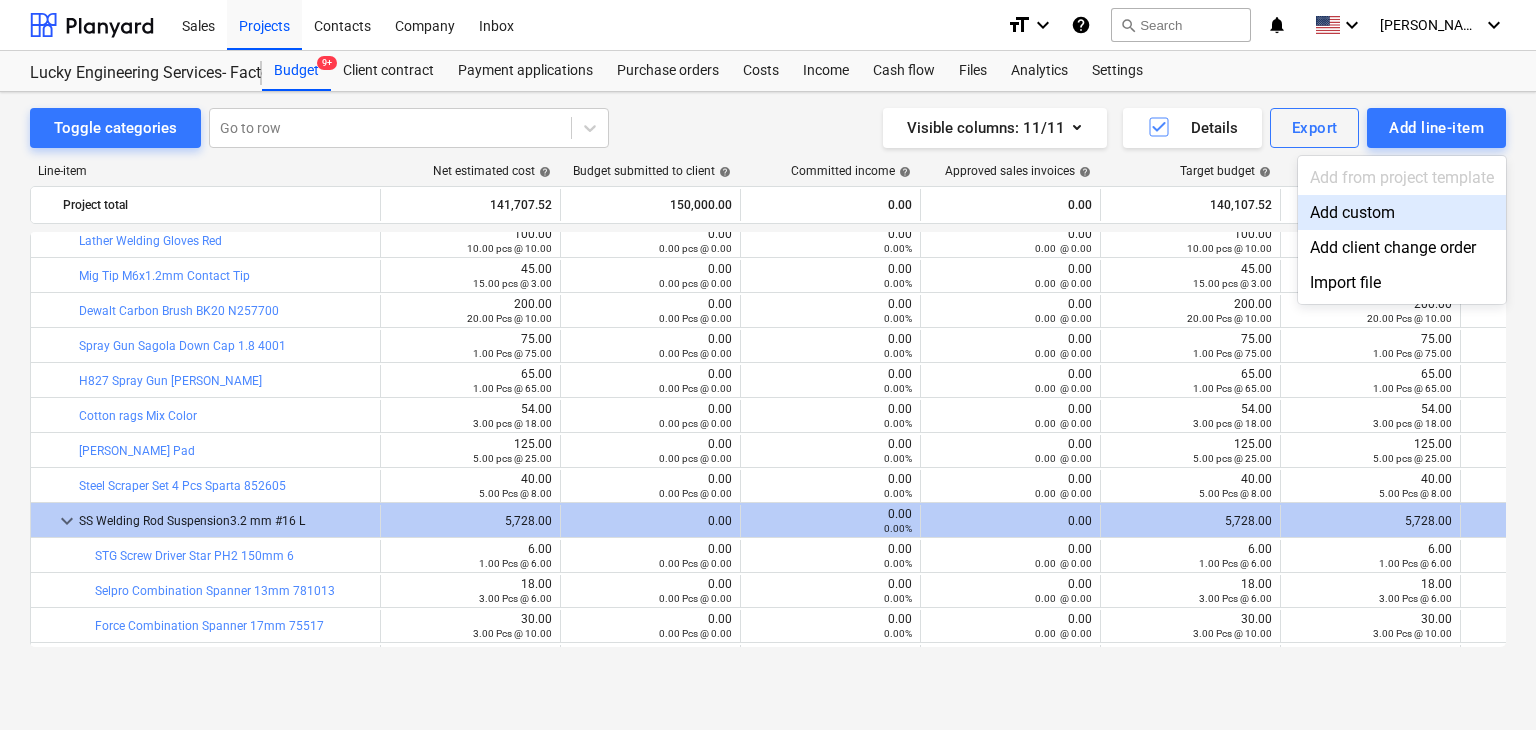click on "Add custom" at bounding box center [1402, 212] 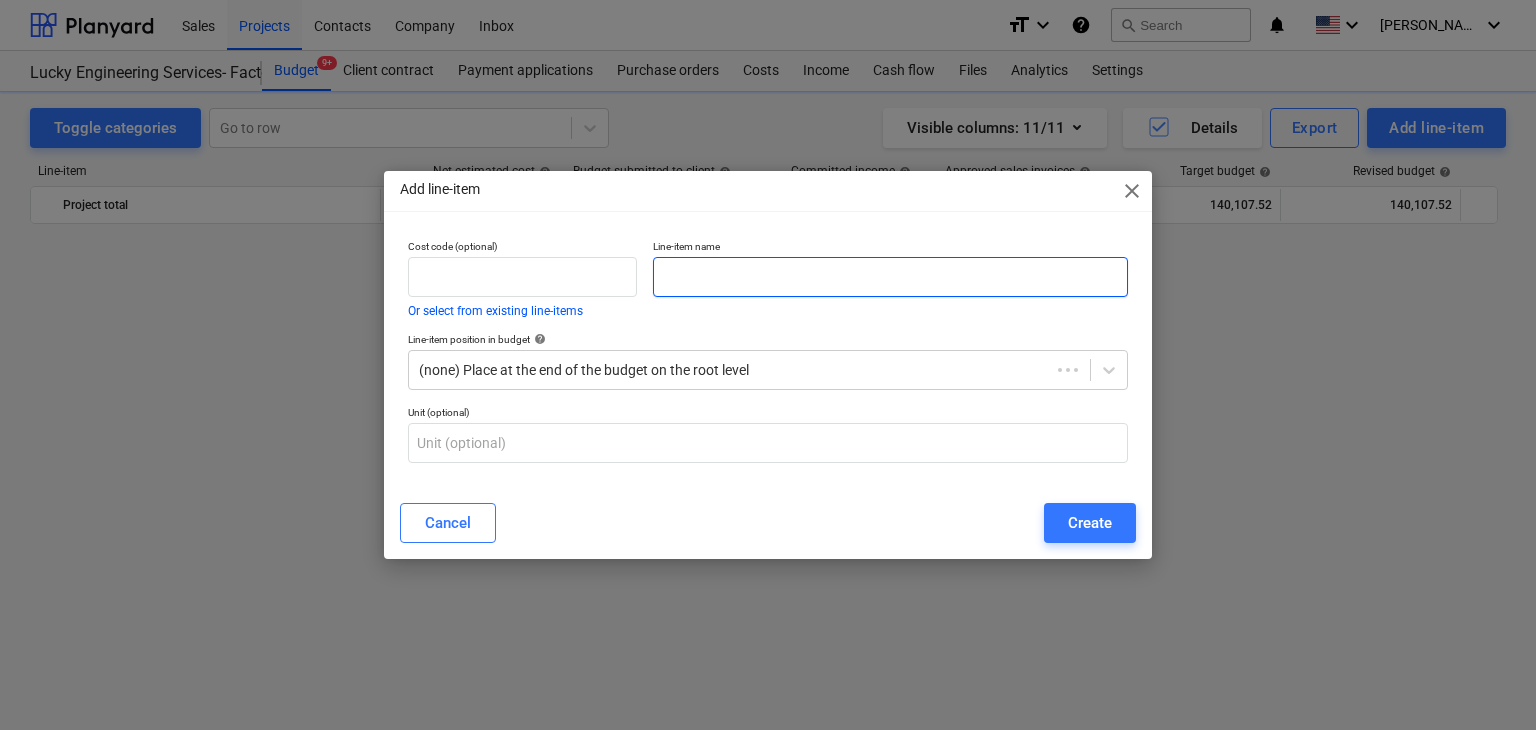 scroll, scrollTop: 1900, scrollLeft: 0, axis: vertical 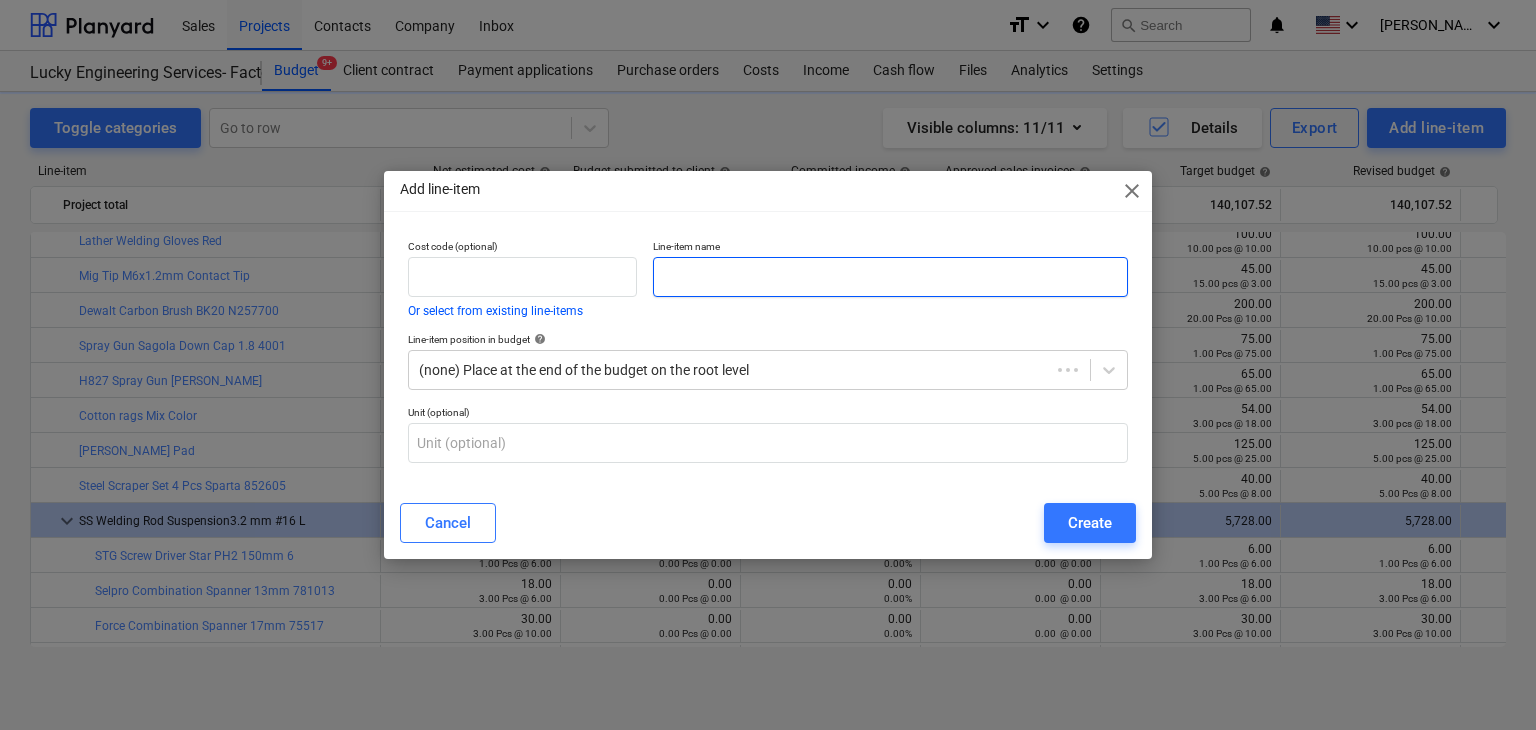 click at bounding box center [890, 277] 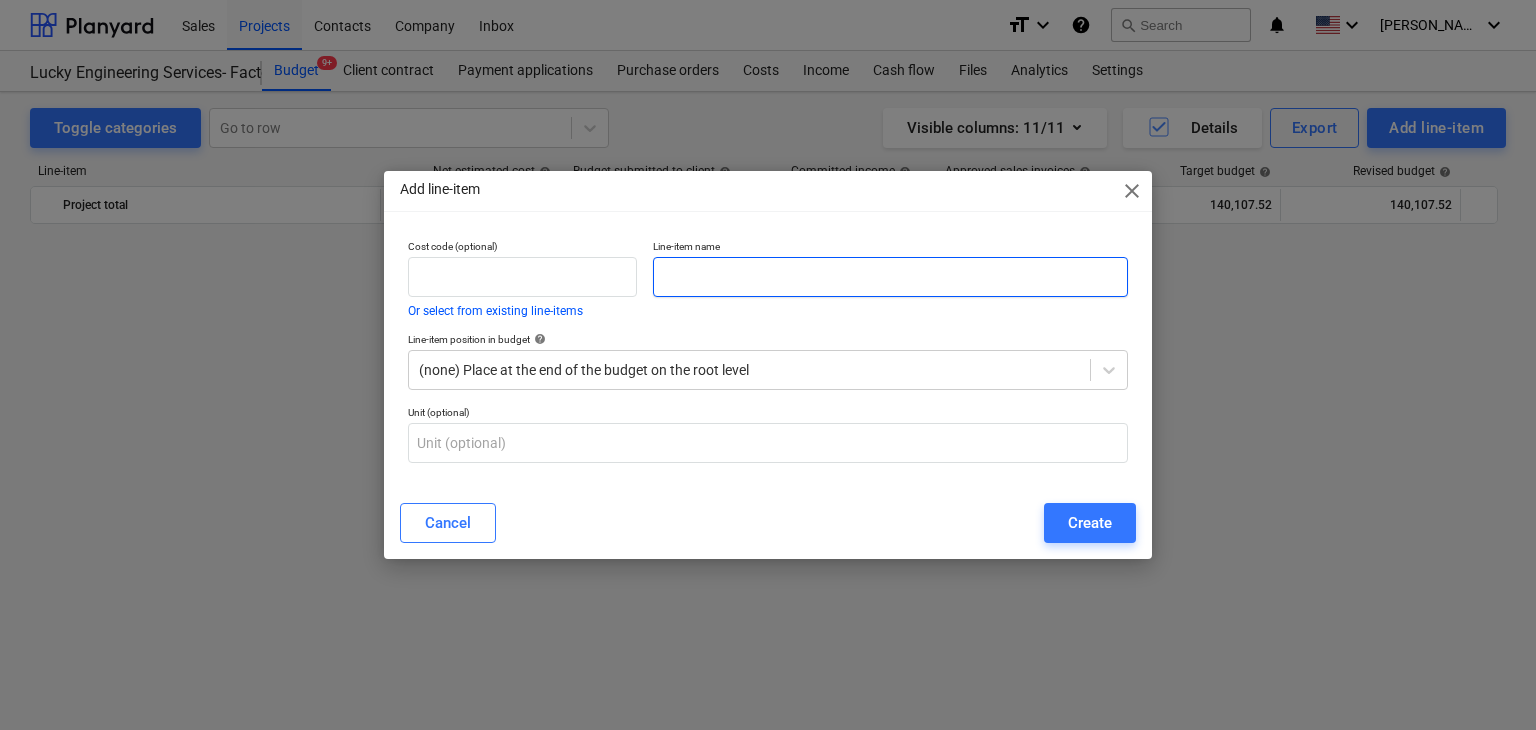 scroll, scrollTop: 1900, scrollLeft: 0, axis: vertical 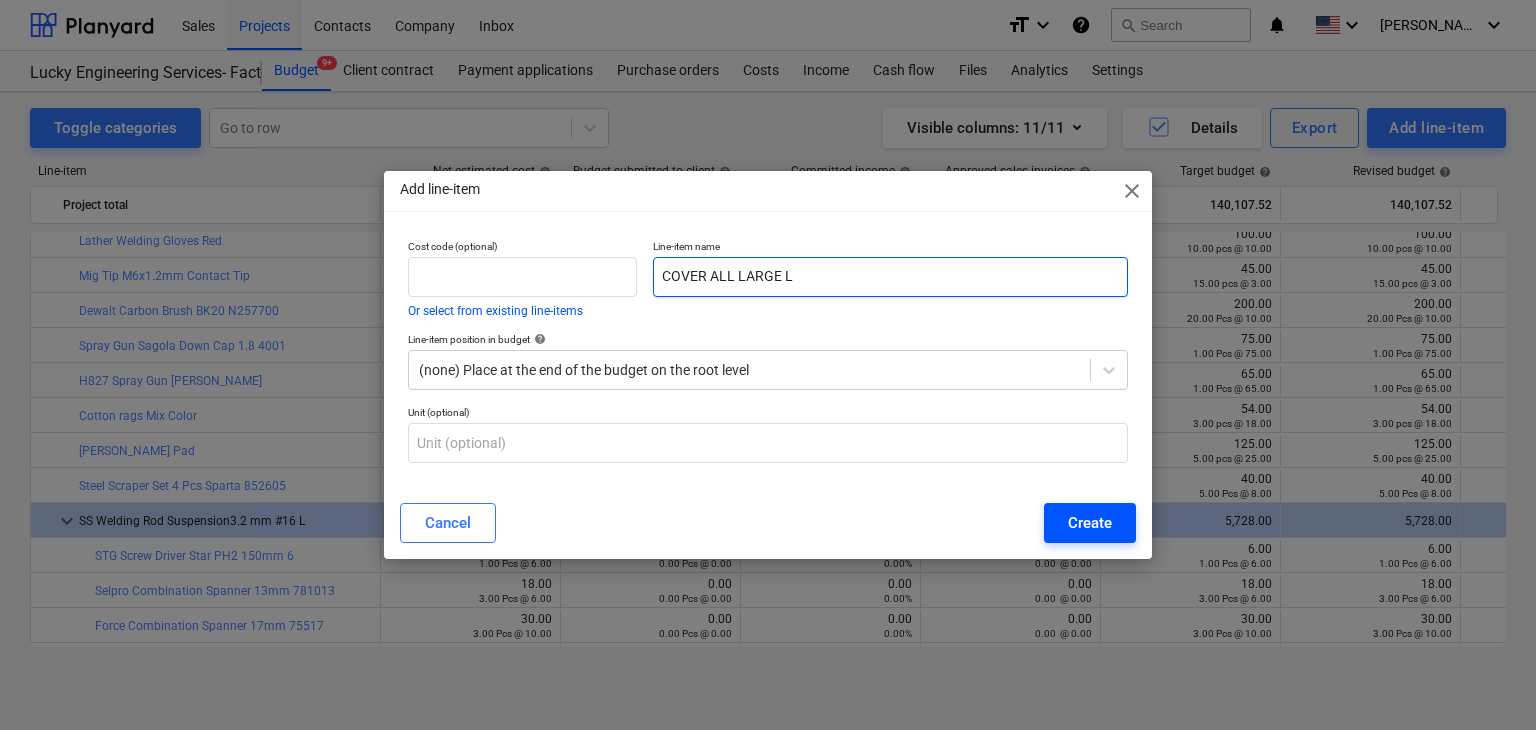 type on "COVER ALL LARGE L" 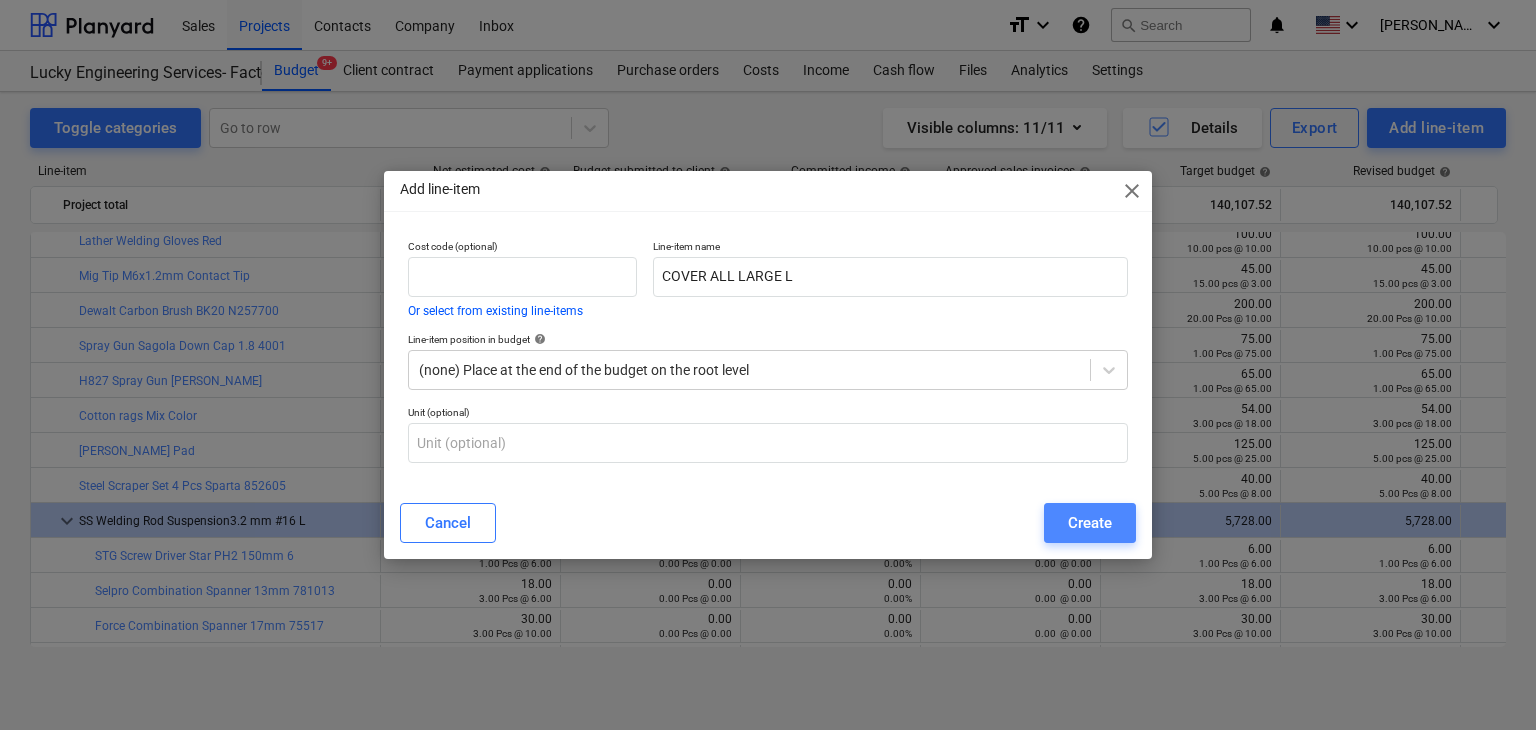 click on "Create" at bounding box center (1090, 523) 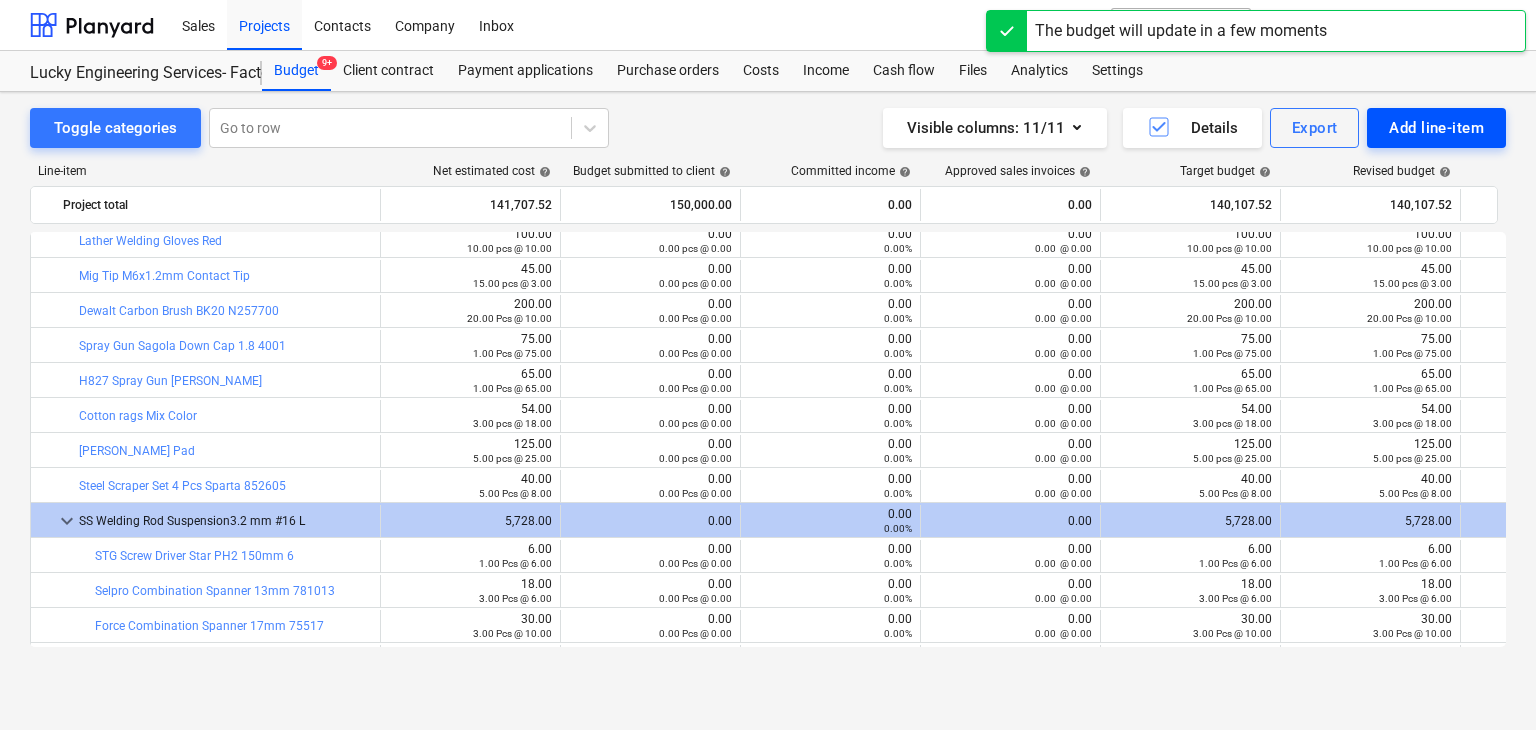 click on "Add line-item" at bounding box center [1436, 128] 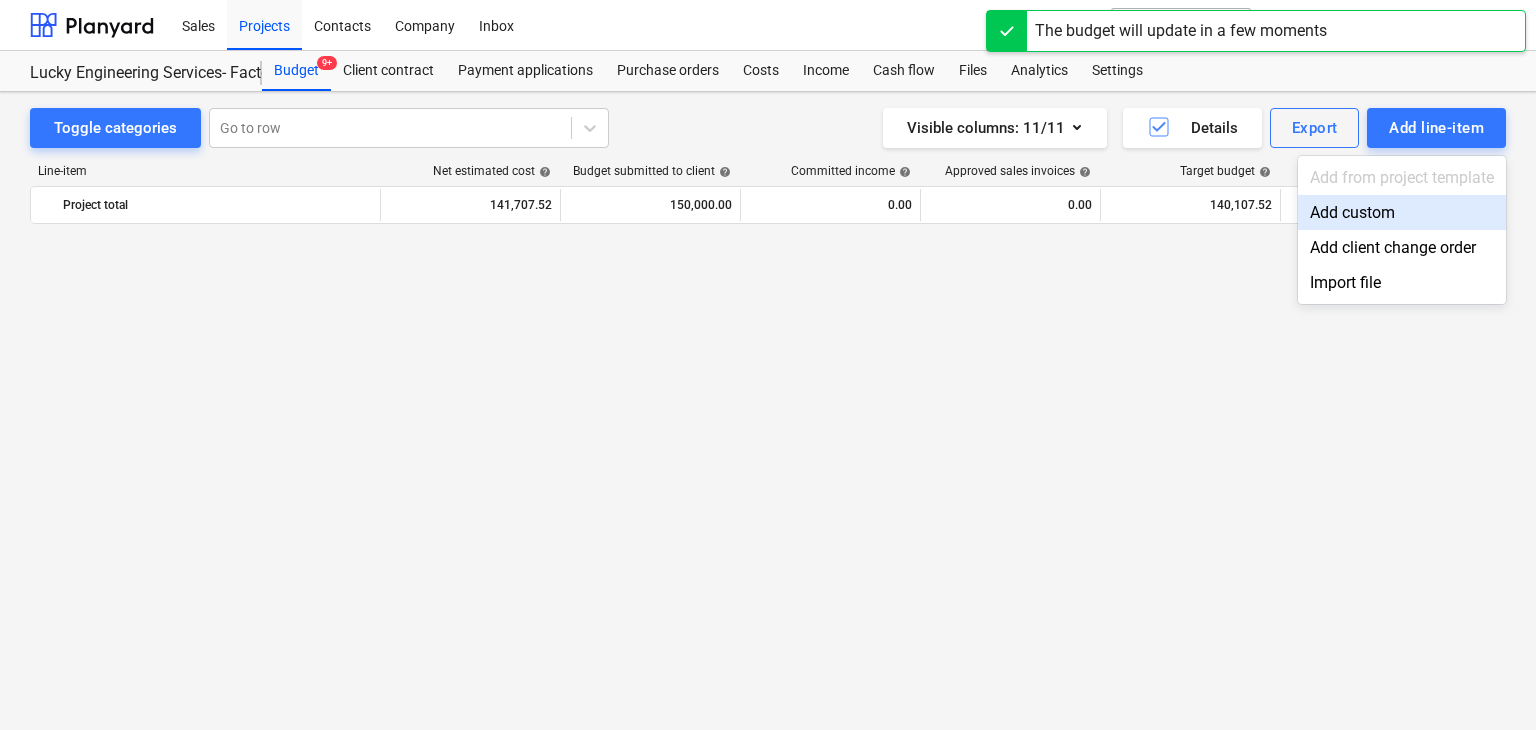 scroll, scrollTop: 1900, scrollLeft: 0, axis: vertical 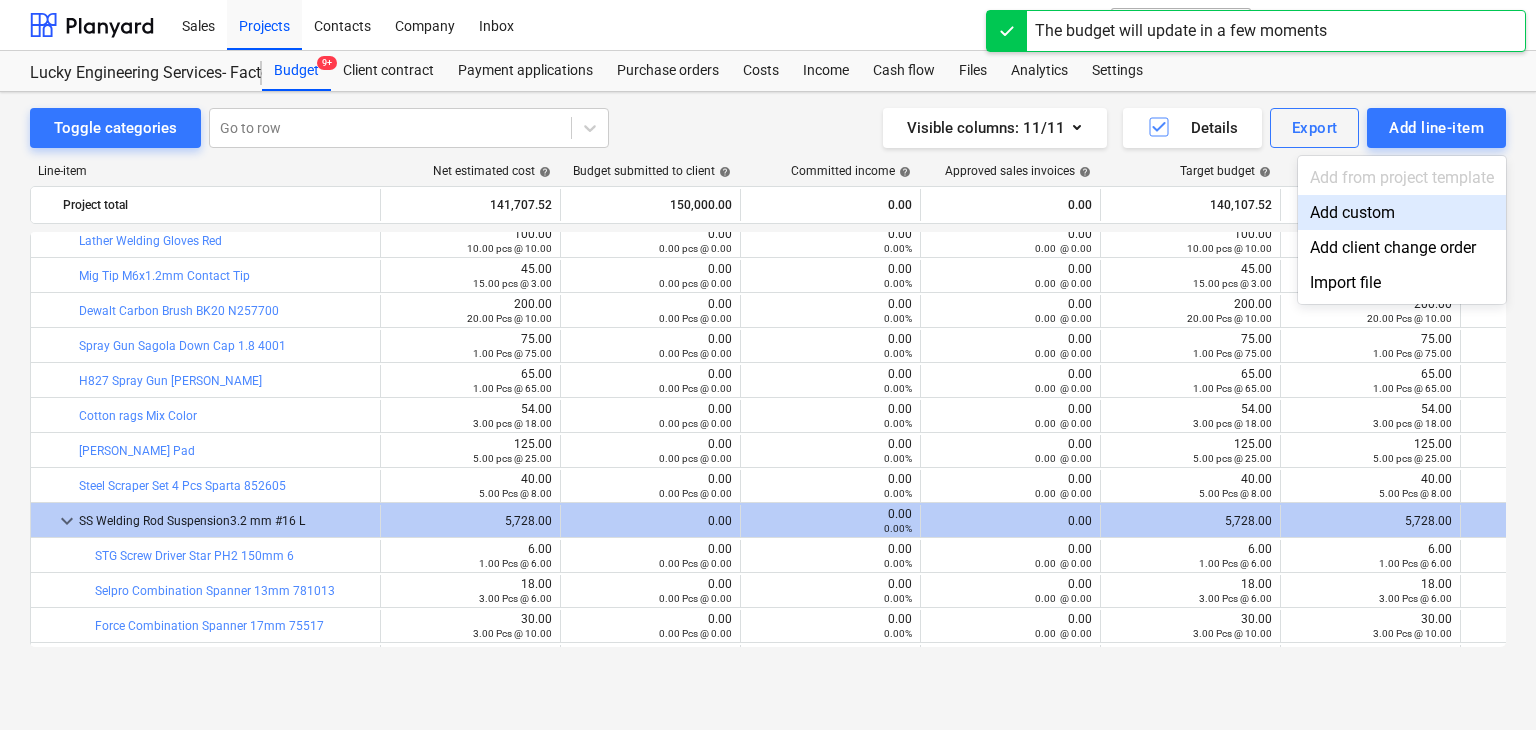 click on "Add custom" at bounding box center (1402, 212) 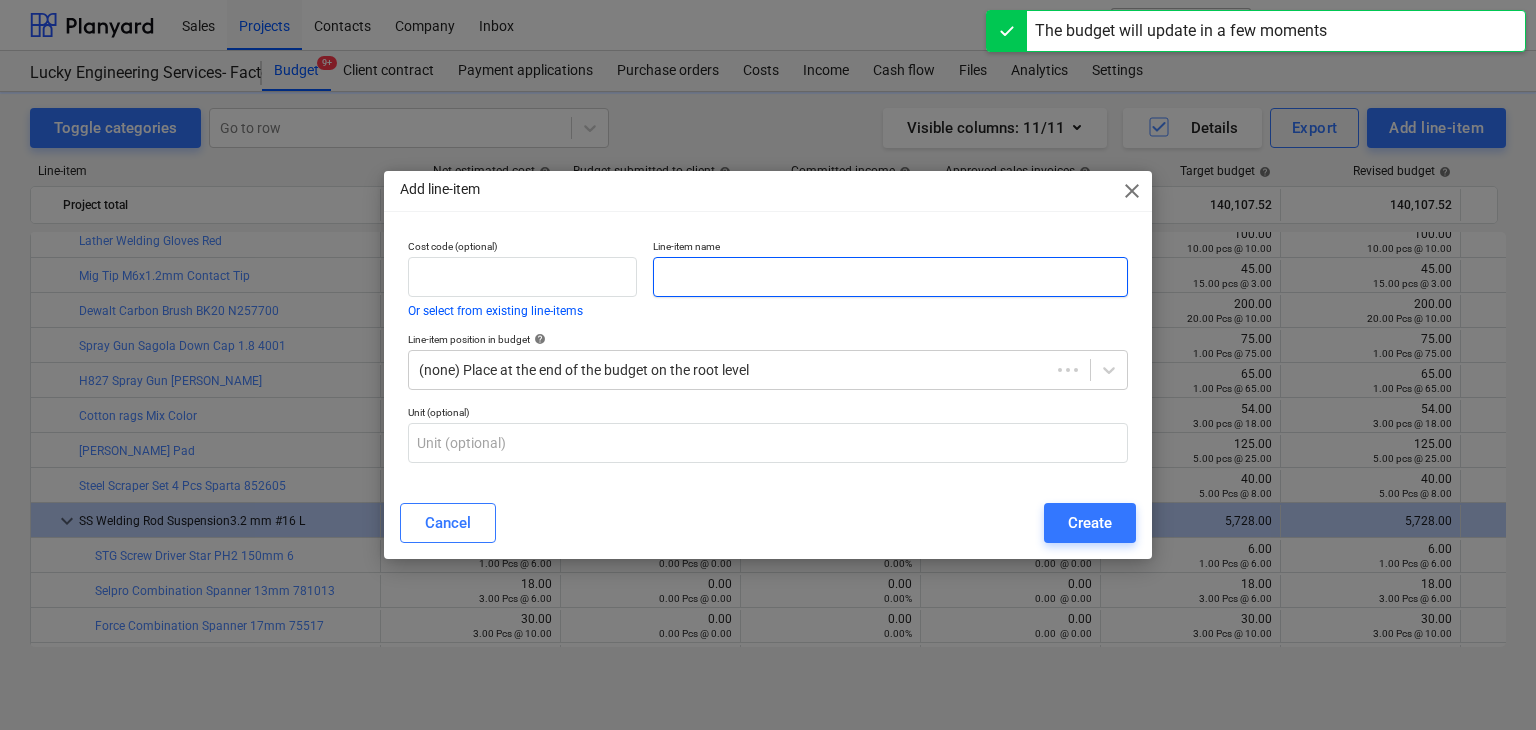 click at bounding box center [890, 277] 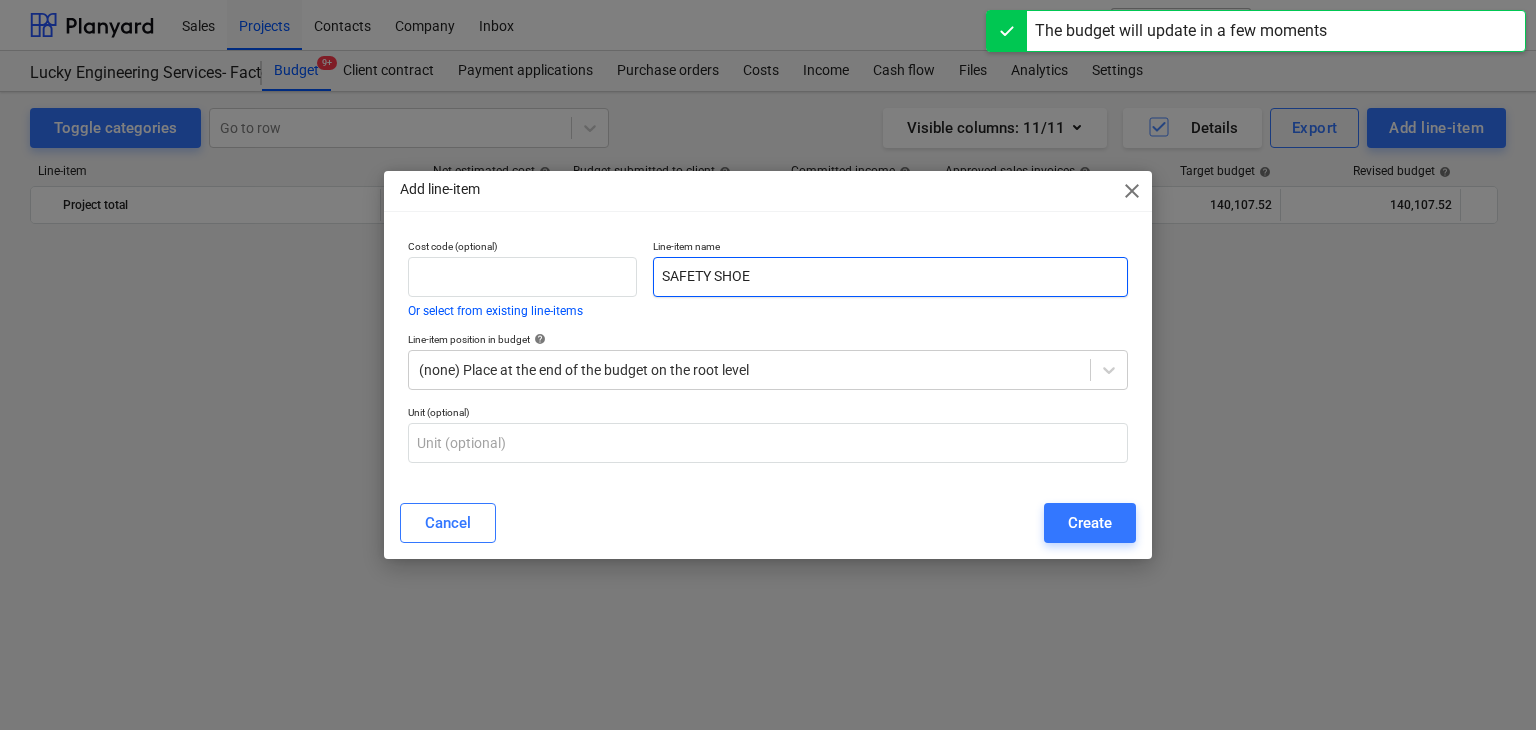 scroll, scrollTop: 1900, scrollLeft: 0, axis: vertical 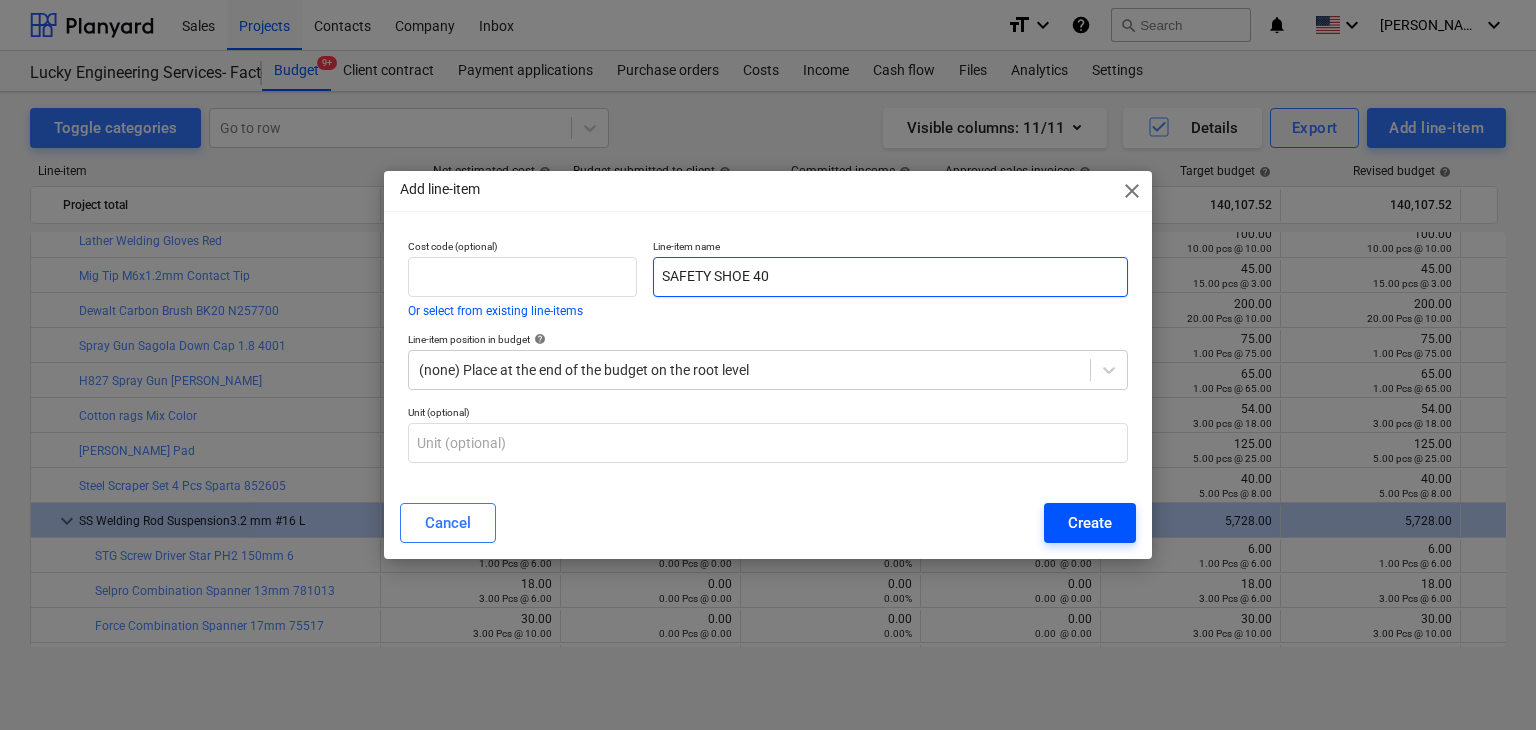 type on "SAFETY SHOE 40" 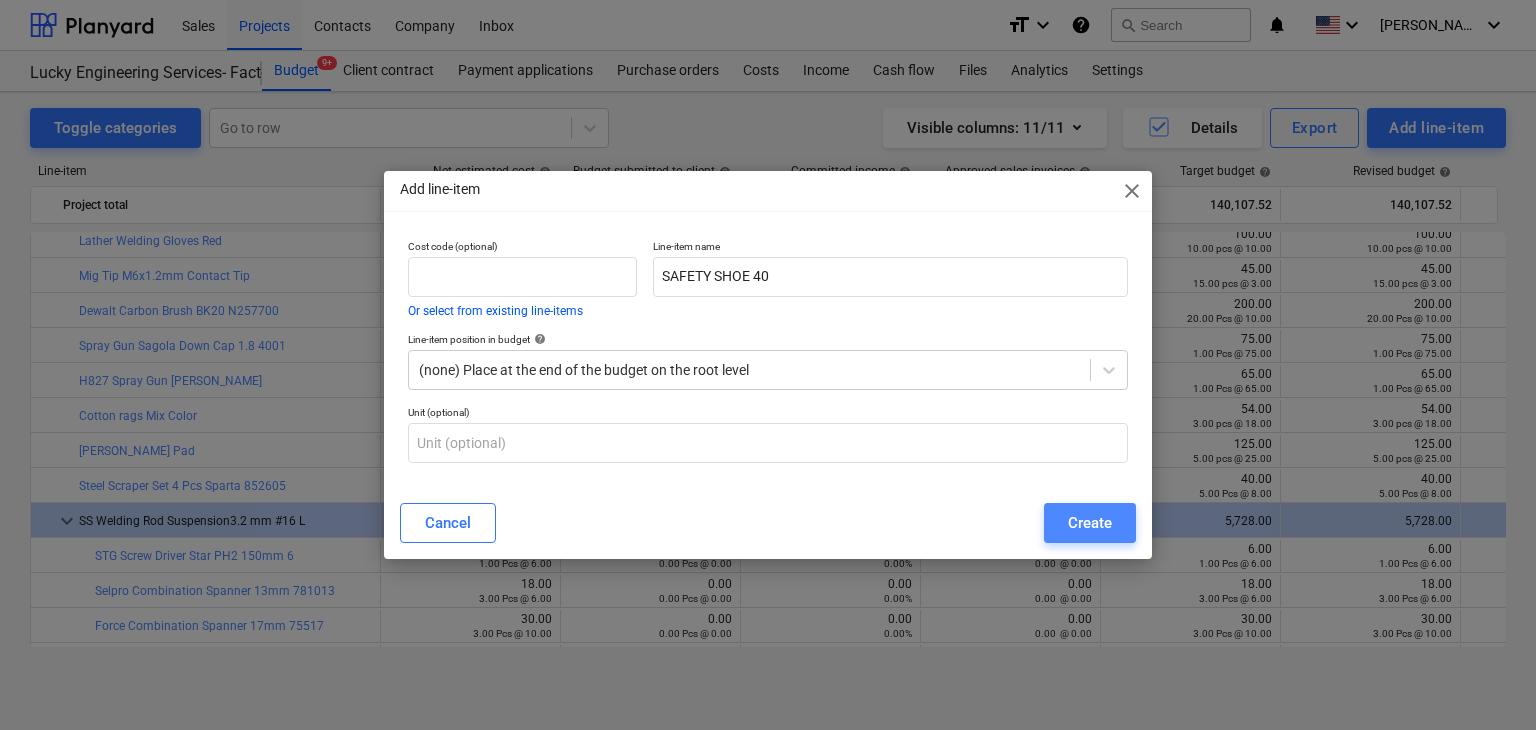 click on "Create" at bounding box center (1090, 523) 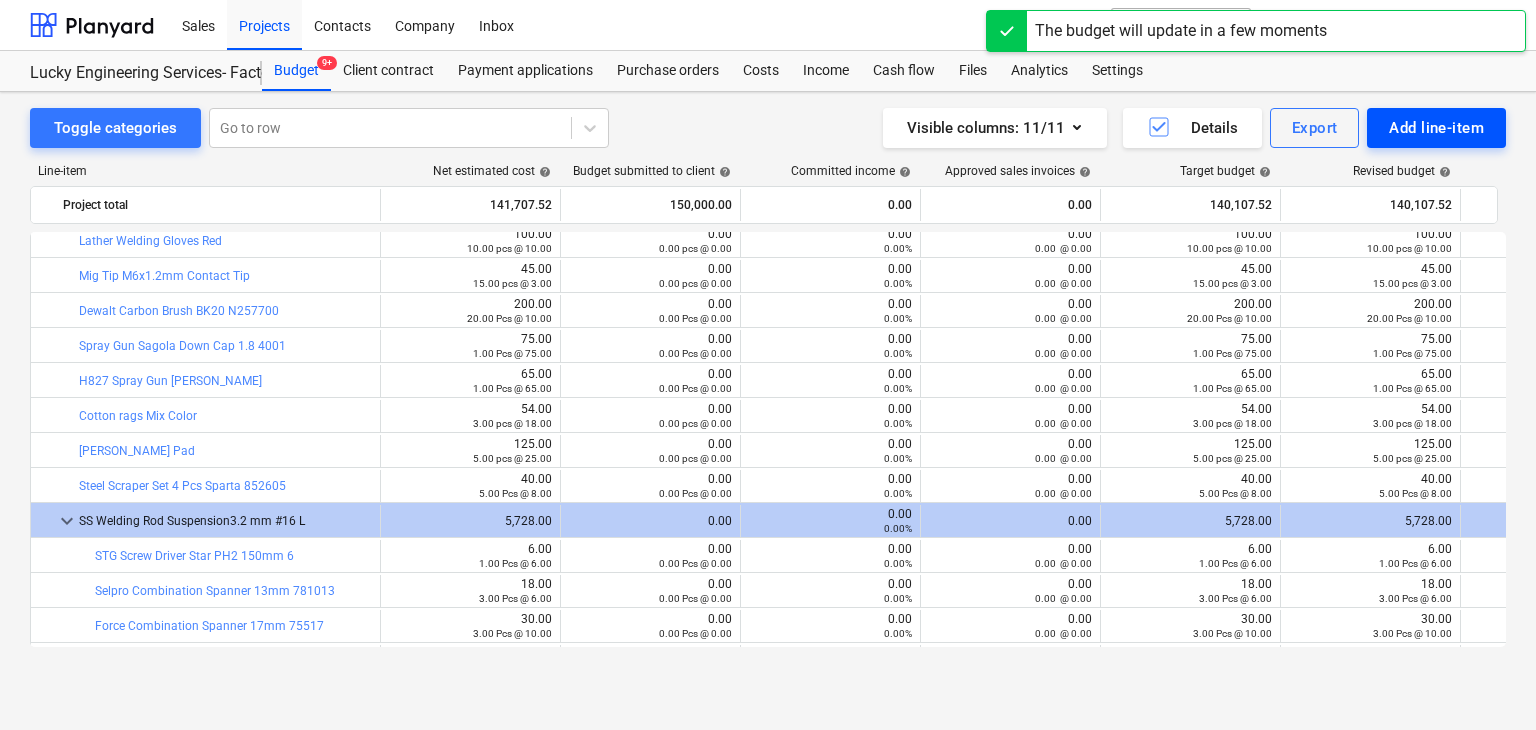 click on "Add line-item" at bounding box center (1436, 128) 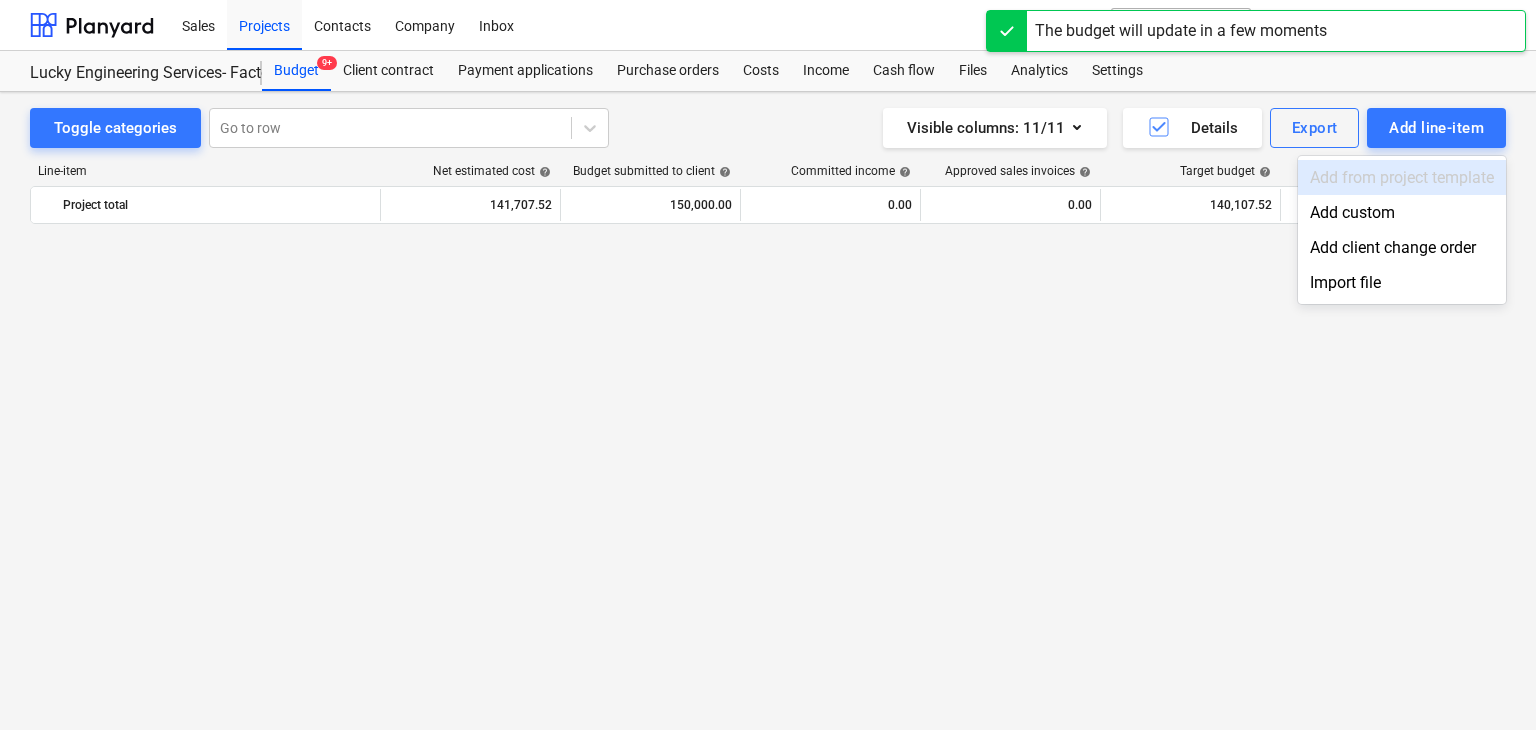 scroll, scrollTop: 1900, scrollLeft: 0, axis: vertical 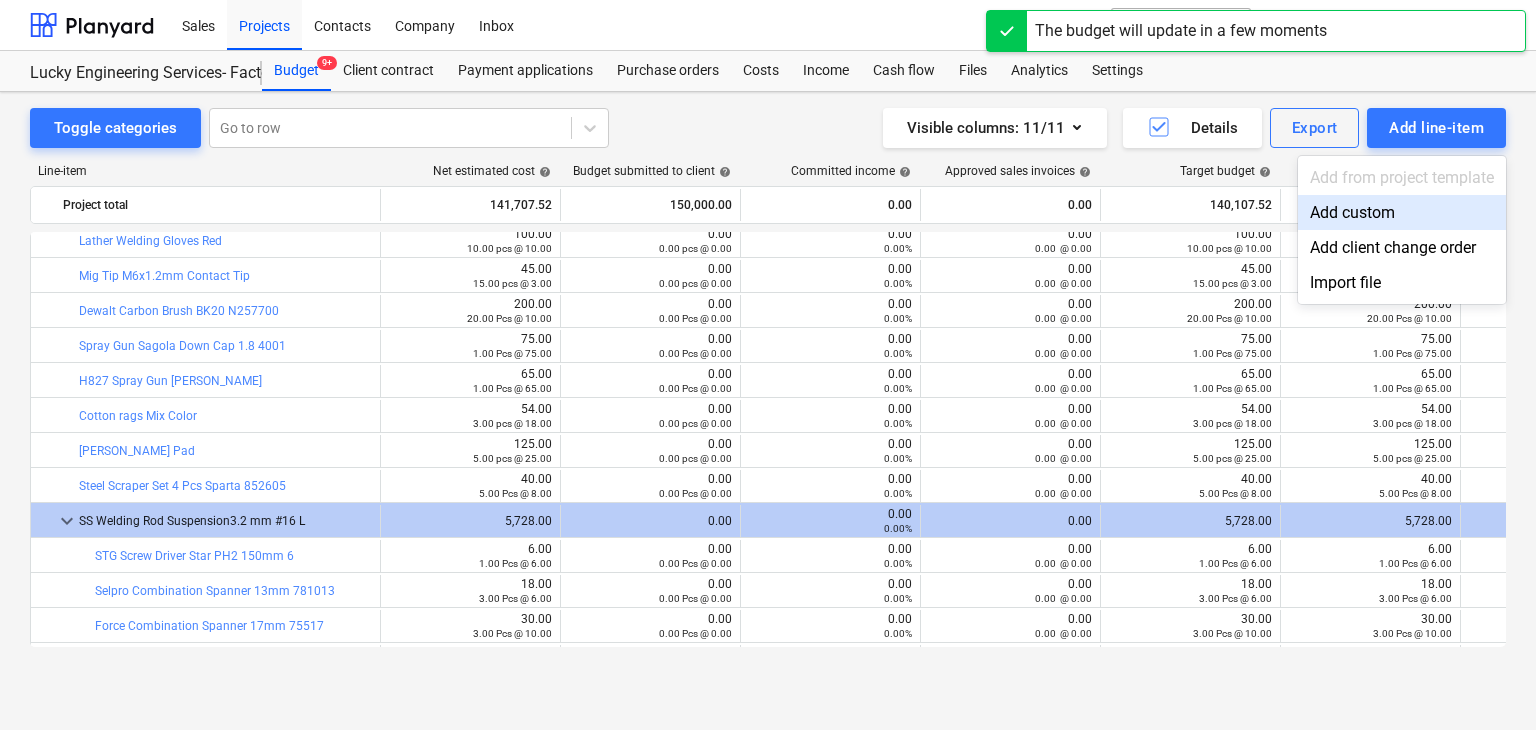 click on "Add custom" at bounding box center [1402, 212] 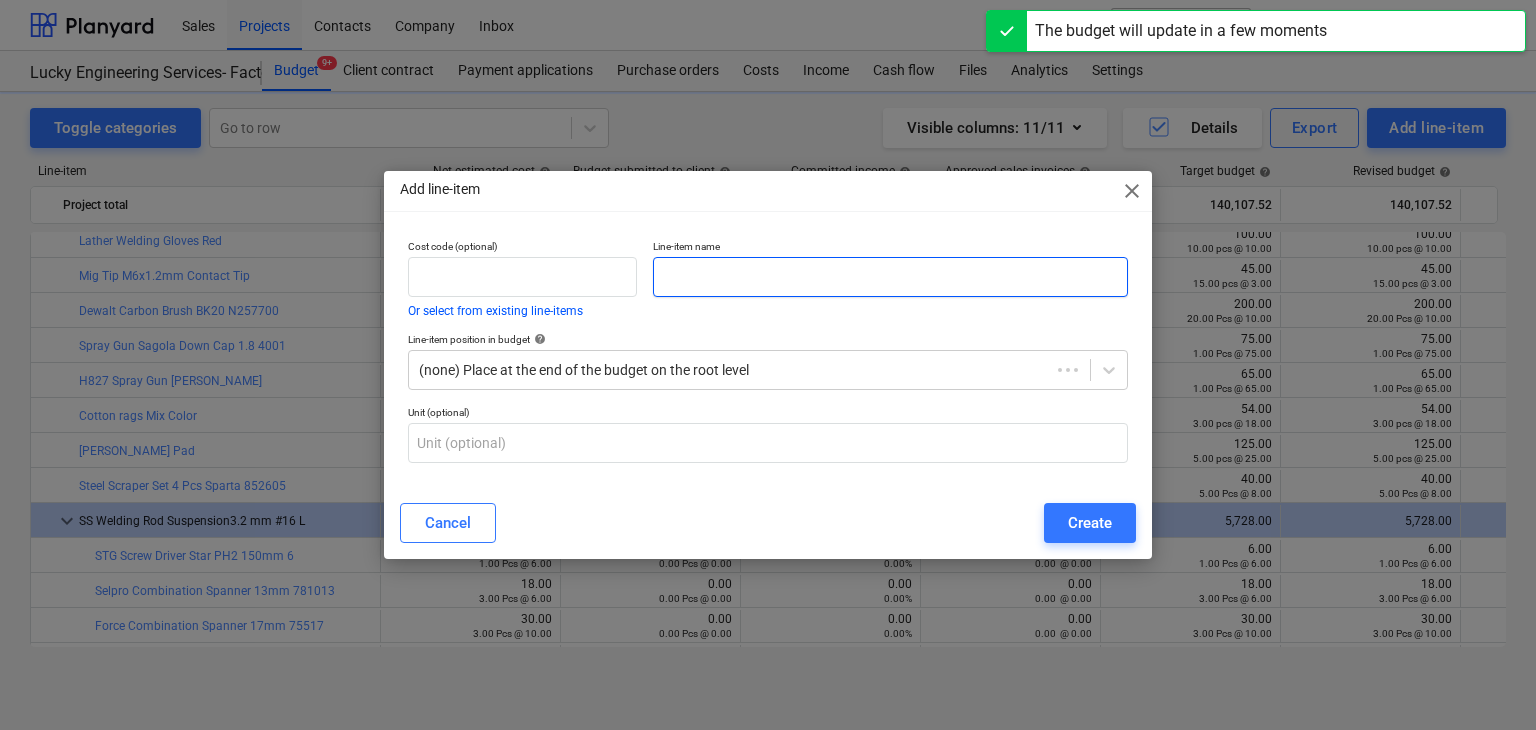 click at bounding box center [890, 277] 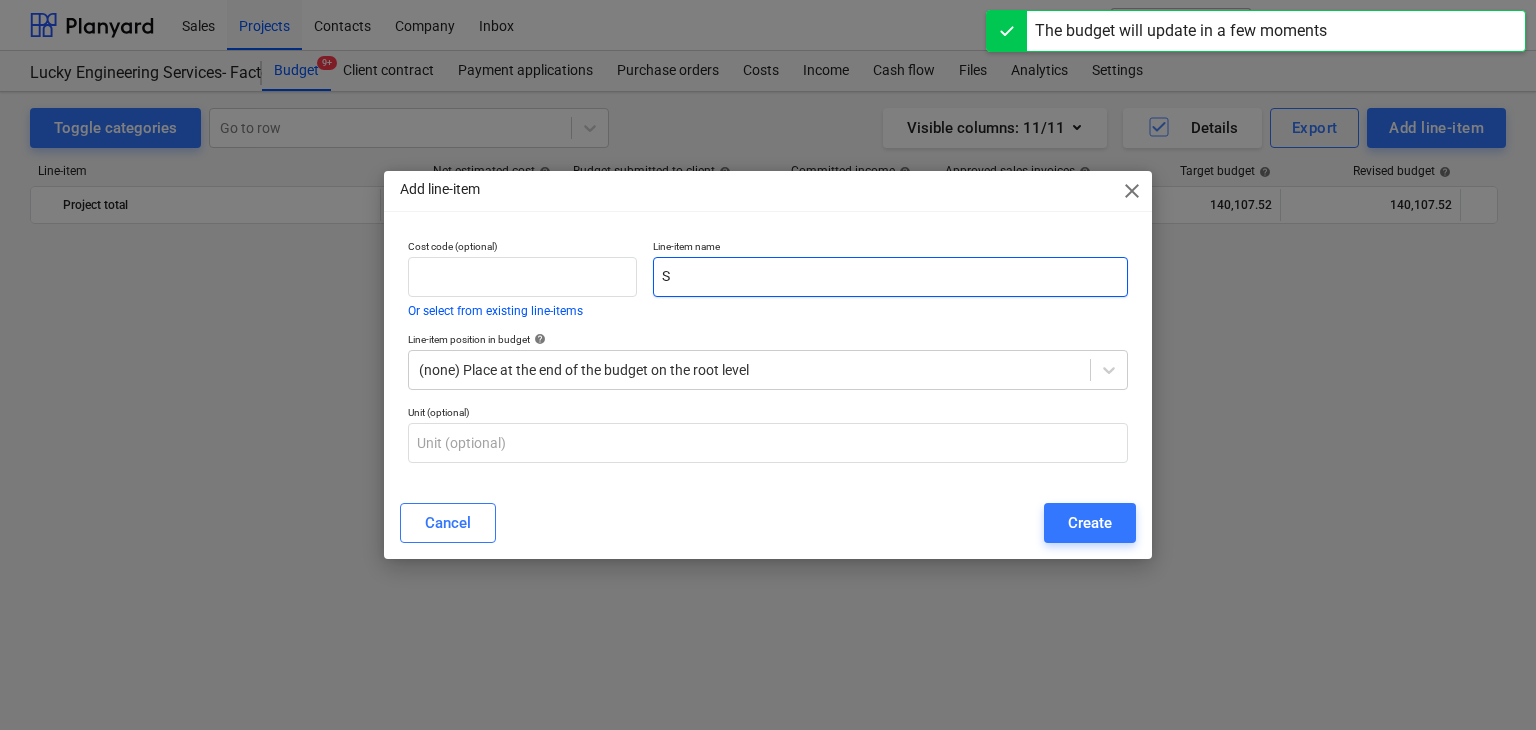 scroll, scrollTop: 1900, scrollLeft: 0, axis: vertical 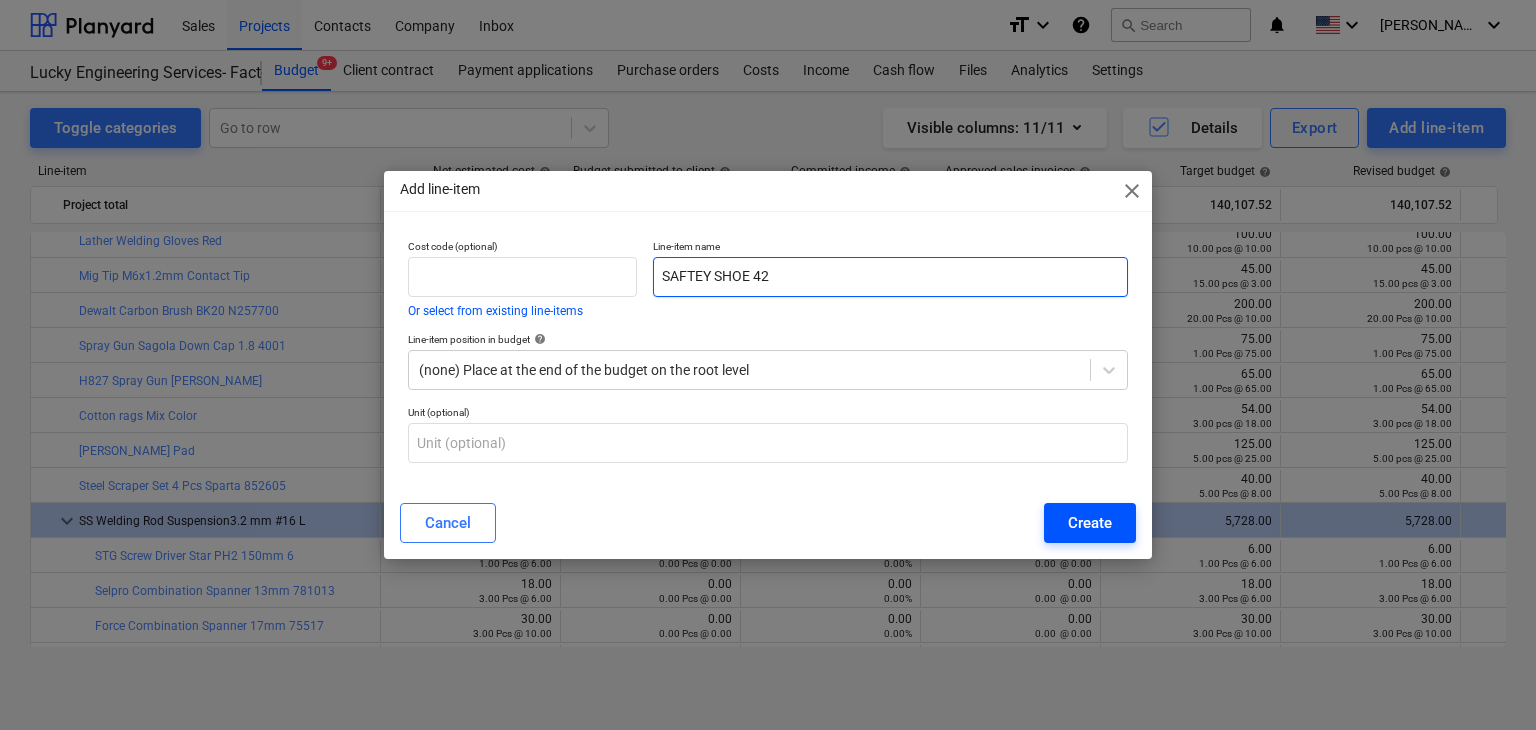 type on "SAFTEY SHOE 42" 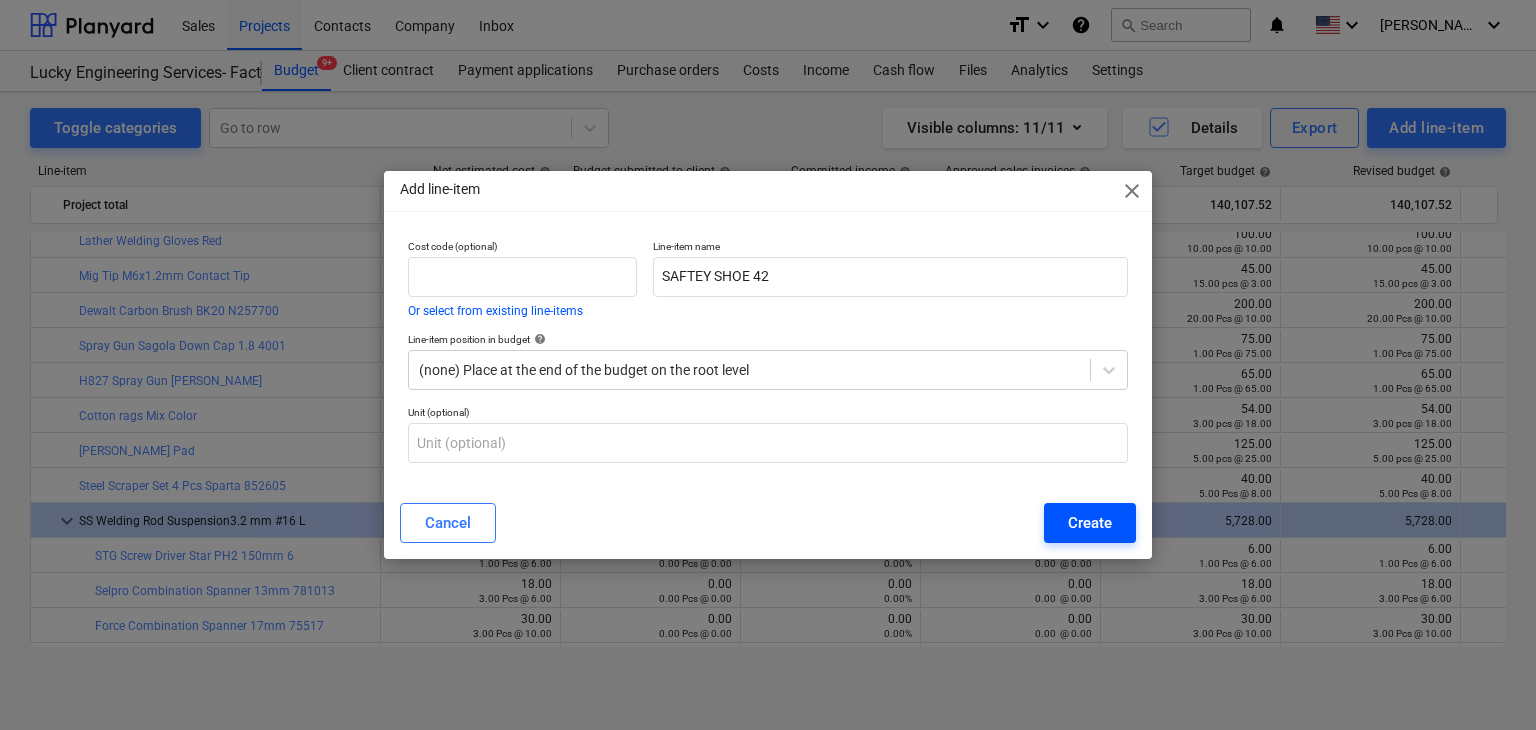 click on "Create" at bounding box center [1090, 523] 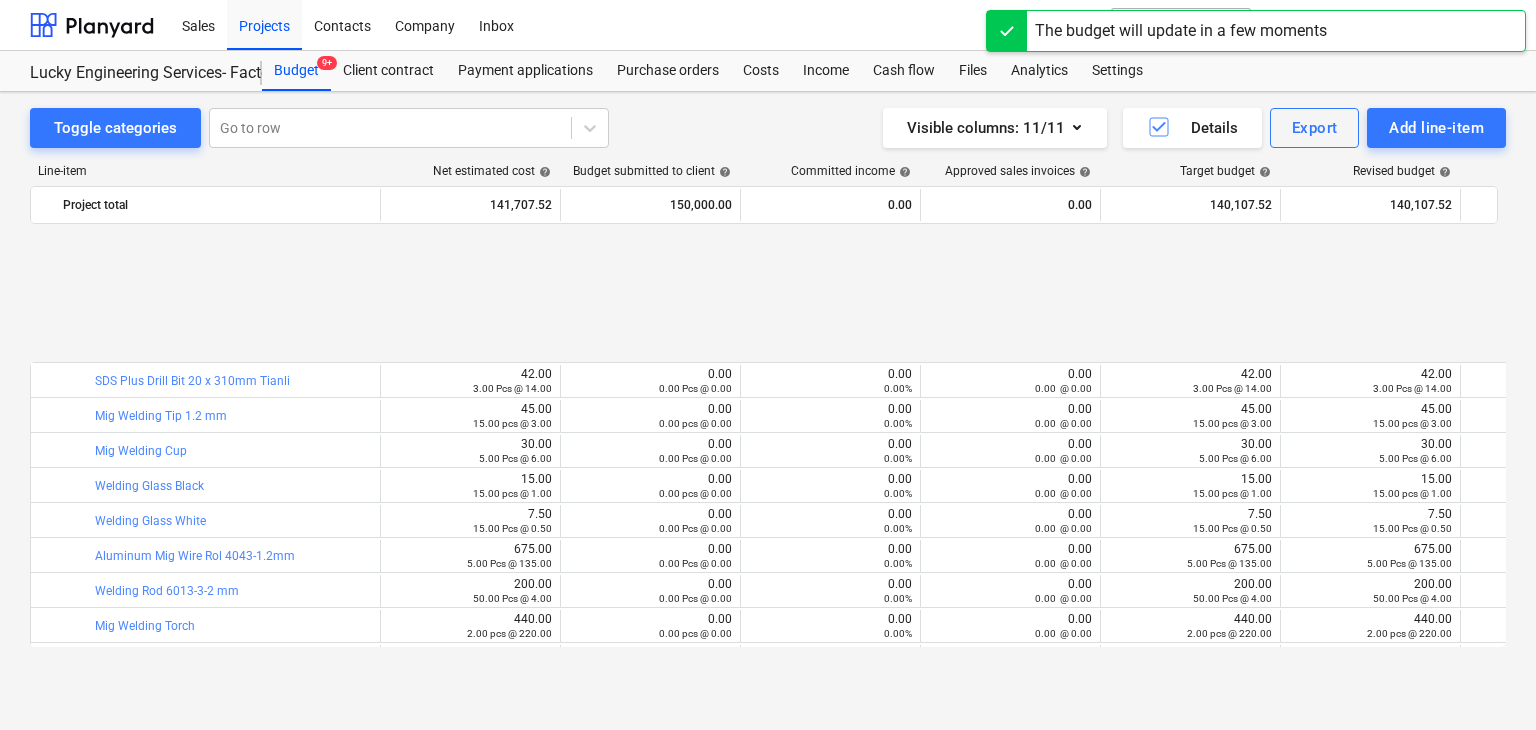 scroll, scrollTop: 2500, scrollLeft: 0, axis: vertical 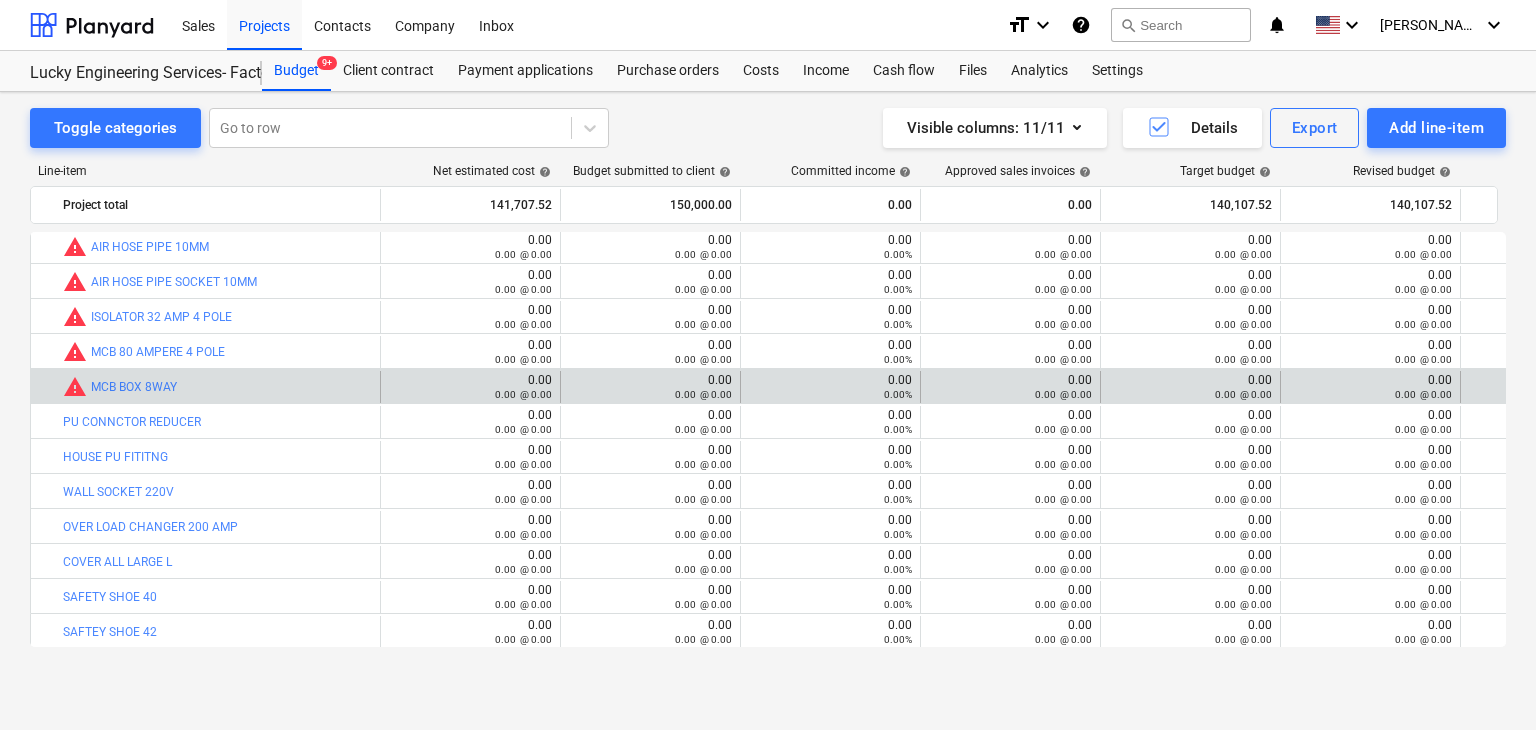 click on "bar_chart warning  MCB BOX 8WAY" at bounding box center (217, 387) 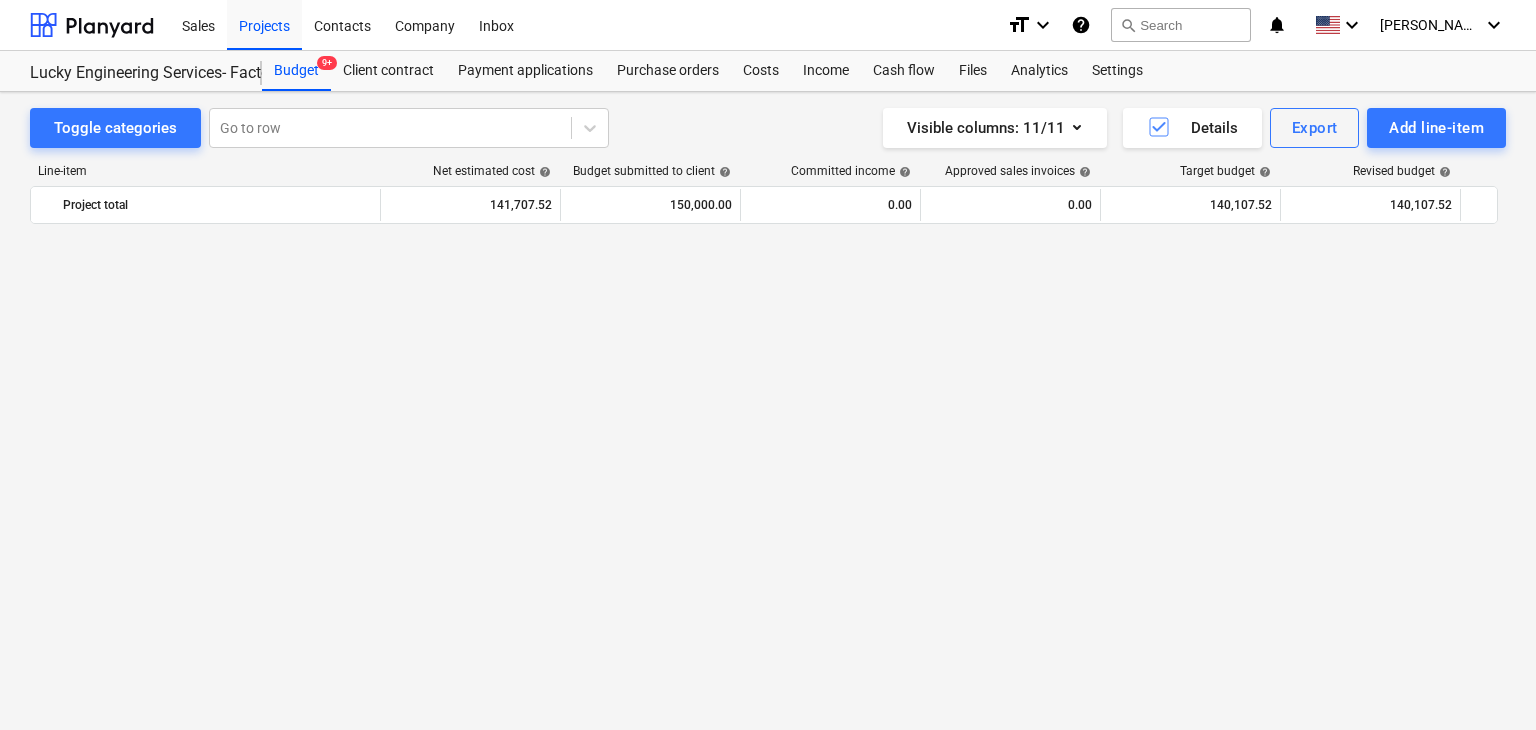 scroll, scrollTop: 0, scrollLeft: 0, axis: both 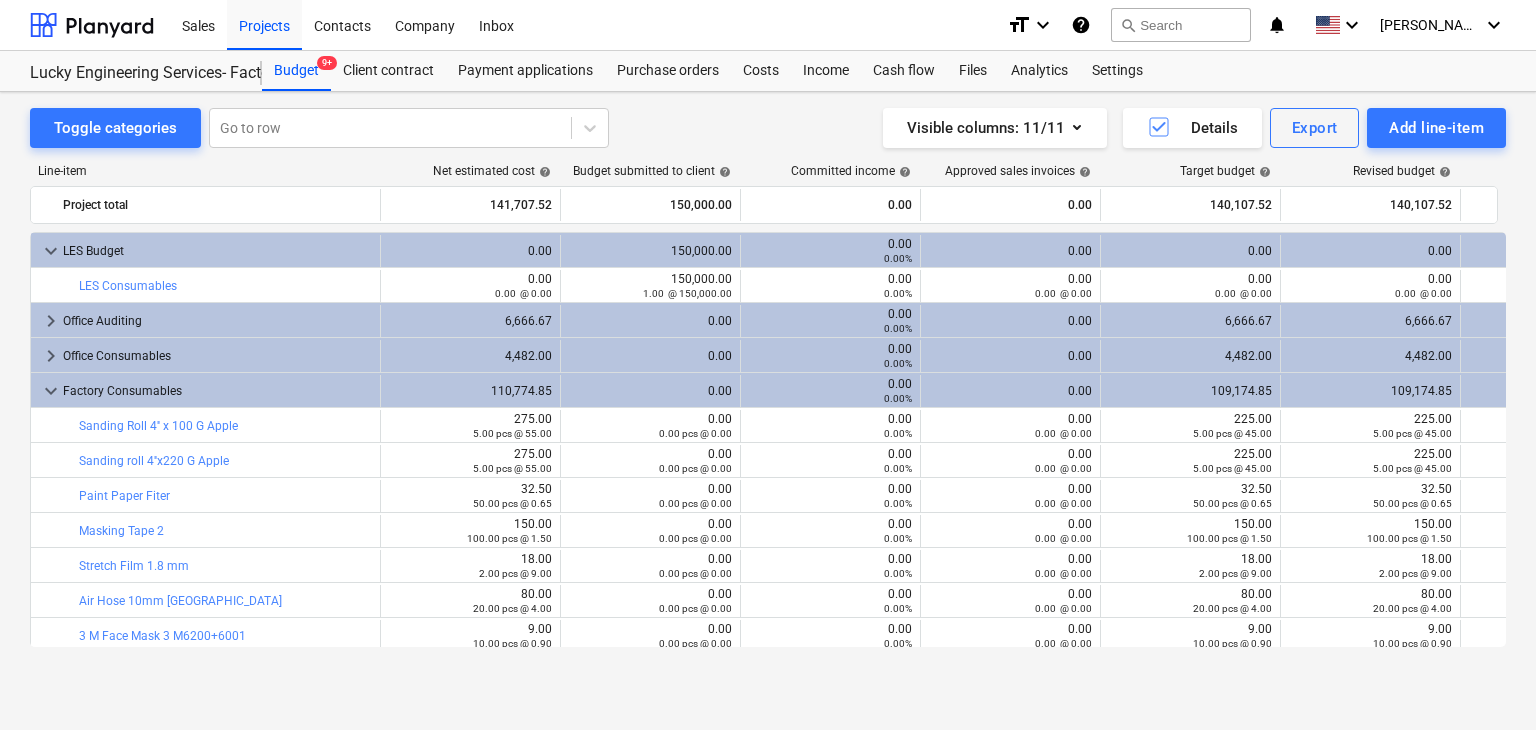 click on "Factory Consumables" at bounding box center [217, 391] 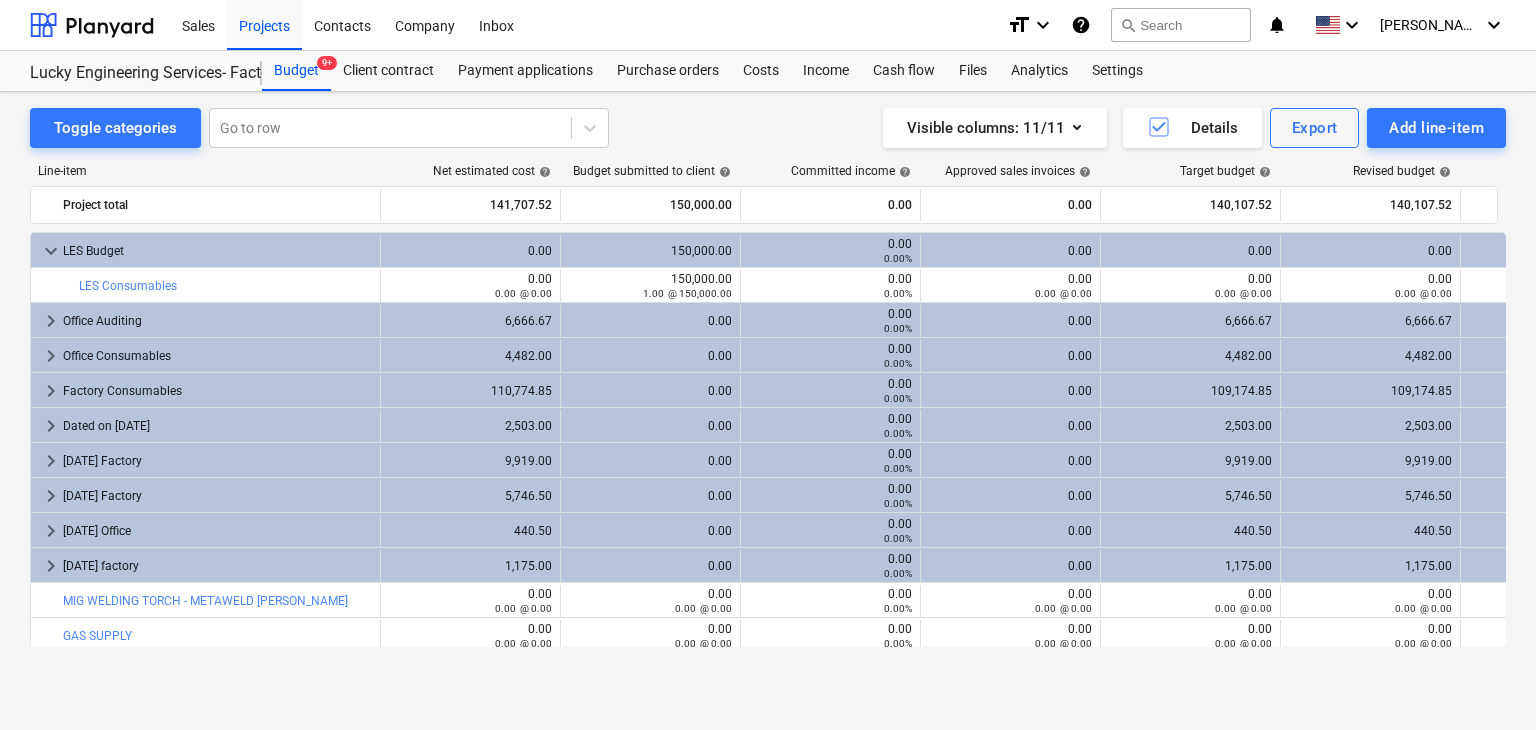 click on "Factory Consumables" at bounding box center [217, 391] 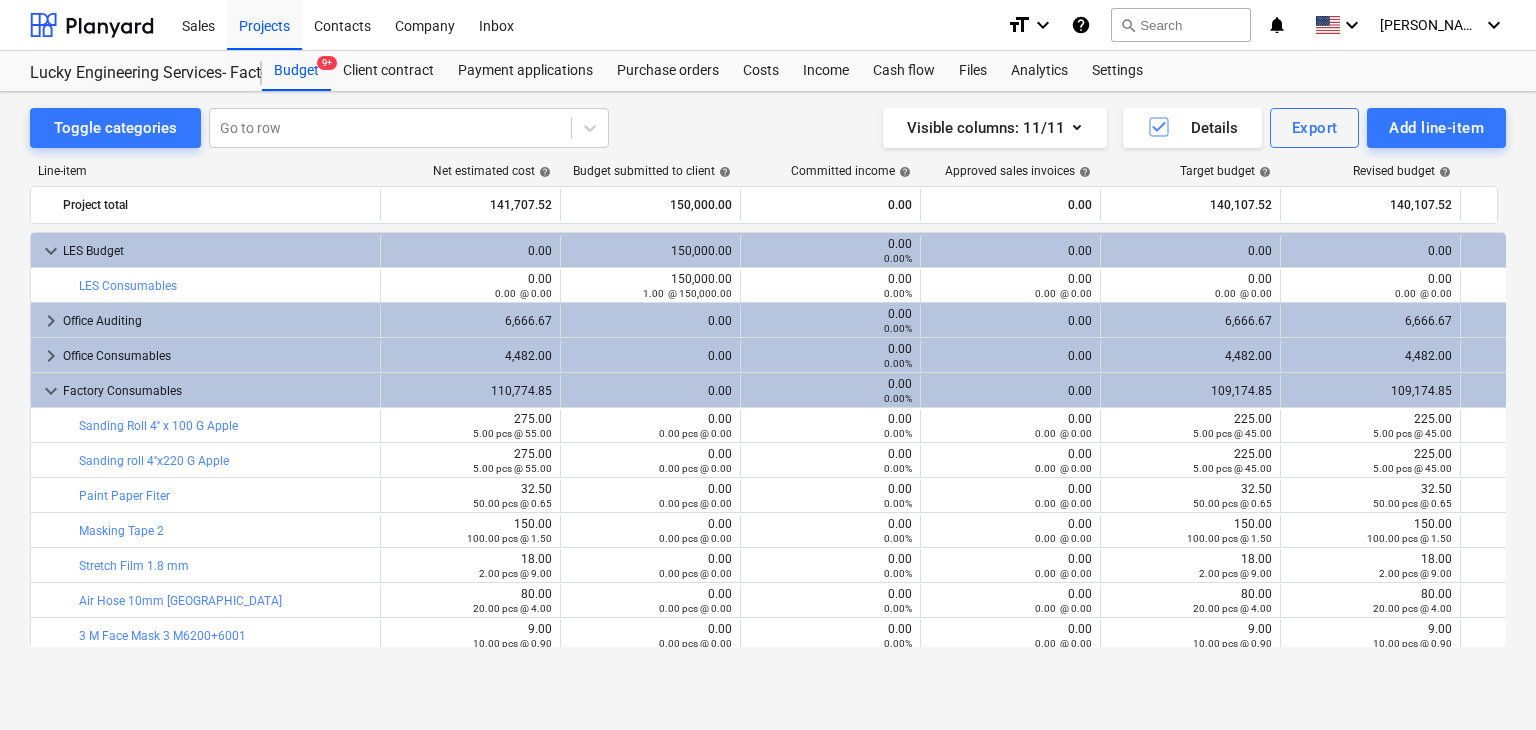 click on "Factory Consumables" at bounding box center (217, 391) 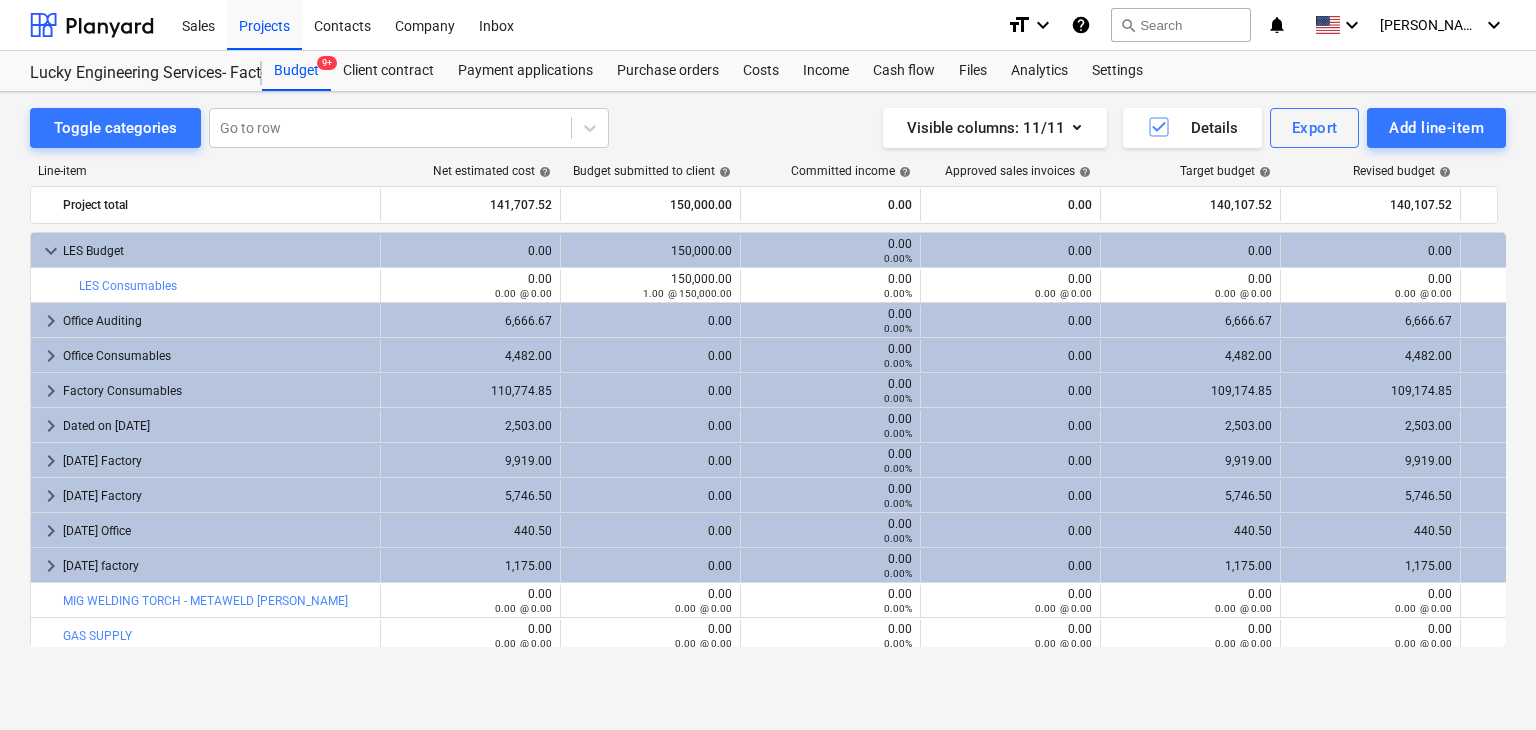 drag, startPoint x: 306, startPoint y: 400, endPoint x: 779, endPoint y: 121, distance: 549.1539 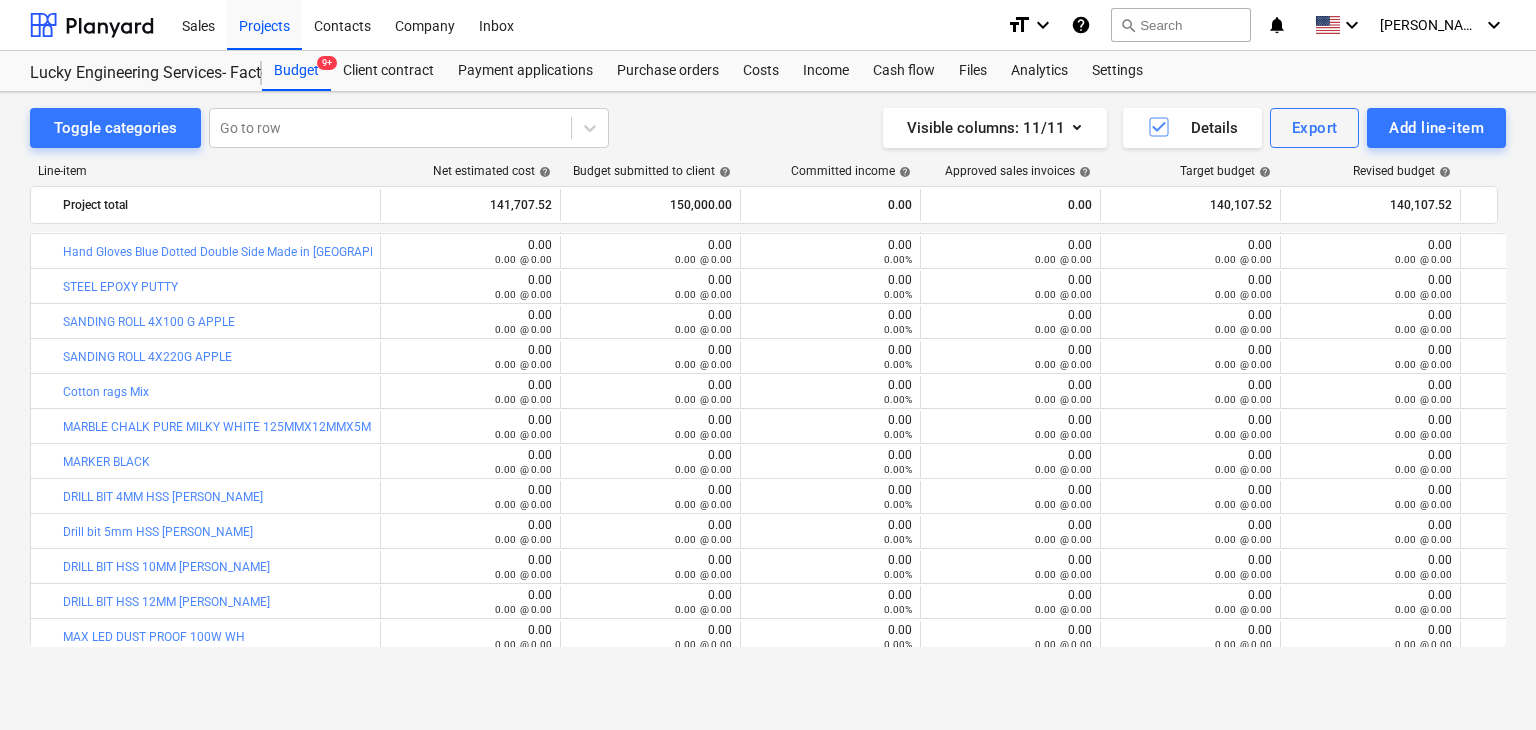 scroll, scrollTop: 6300, scrollLeft: 0, axis: vertical 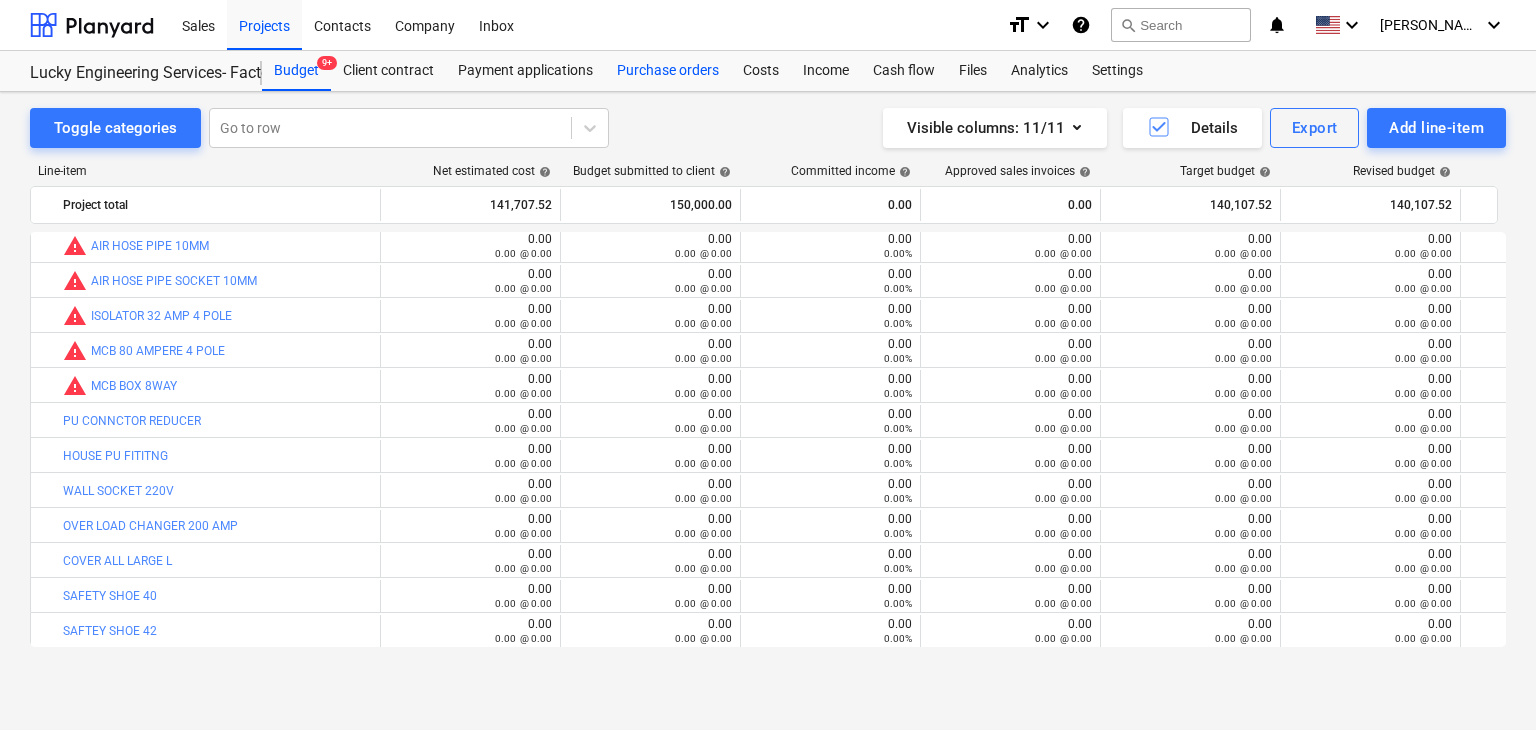 click on "Purchase orders" at bounding box center (668, 71) 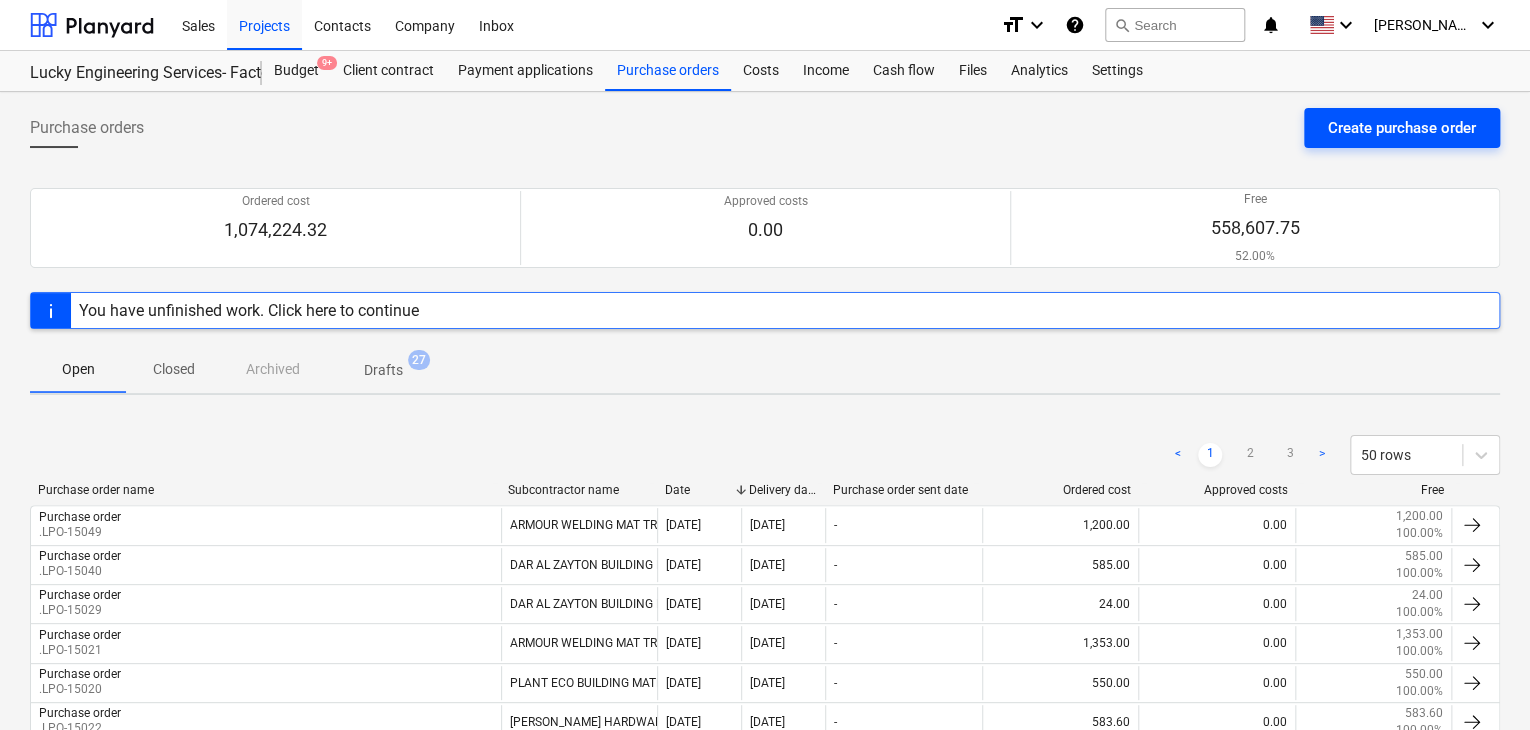 click on "Create purchase order" at bounding box center [1402, 128] 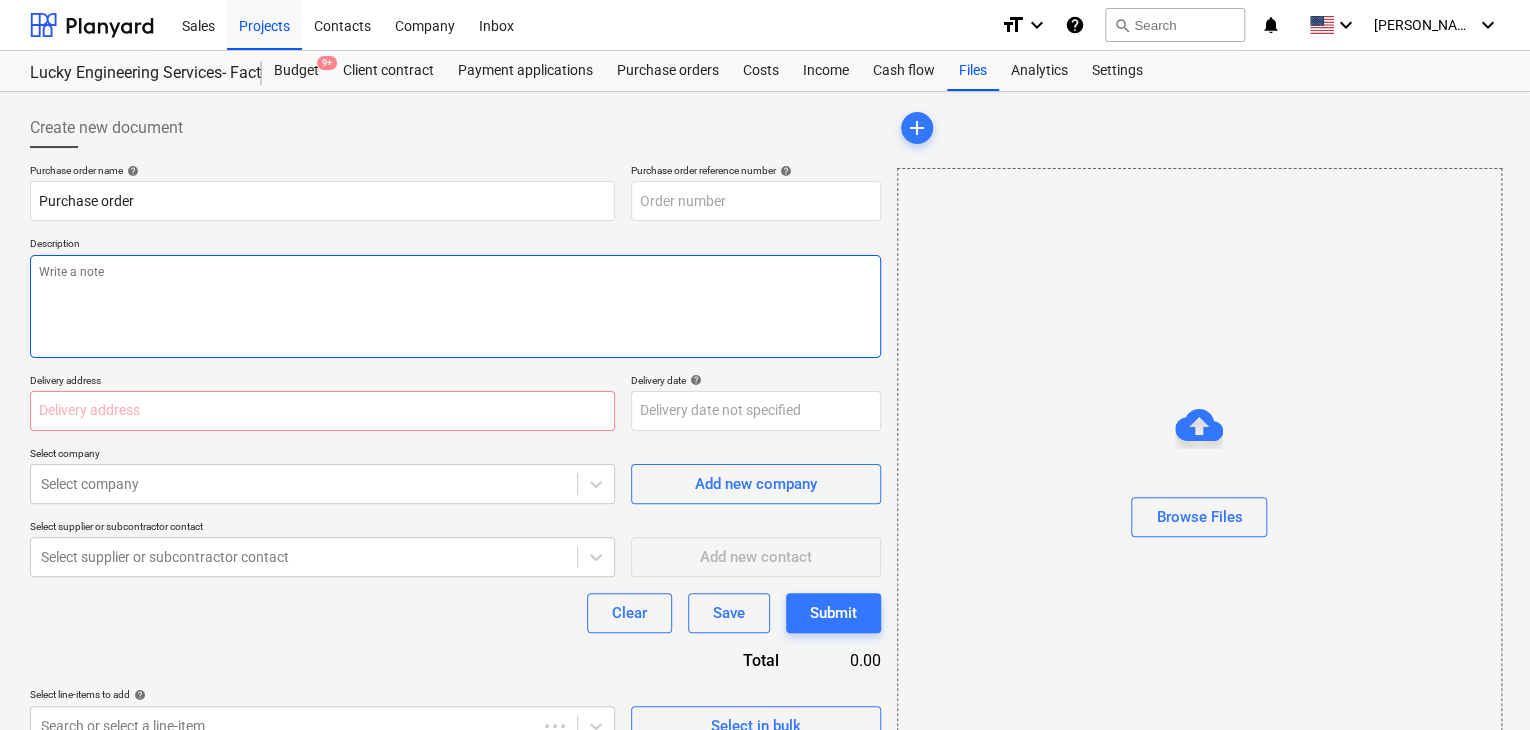 click at bounding box center (455, 306) 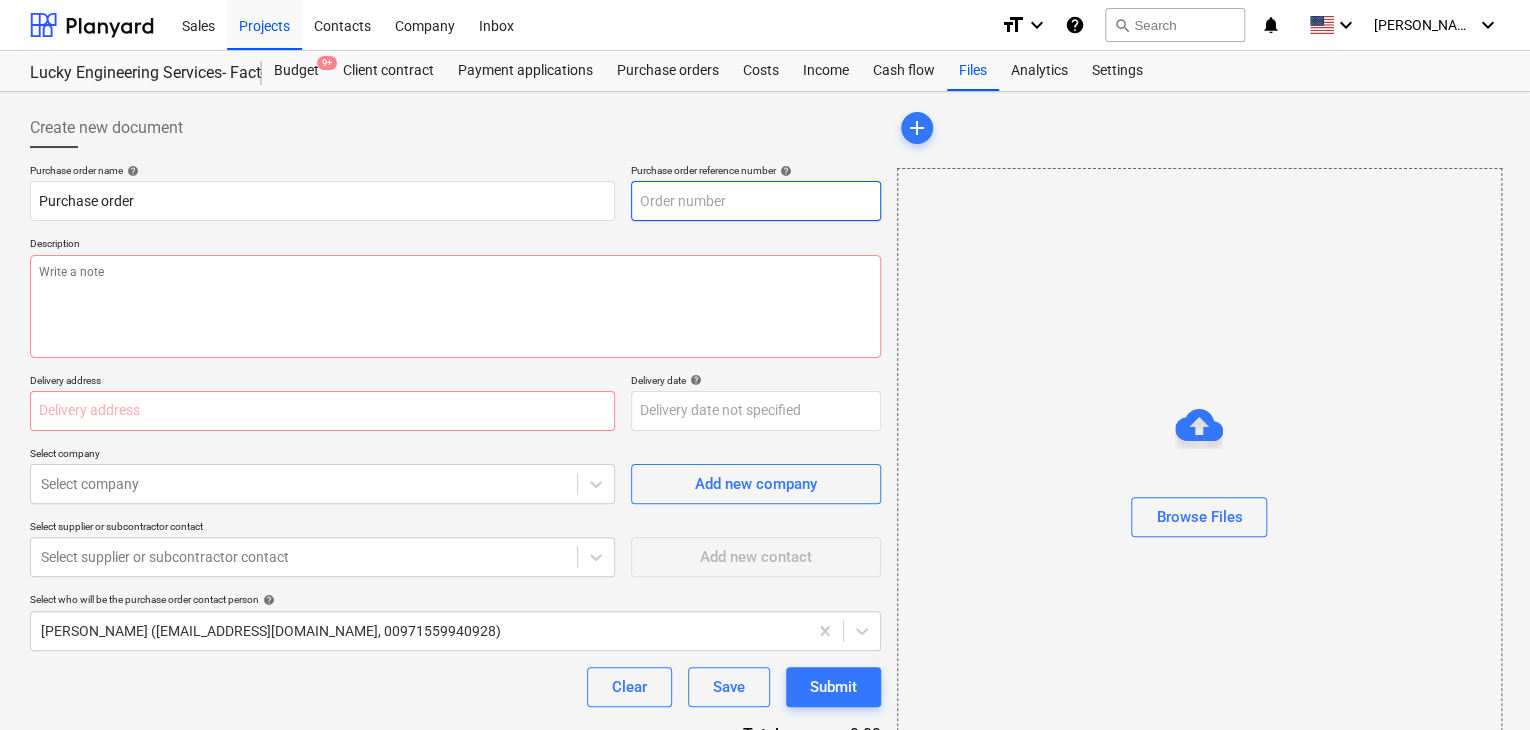 click at bounding box center [756, 201] 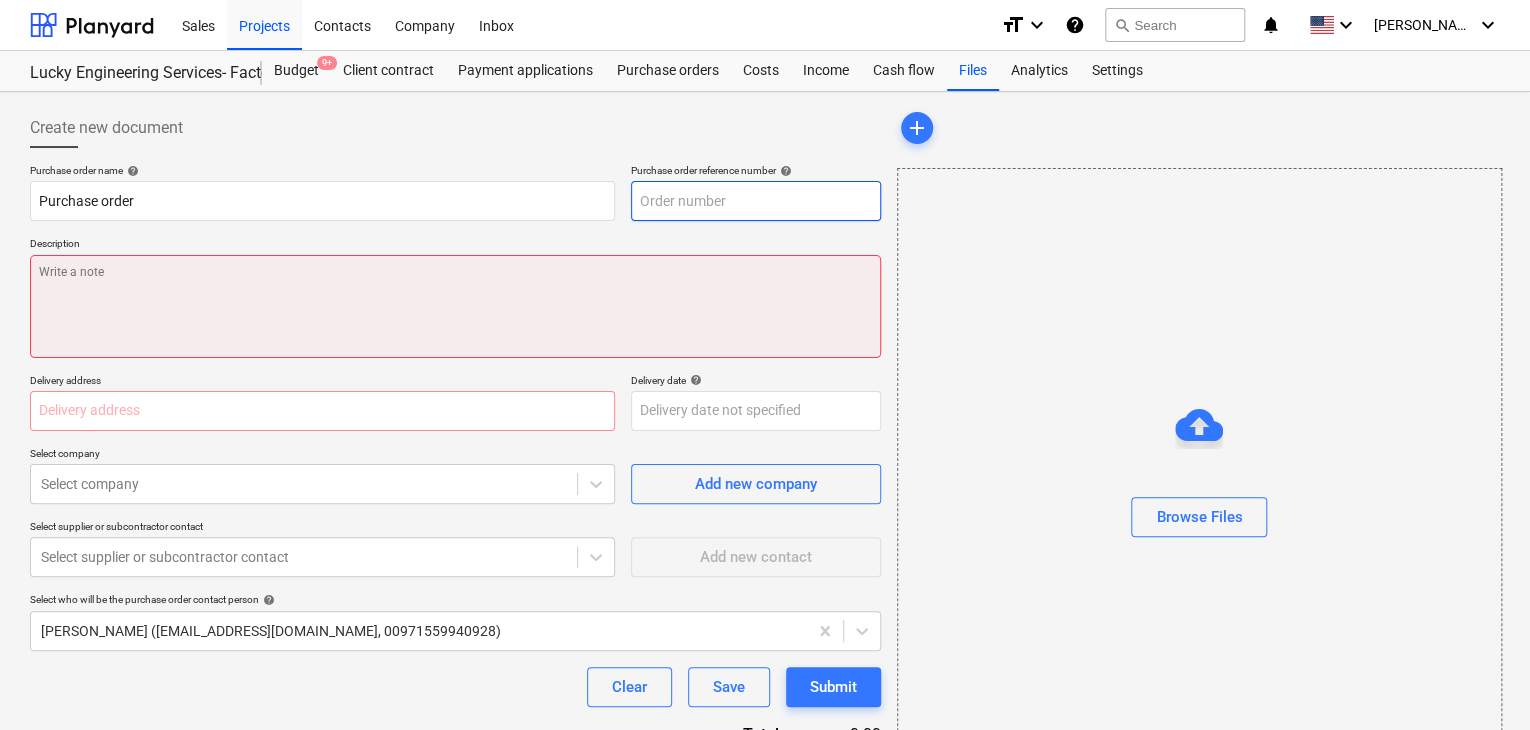 type on "x" 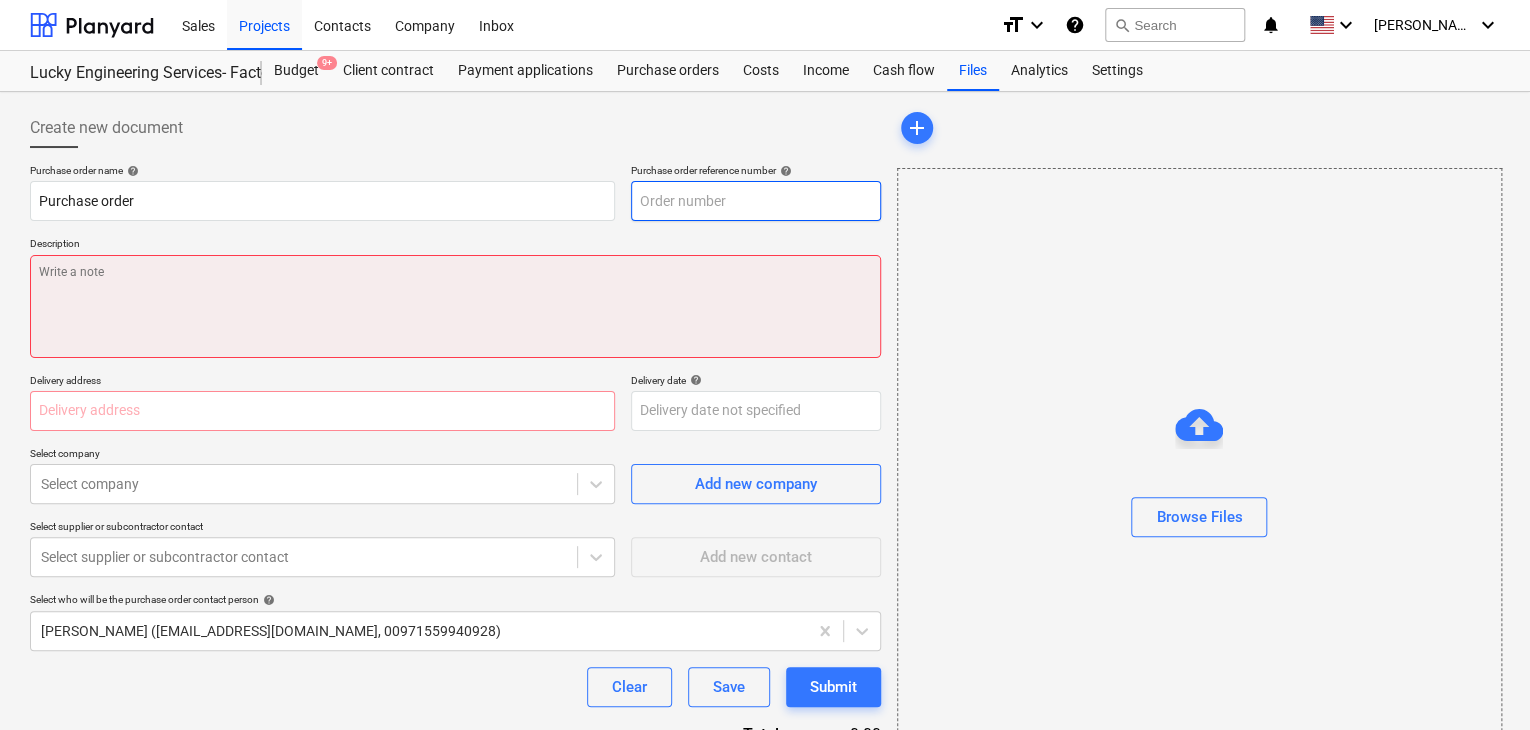 type on "LES-PO-420" 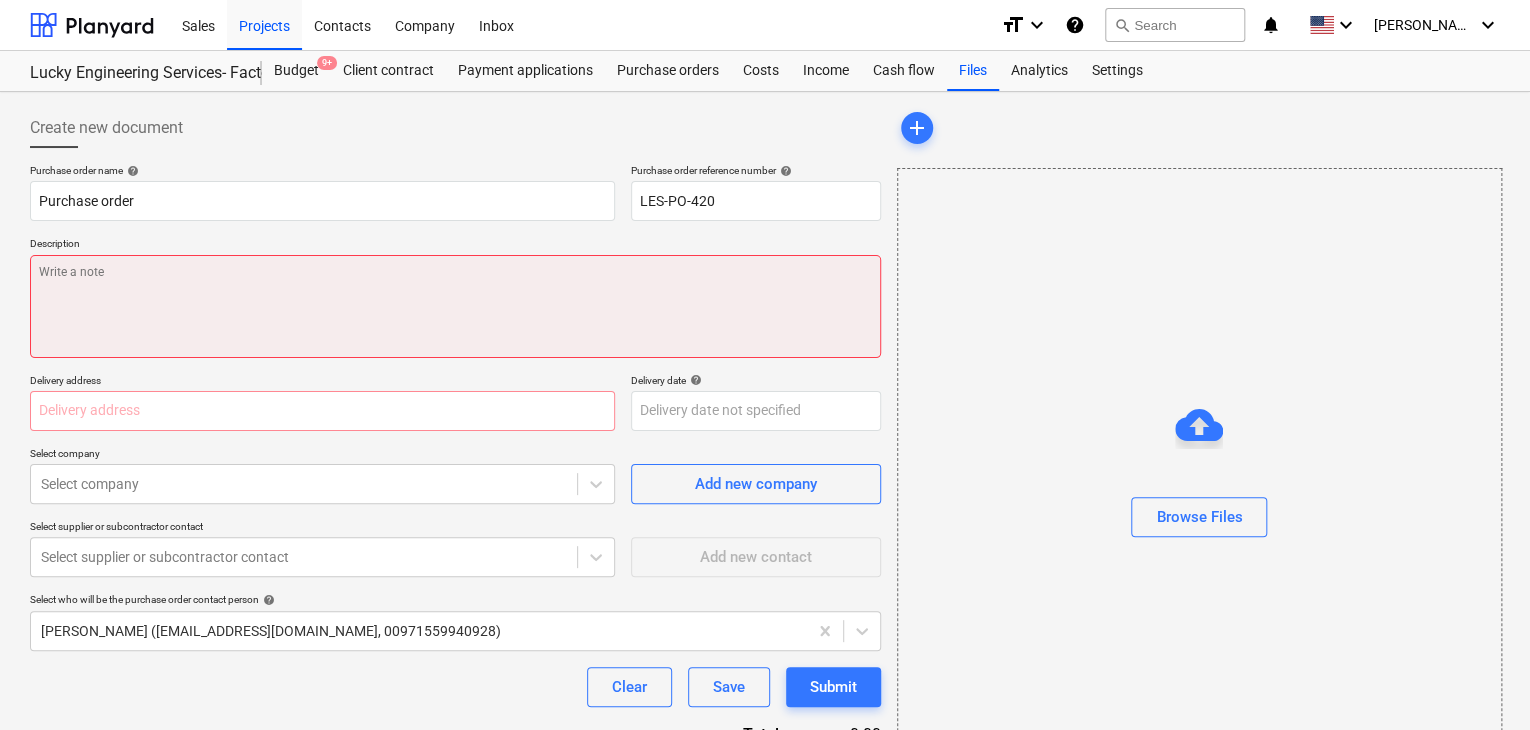 click at bounding box center (455, 306) 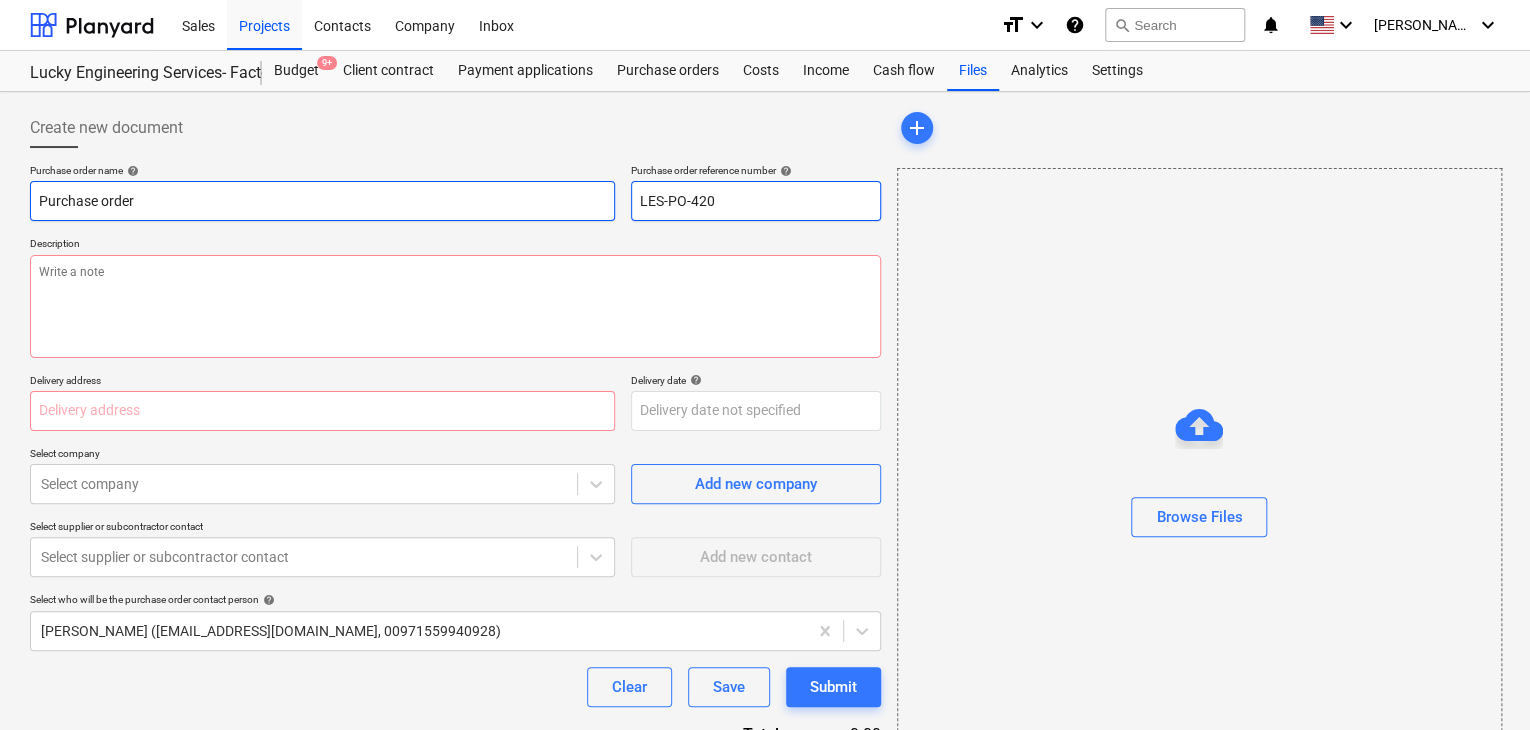 drag, startPoint x: 767, startPoint y: 193, endPoint x: 565, endPoint y: 200, distance: 202.12125 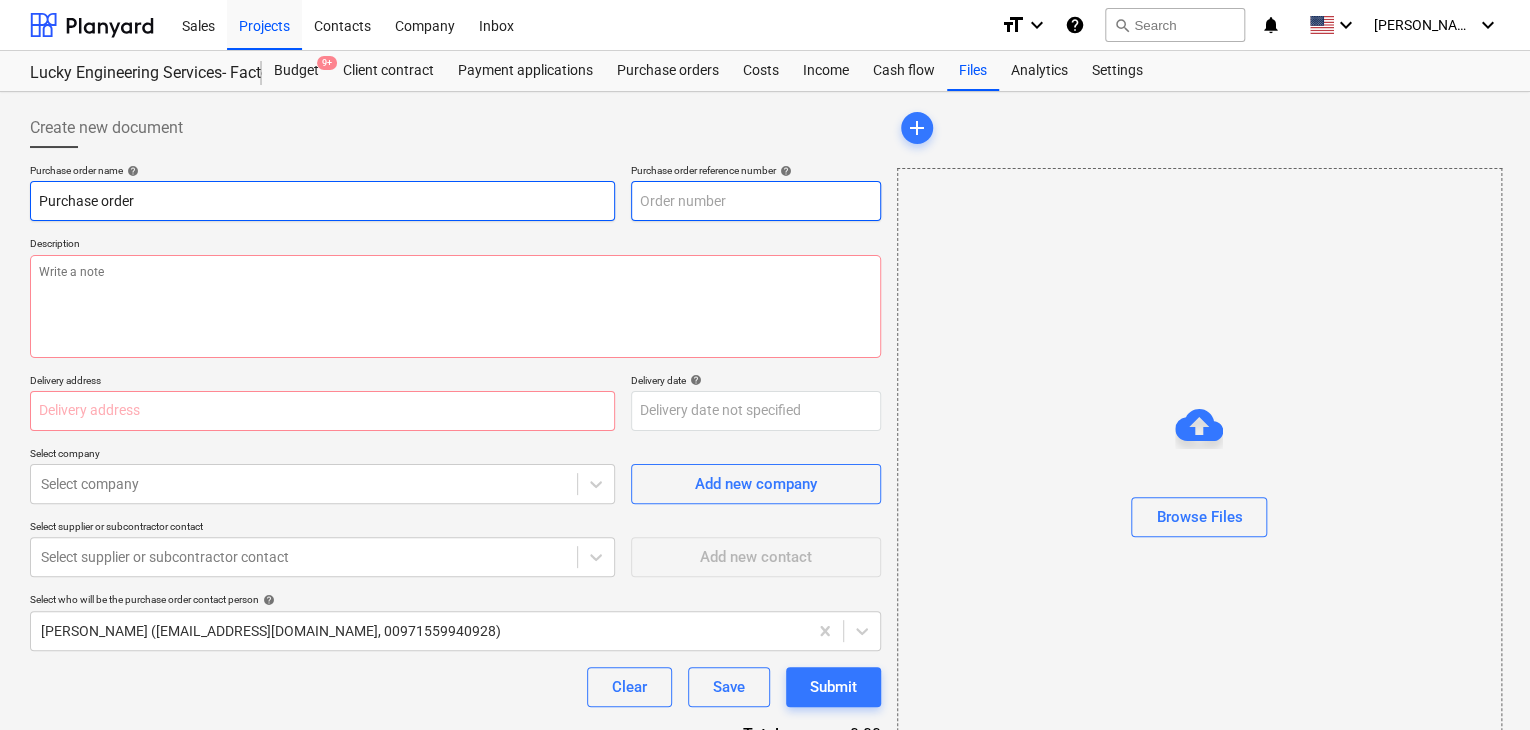 type on "x" 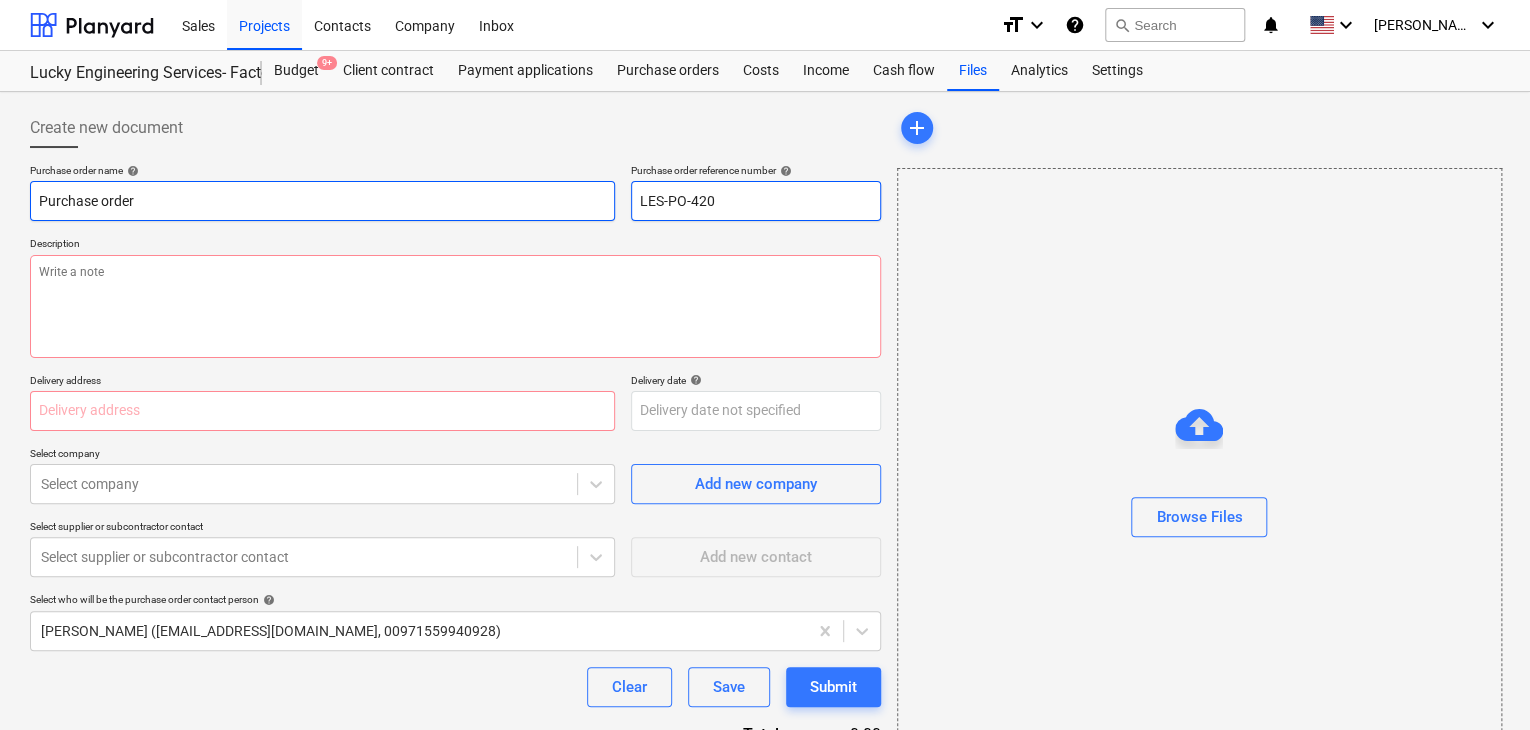 drag, startPoint x: 728, startPoint y: 201, endPoint x: 554, endPoint y: 201, distance: 174 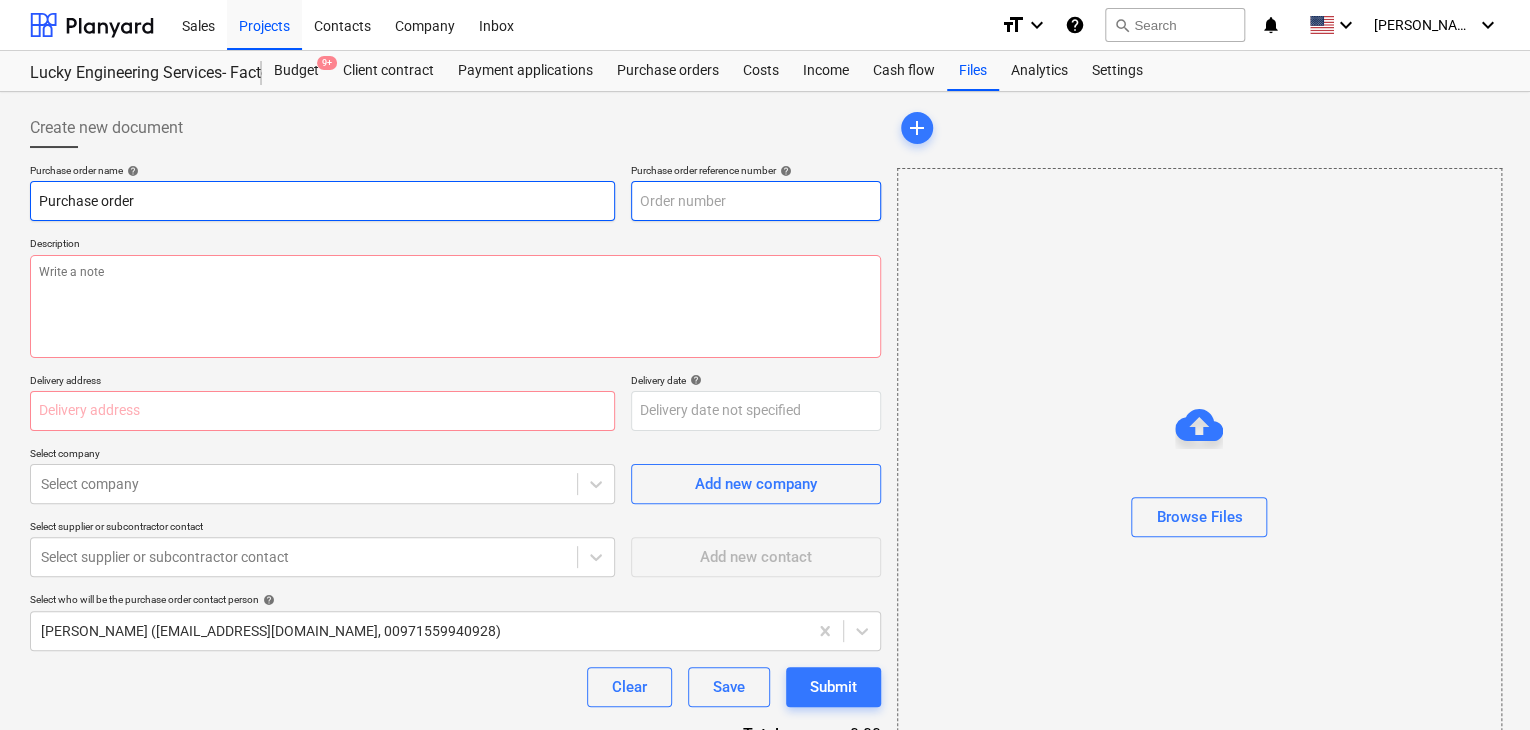 type on "x" 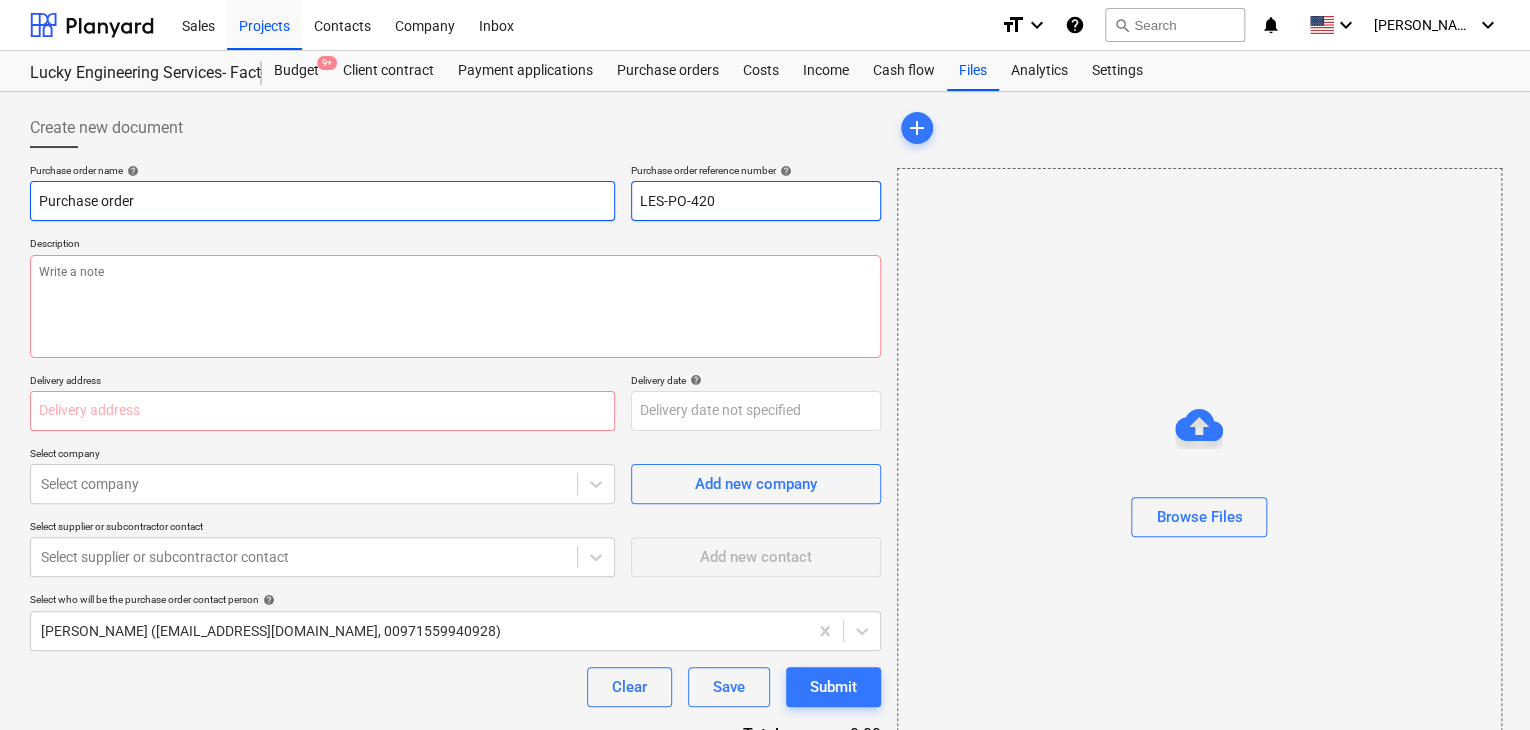 drag, startPoint x: 719, startPoint y: 193, endPoint x: 609, endPoint y: 181, distance: 110.65261 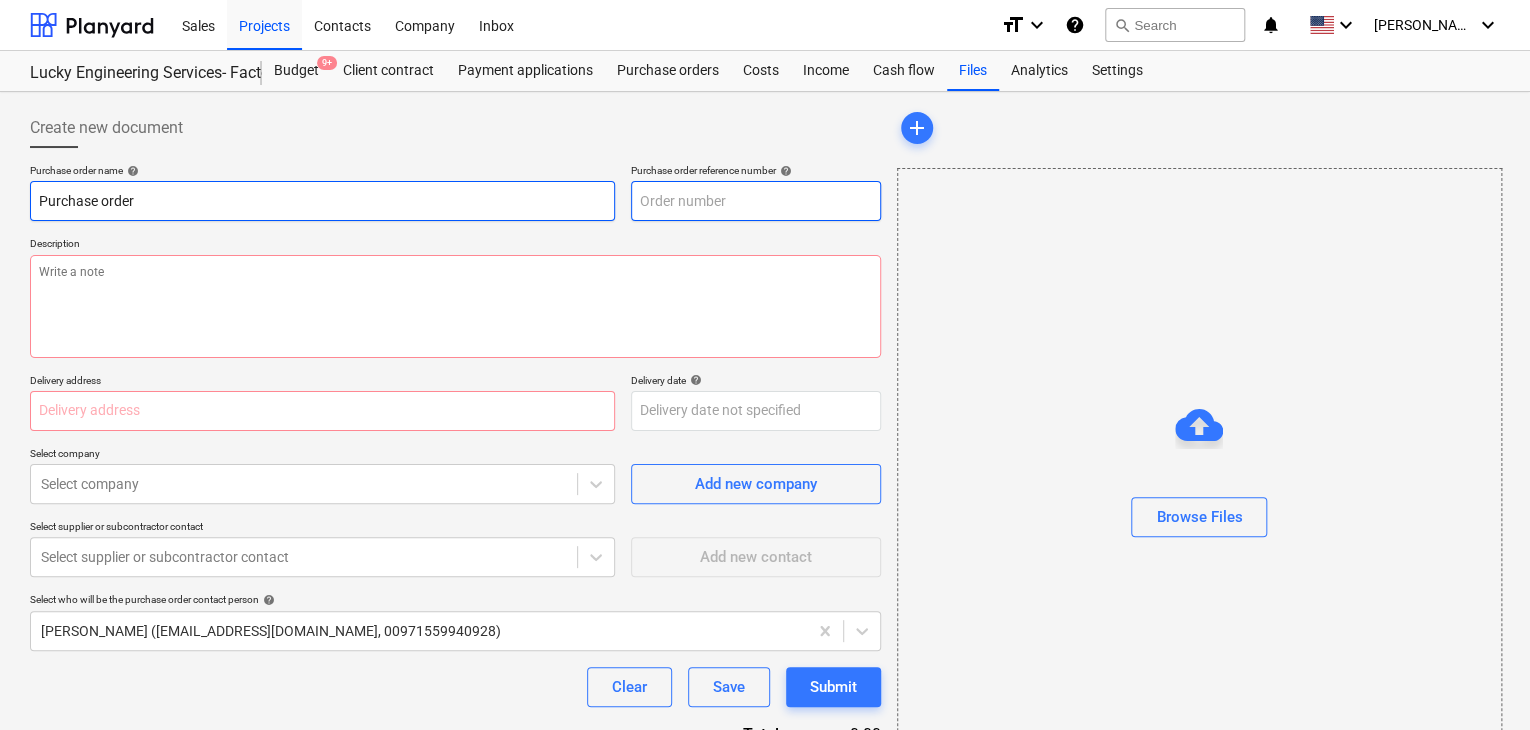 type on "x" 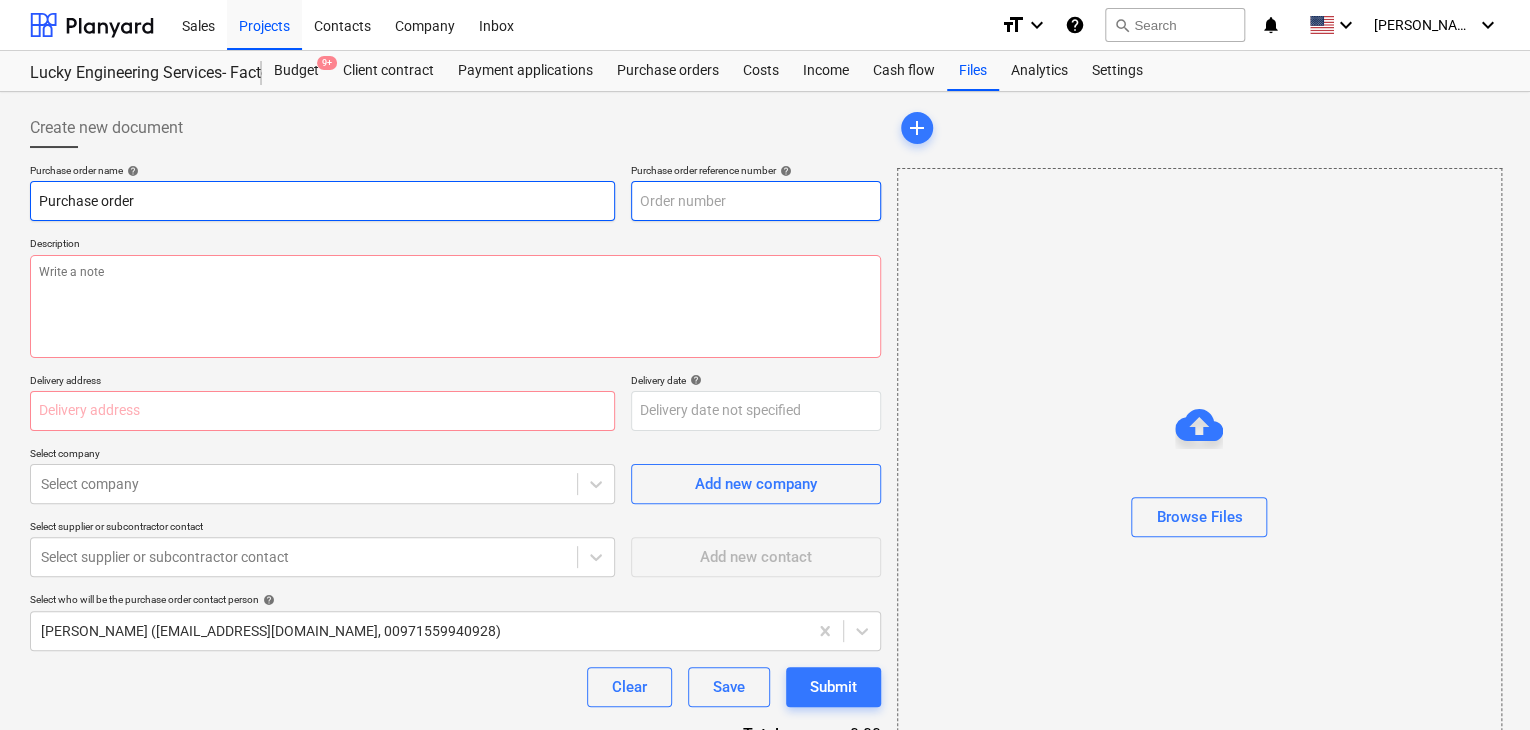 type on "LES-PO-420" 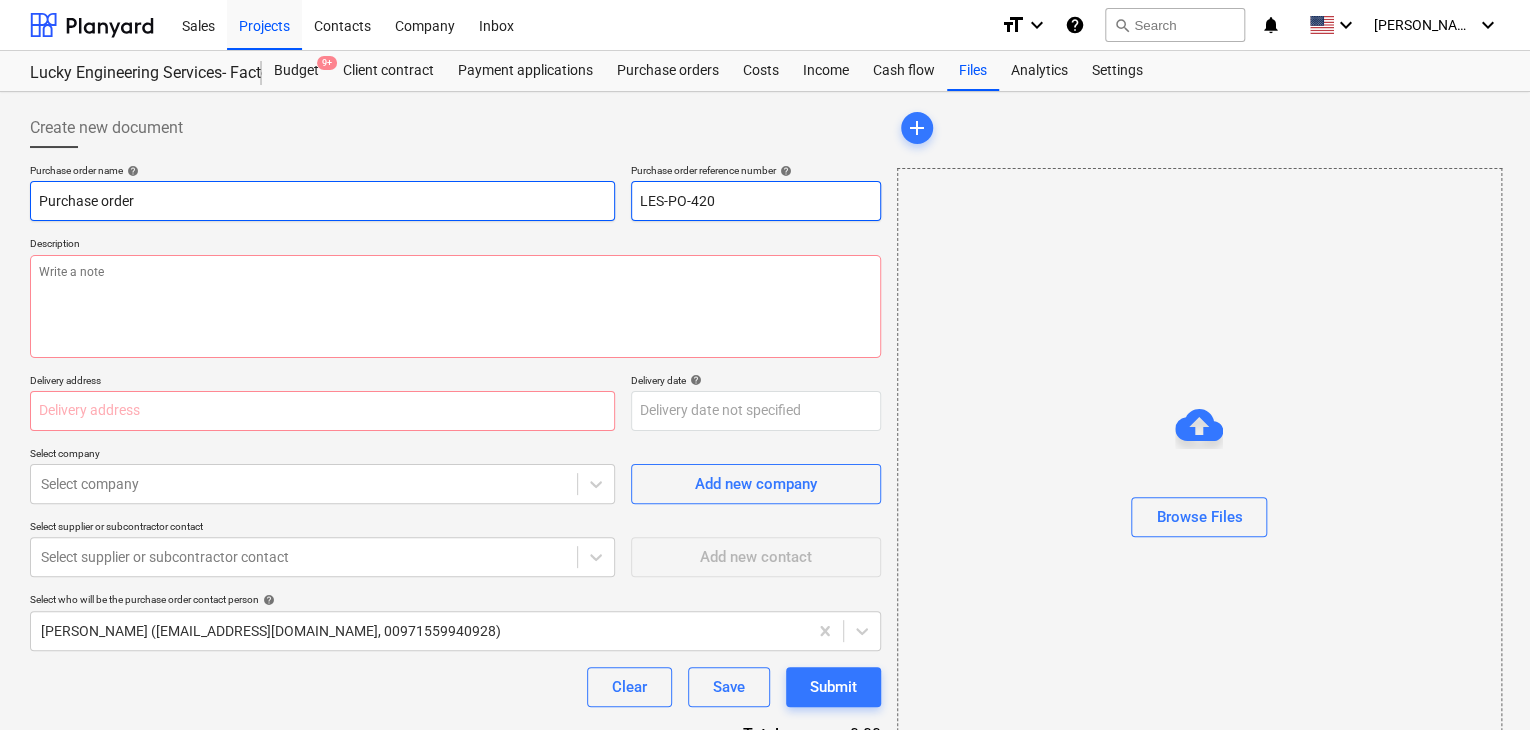 drag, startPoint x: 723, startPoint y: 191, endPoint x: 578, endPoint y: 191, distance: 145 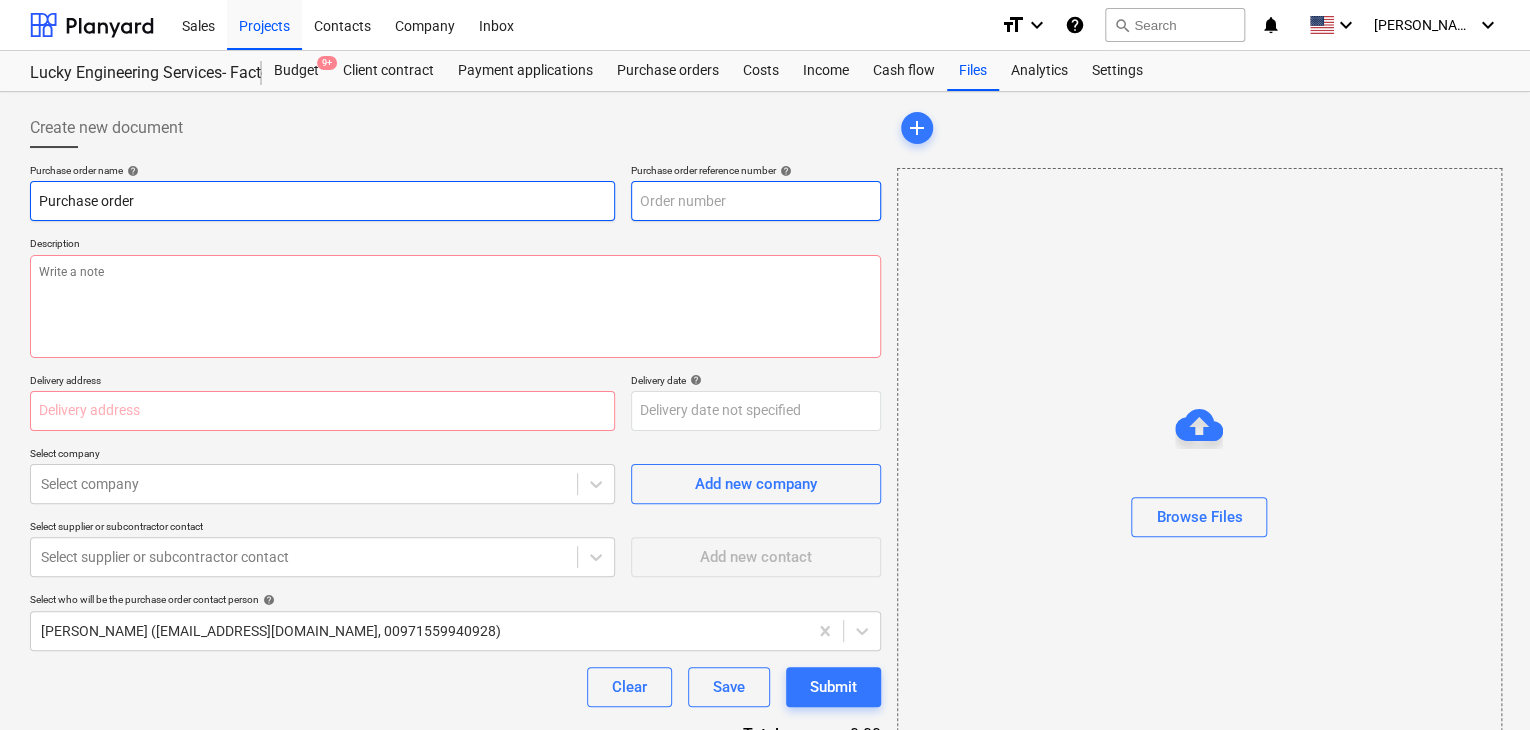 type on "x" 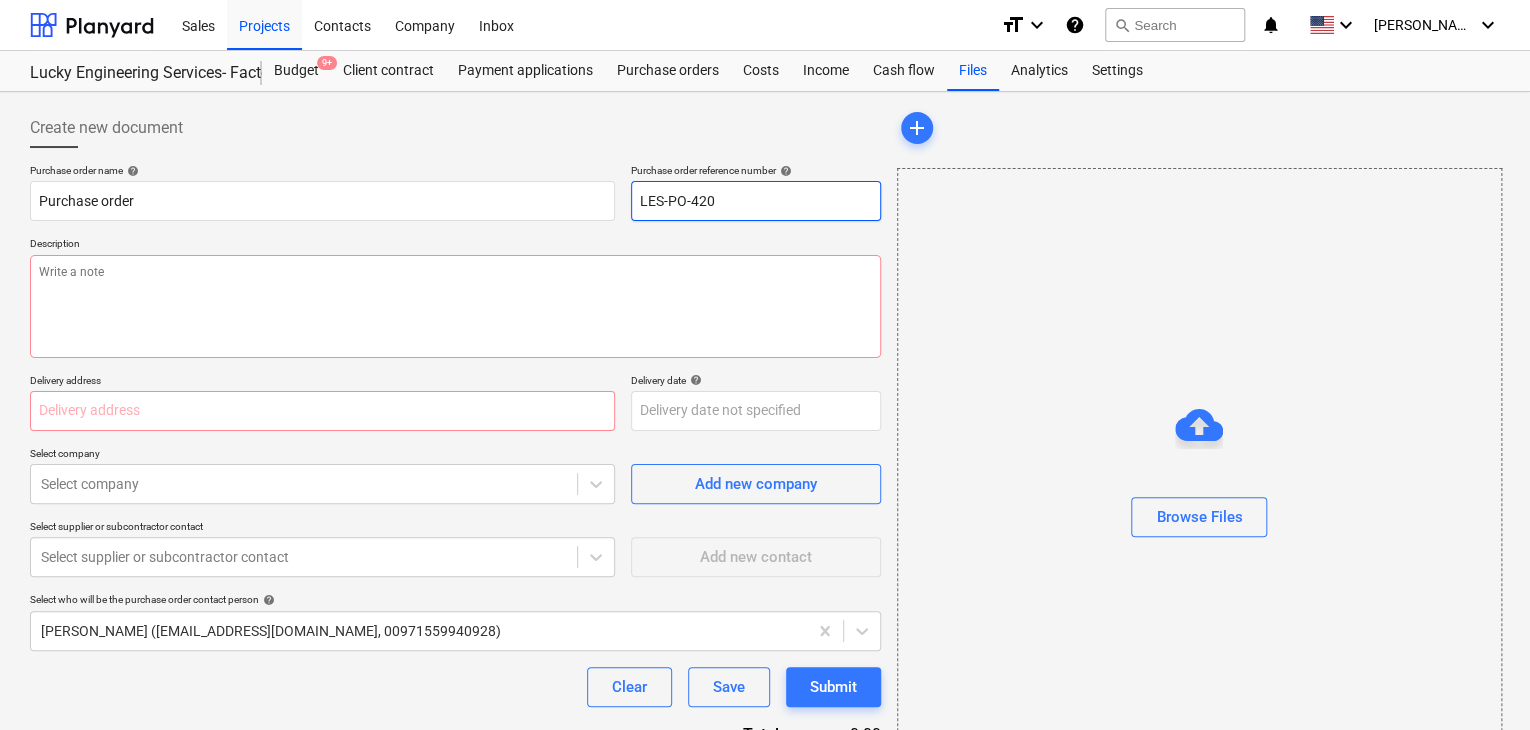 drag, startPoint x: 701, startPoint y: 199, endPoint x: 684, endPoint y: 187, distance: 20.808653 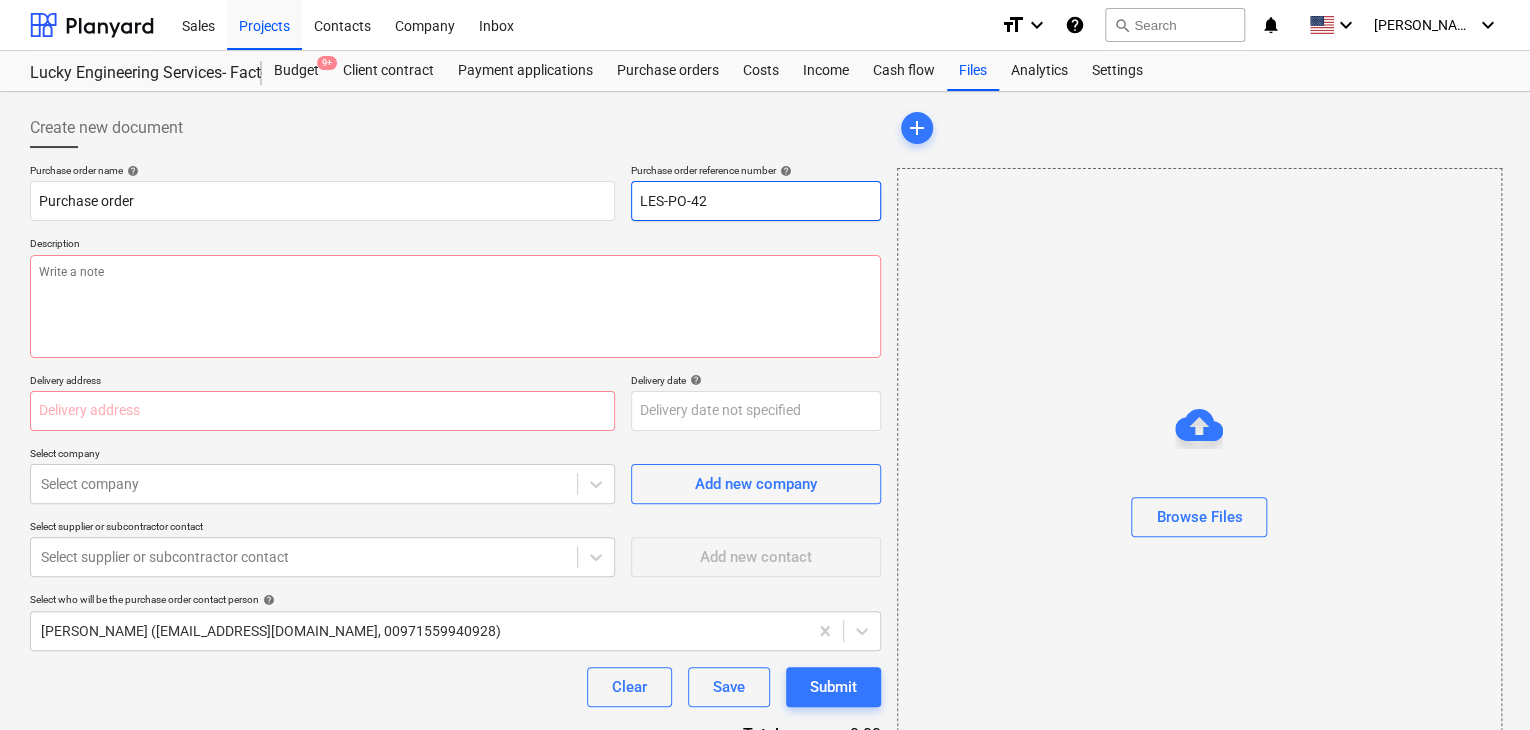 type on "x" 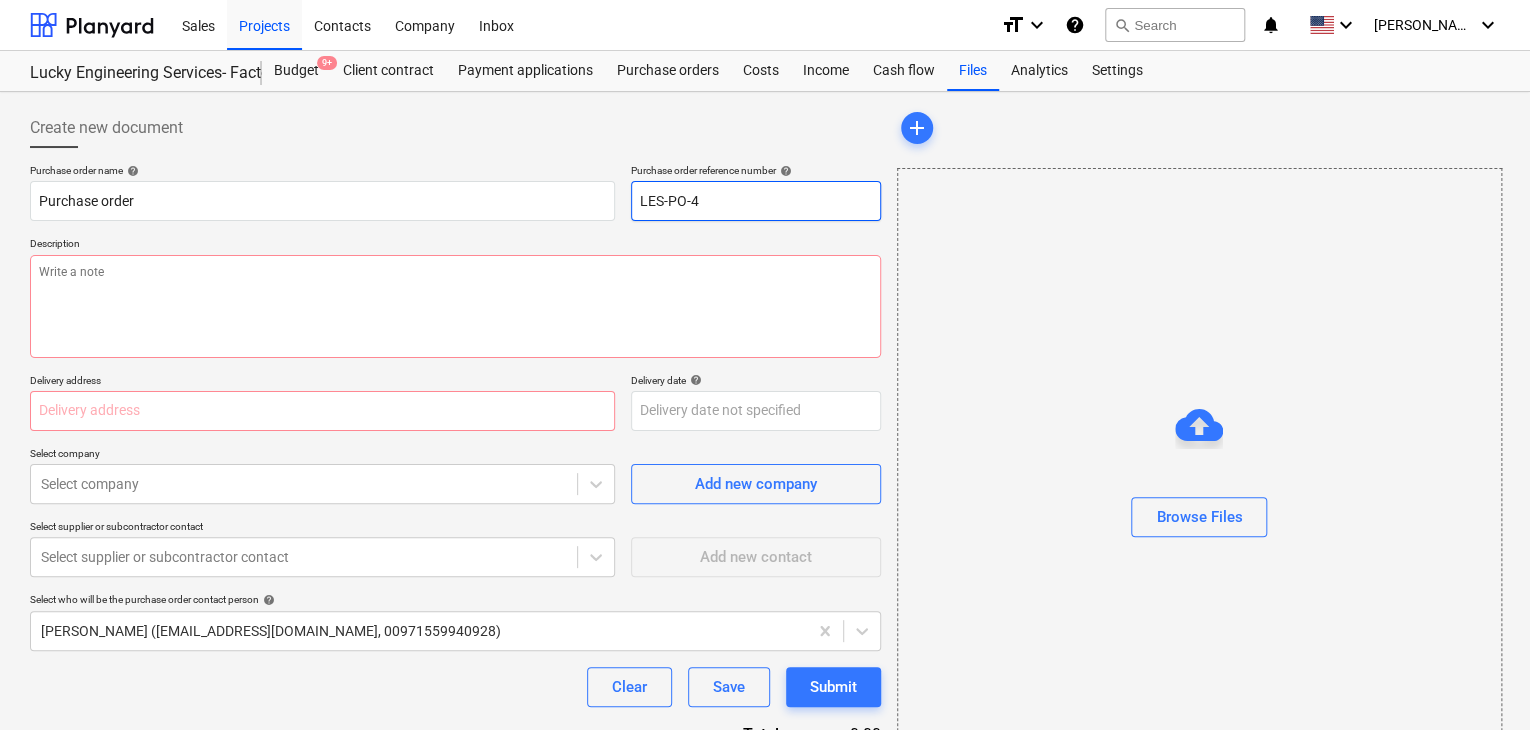 type on "x" 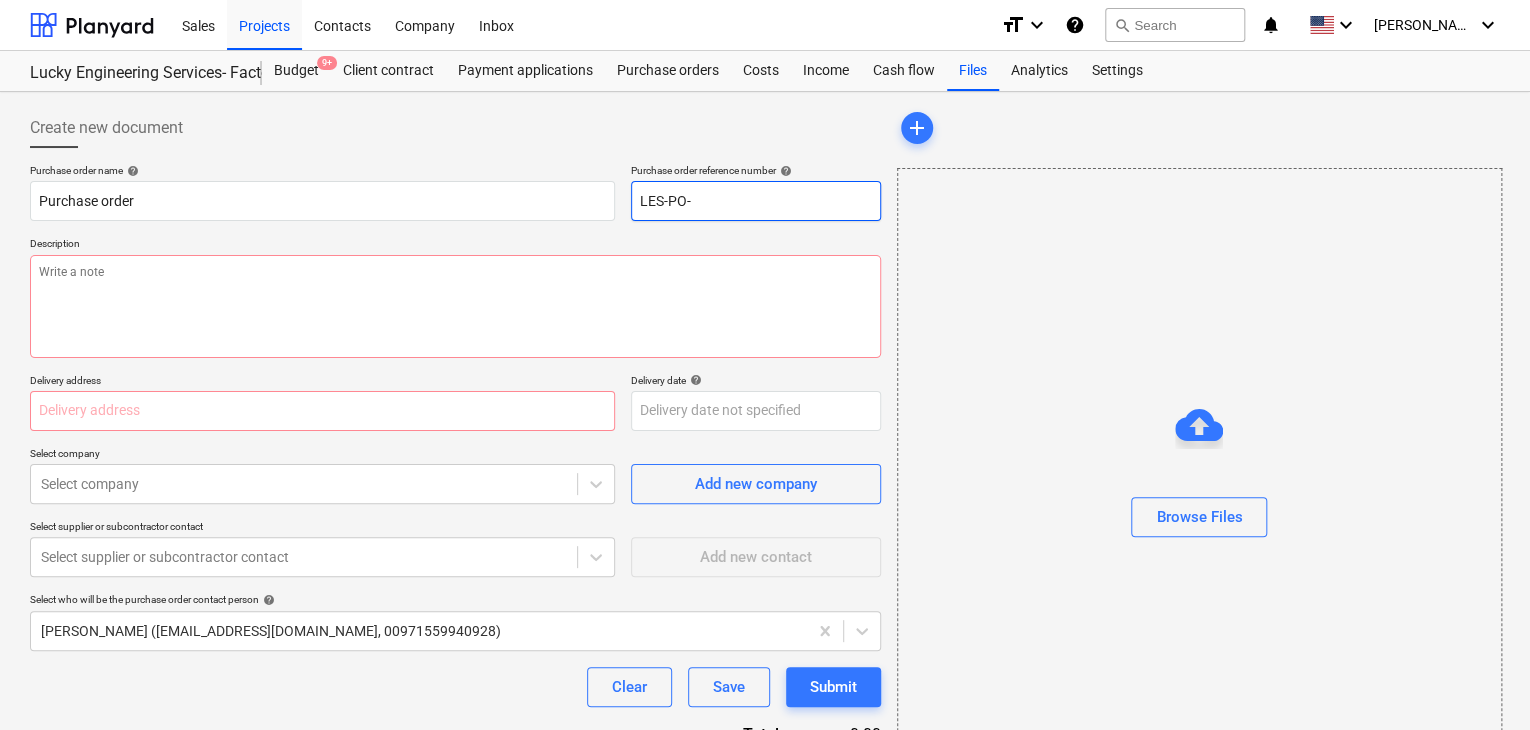 type on "x" 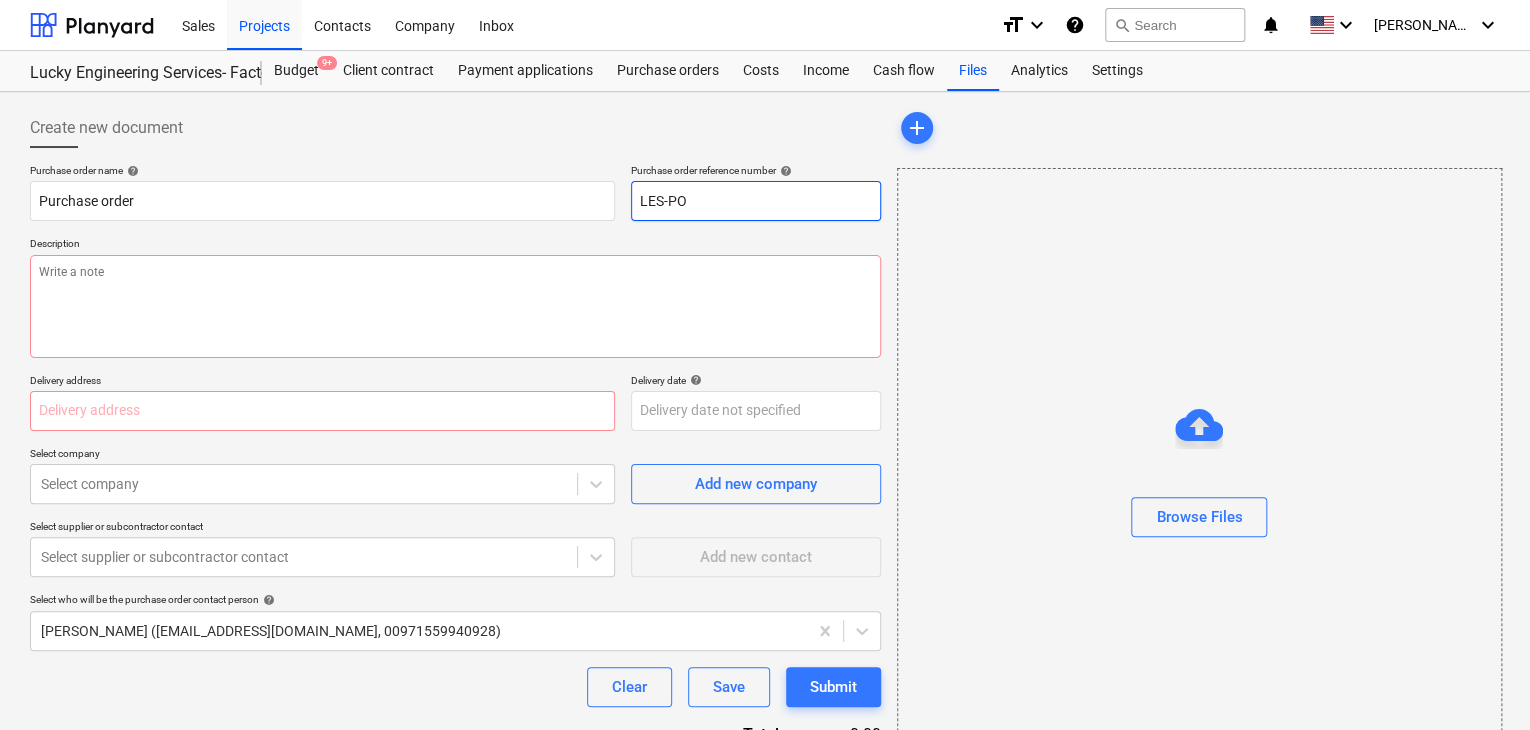 type on "x" 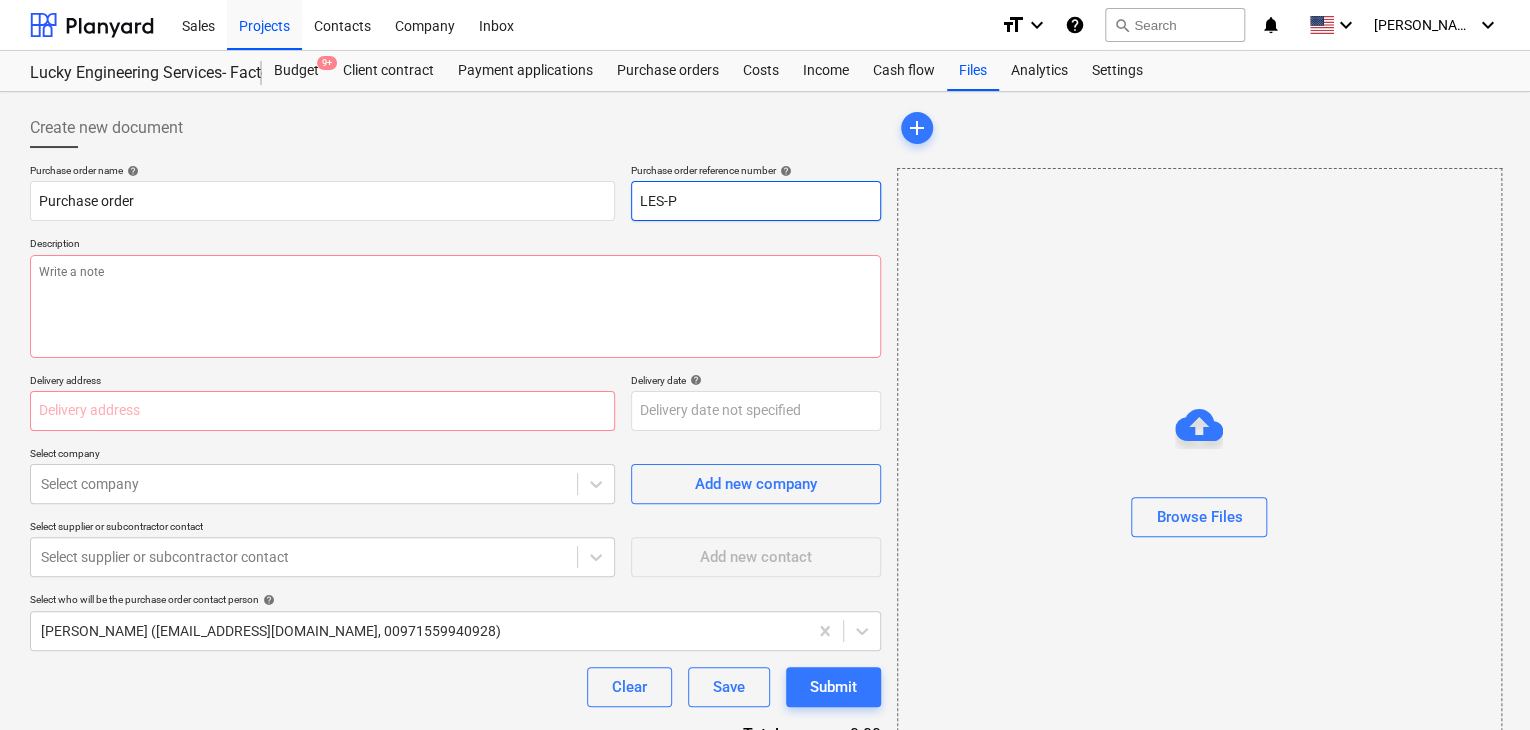 type on "x" 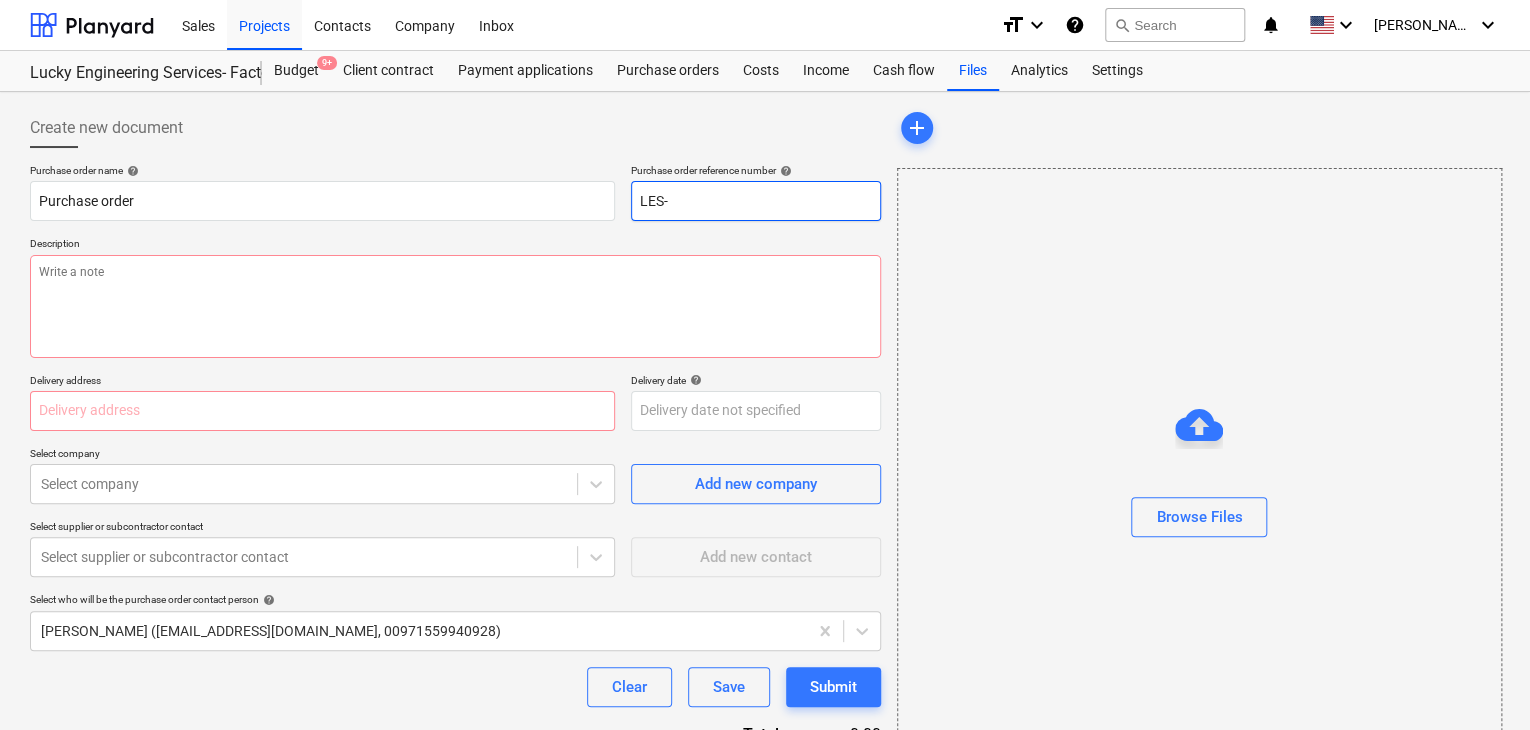type on "x" 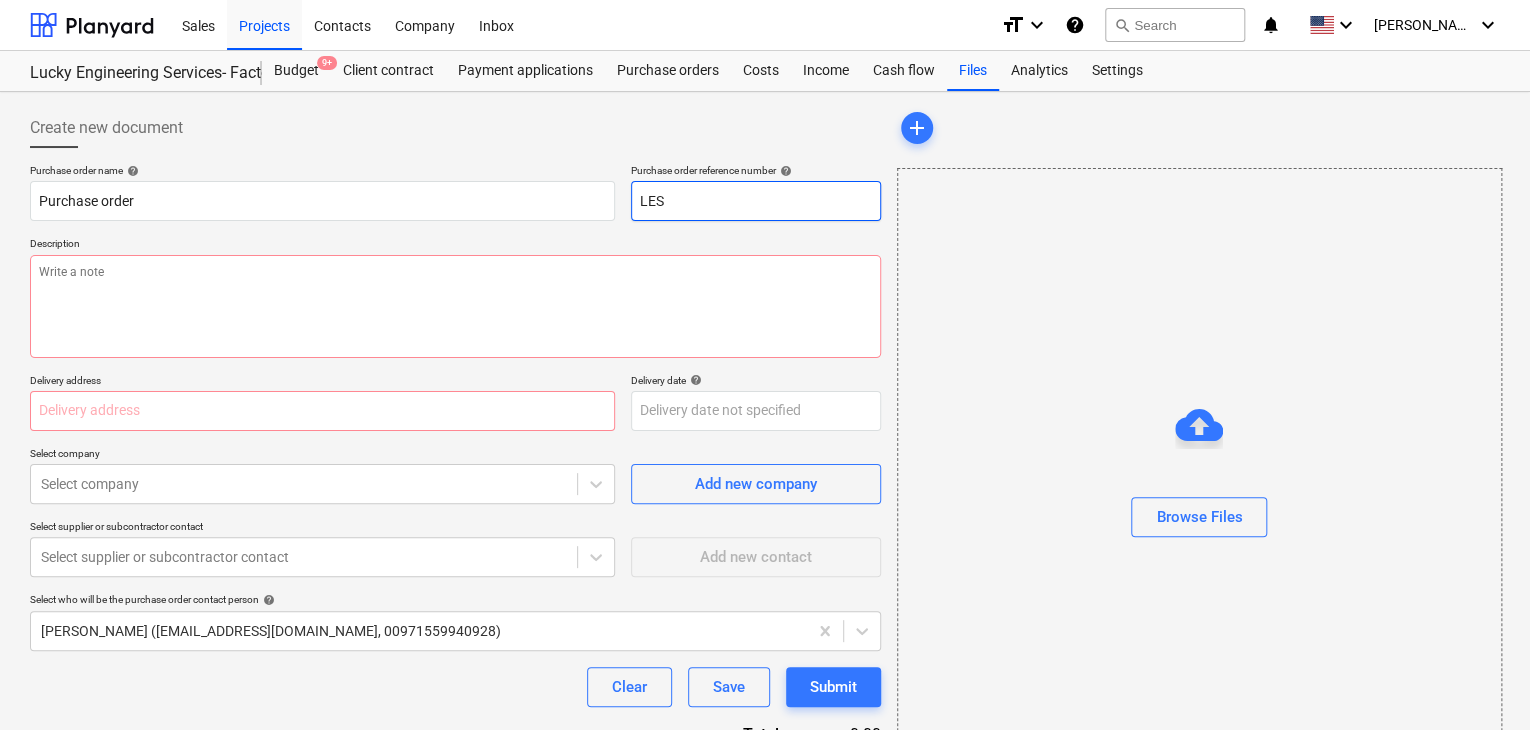type on "x" 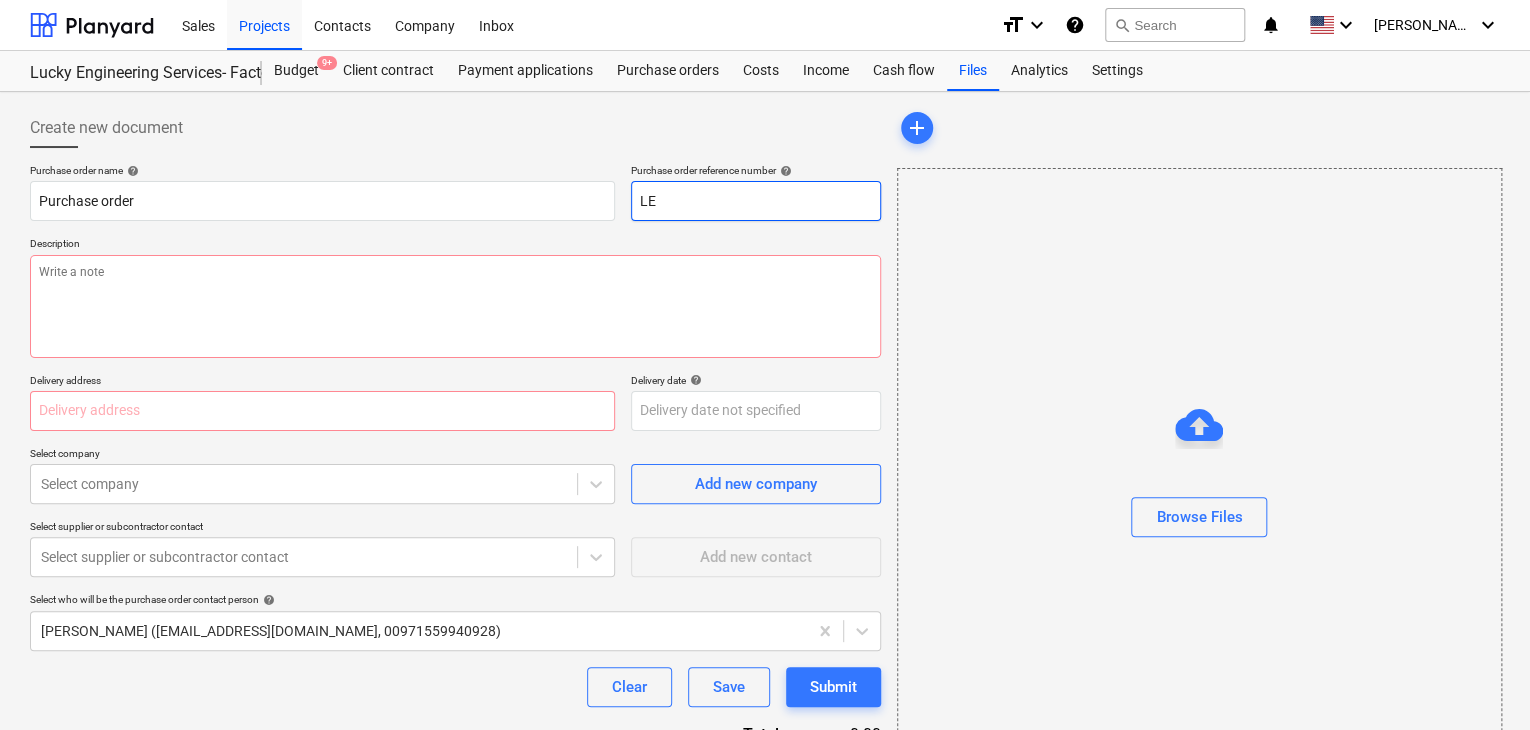 type on "x" 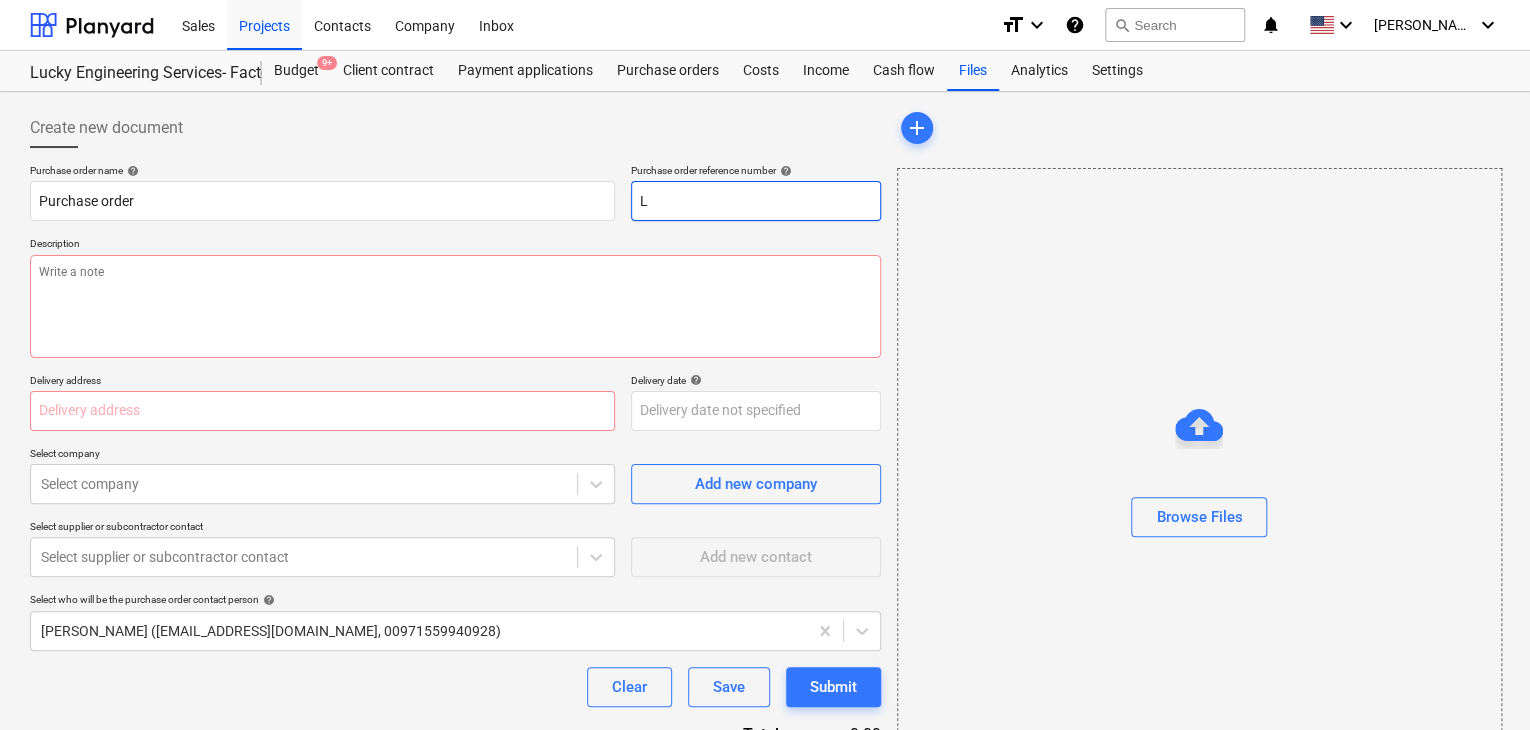 type on "x" 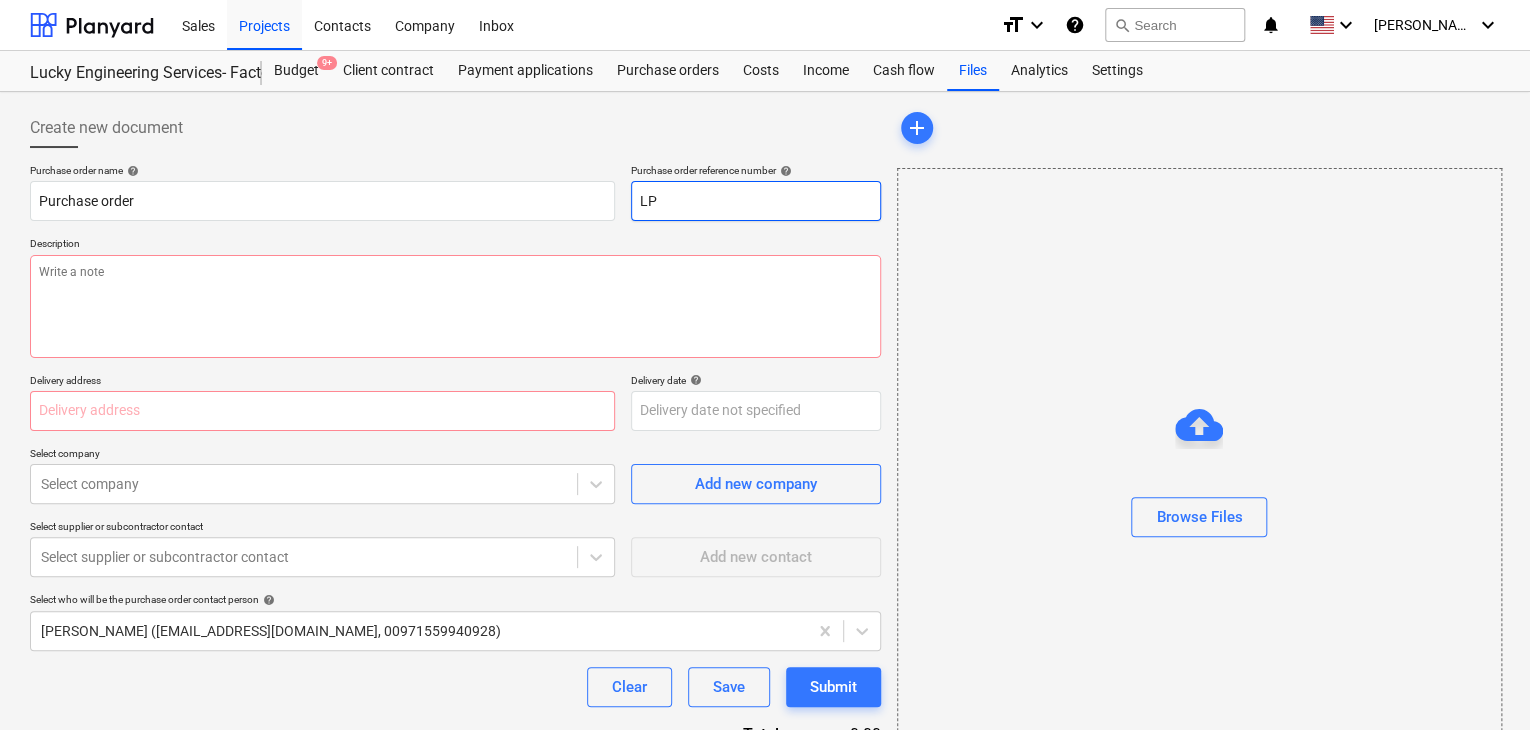 type on "x" 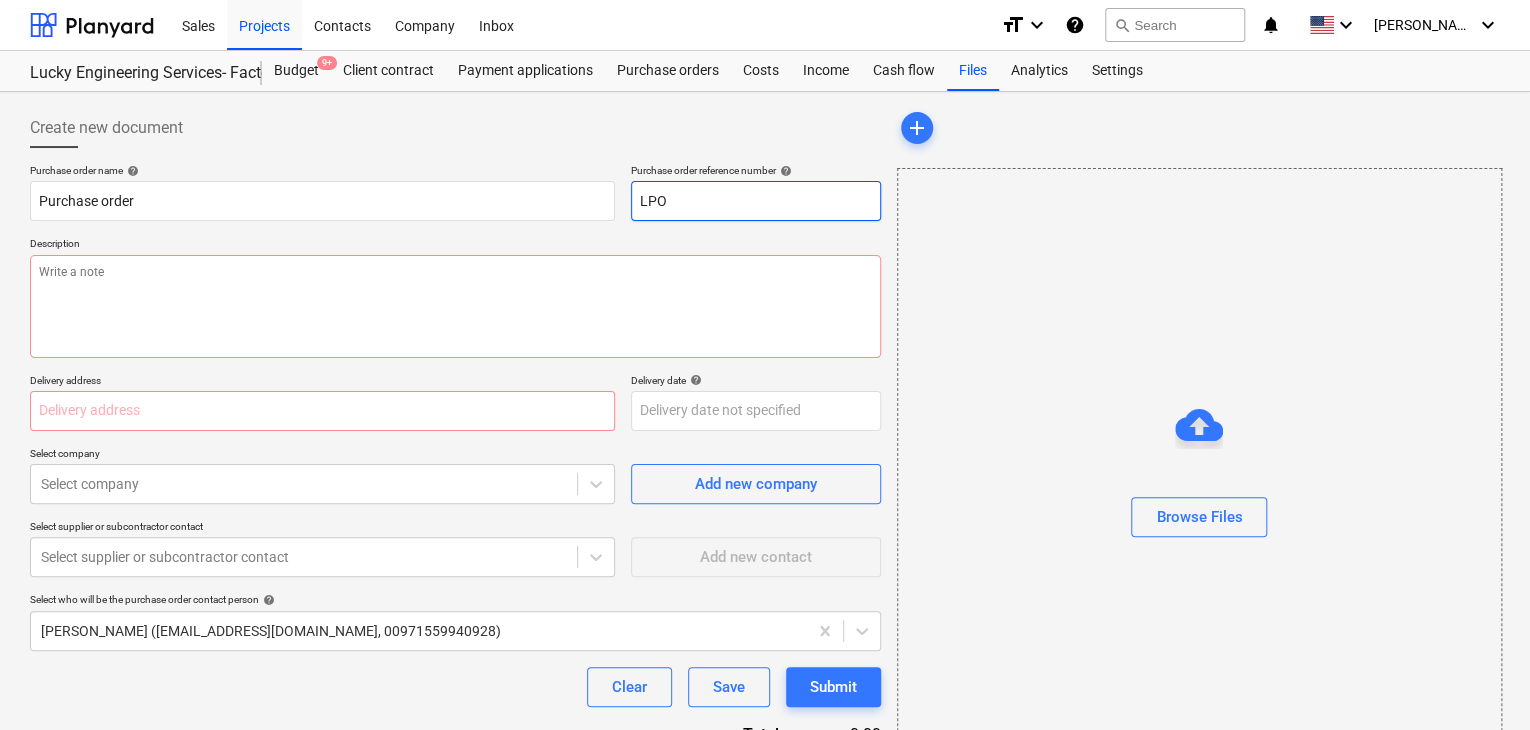 type on "x" 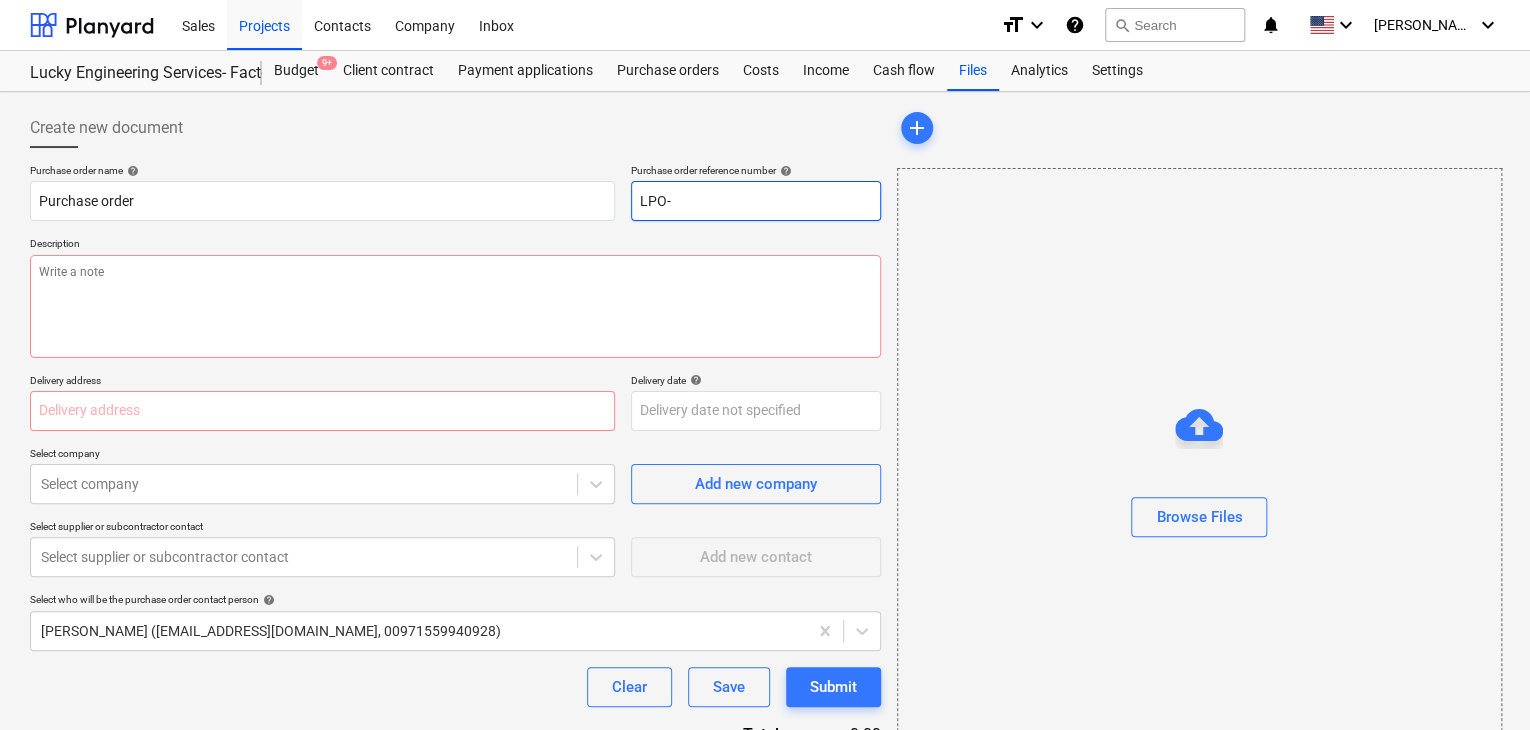type on "x" 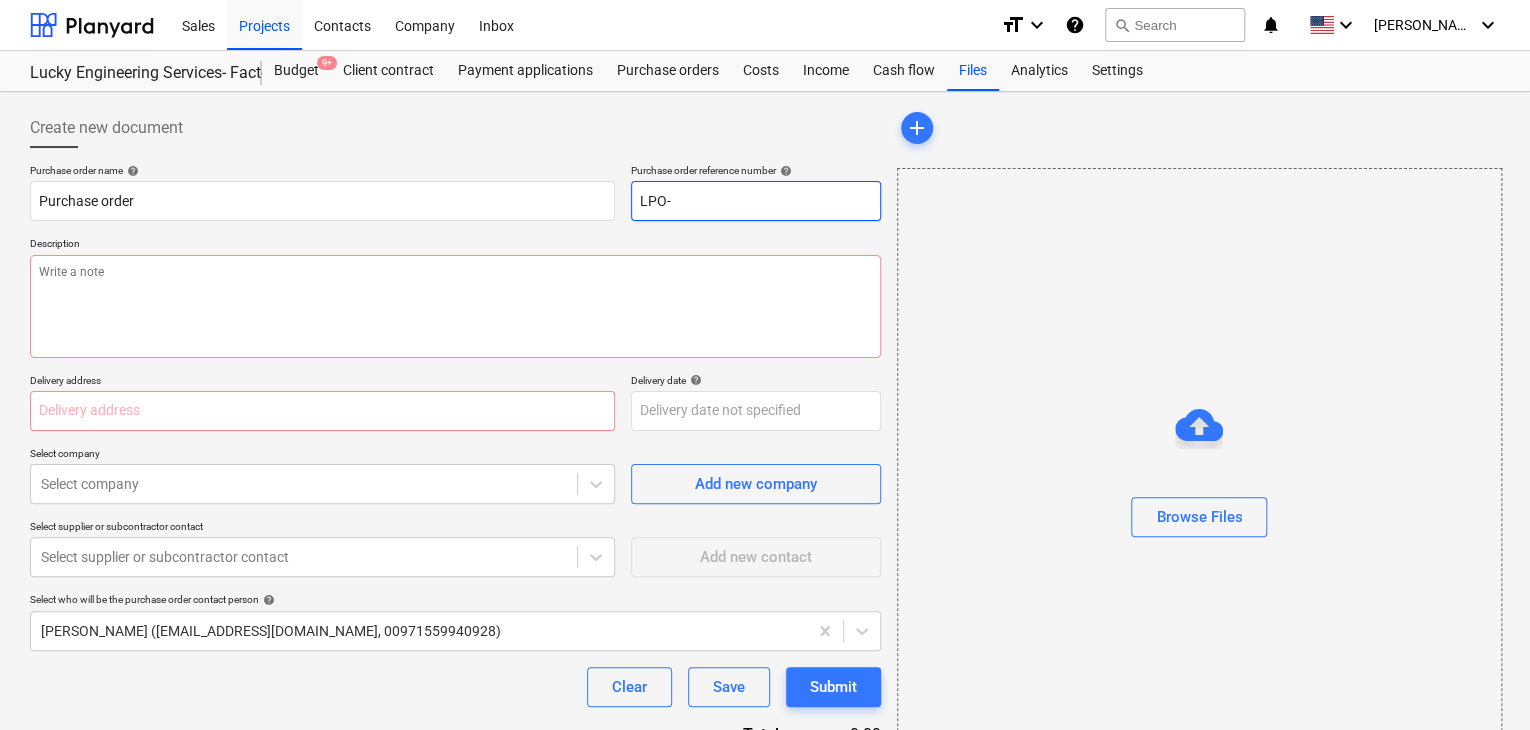 type on "LPO-1" 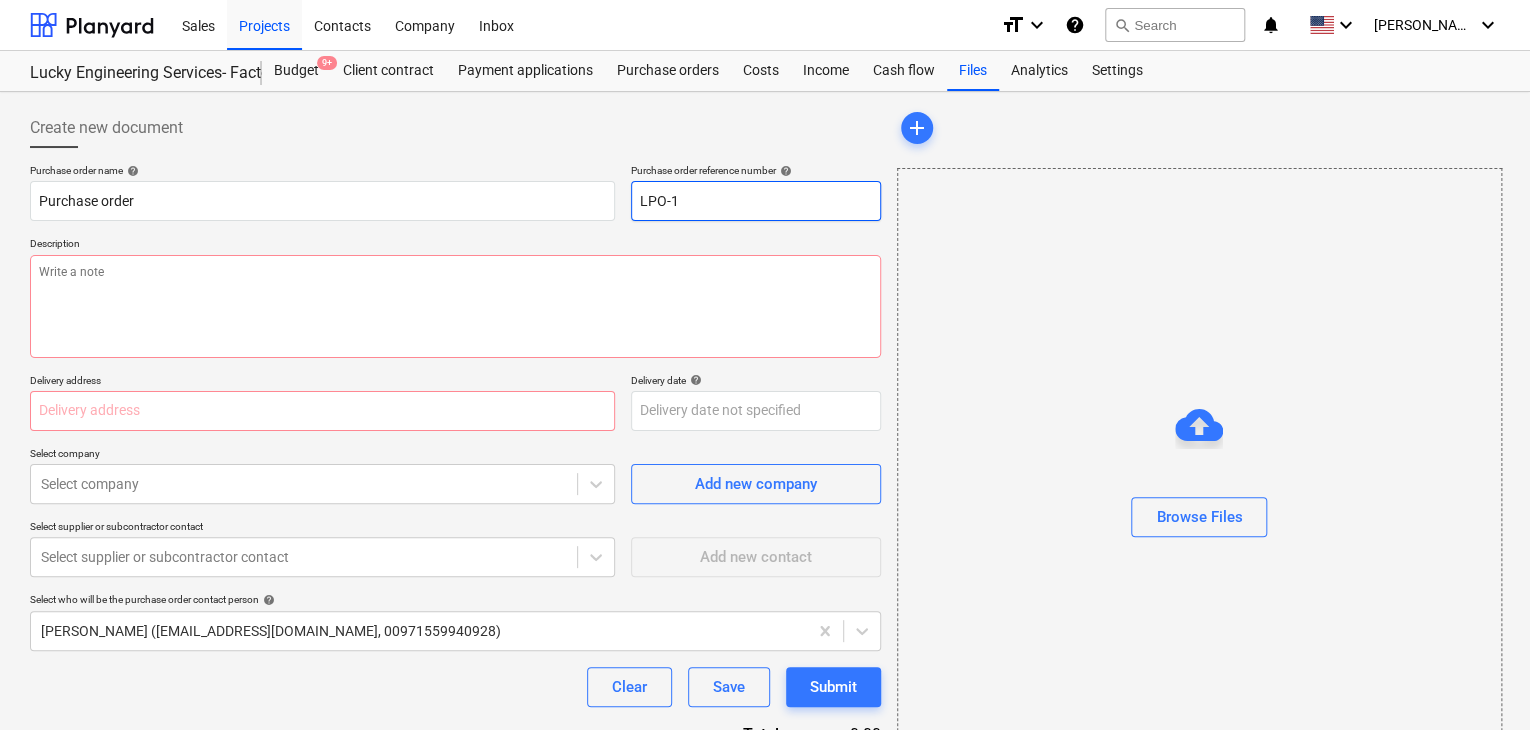 type on "x" 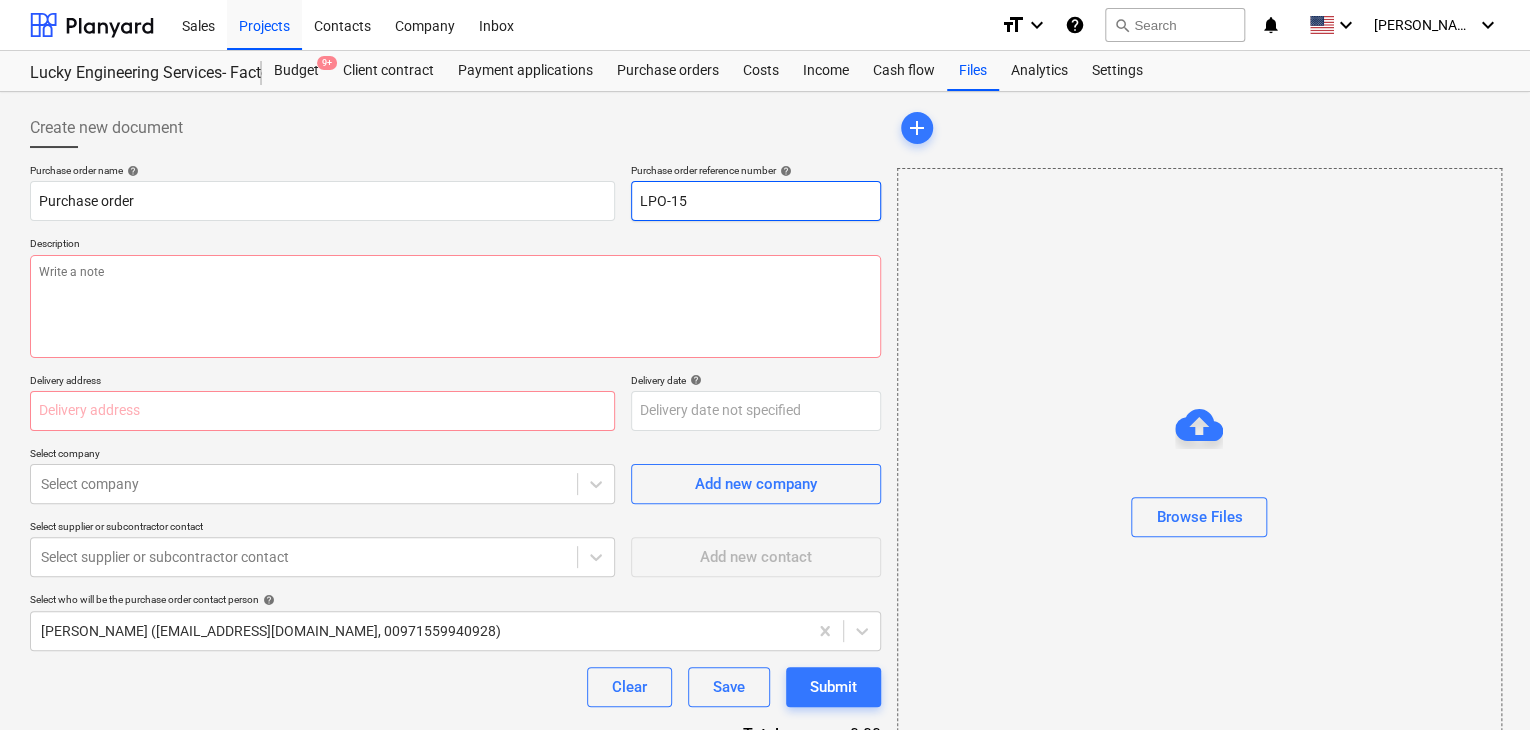 type on "x" 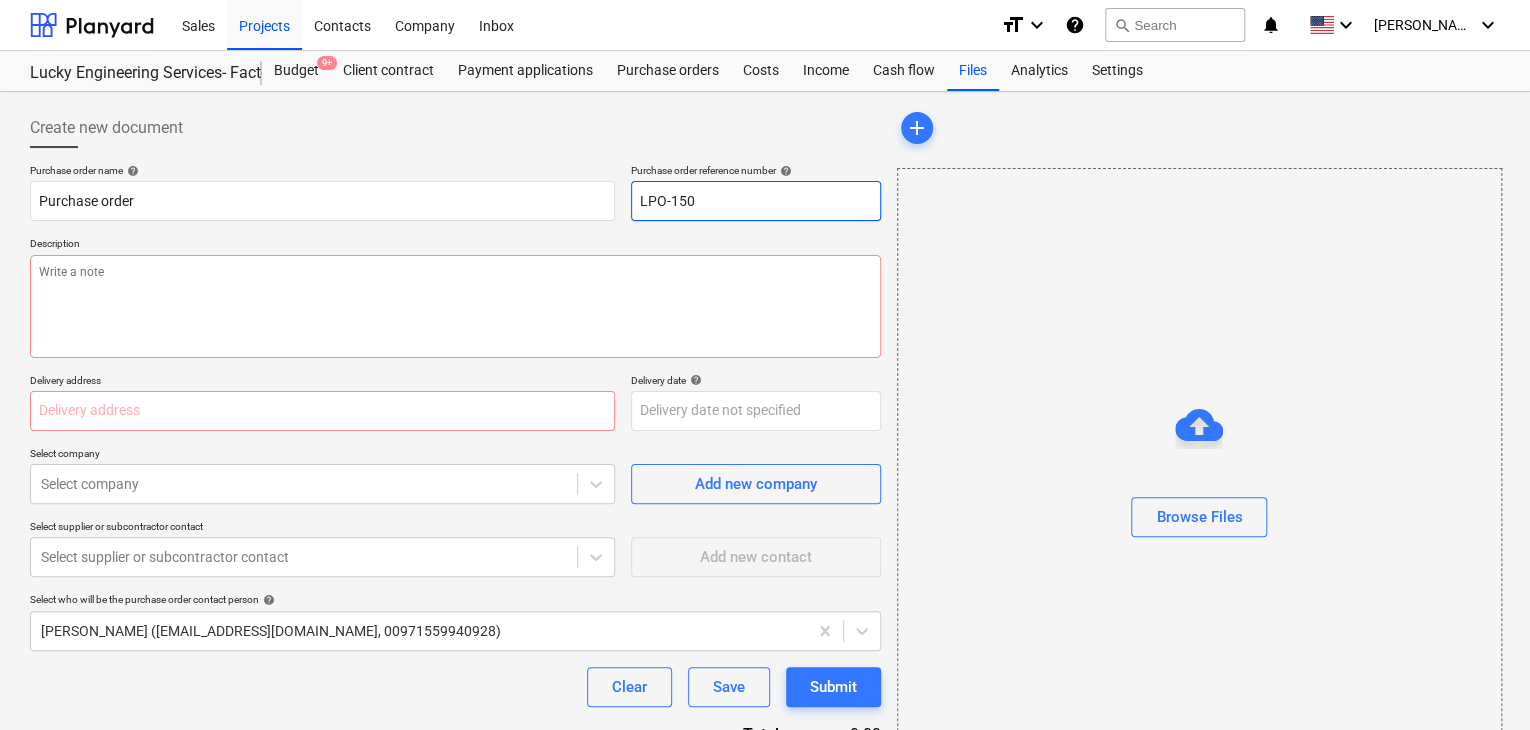 type on "x" 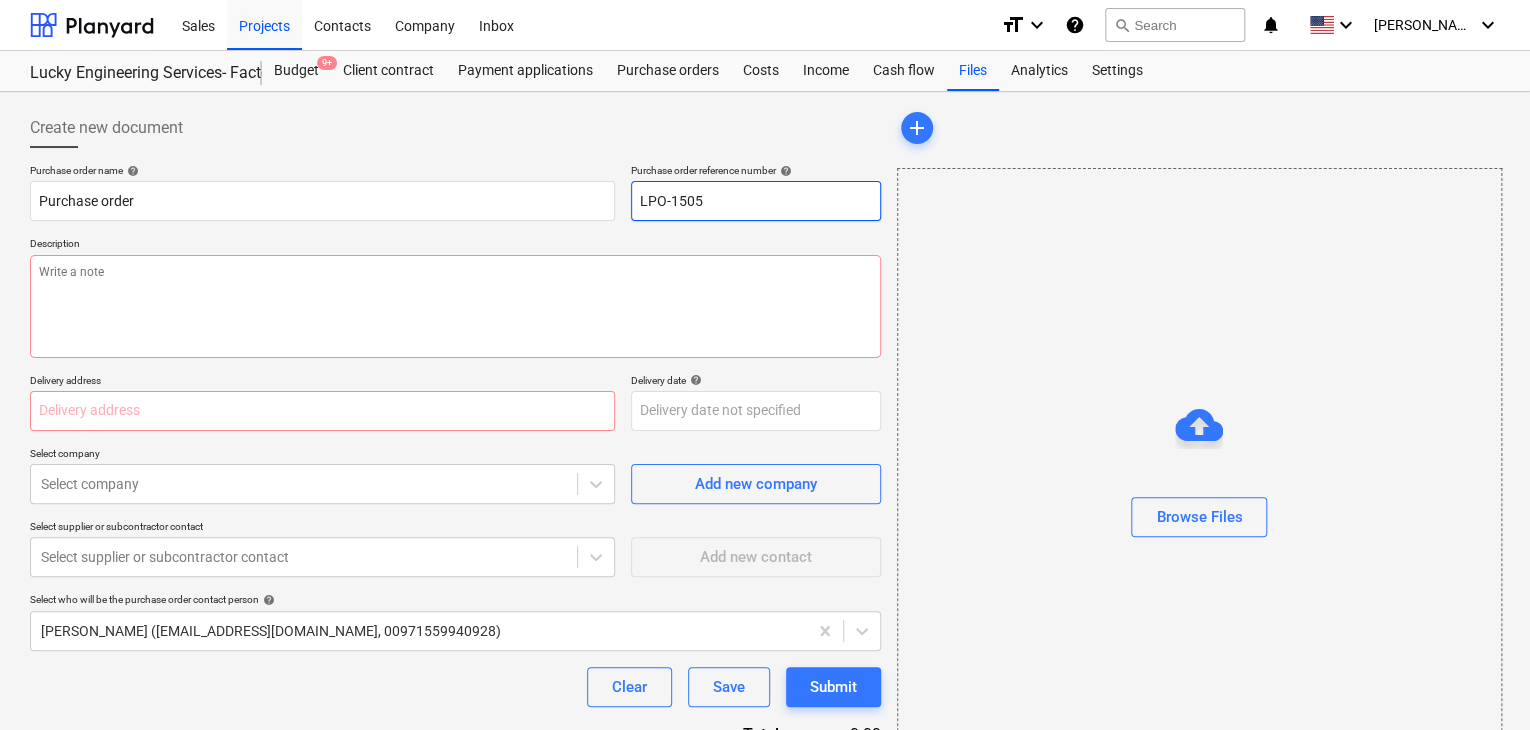 type on "x" 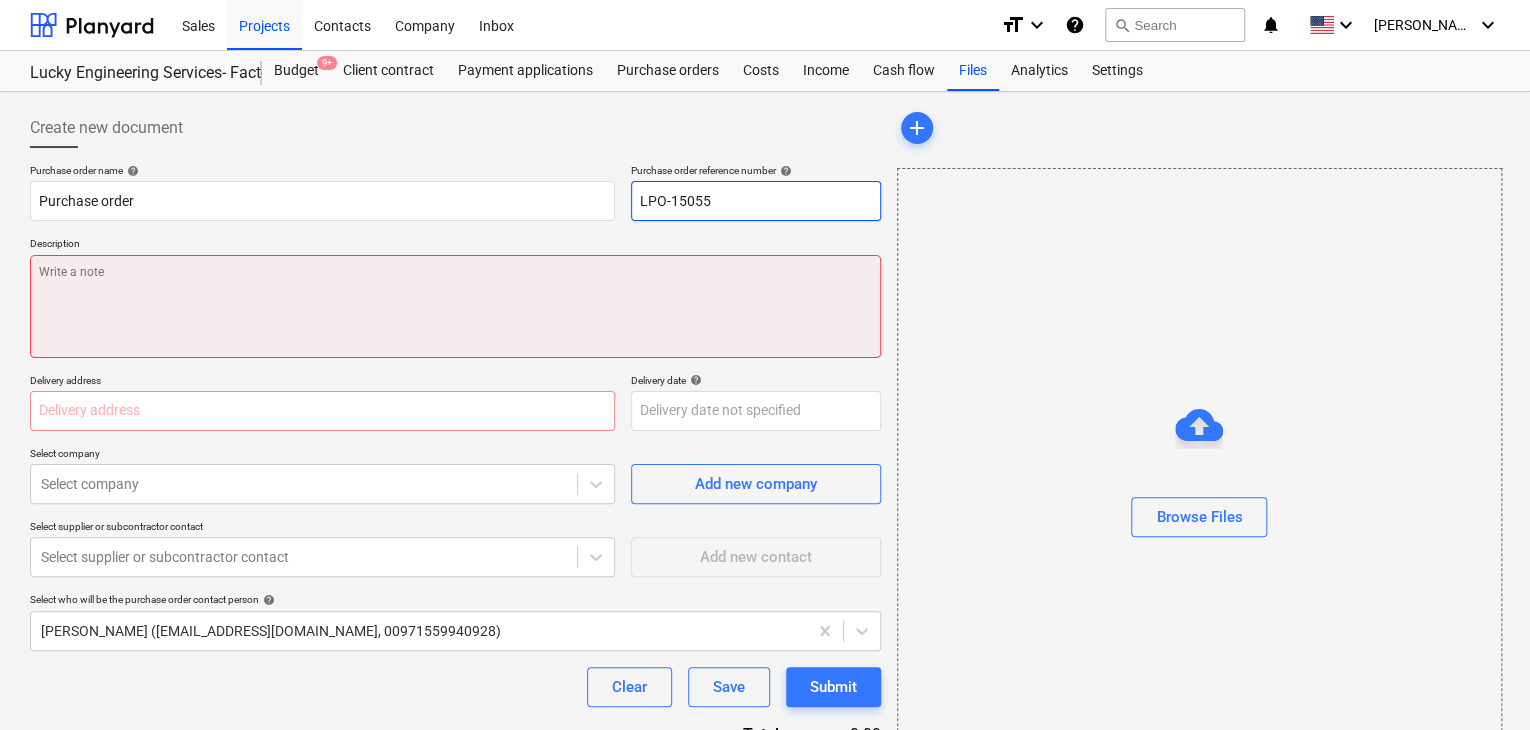 type on "LPO-15055" 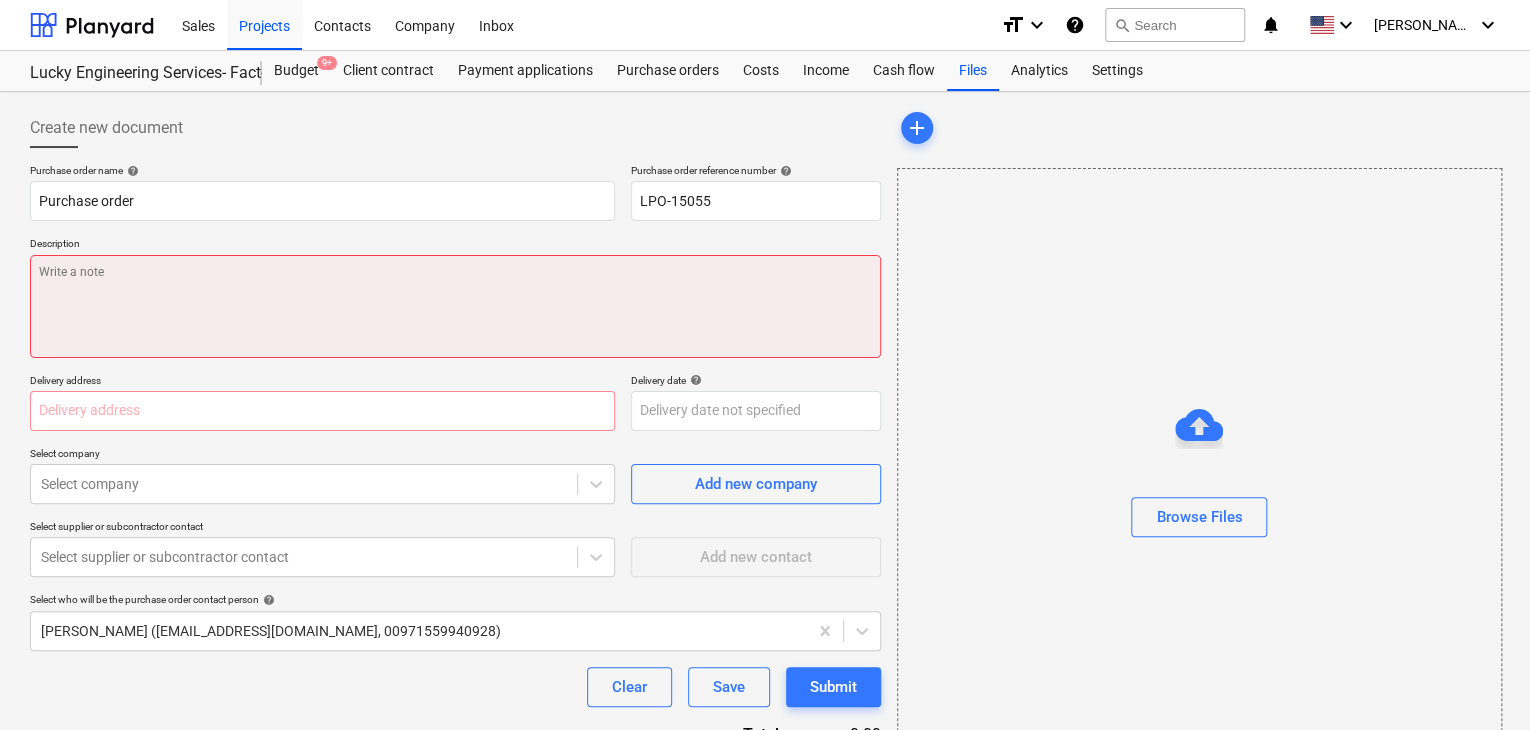 click at bounding box center (455, 306) 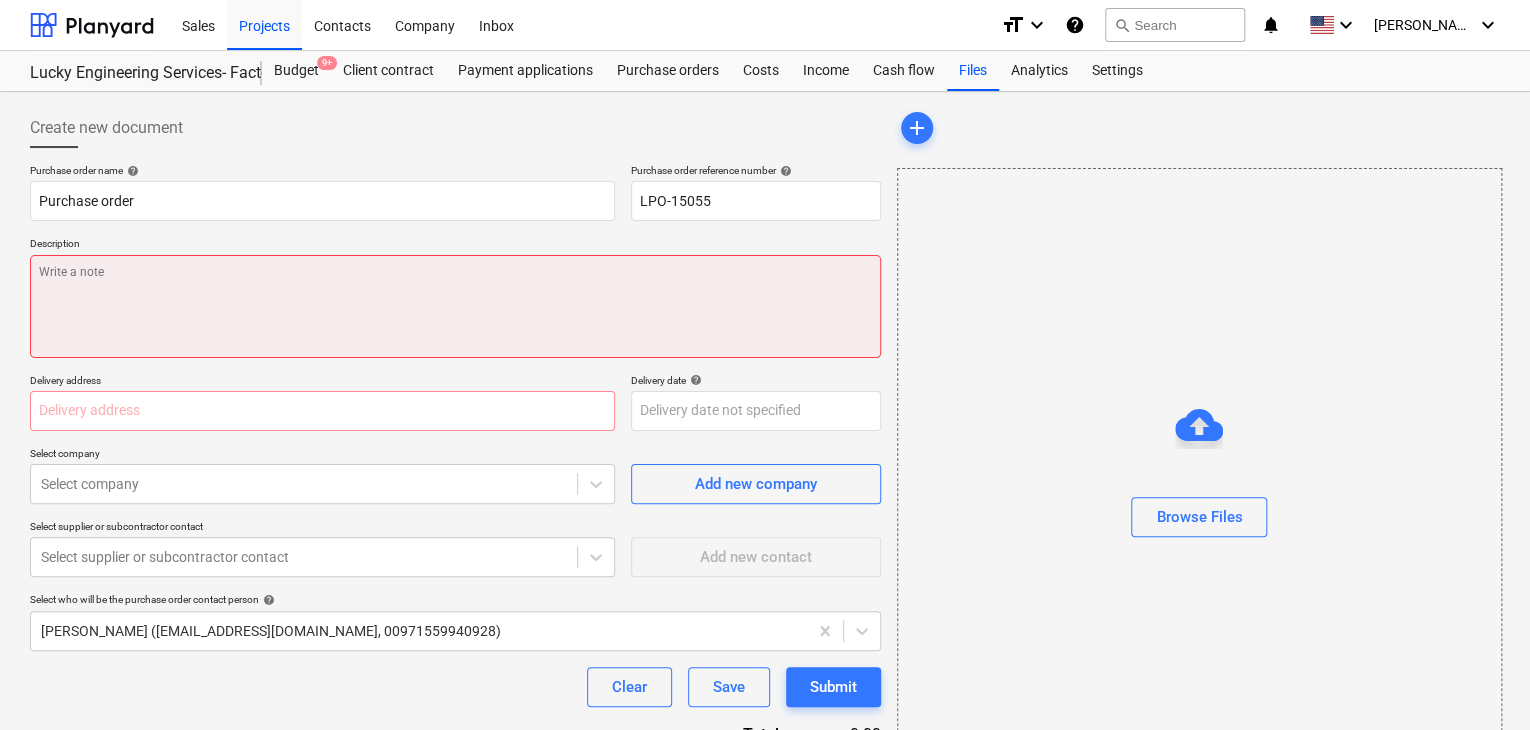 type on "x" 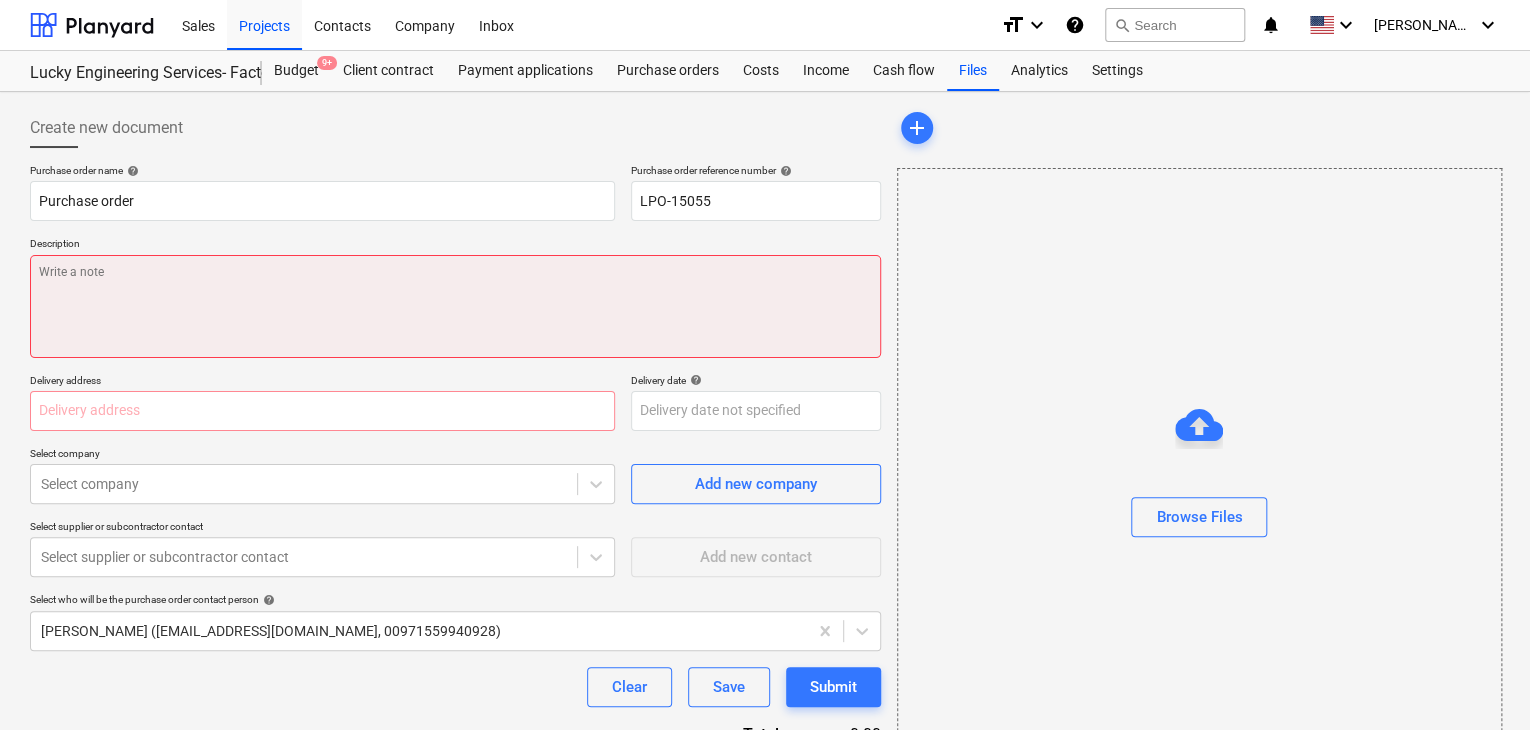 type on "1" 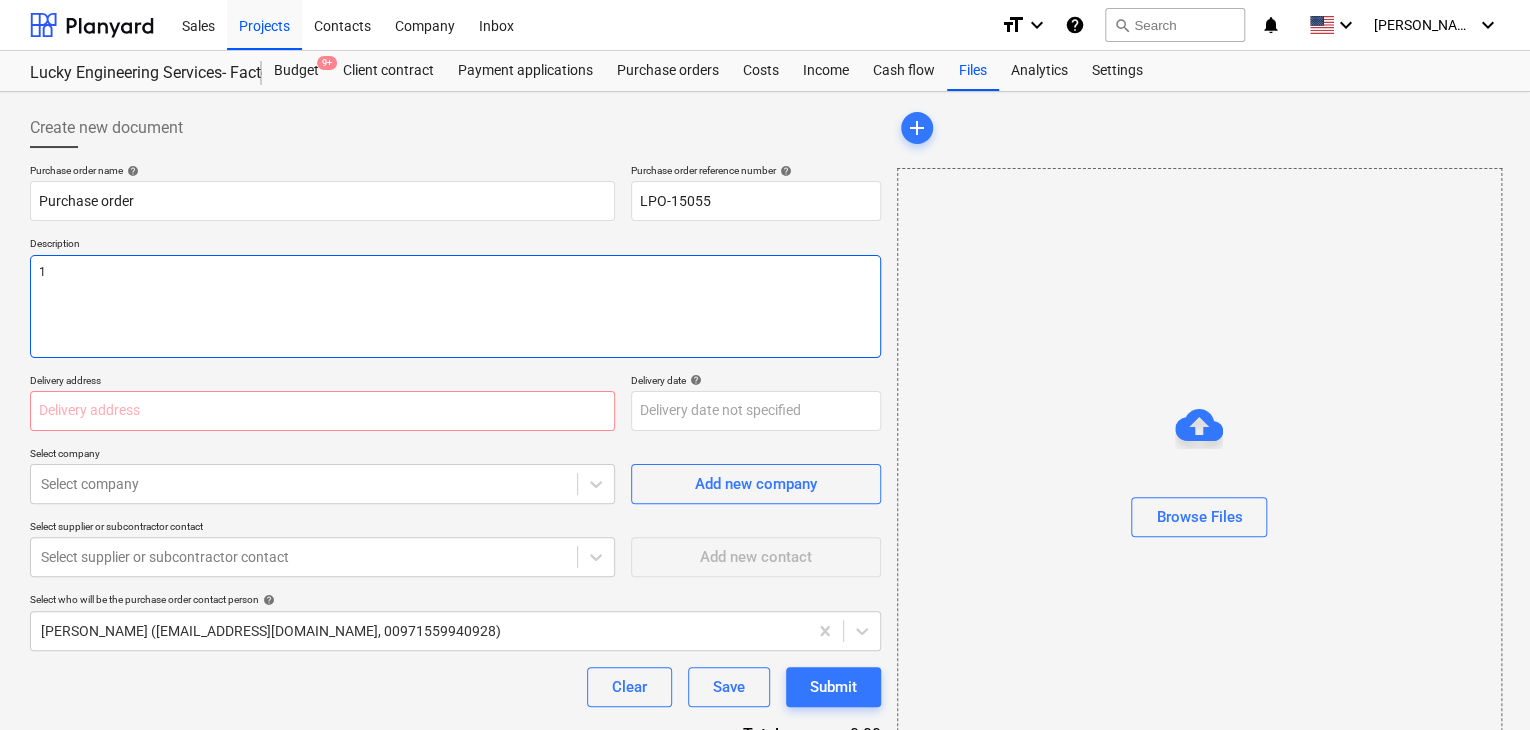 type on "x" 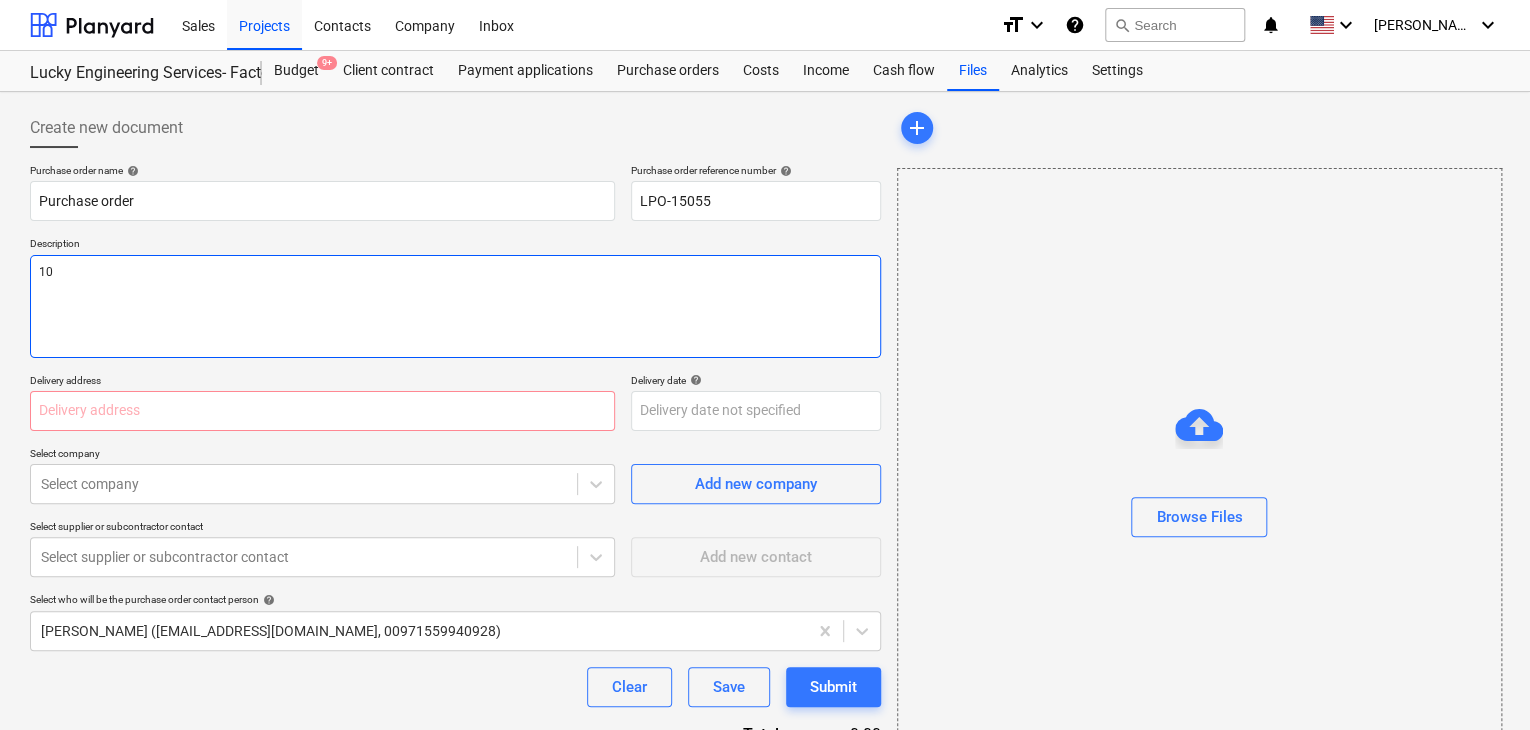 type on "x" 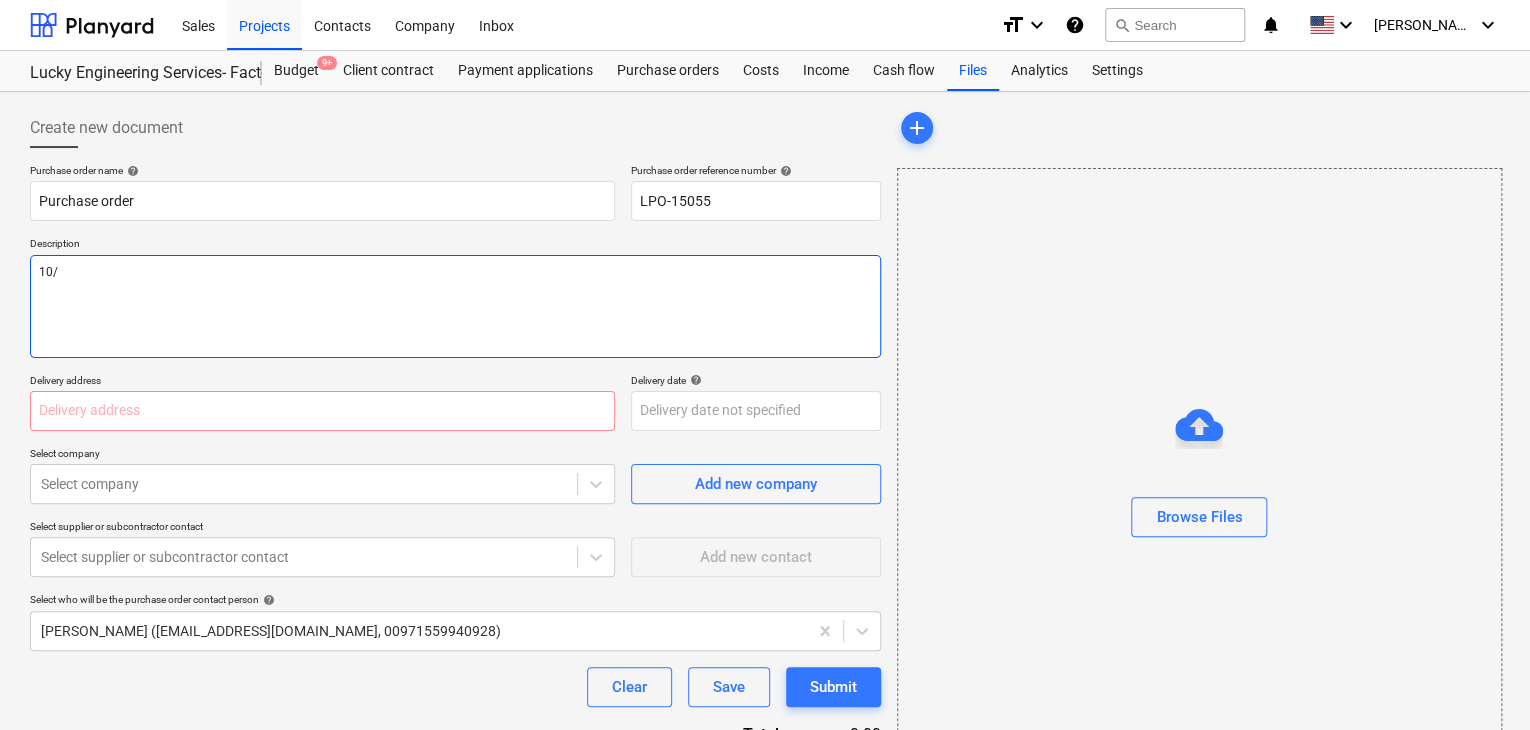 type on "x" 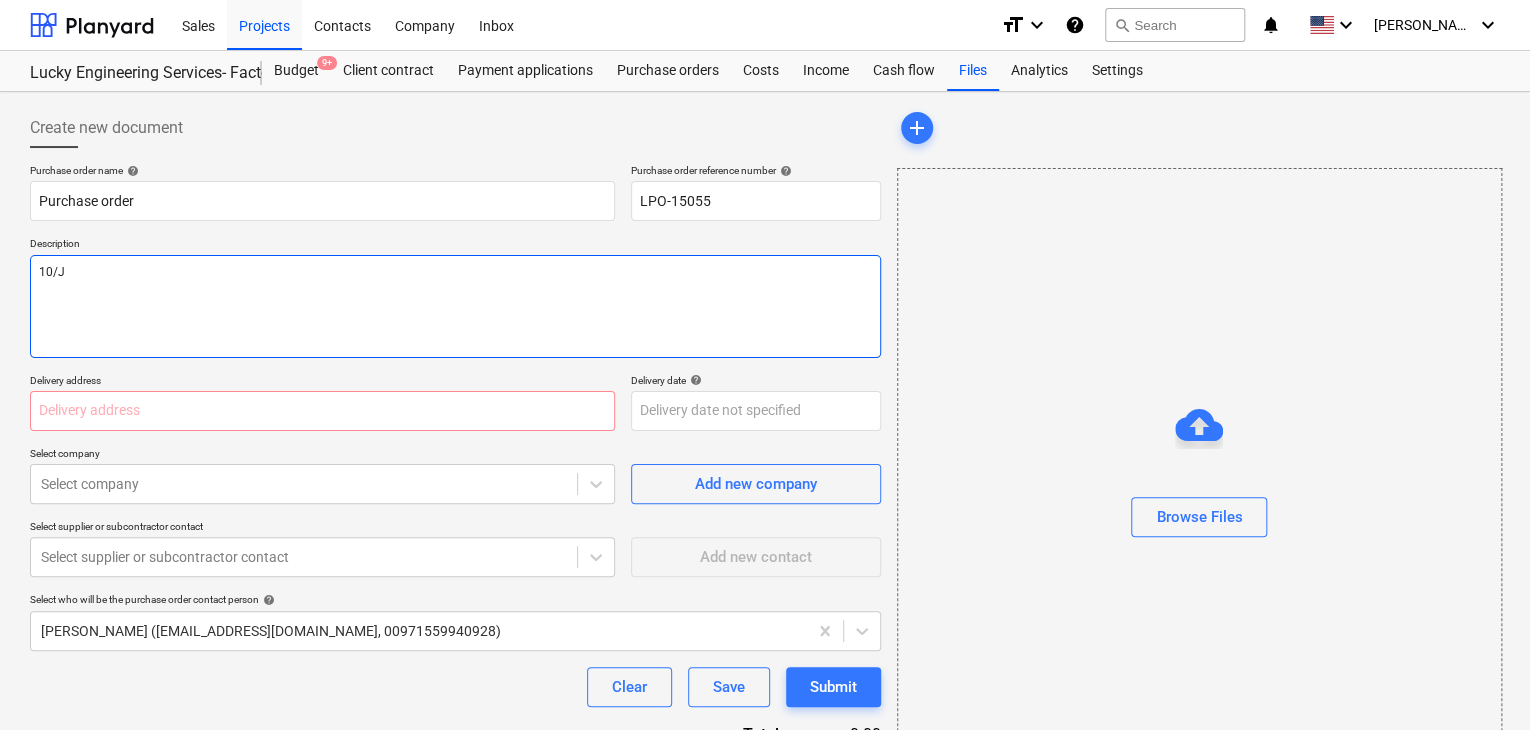 type on "x" 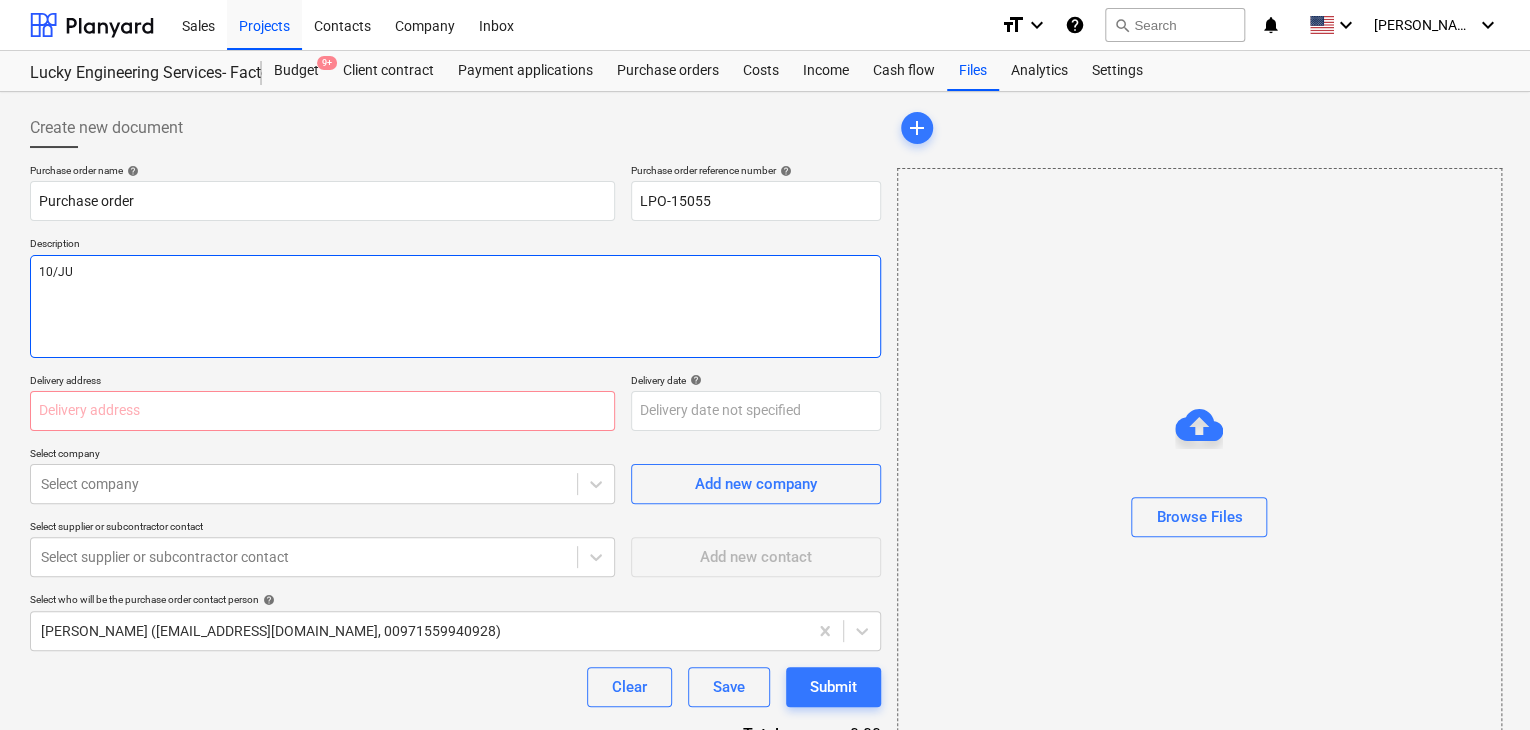 type on "x" 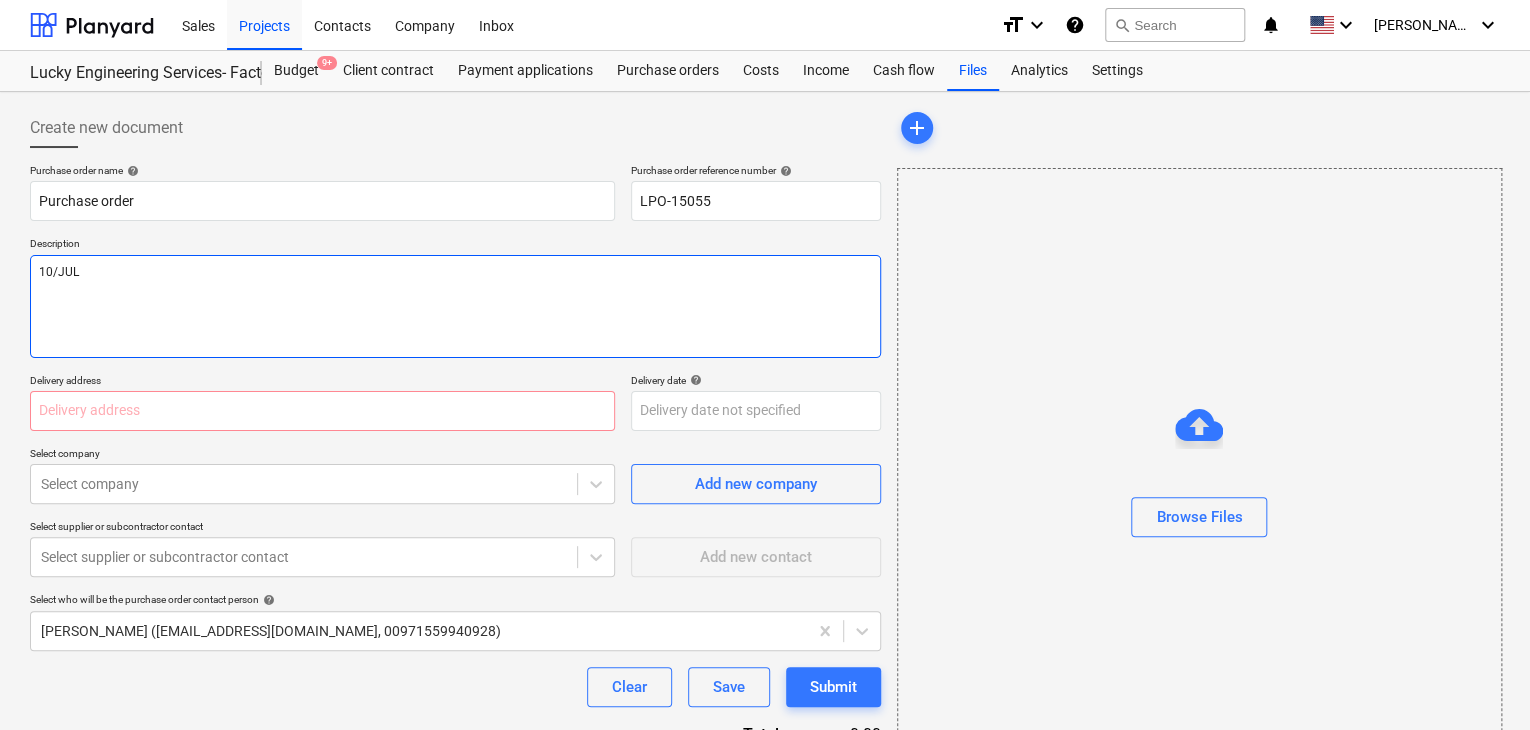 type on "x" 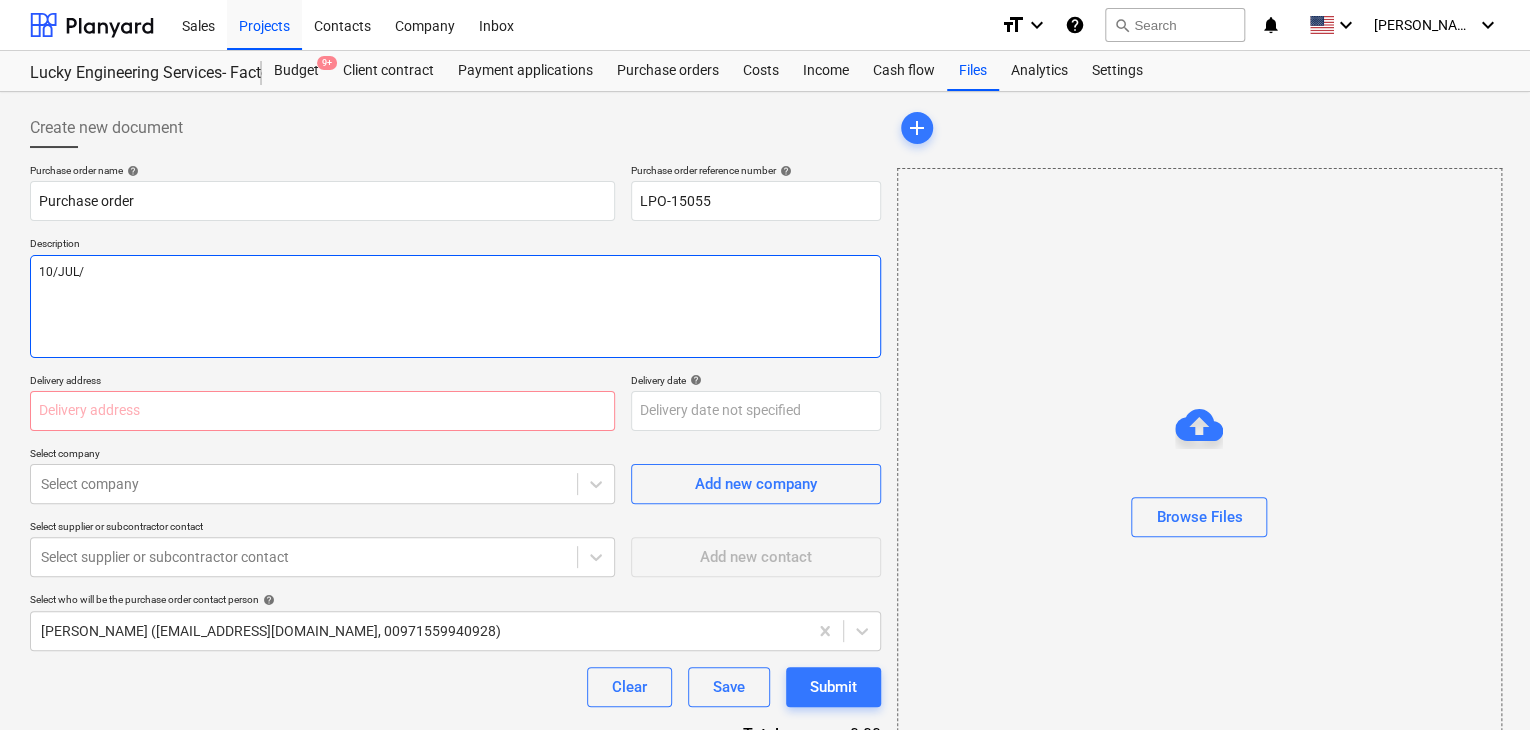type on "x" 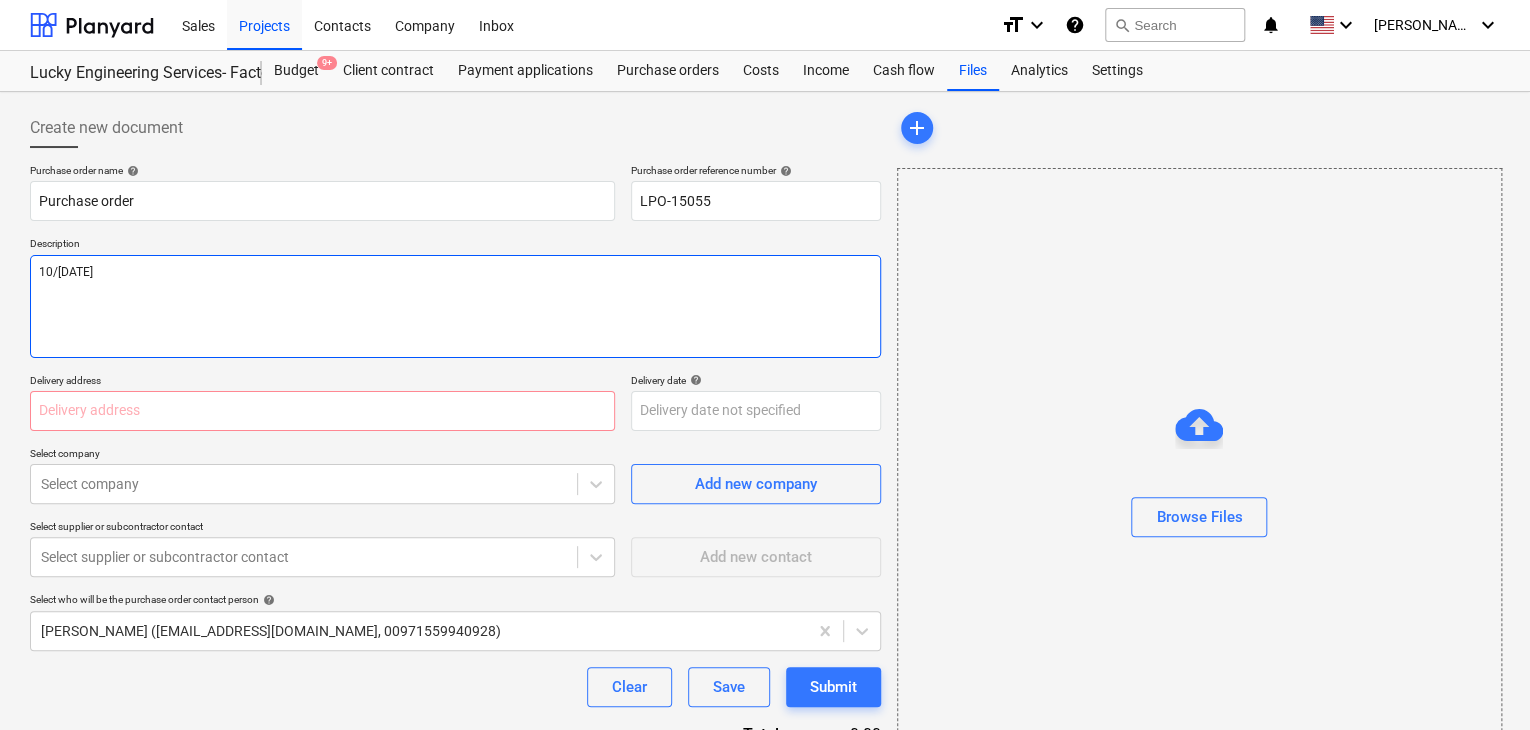 type on "x" 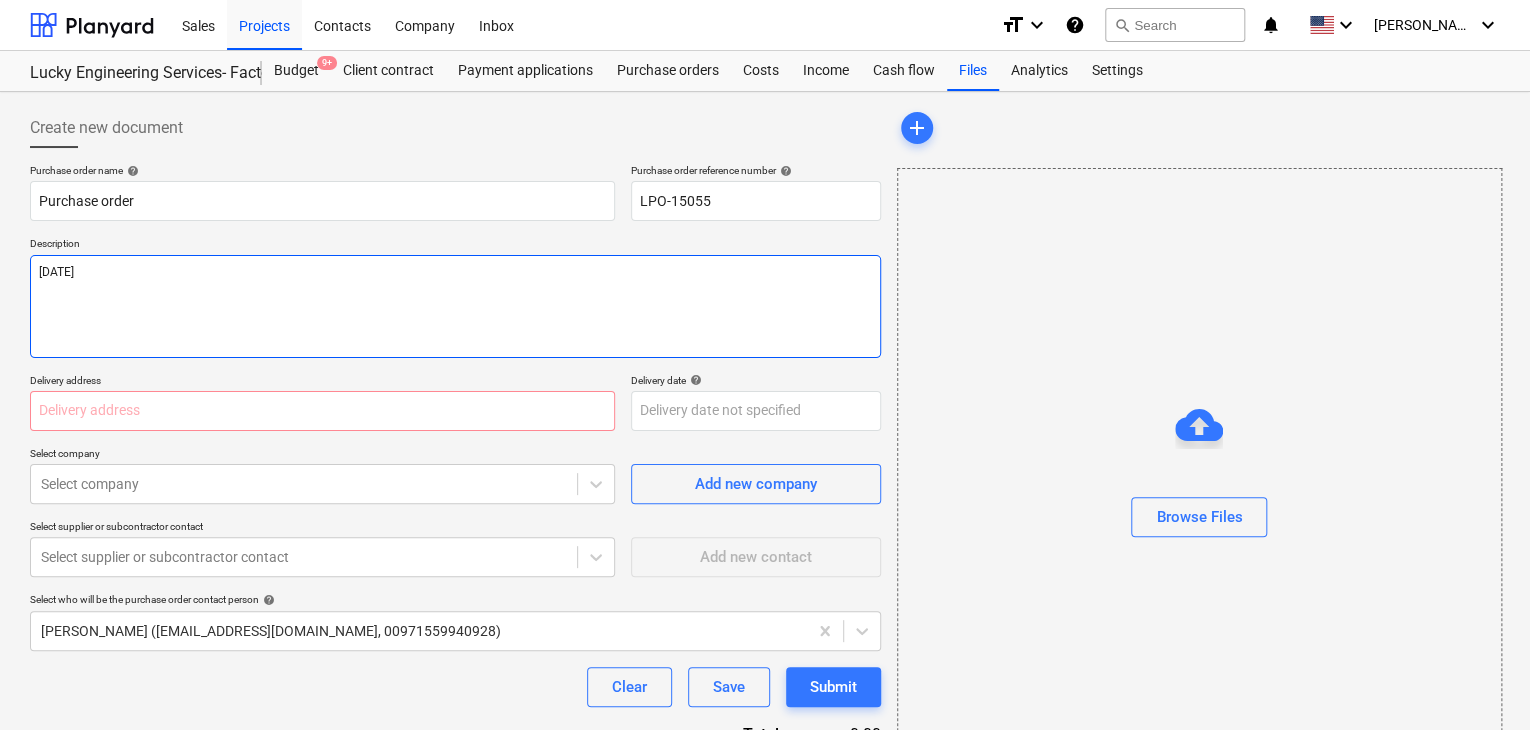 type on "x" 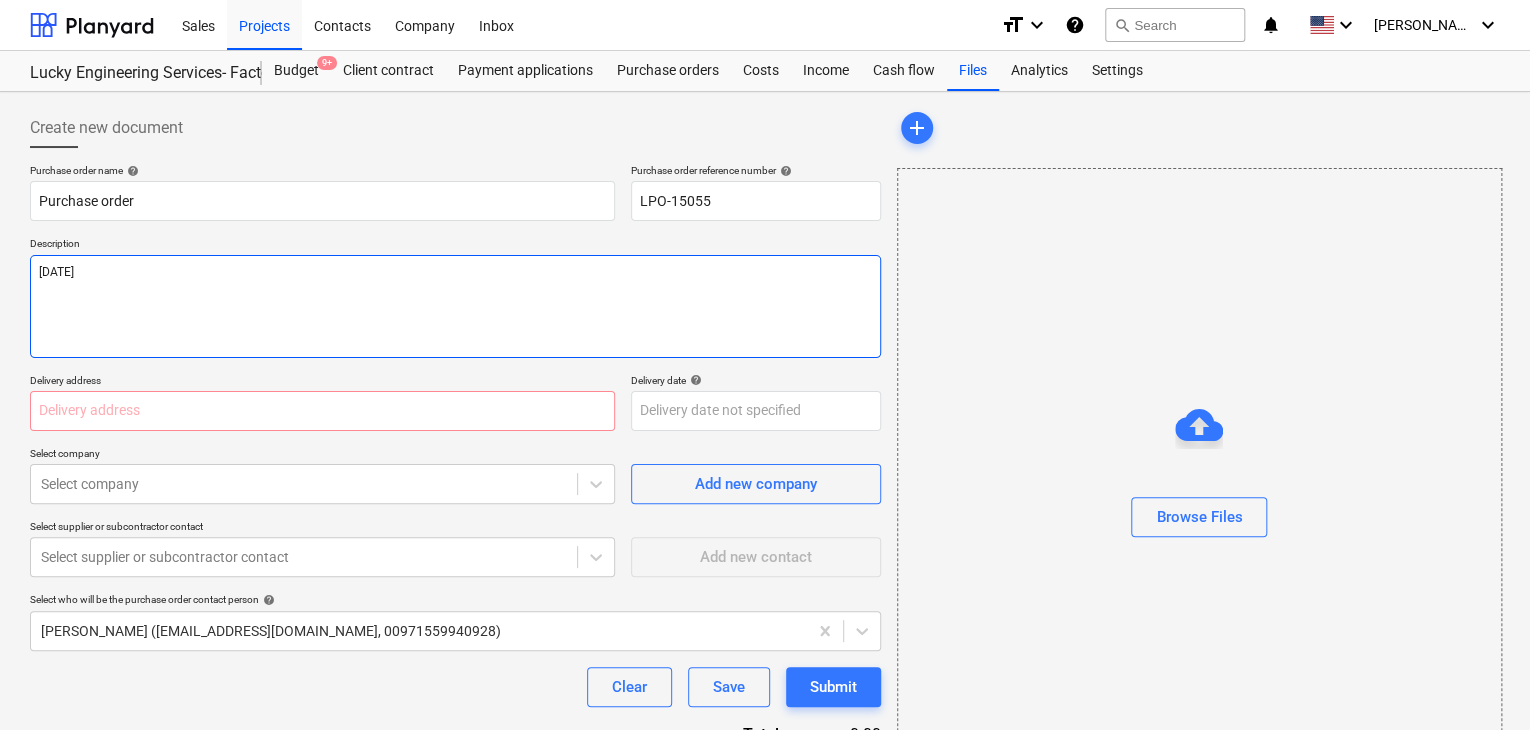 type on "[DATE]" 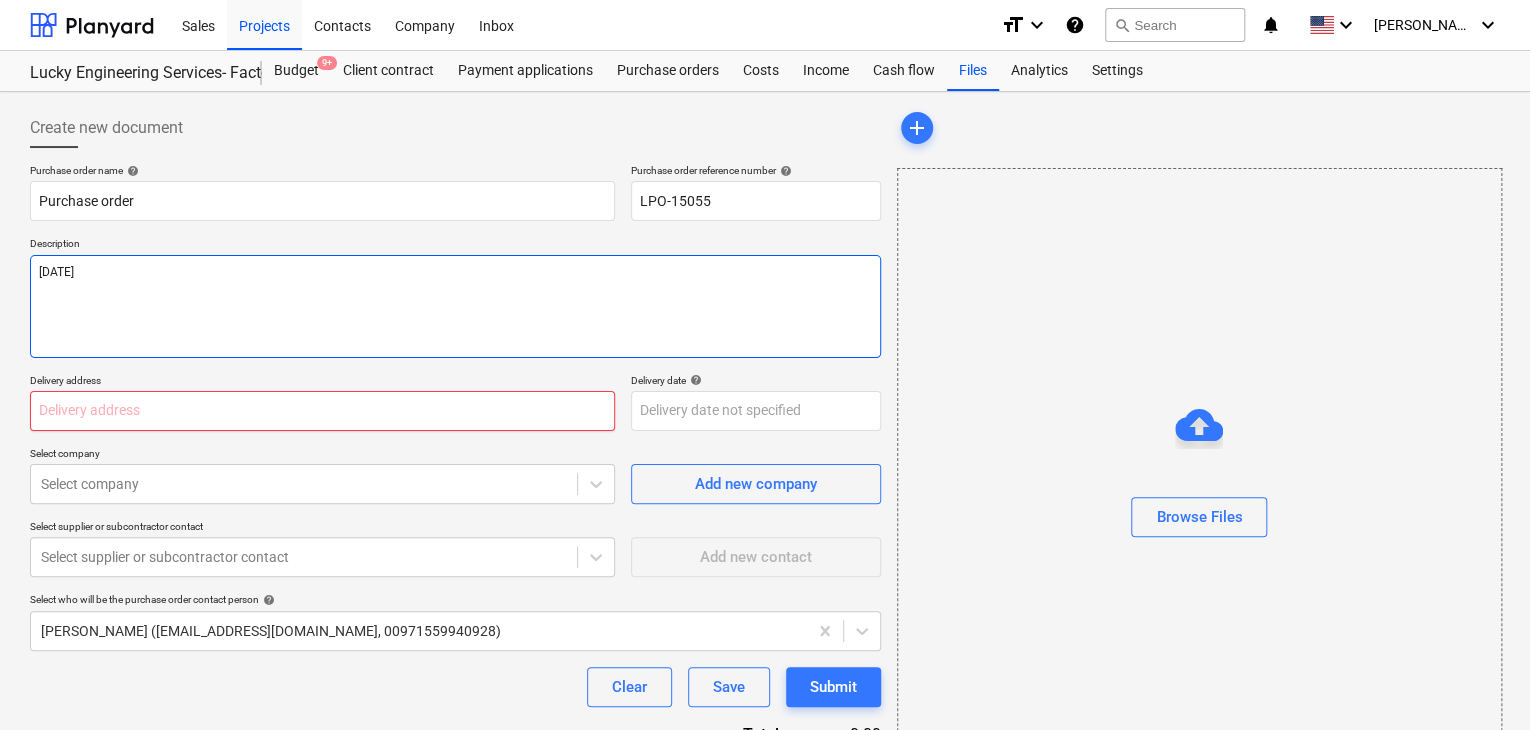 type on "[DATE]" 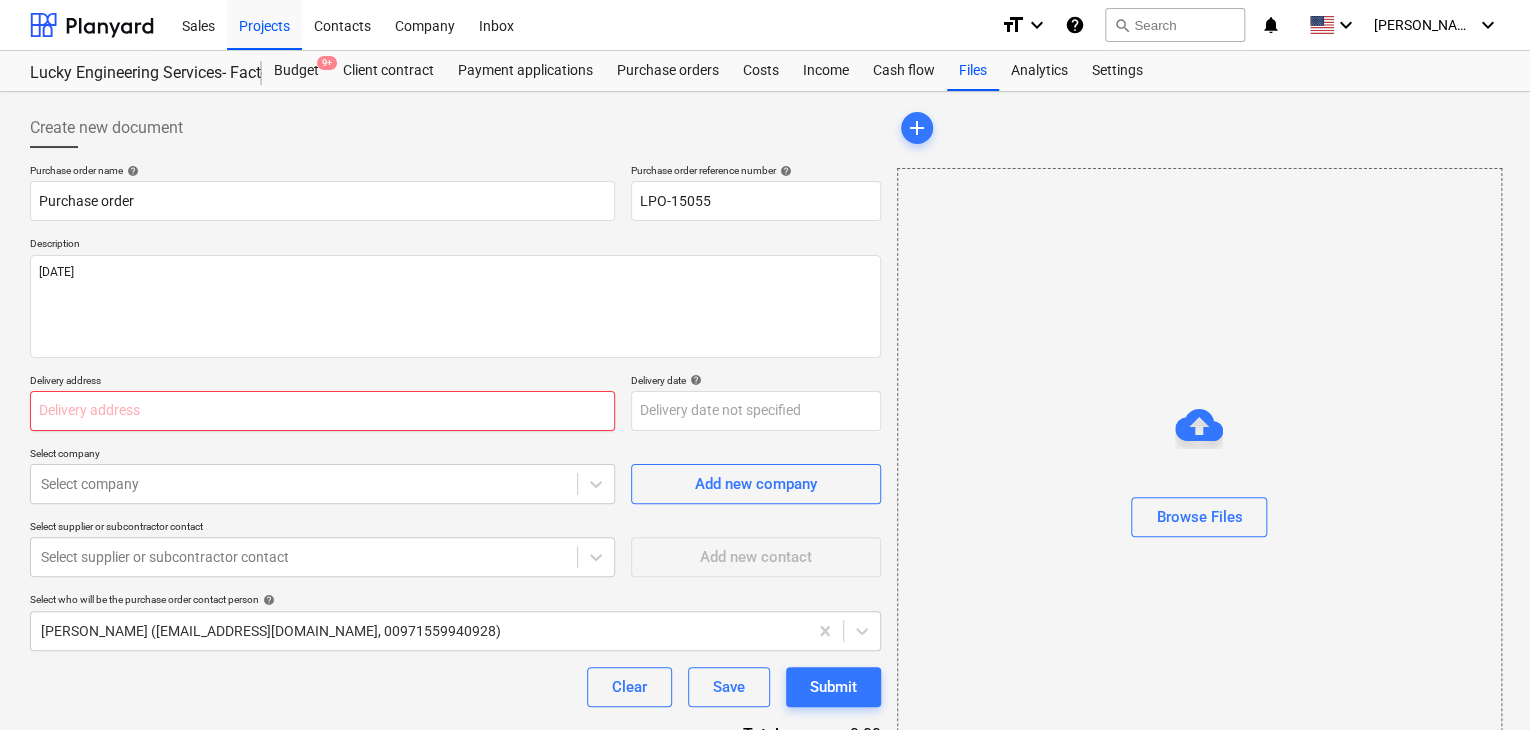 click at bounding box center (322, 411) 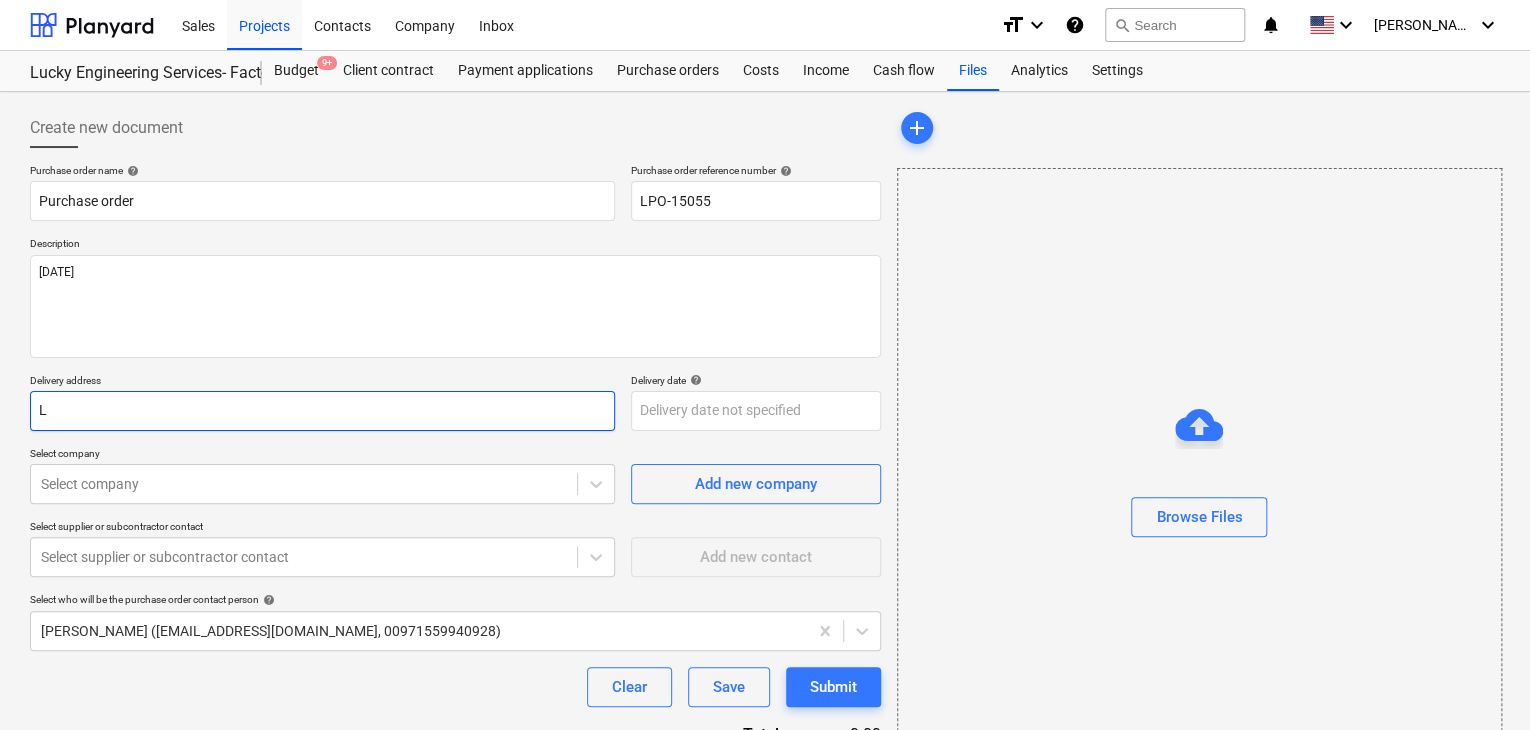 type on "x" 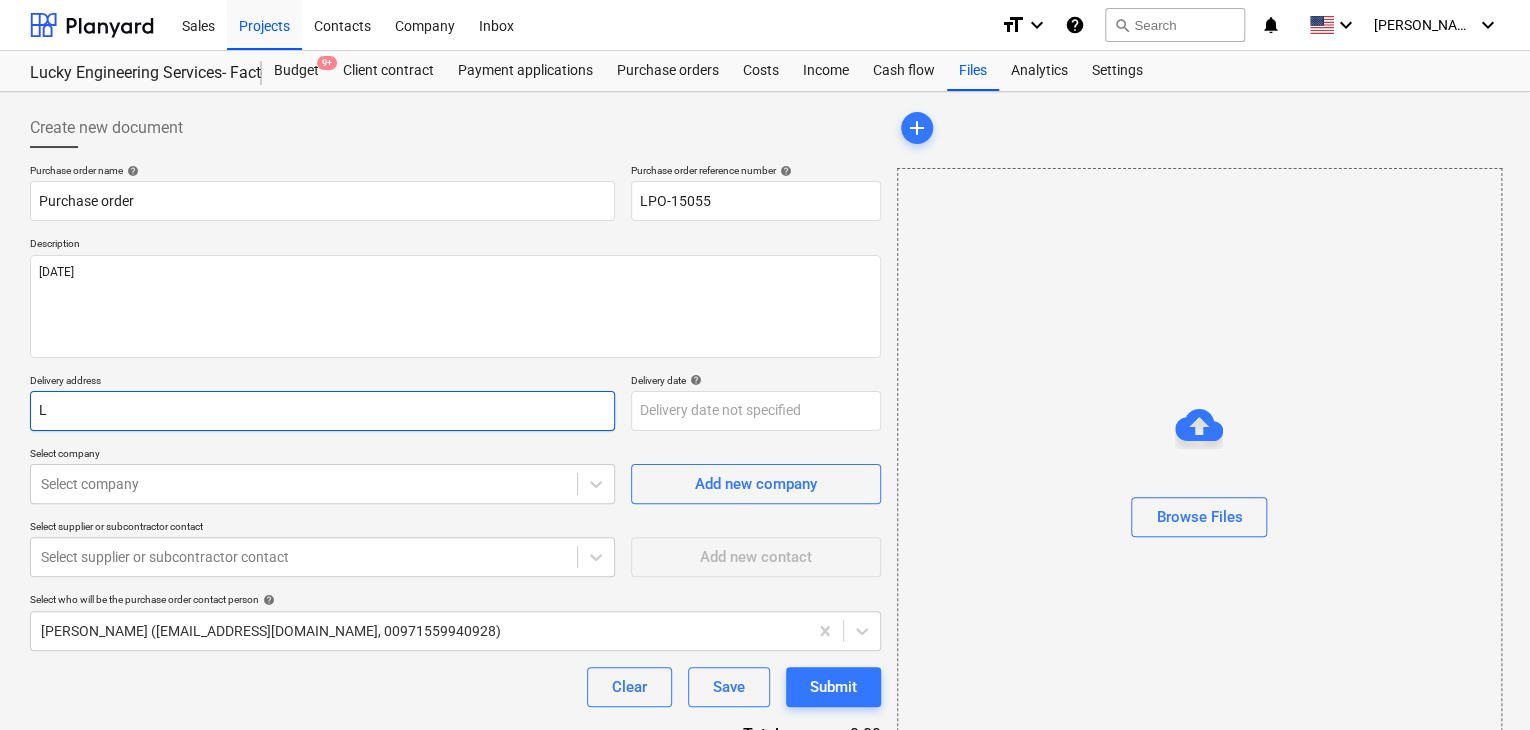 type on "LU" 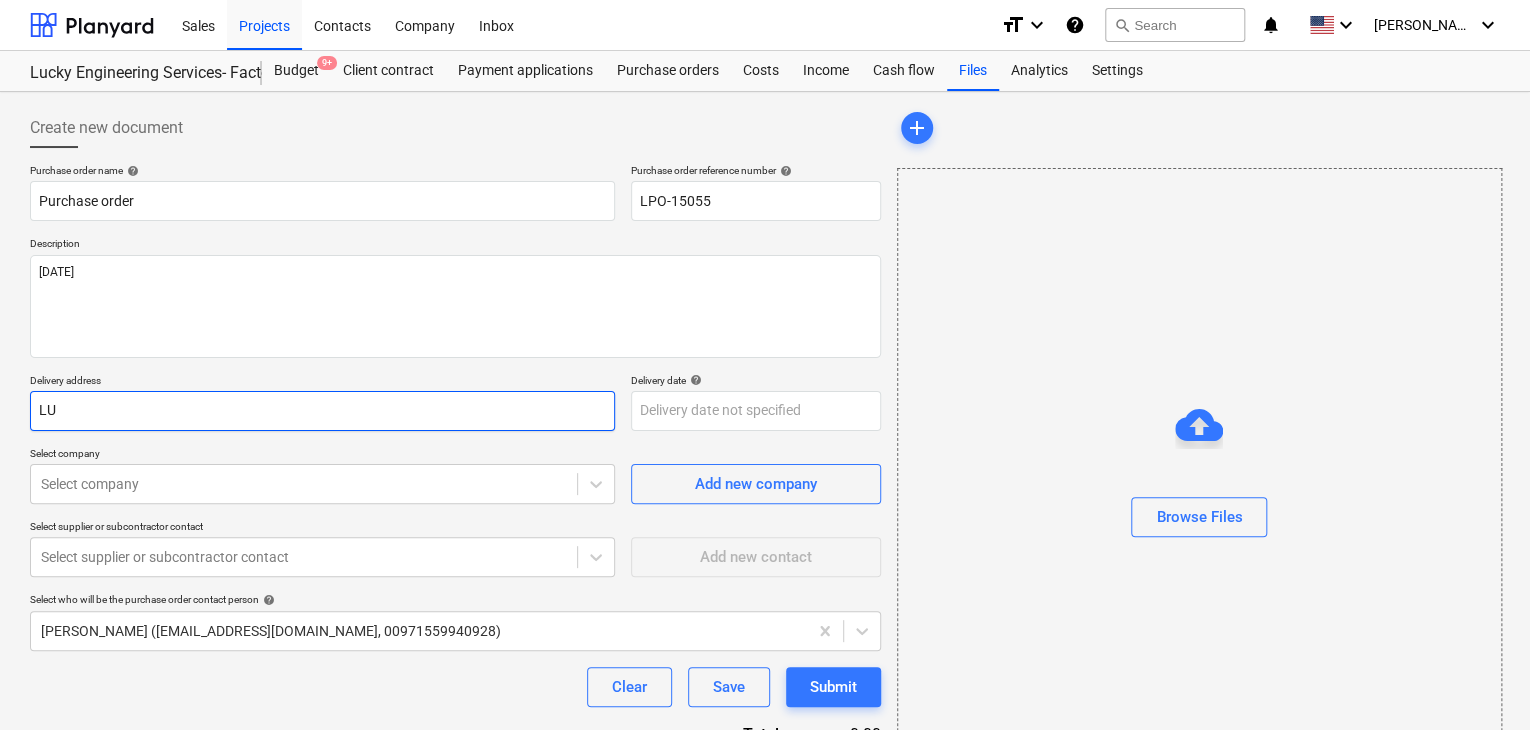 type on "x" 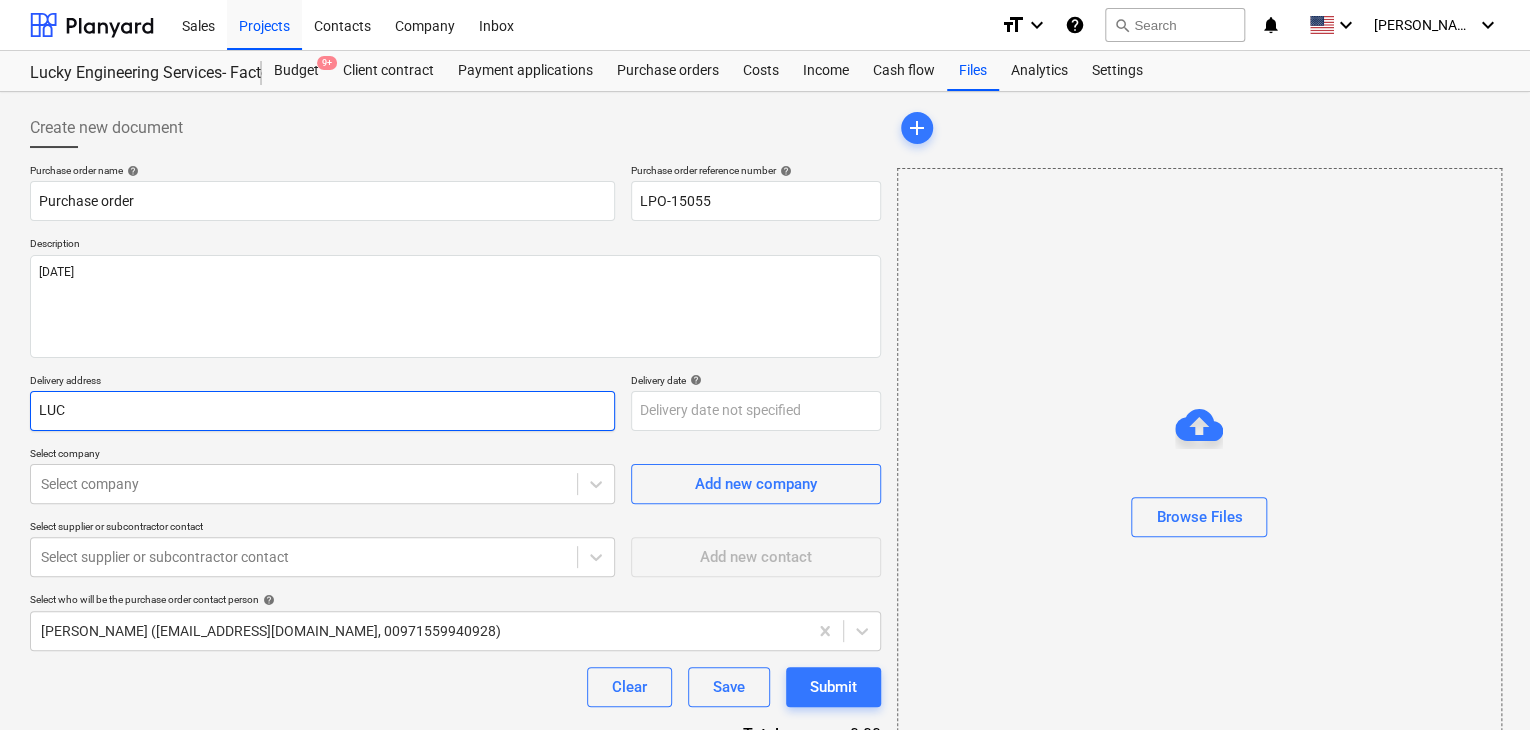 type on "x" 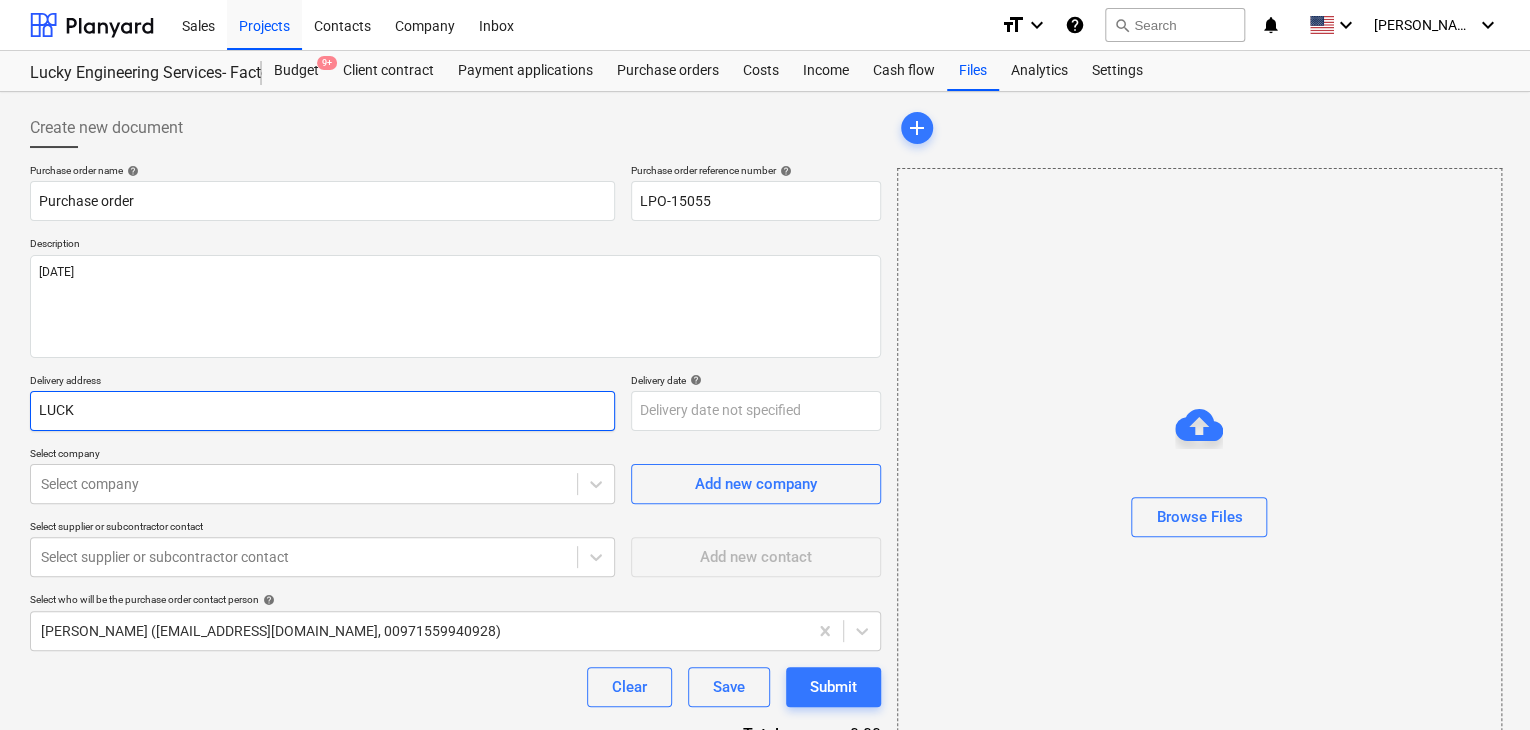 type on "x" 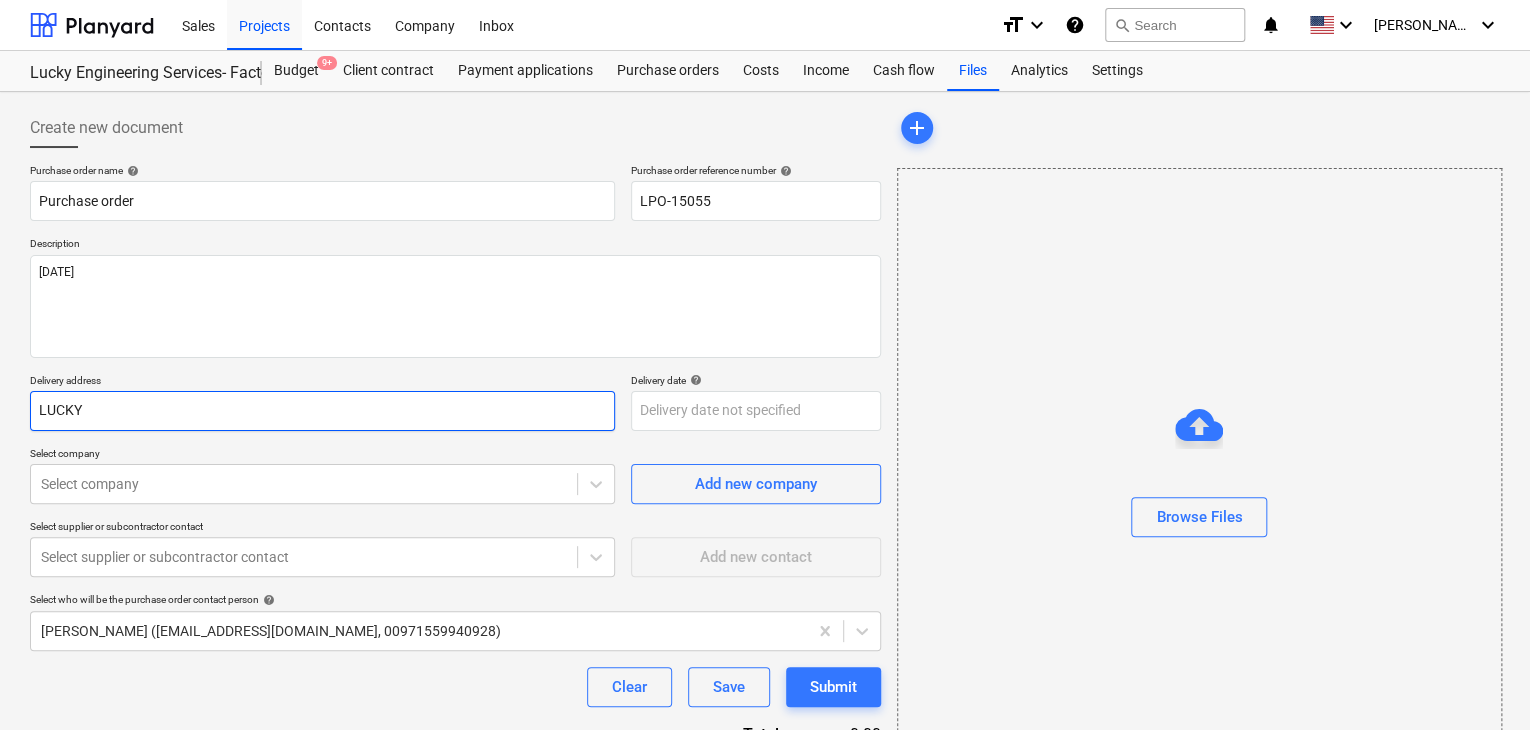 type on "LUCKYE" 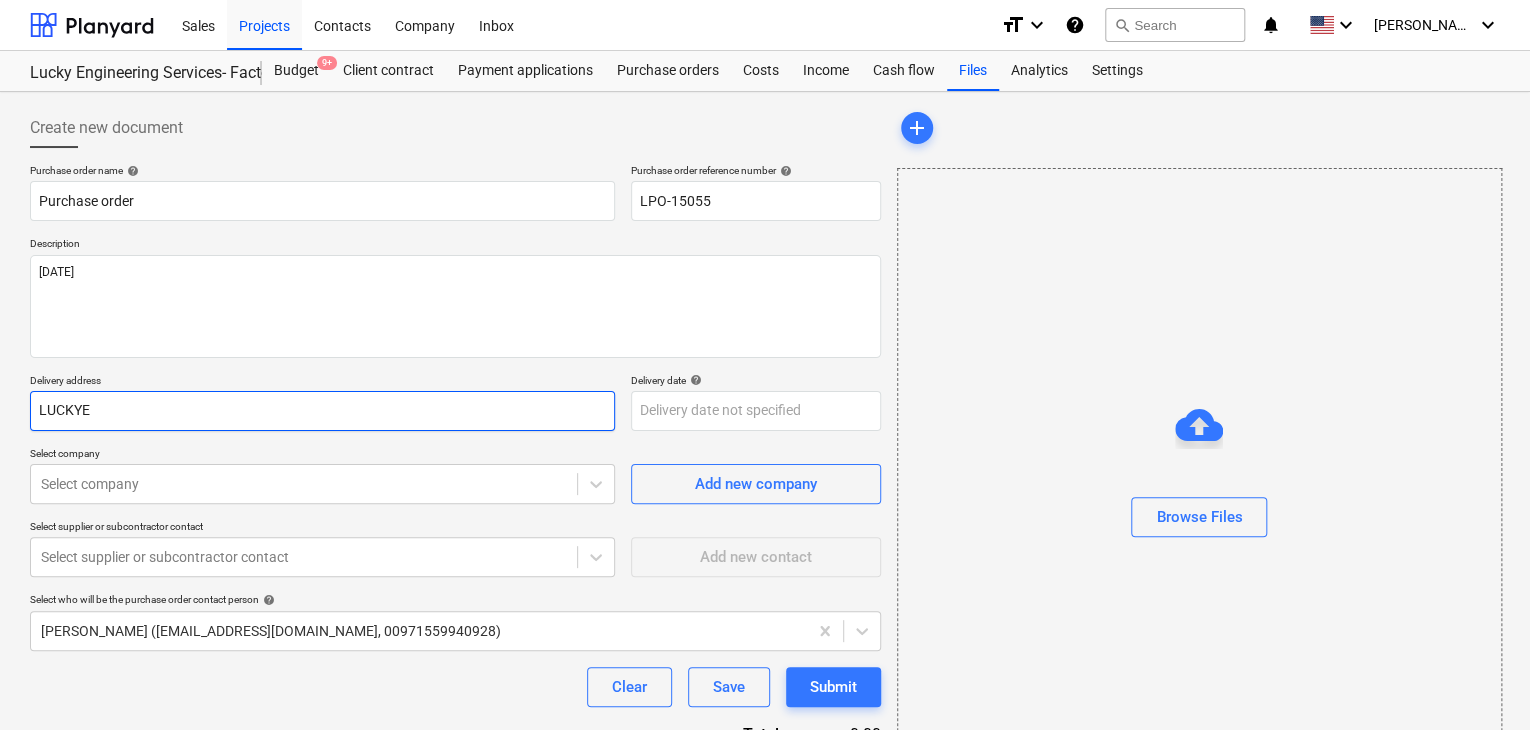 type on "x" 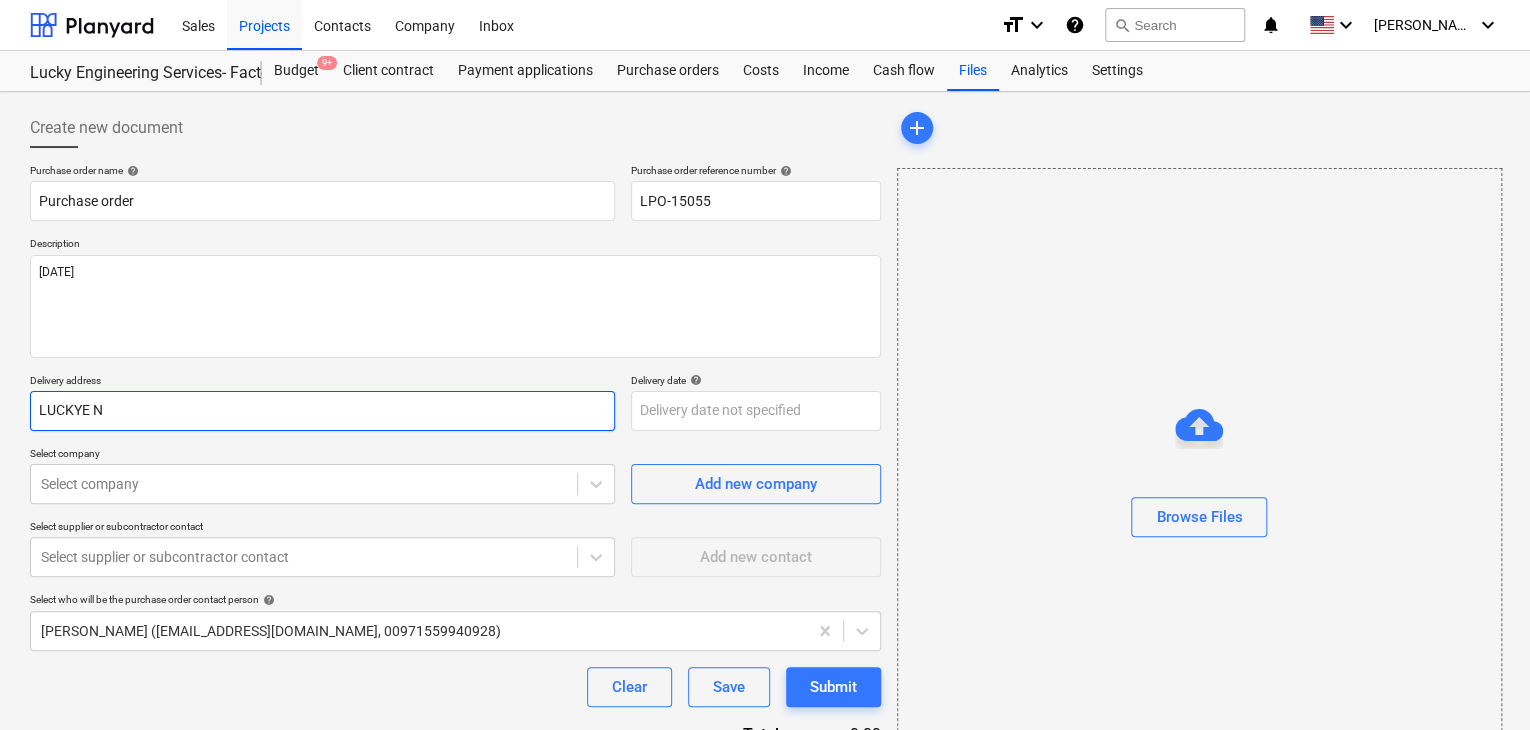 type on "x" 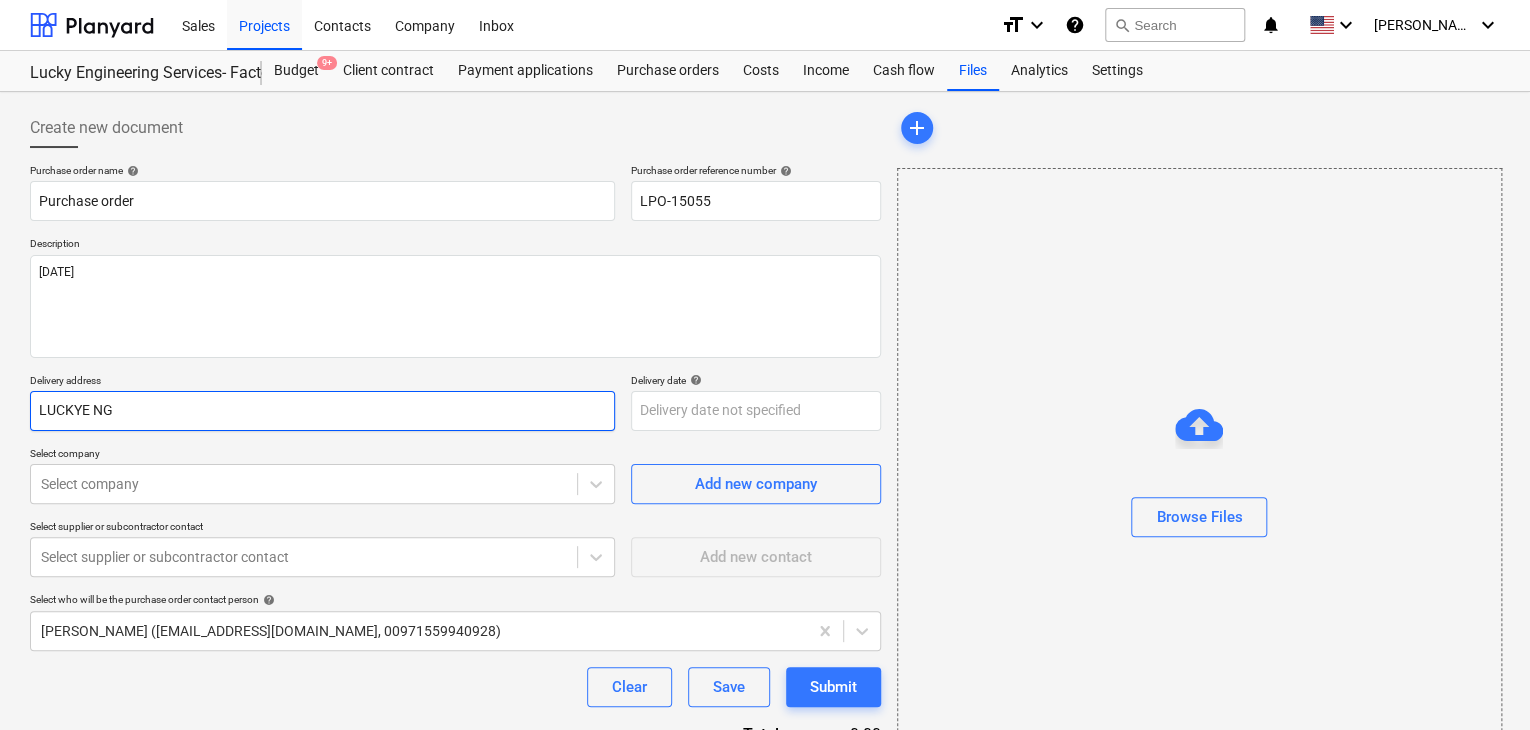 type on "x" 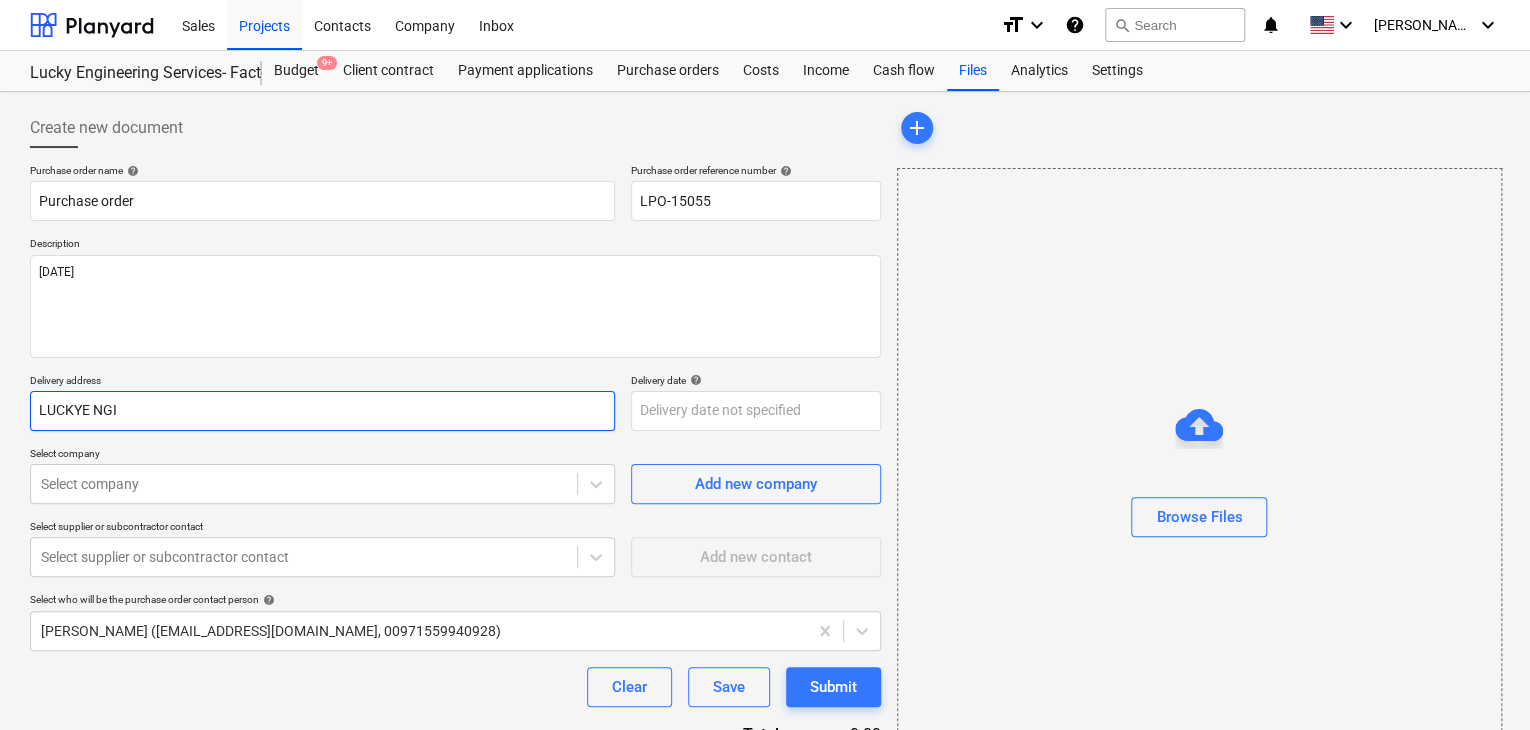 type on "x" 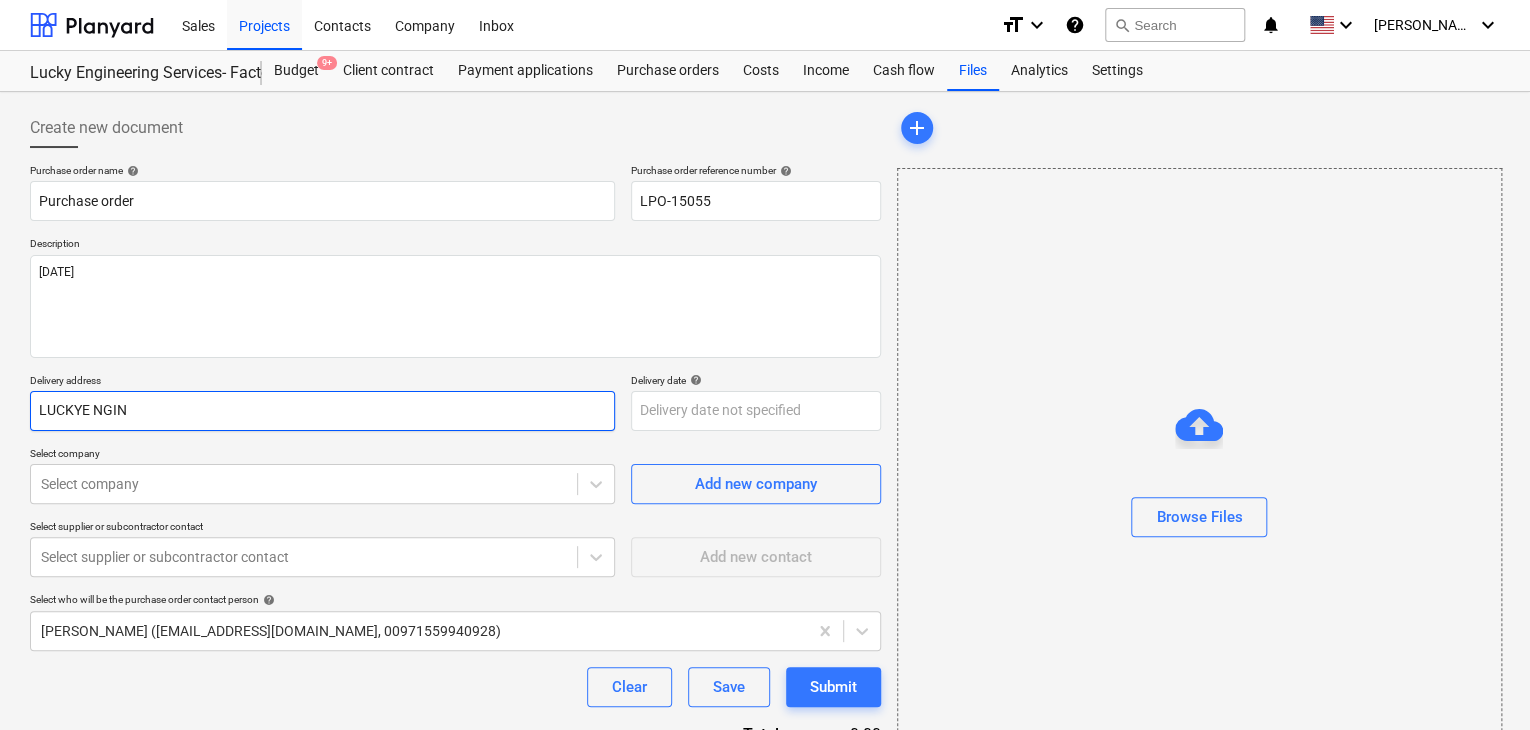 type on "x" 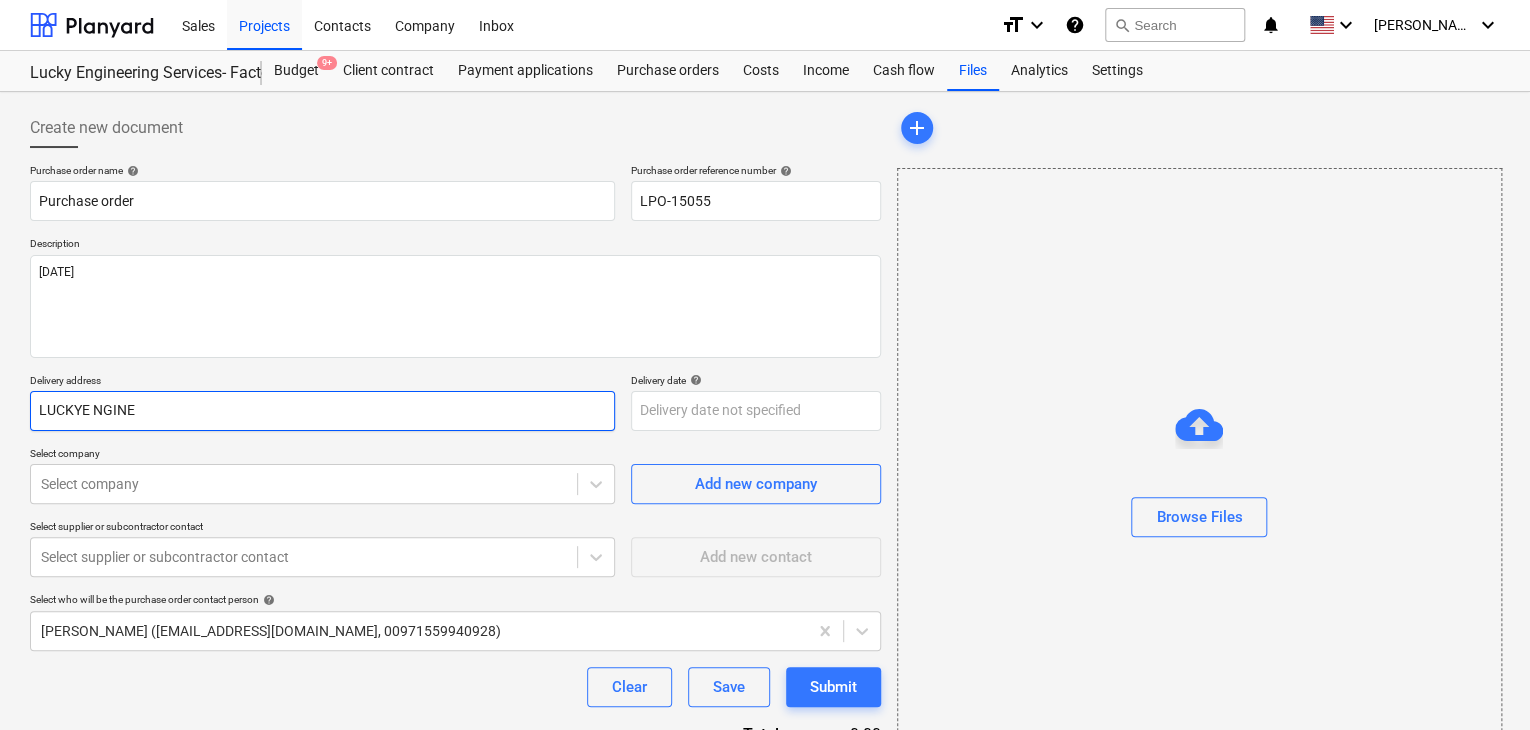 type on "x" 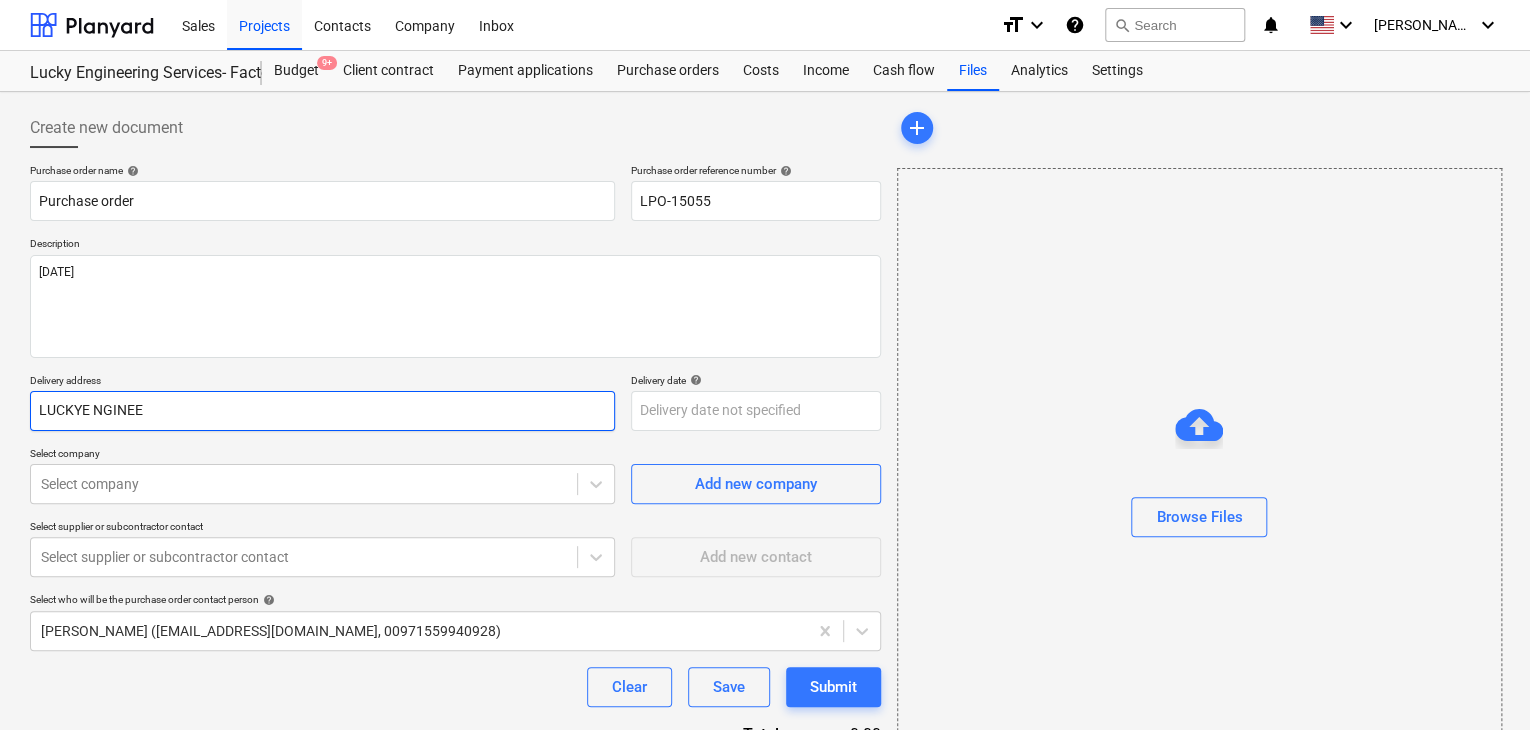 type on "x" 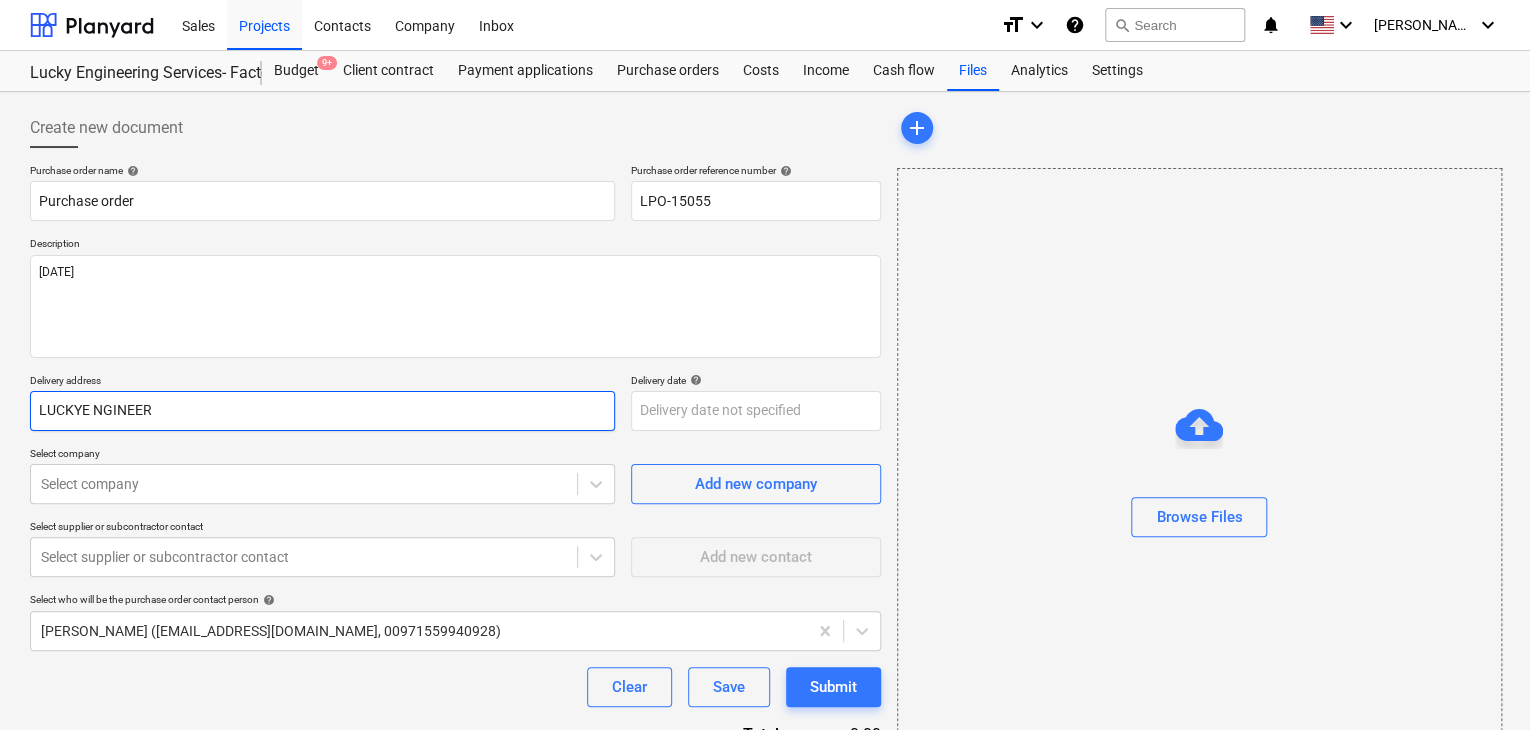 type on "x" 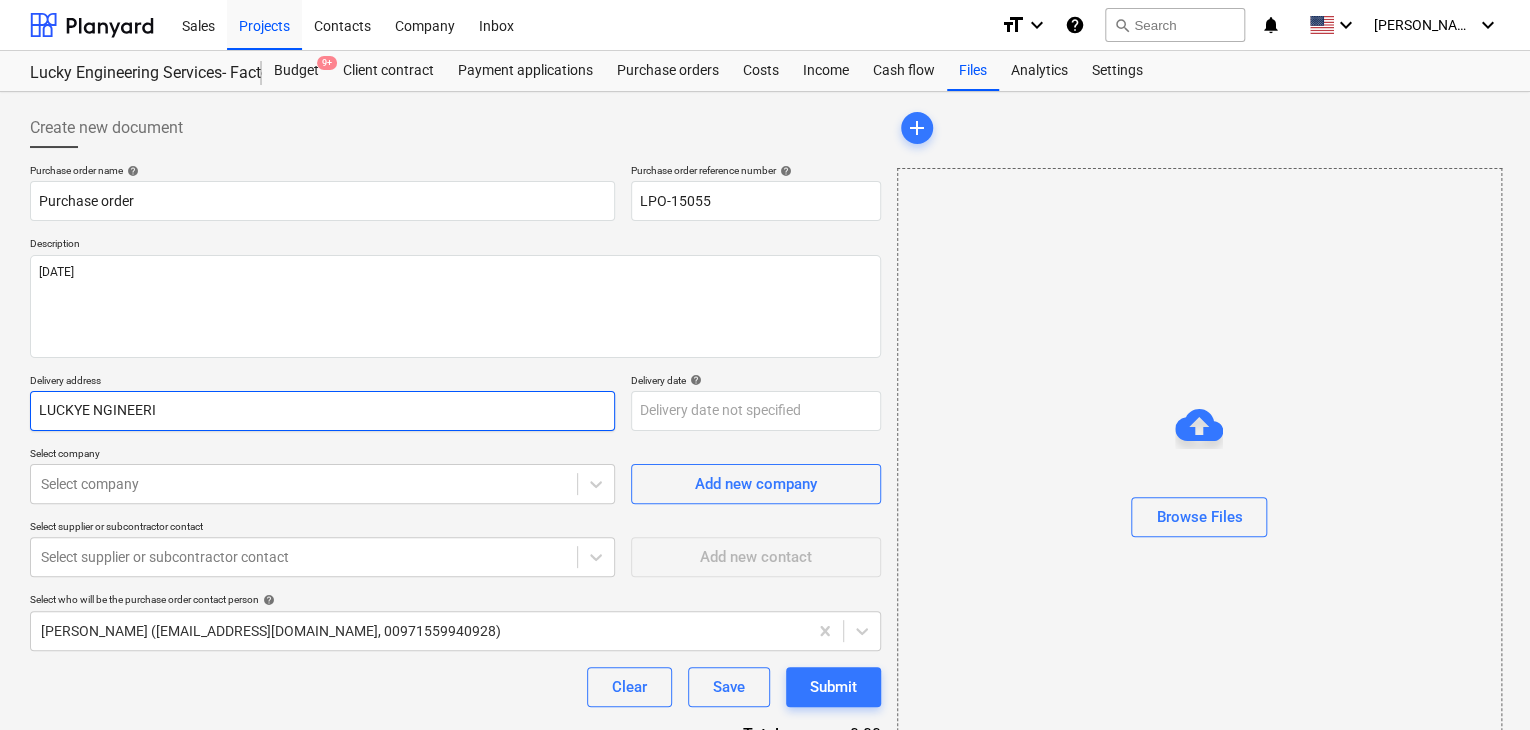 type on "x" 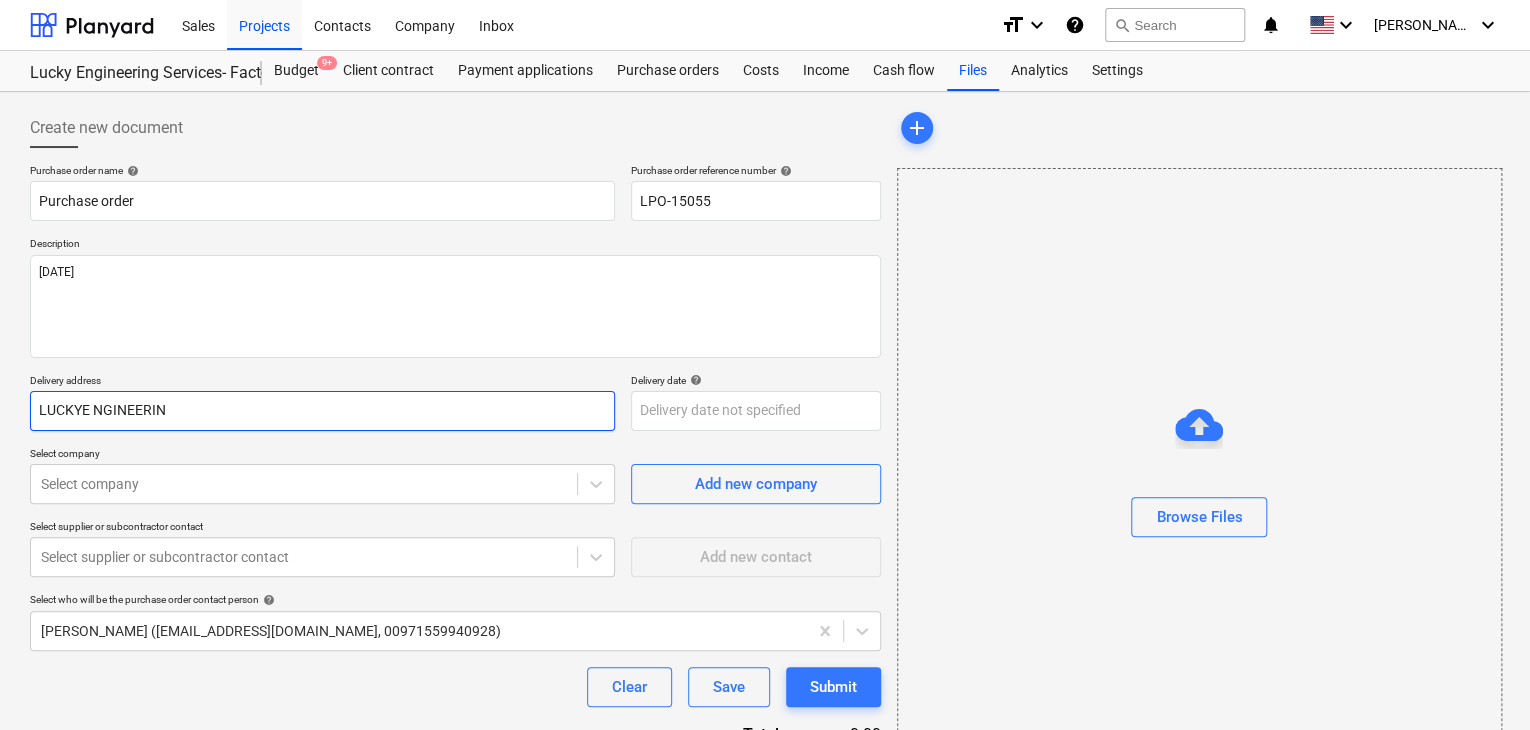 type on "x" 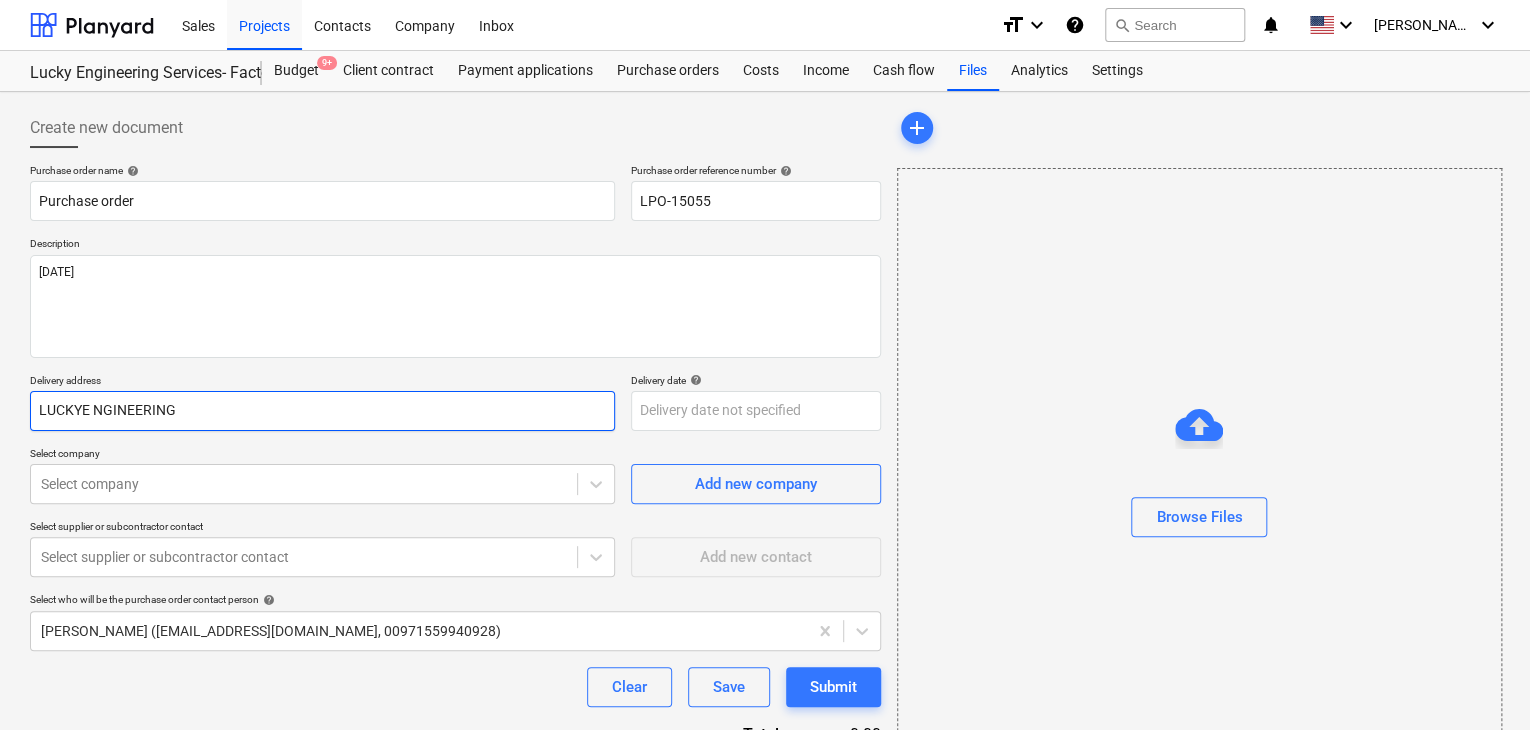 type on "x" 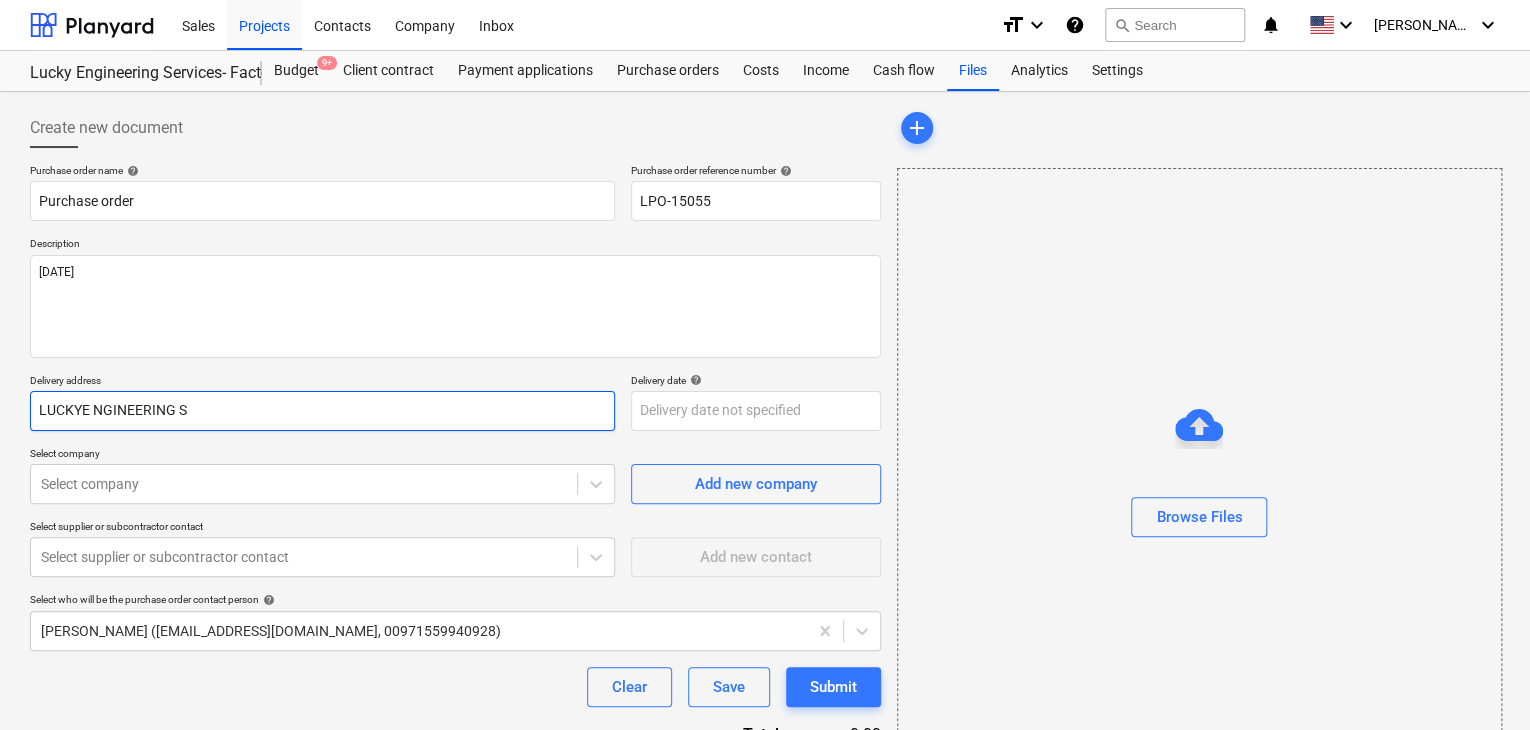 type on "x" 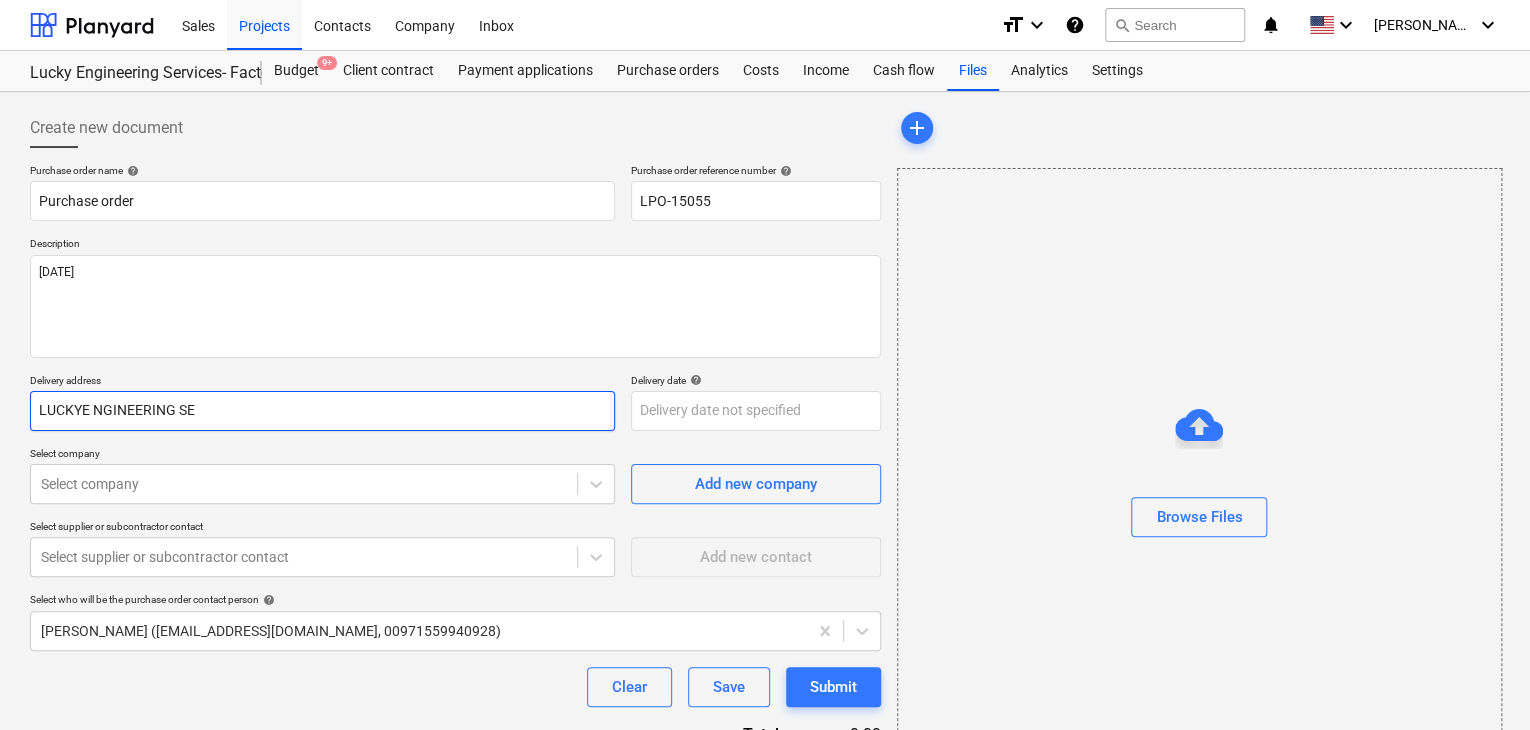 type on "x" 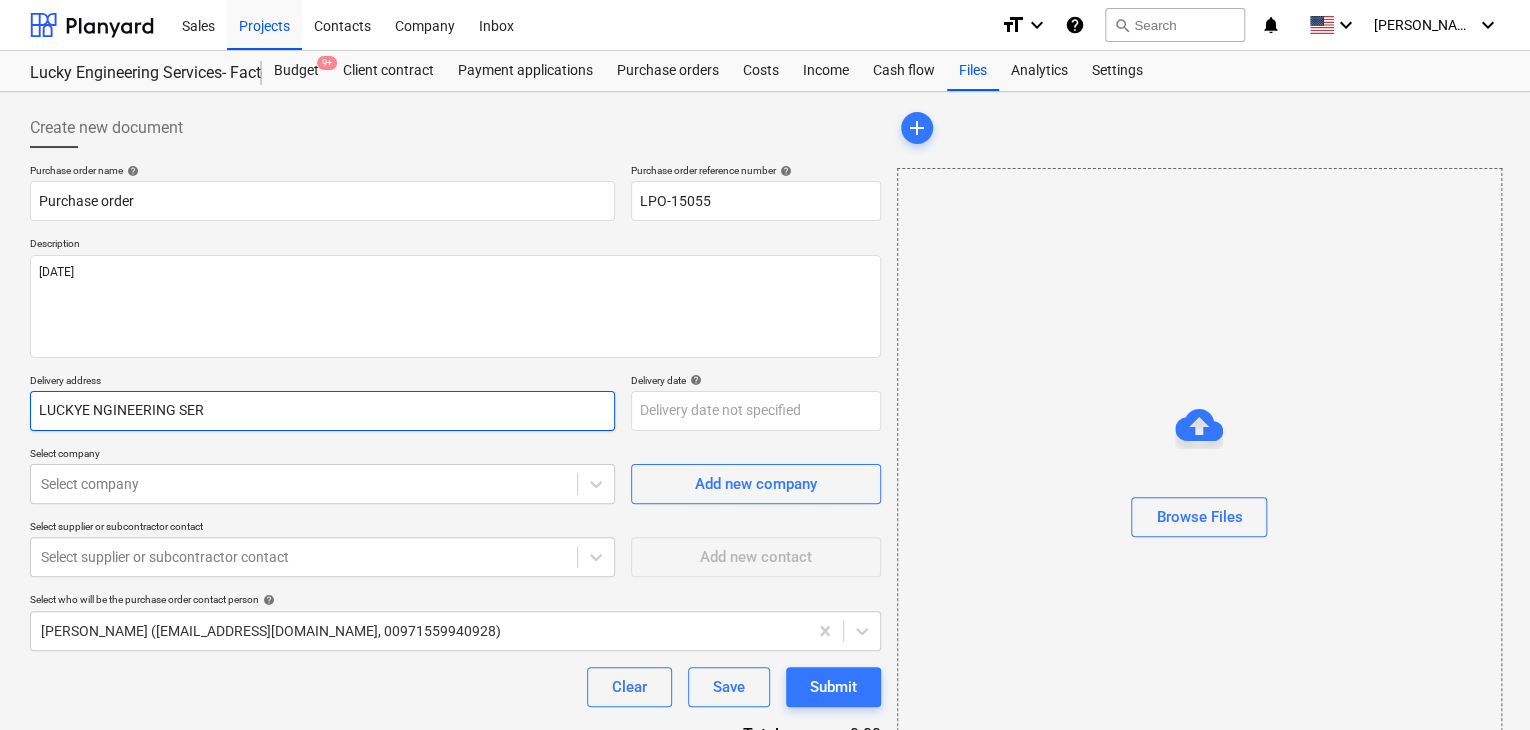 type on "LUCKYE NGINEERING SERI" 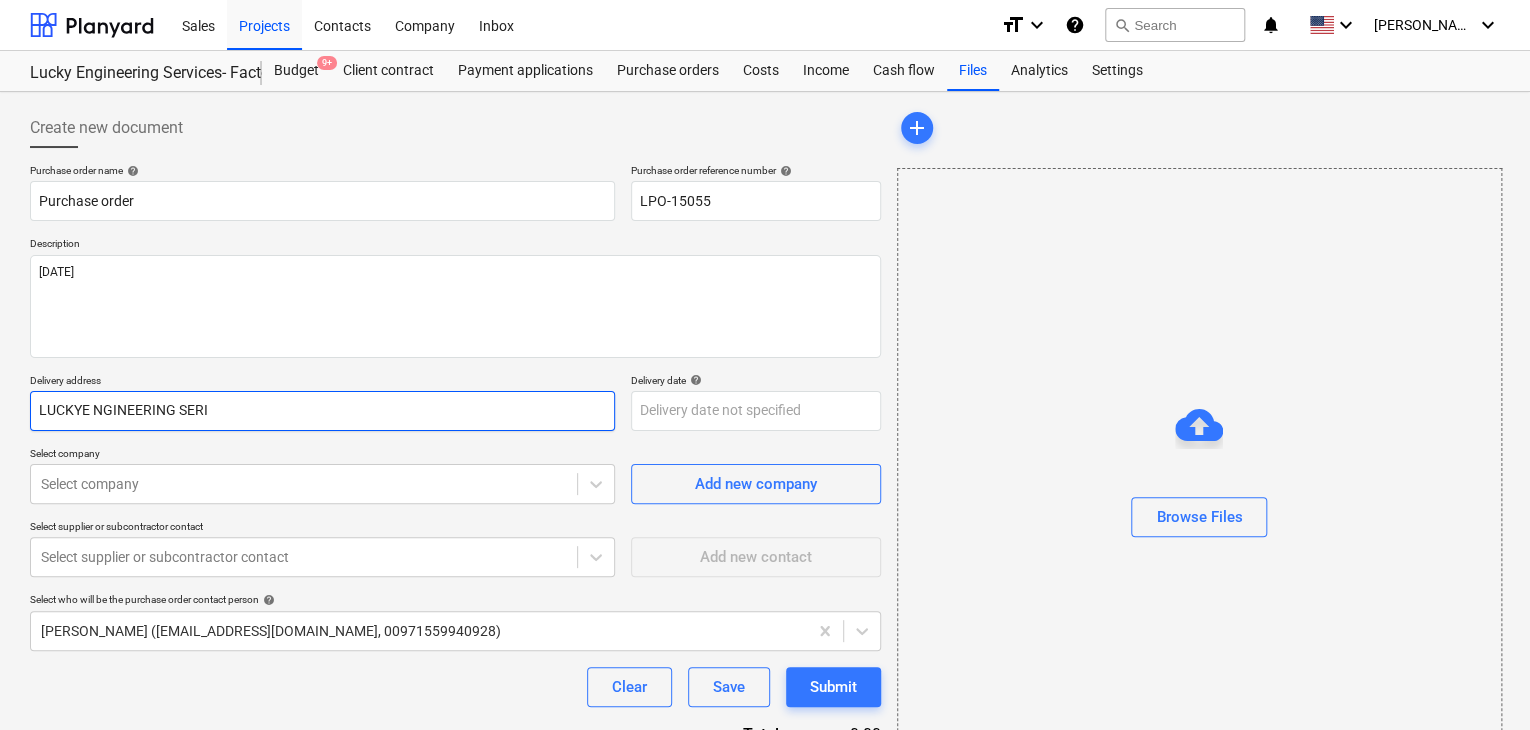 type on "x" 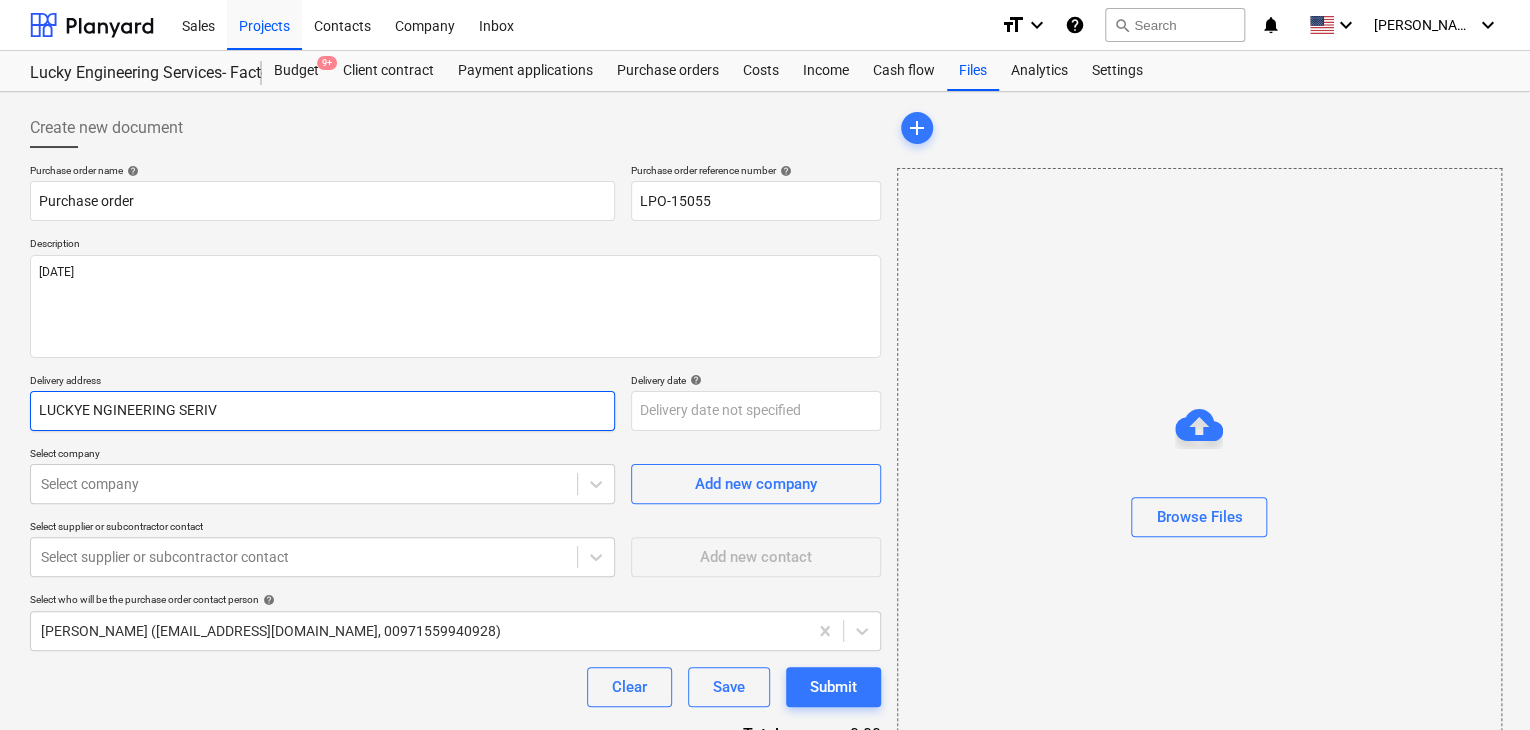 type on "x" 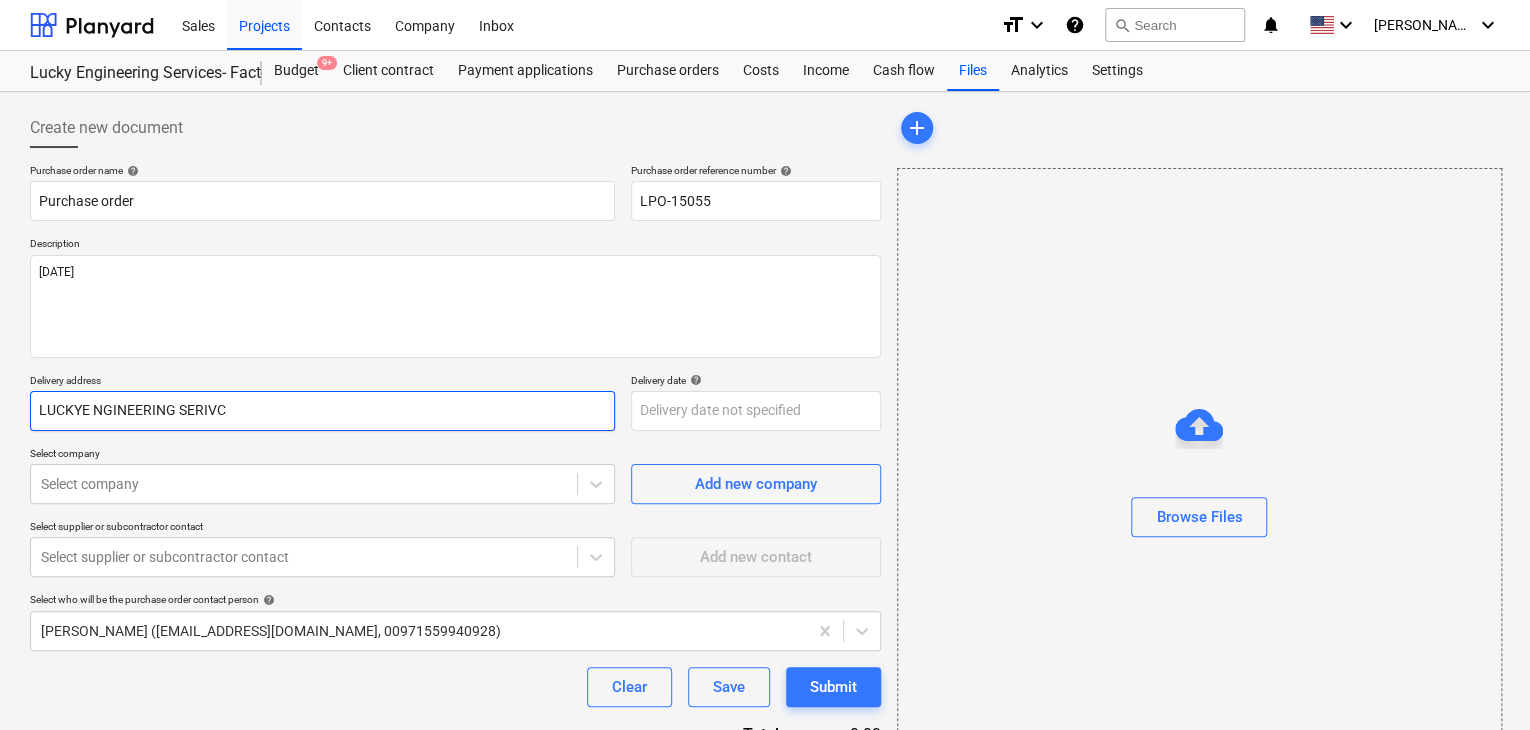 type on "x" 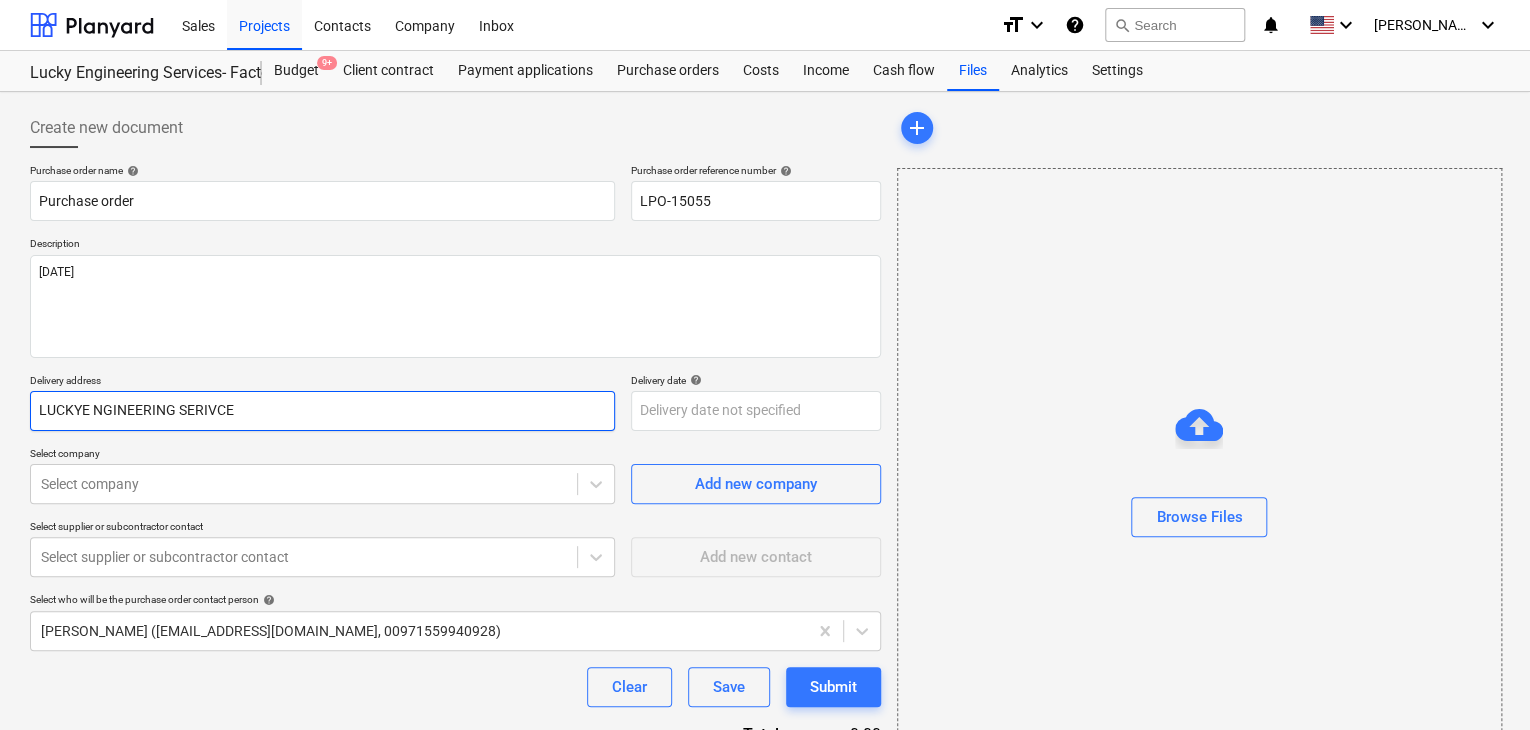 type on "x" 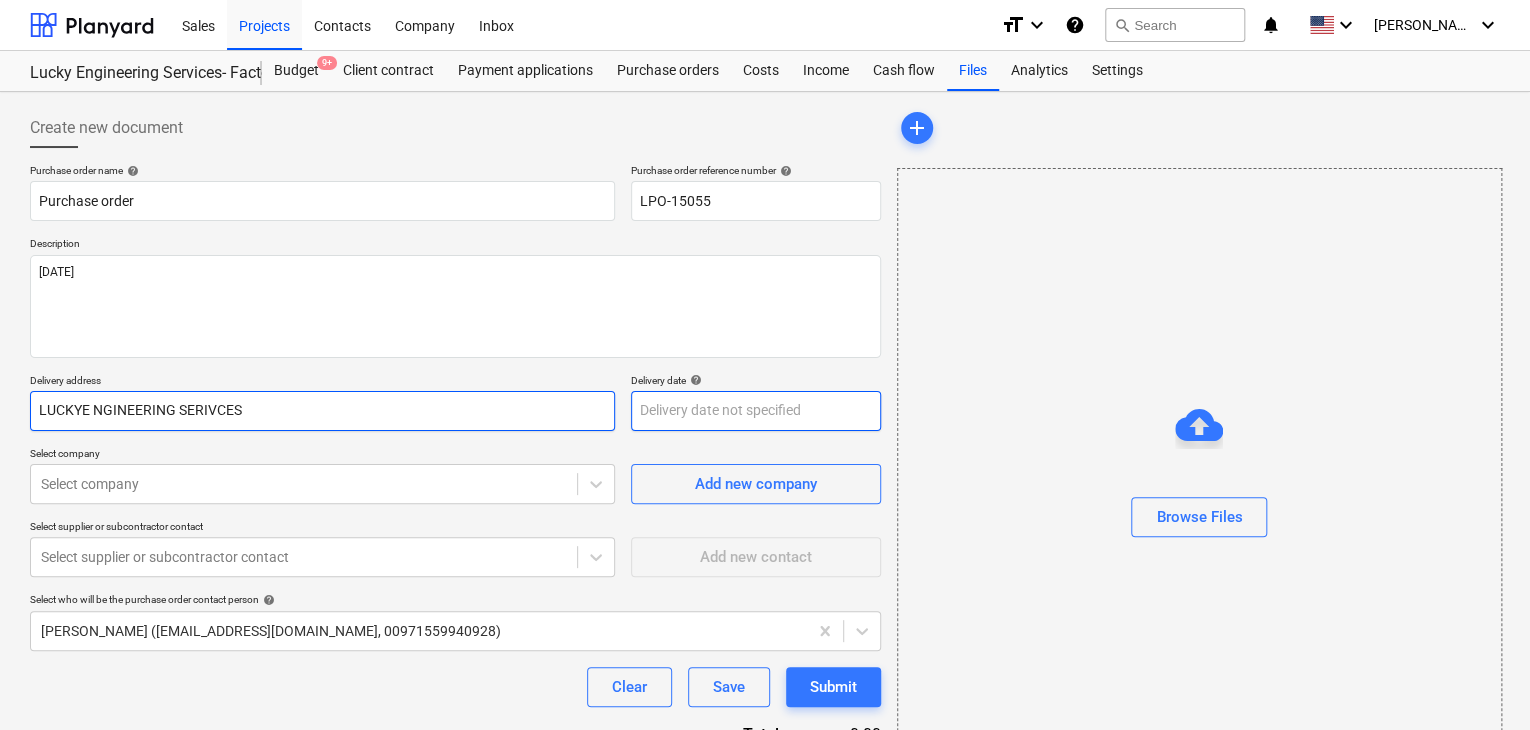 type on "LUCKYE NGINEERING SERIVCES" 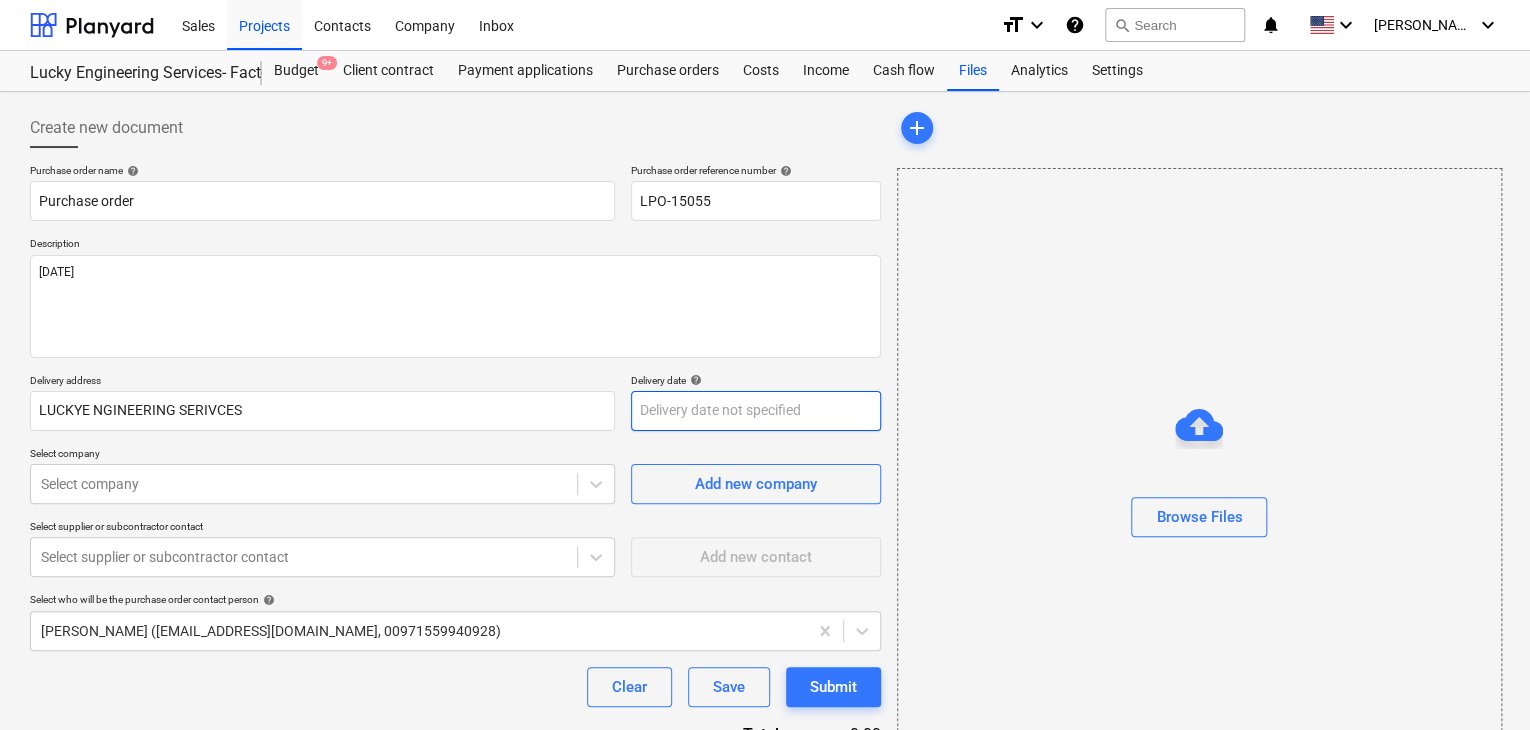 click on "Sales Projects Contacts Company Inbox format_size keyboard_arrow_down help search Search notifications 0 keyboard_arrow_down [PERSON_NAME] keyboard_arrow_down Lucky Engineering Services- Factory/Office Lucky Engineering Services- Factory/Office Budget 9+ Client contract Payment applications Purchase orders Costs Income Cash flow Files Analytics Settings Create new document Purchase order name help Purchase order Purchase order reference number help LPO-15055 Description [DATE] Delivery address LUCKYE NGINEERING SERIVCES Delivery date help Press the down arrow key to interact with the calendar and
select a date. Press the question mark key to get the keyboard shortcuts for changing dates. Select company Select company Add new company Select supplier or subcontractor contact Select supplier or subcontractor contact Add new contact Select who will be the purchase order contact person help [PERSON_NAME] ([EMAIL_ADDRESS][DOMAIN_NAME], 00971559940928) Clear Save Submit Total 0.00 Select line-items to add help add x" at bounding box center [765, 365] 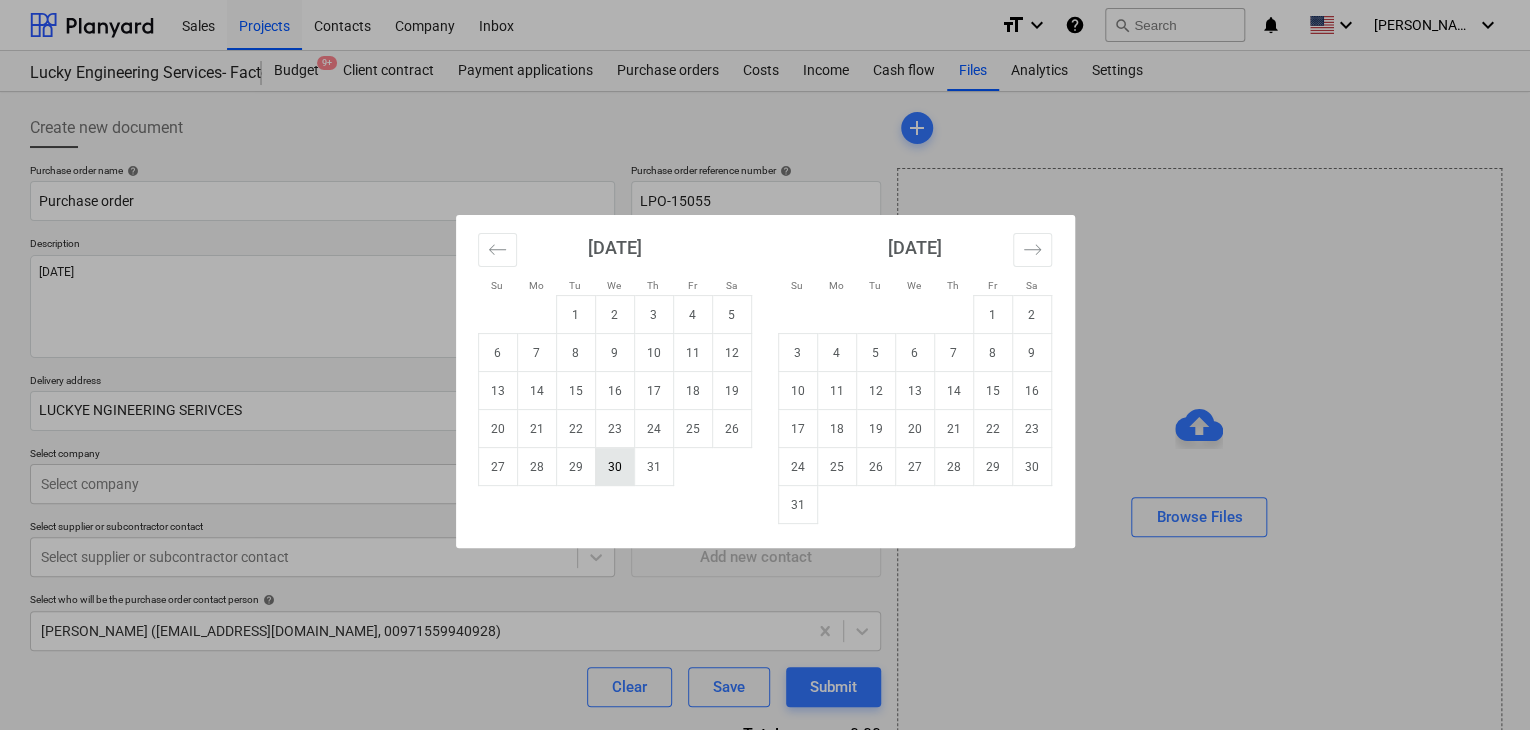 click on "30" at bounding box center (614, 467) 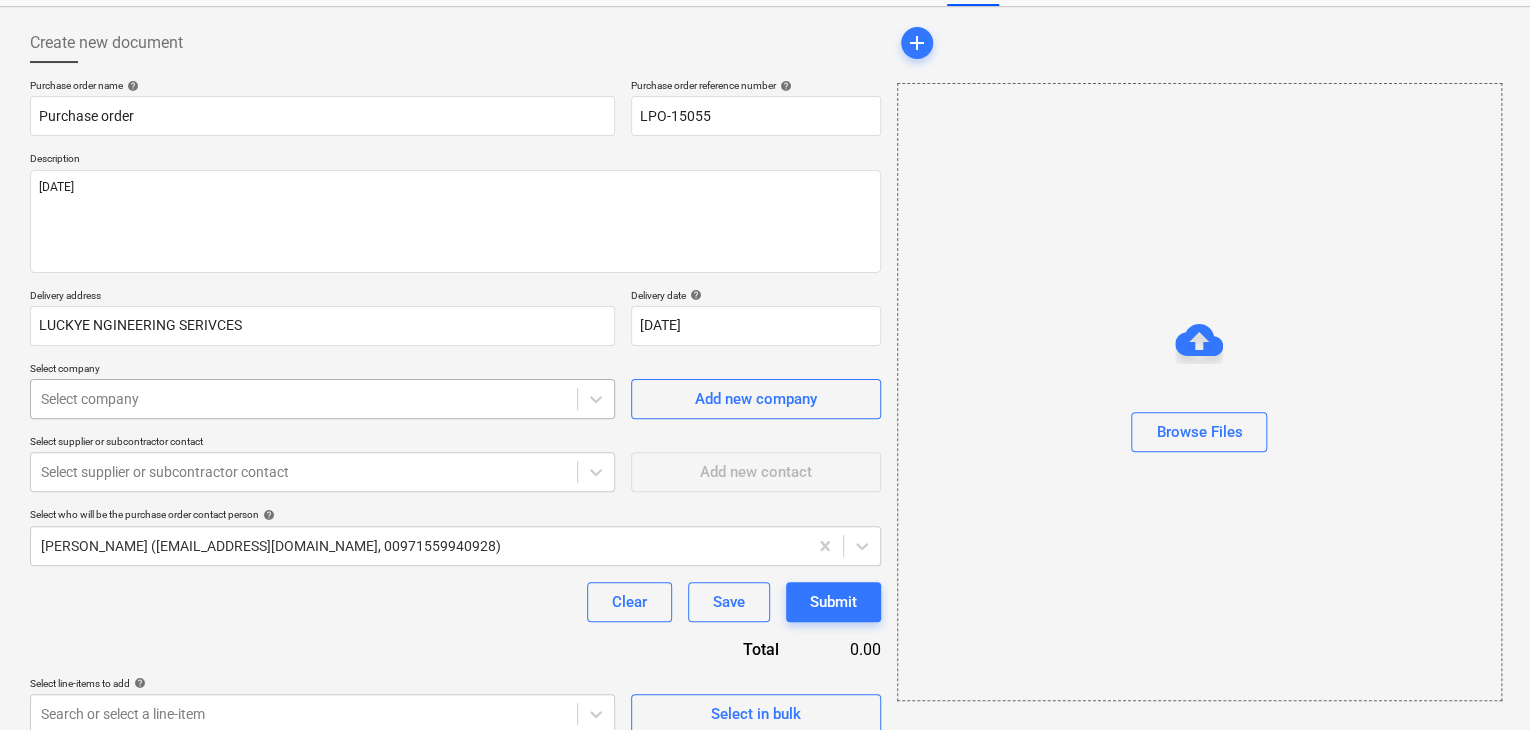 click on "Sales Projects Contacts Company Inbox format_size keyboard_arrow_down help search Search notifications 0 keyboard_arrow_down [PERSON_NAME] keyboard_arrow_down Lucky Engineering Services- Factory/Office Lucky Engineering Services- Factory/Office Budget 9+ Client contract Payment applications Purchase orders Costs Income Cash flow Files Analytics Settings Create new document Purchase order name help Purchase order Purchase order reference number help LPO-15055 Description [DATE] Delivery address LUCKYE NGINEERING SERIVCES Delivery date help [DATE] [DATE] Press the down arrow key to interact with the calendar and
select a date. Press the question mark key to get the keyboard shortcuts for changing dates. Select company Select company Add new company Select supplier or subcontractor contact Select supplier or subcontractor contact Add new contact Select who will be the purchase order contact person help [PERSON_NAME] ([EMAIL_ADDRESS][DOMAIN_NAME], 00971559940928) Clear Save Submit Total 0.00 help add" at bounding box center (765, 280) 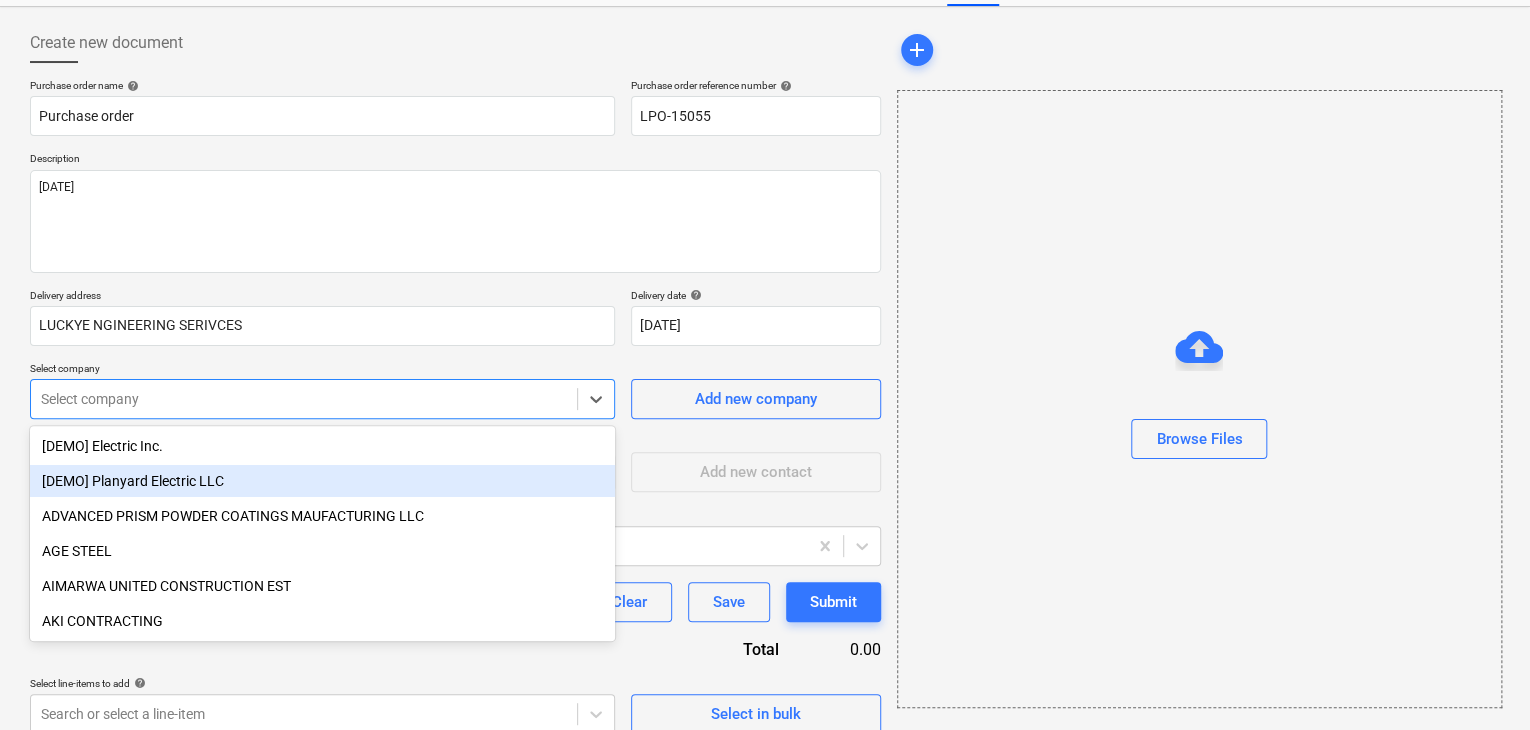 scroll, scrollTop: 93, scrollLeft: 0, axis: vertical 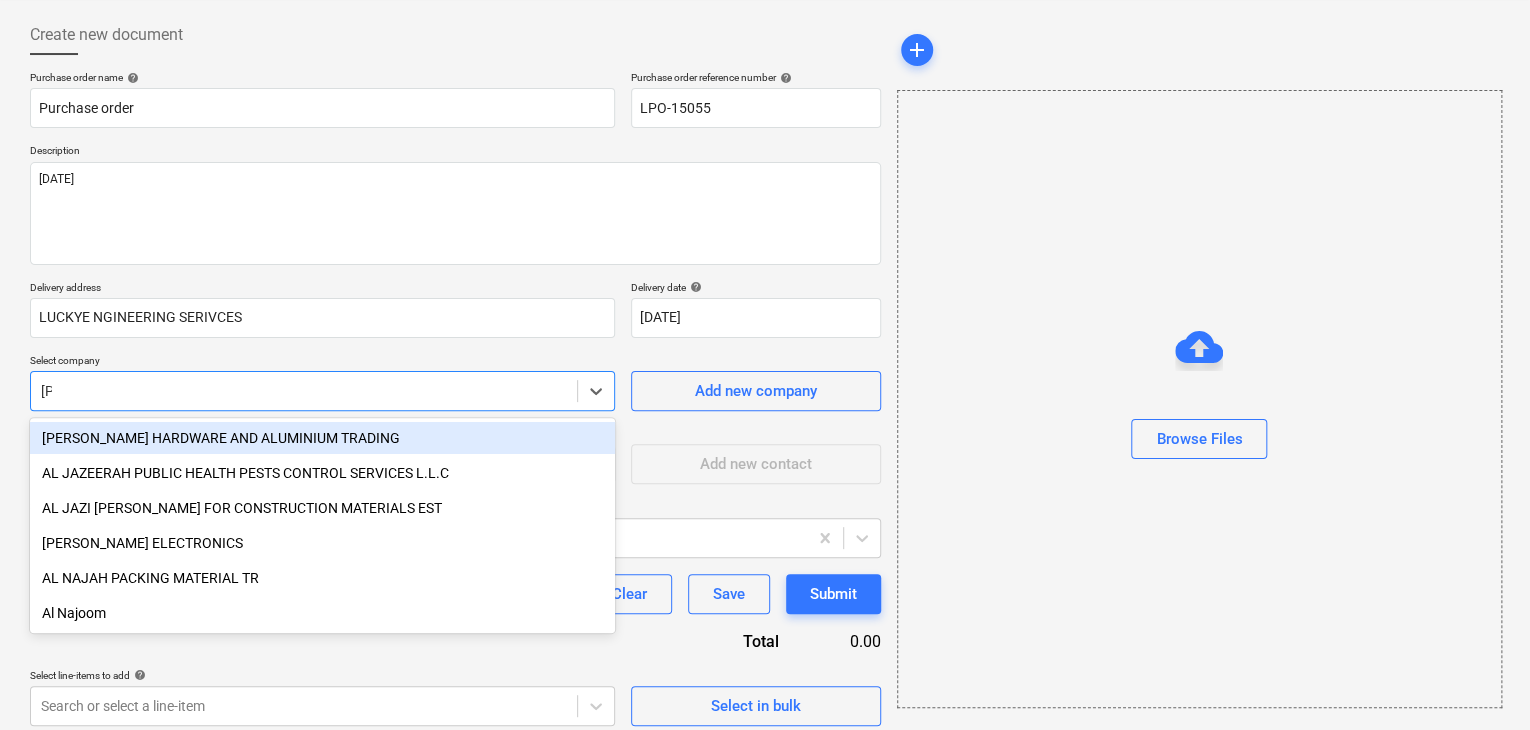 type on "JAB" 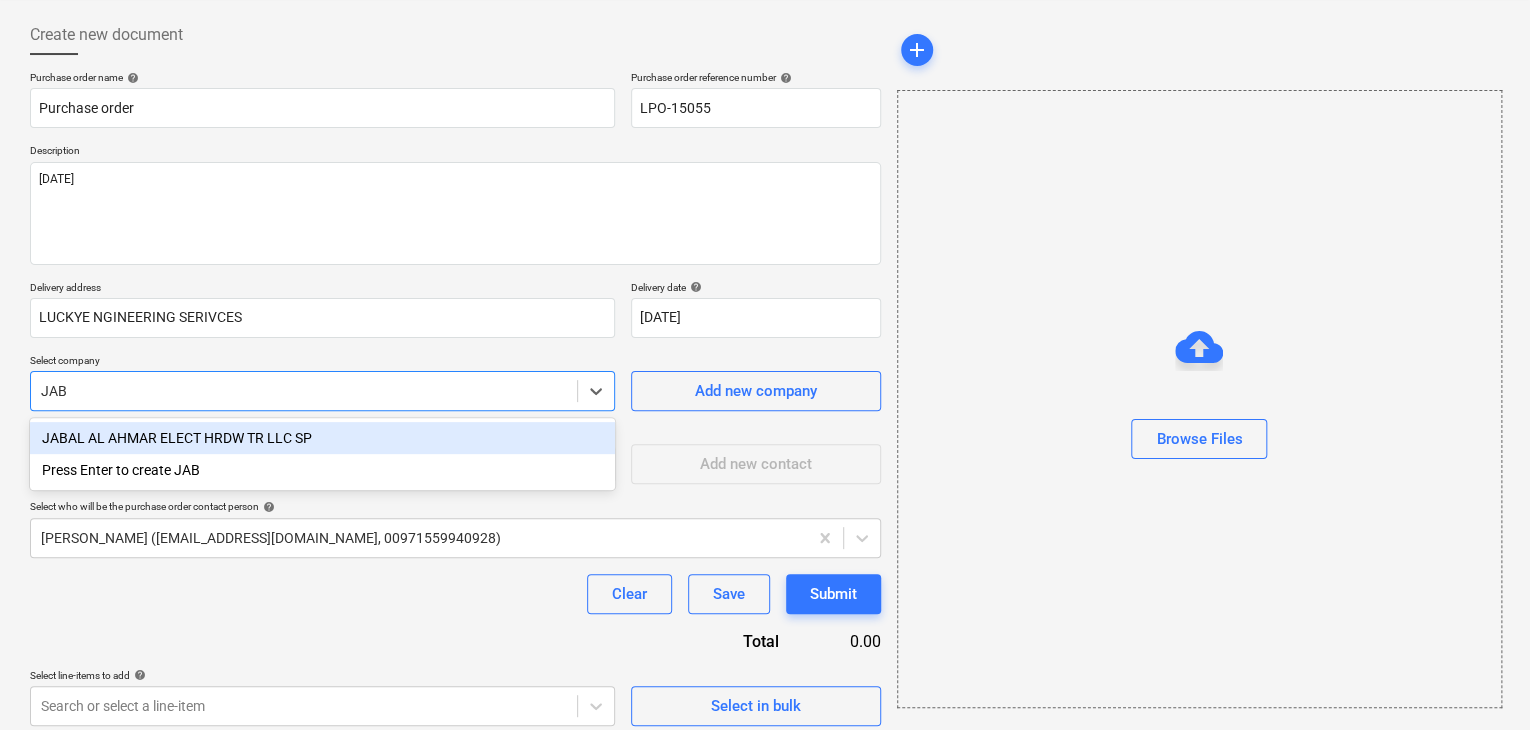 click on "JABAL AL AHMAR ELECT HRDW TR LLC SP" at bounding box center [322, 438] 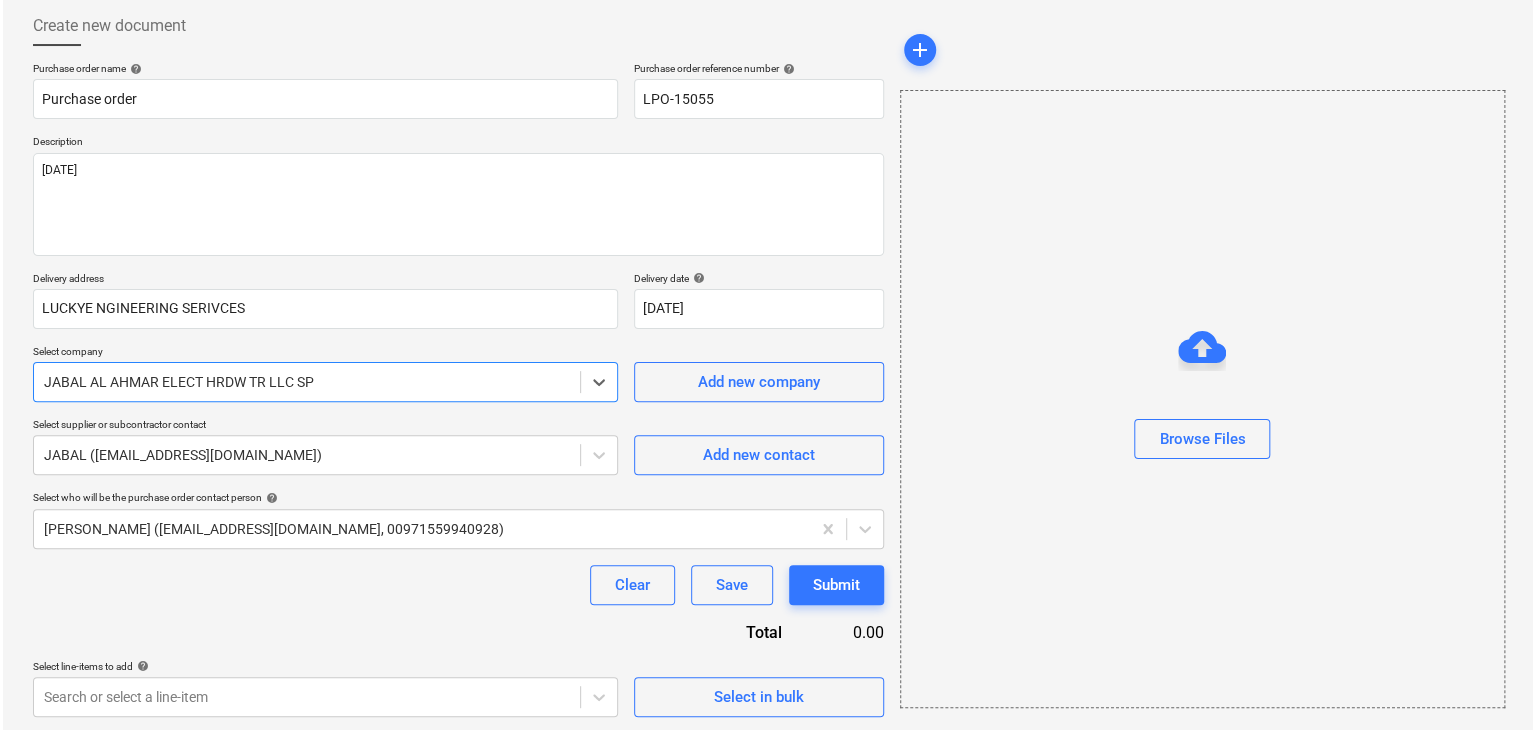scroll, scrollTop: 104, scrollLeft: 0, axis: vertical 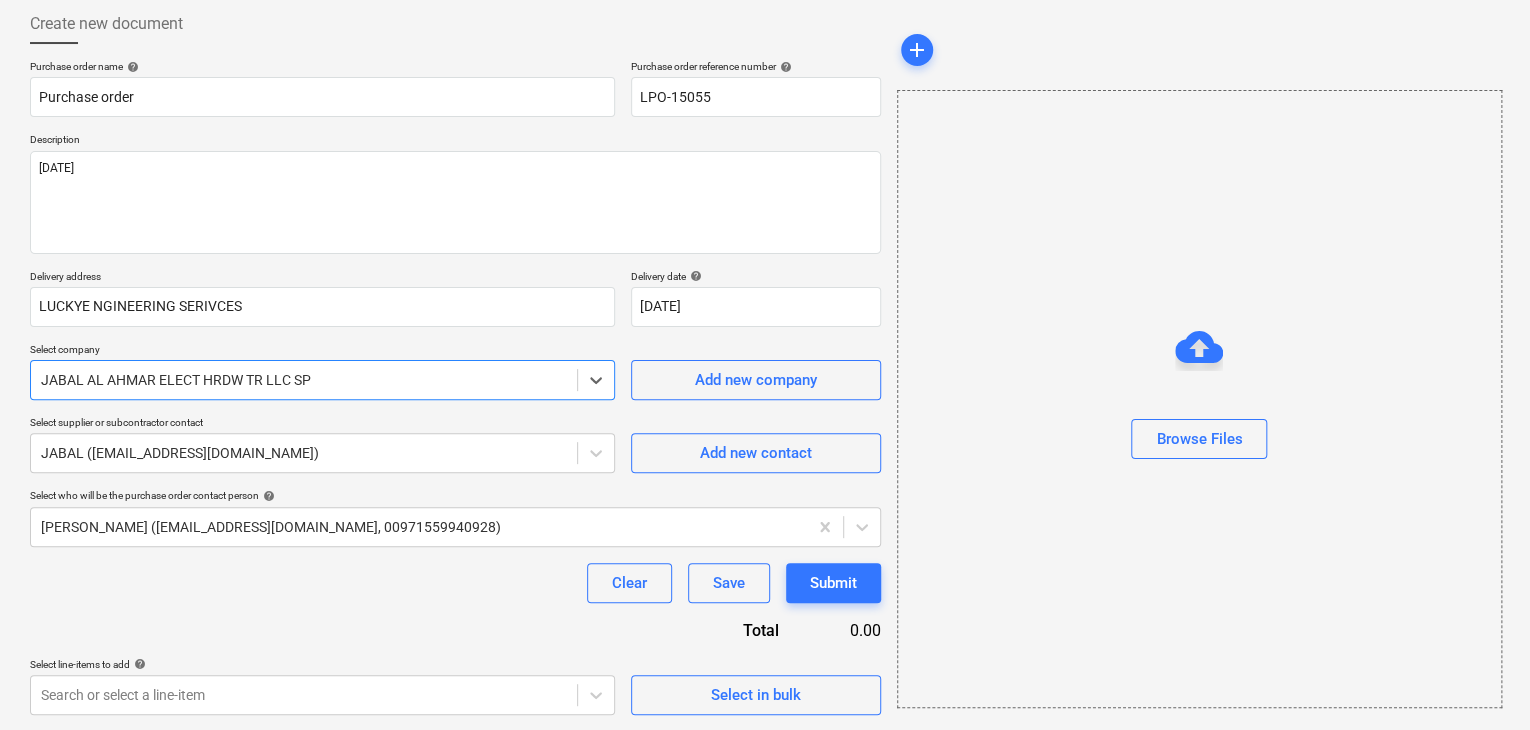 click on "Select in bulk" at bounding box center [756, 686] 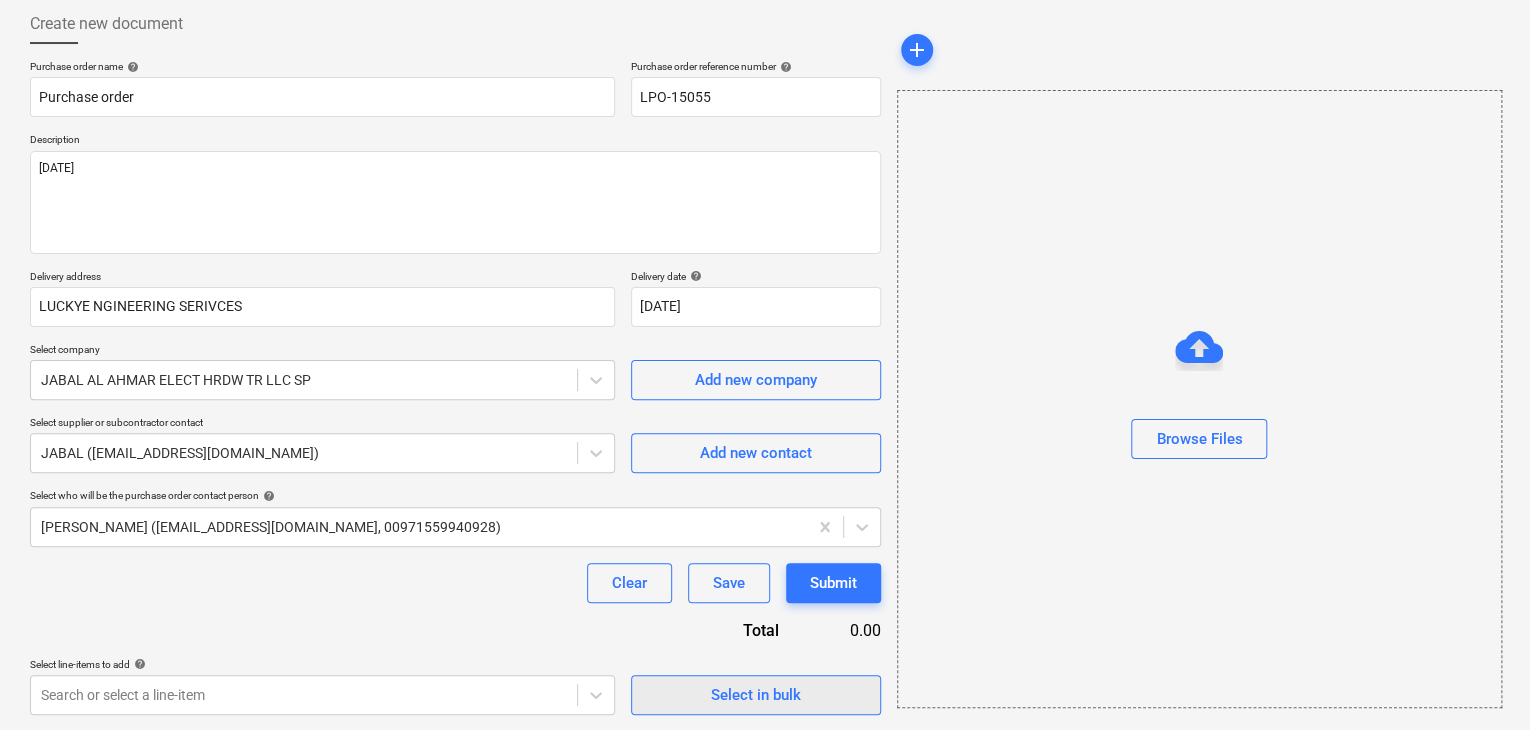 click on "Select in bulk" at bounding box center (756, 695) 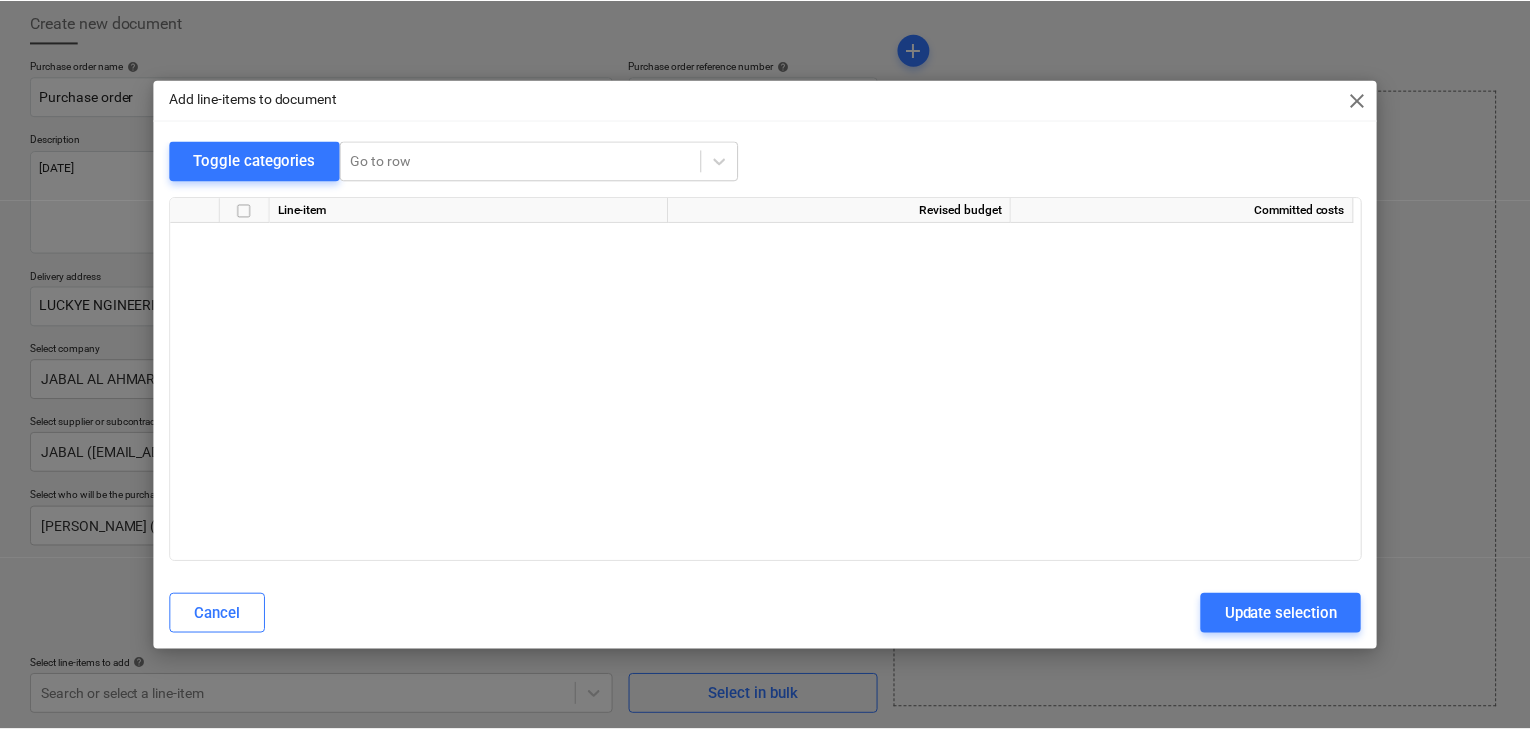 scroll, scrollTop: 36412, scrollLeft: 0, axis: vertical 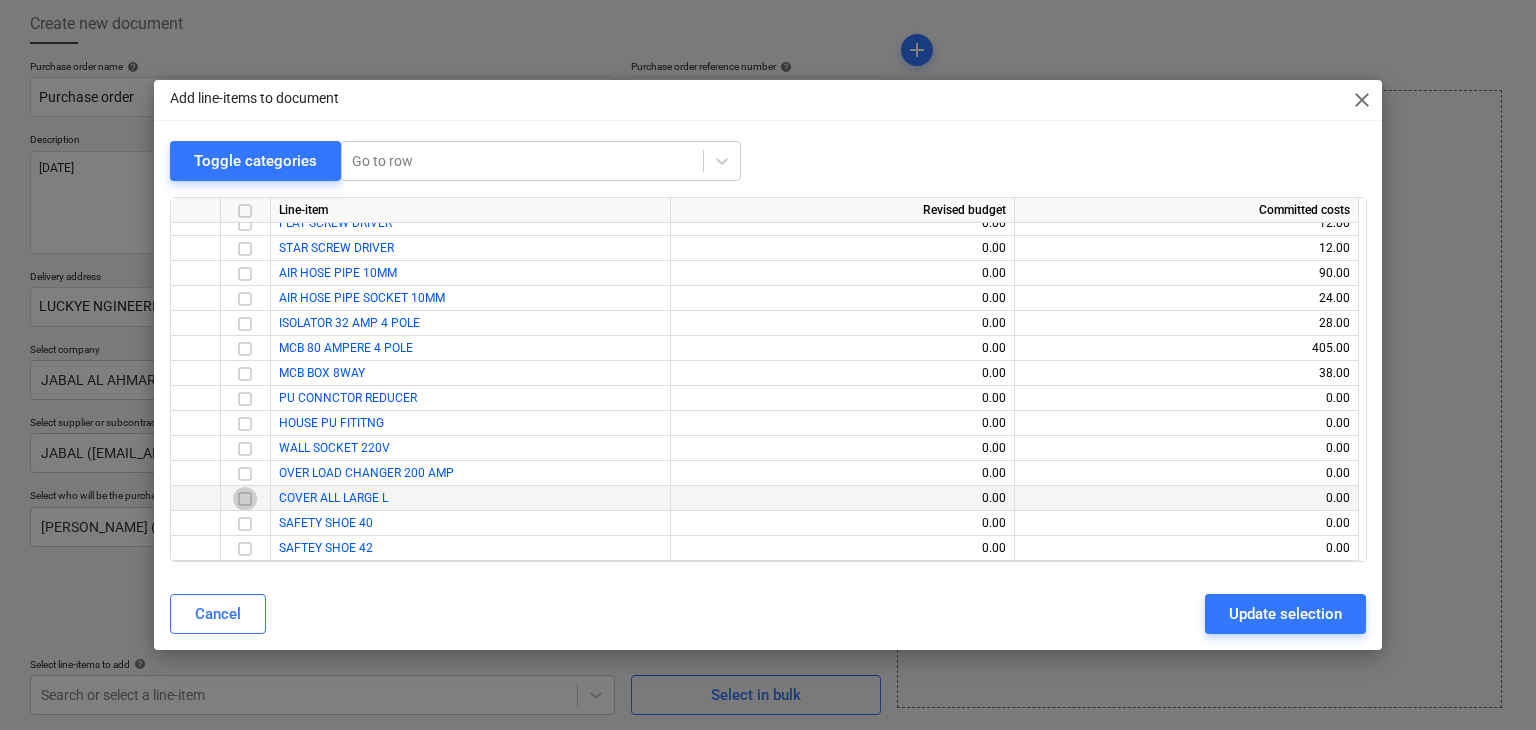 click at bounding box center (245, 499) 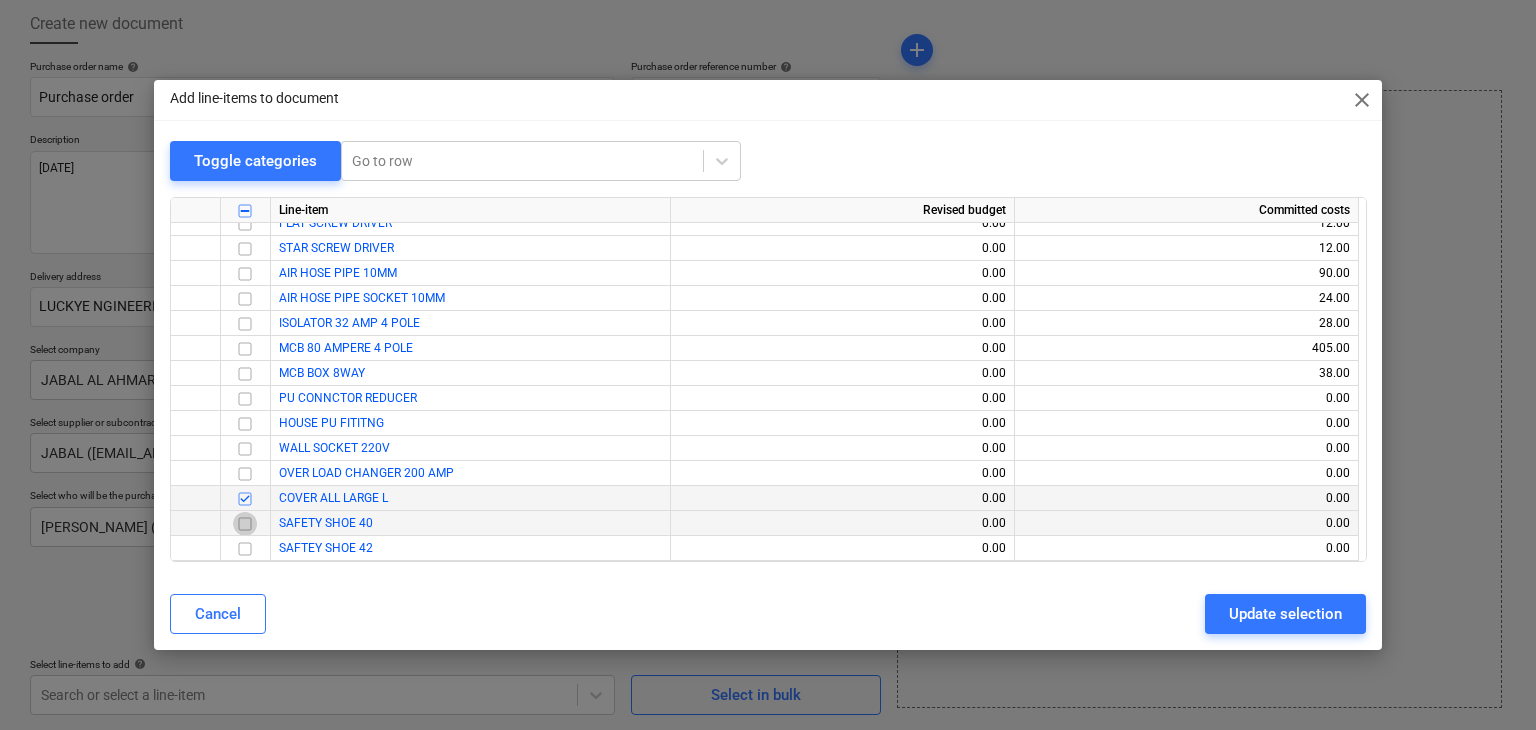 drag, startPoint x: 243, startPoint y: 525, endPoint x: 244, endPoint y: 535, distance: 10.049875 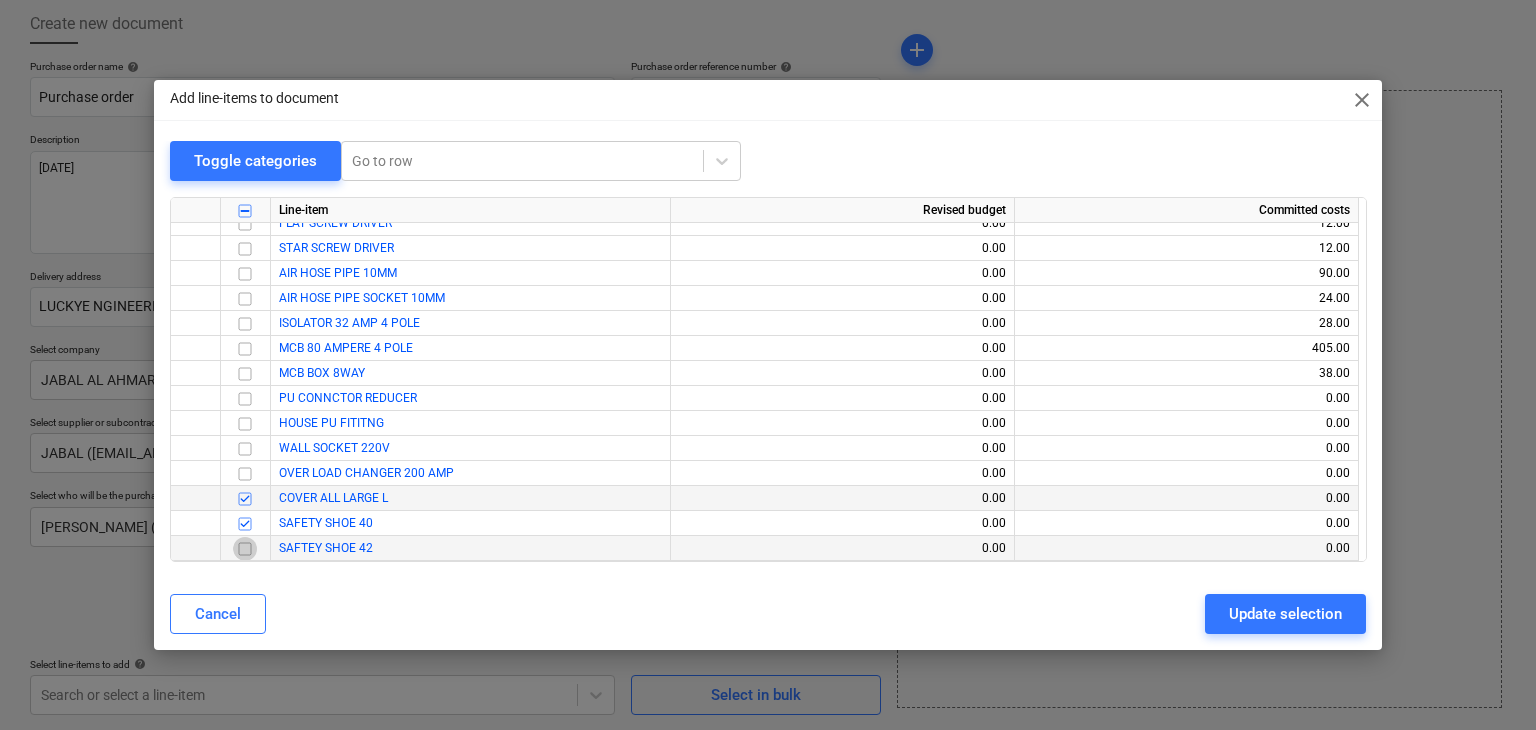 click at bounding box center (245, 549) 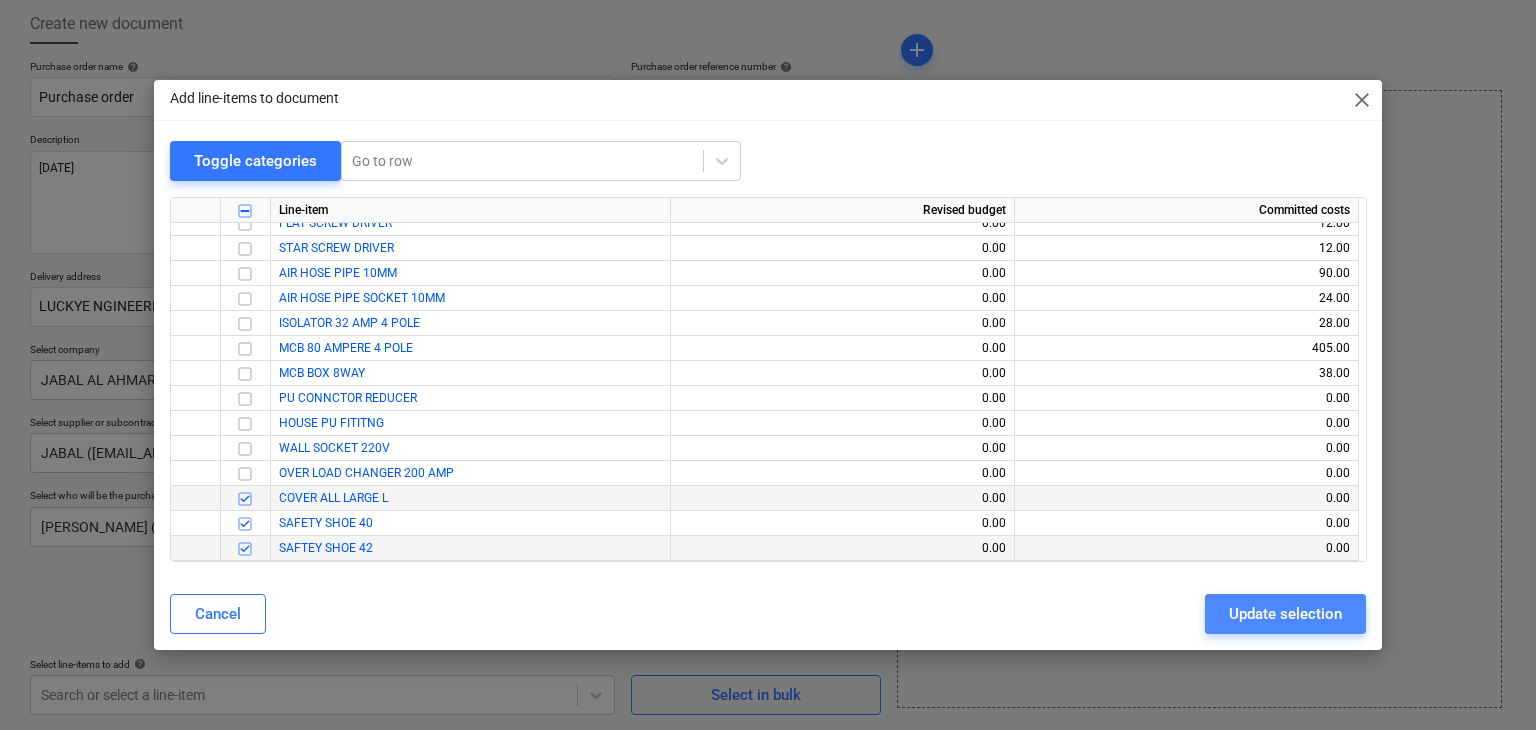 click on "Update selection" at bounding box center (1285, 614) 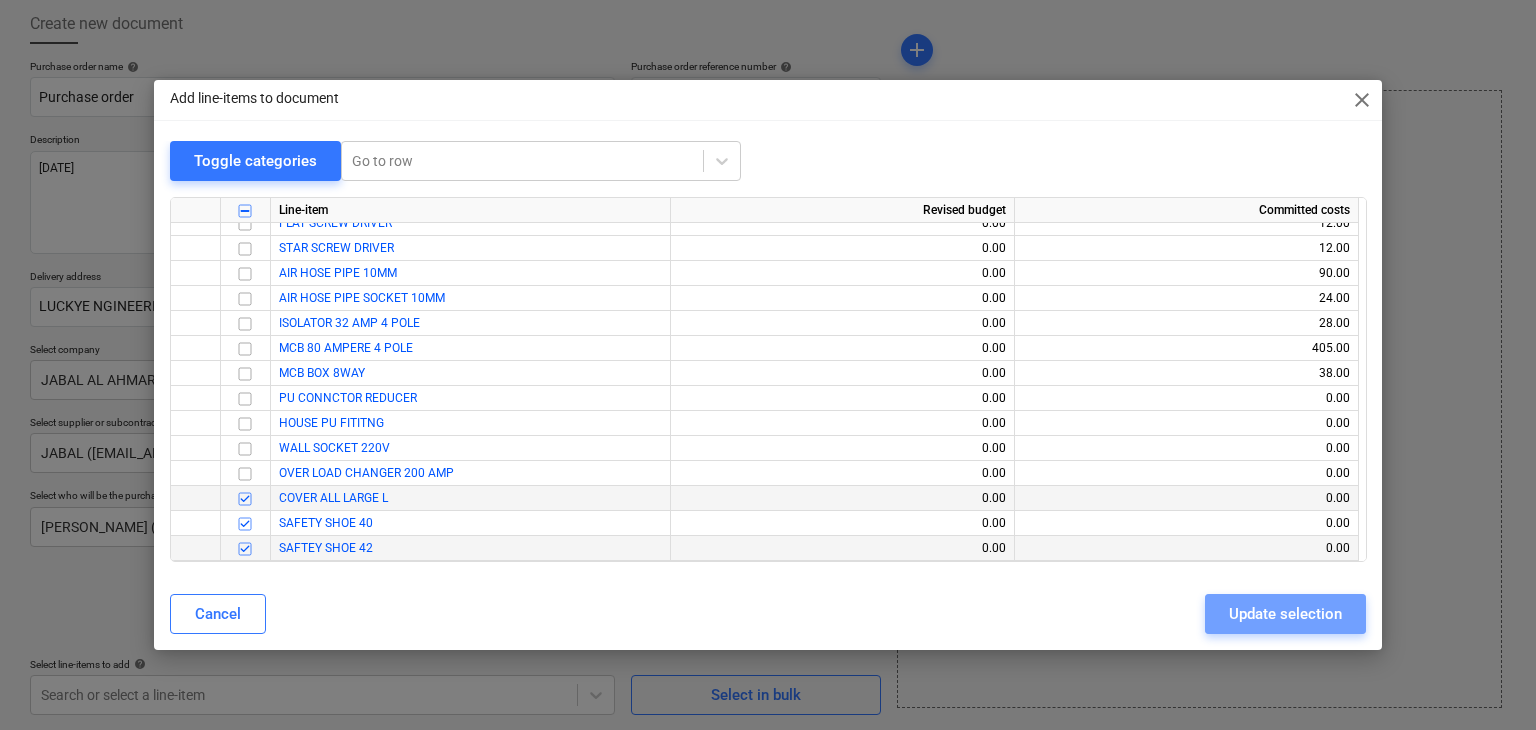 type on "x" 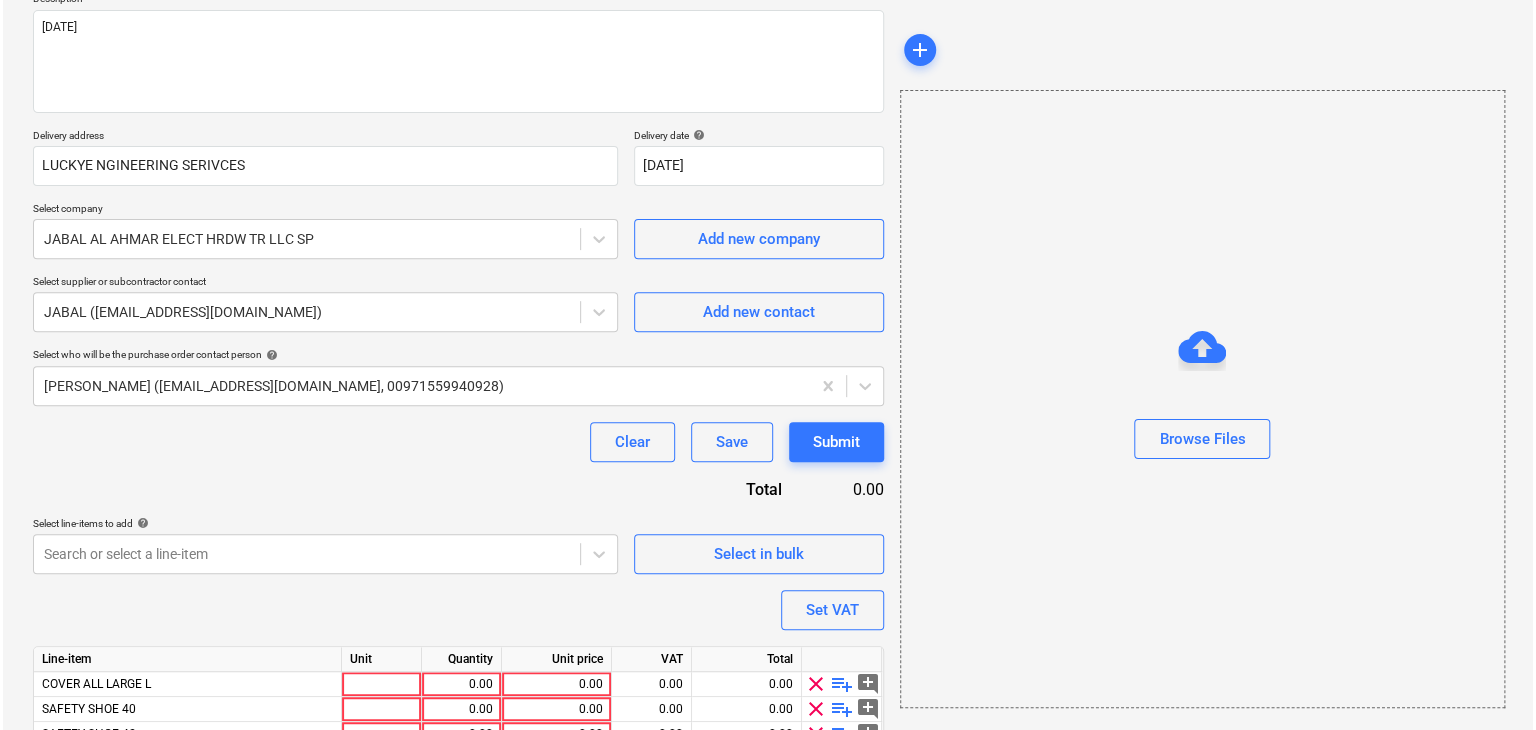 scroll, scrollTop: 343, scrollLeft: 0, axis: vertical 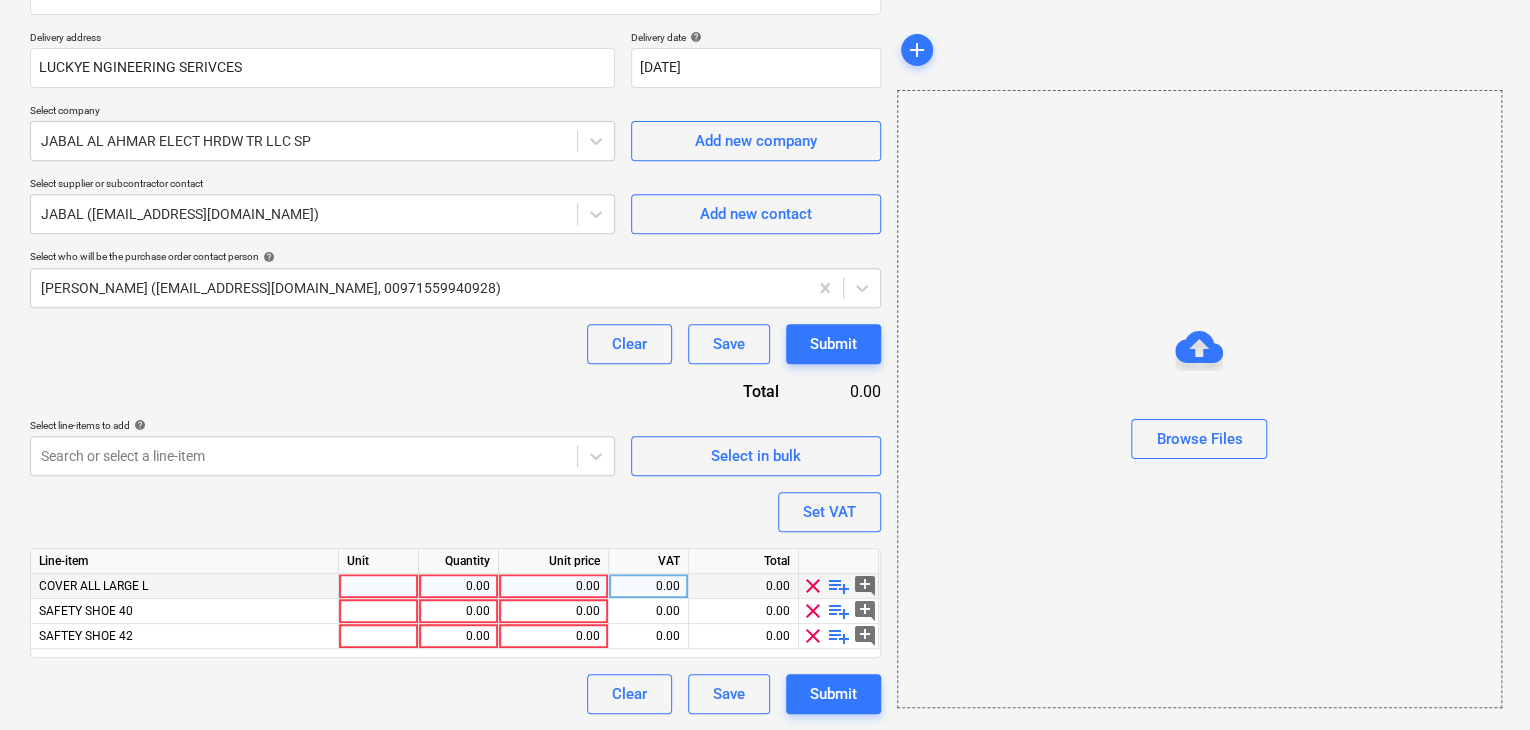 click at bounding box center [379, 586] 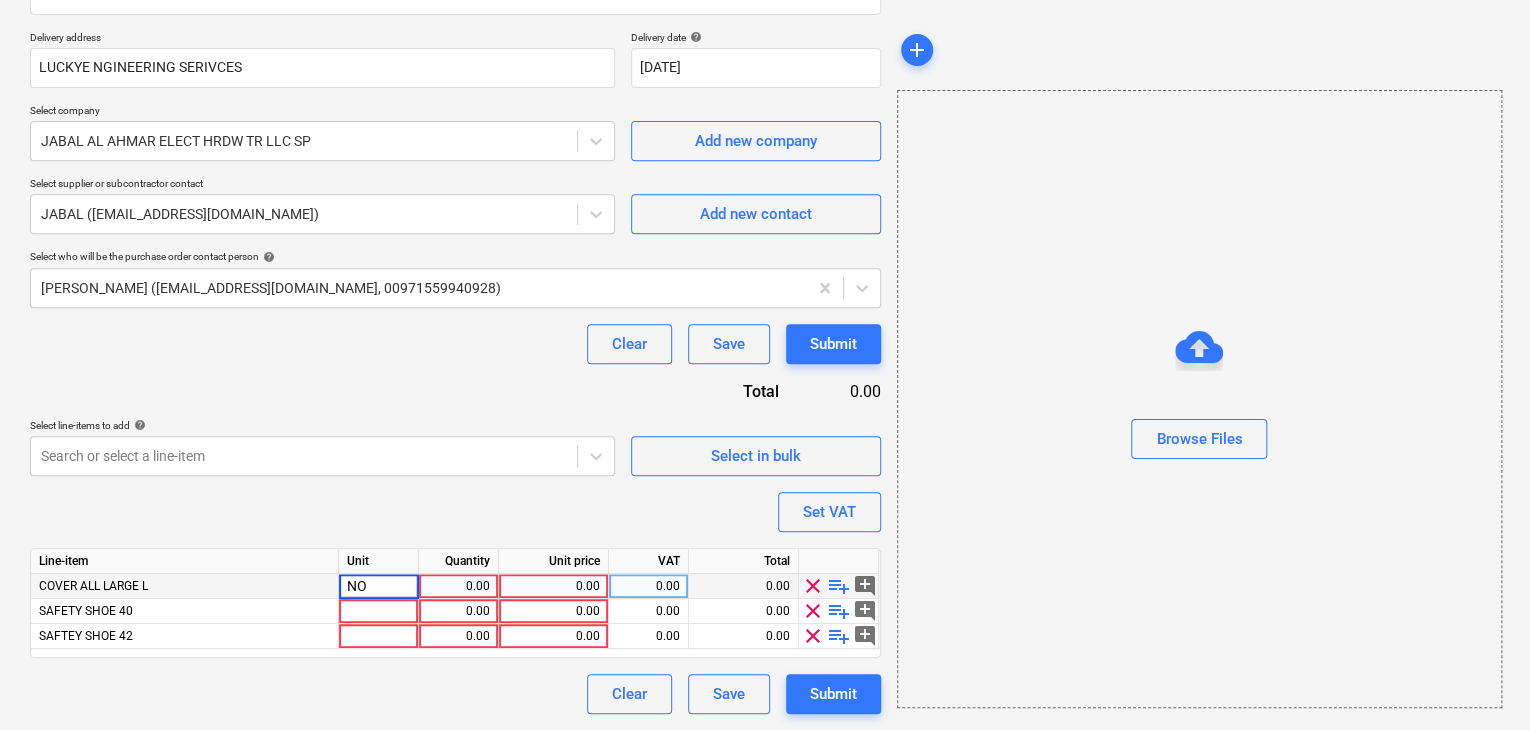 type on "NOS" 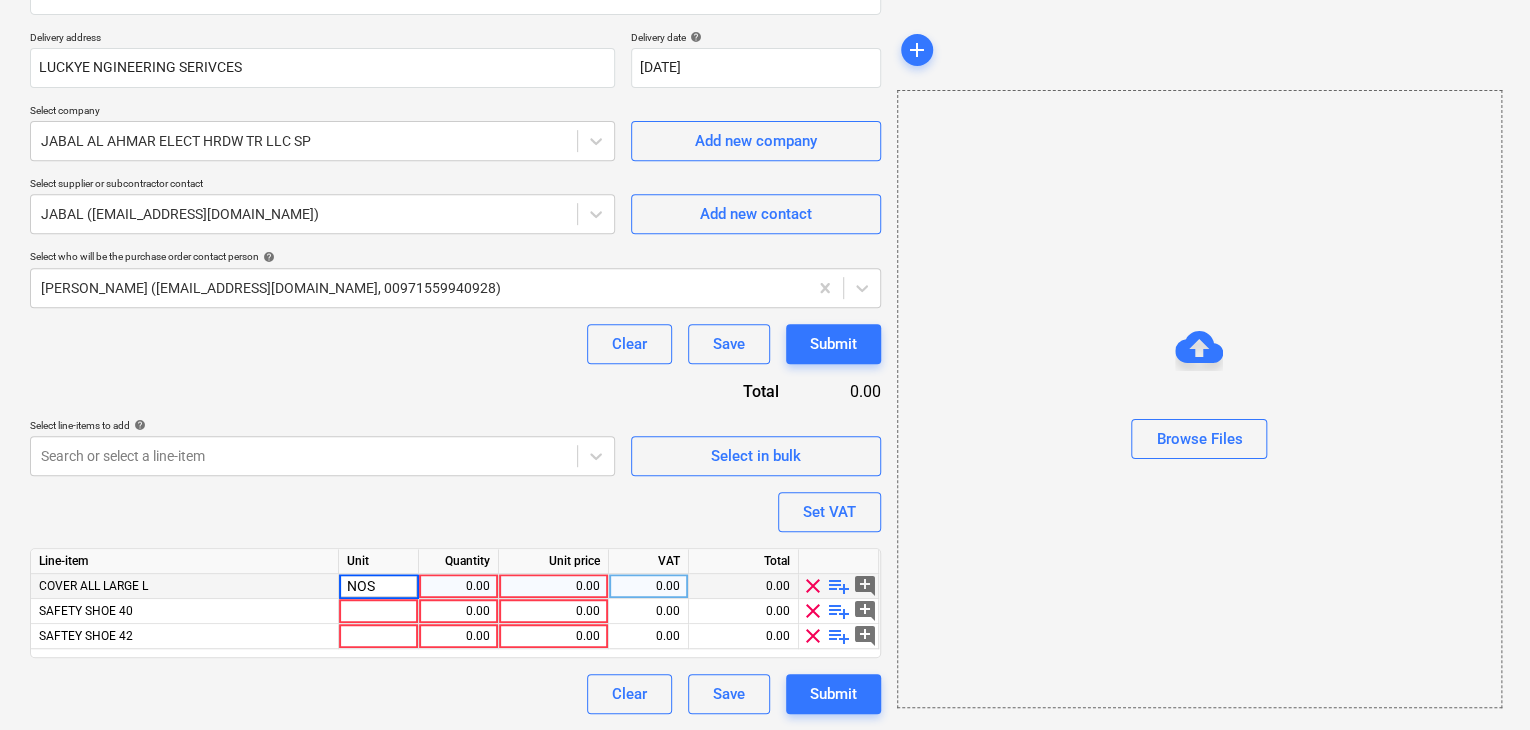 type on "x" 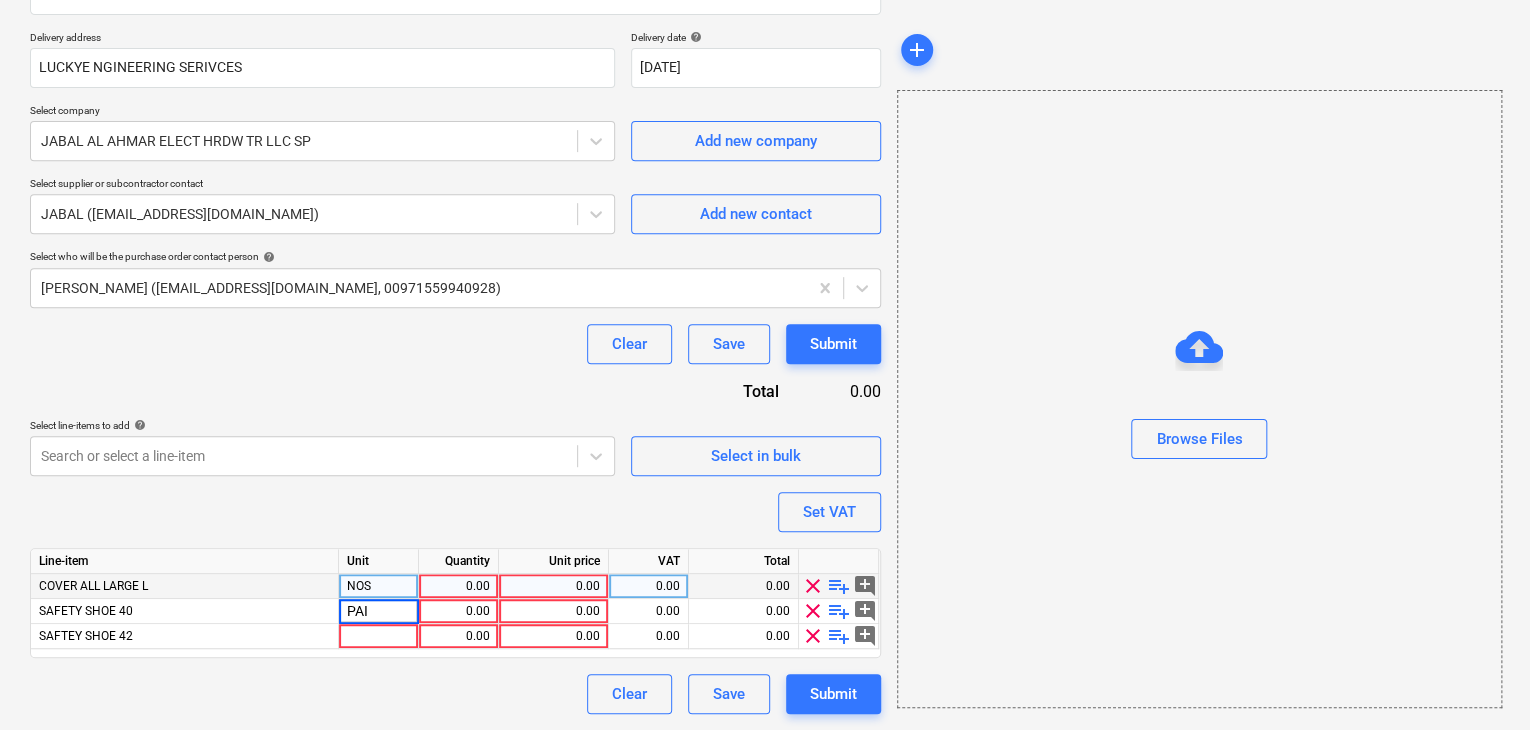 type on "PAIR" 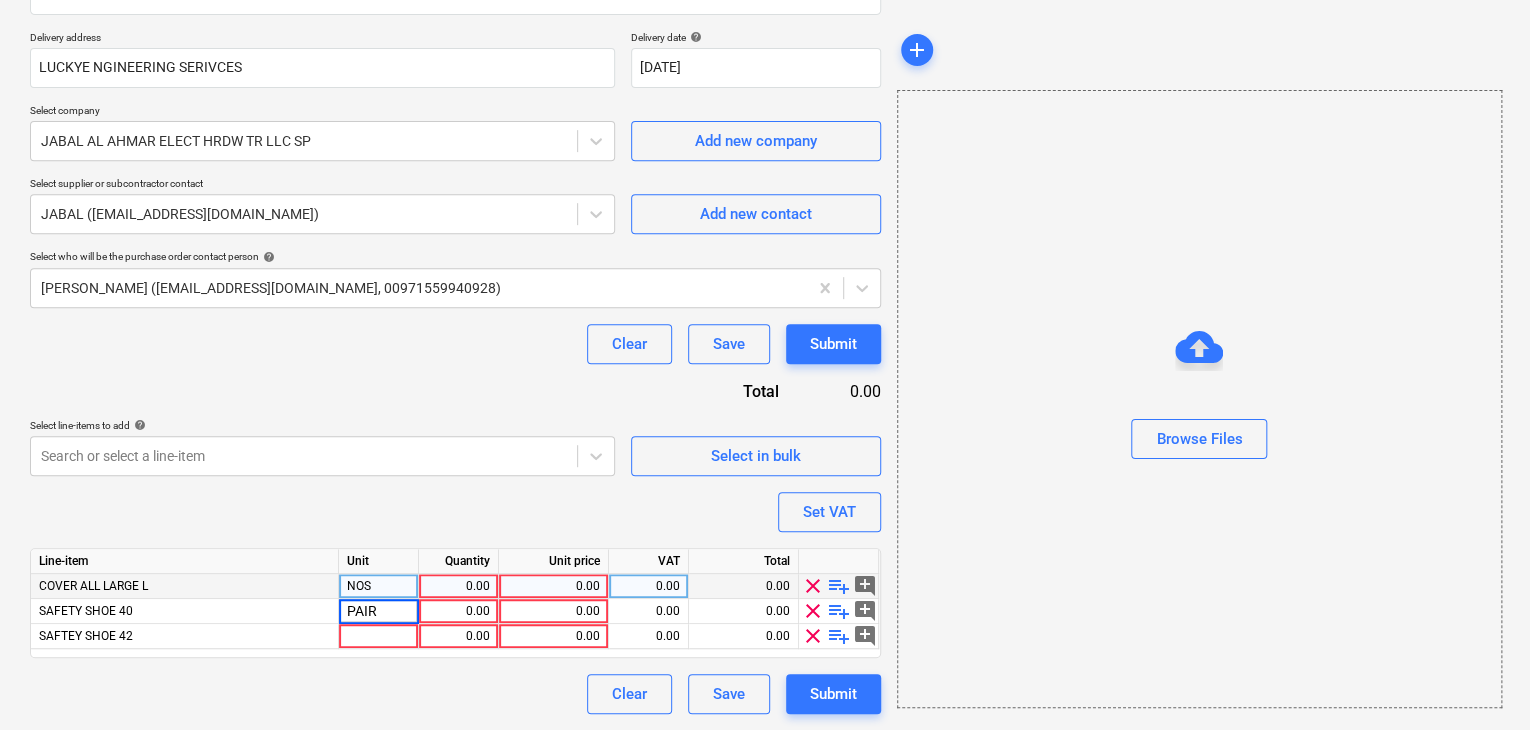 type on "x" 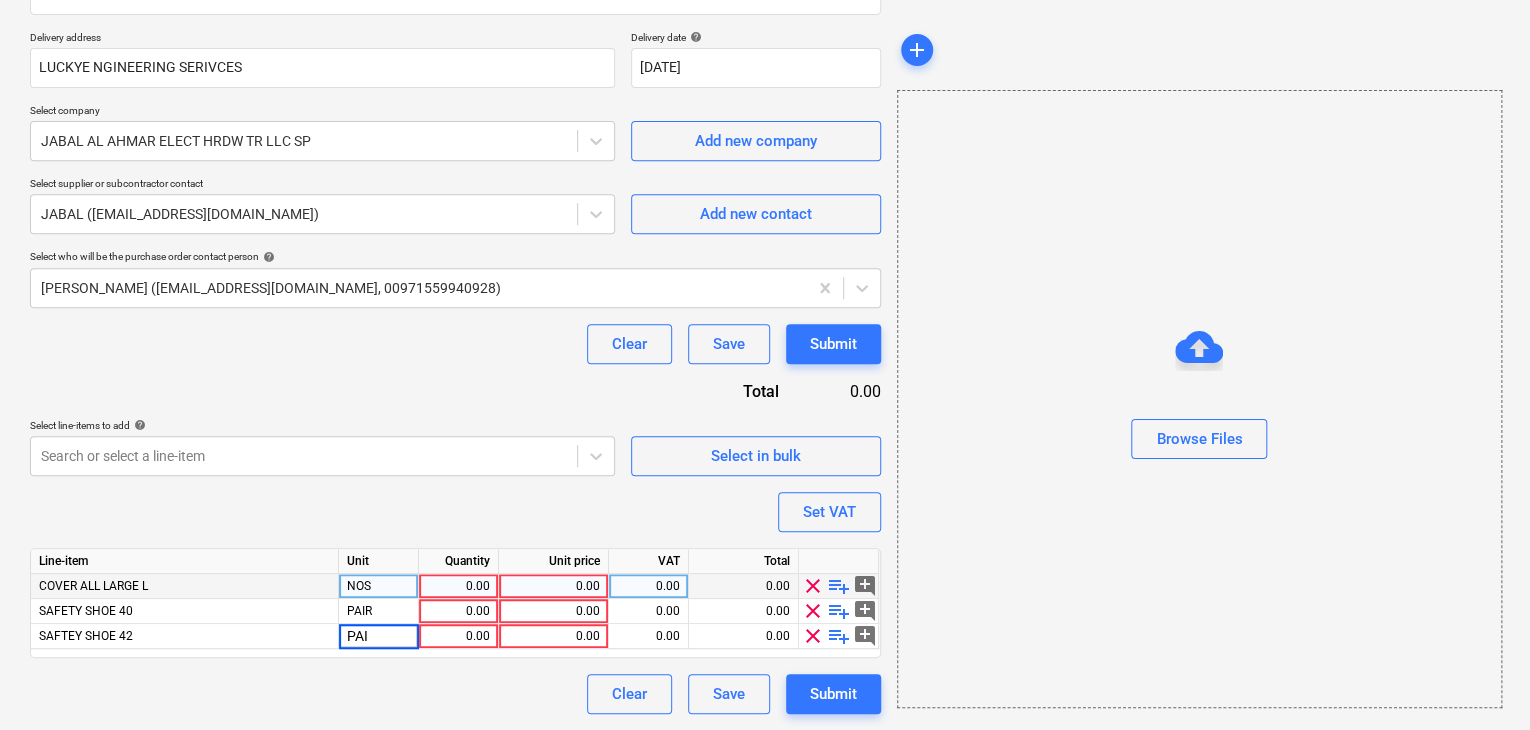 type on "PAIR" 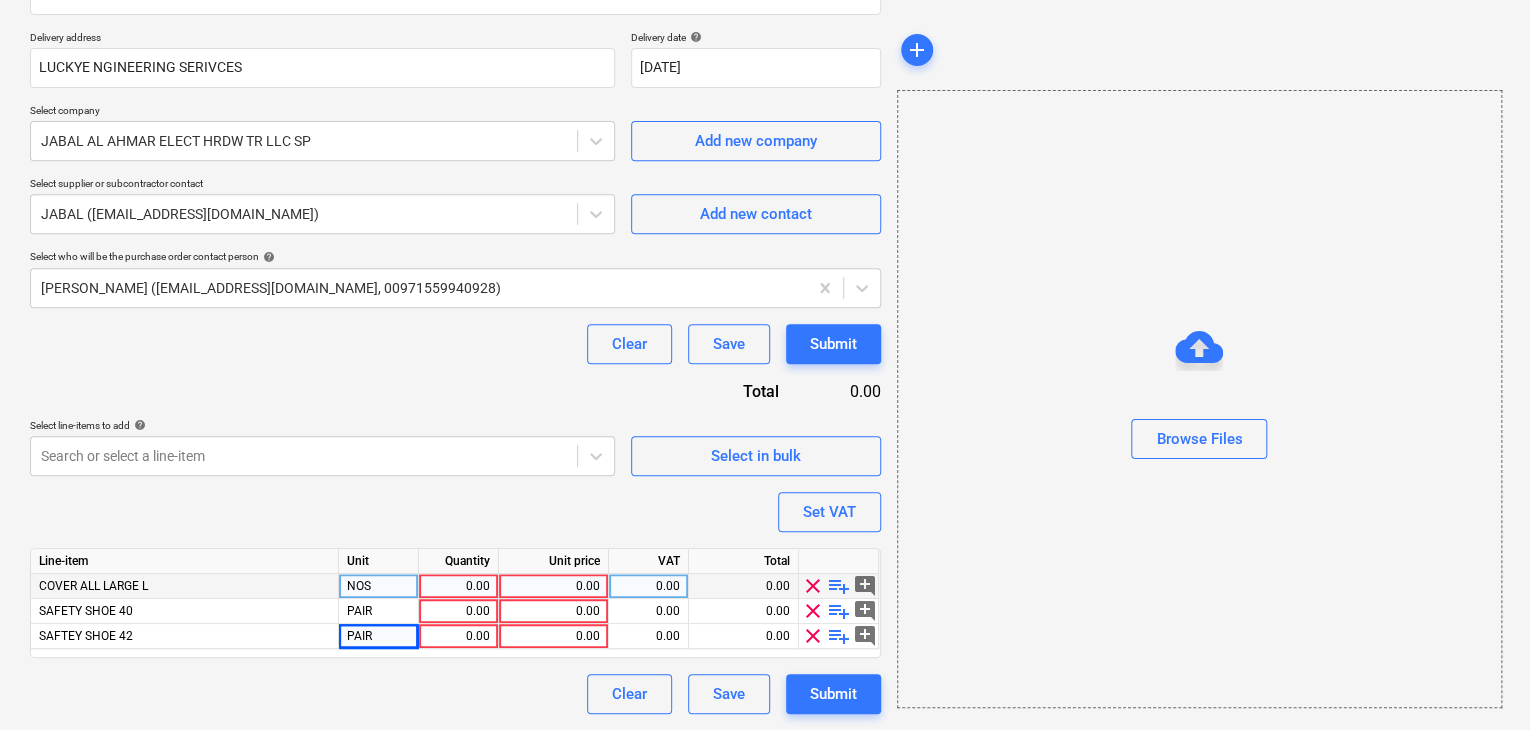 type on "x" 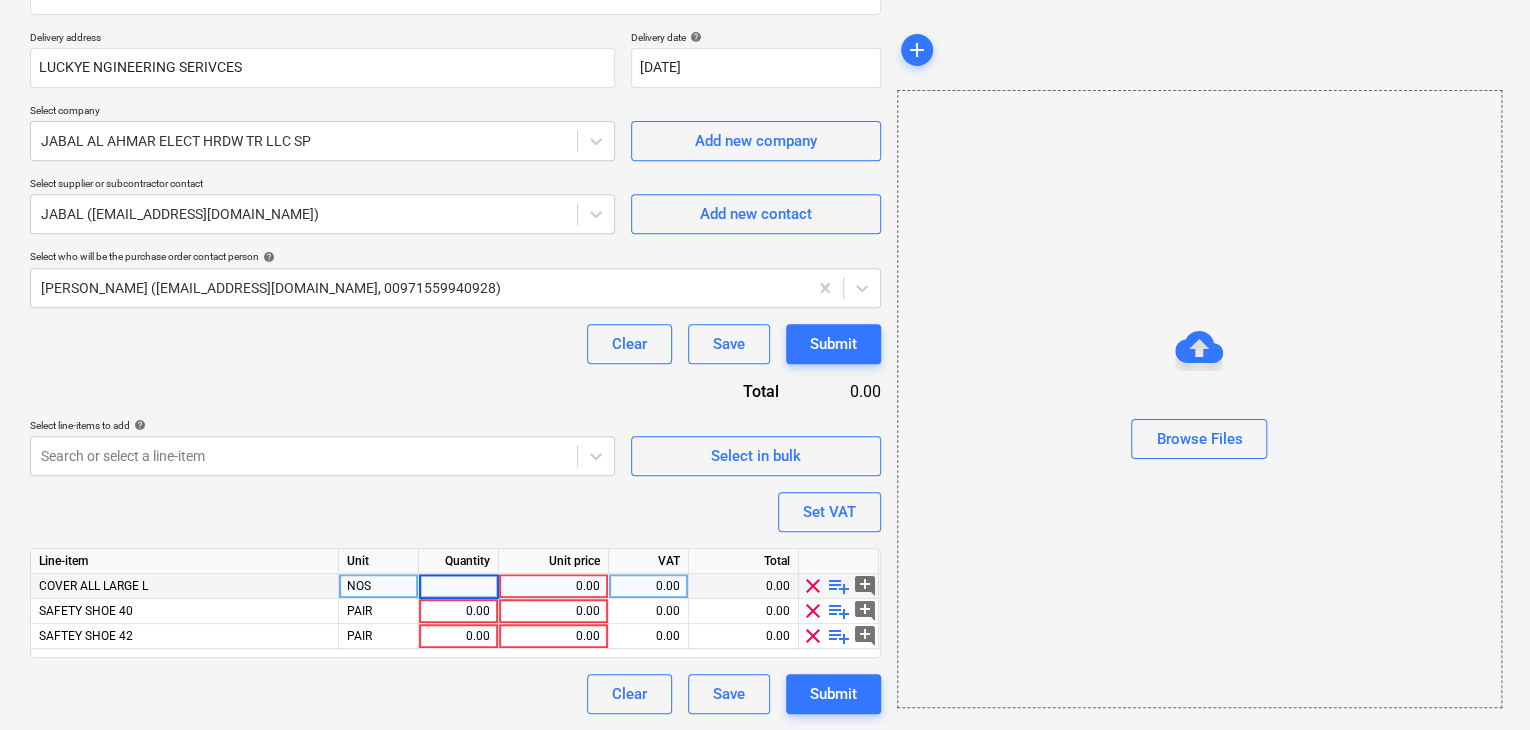 type on "6" 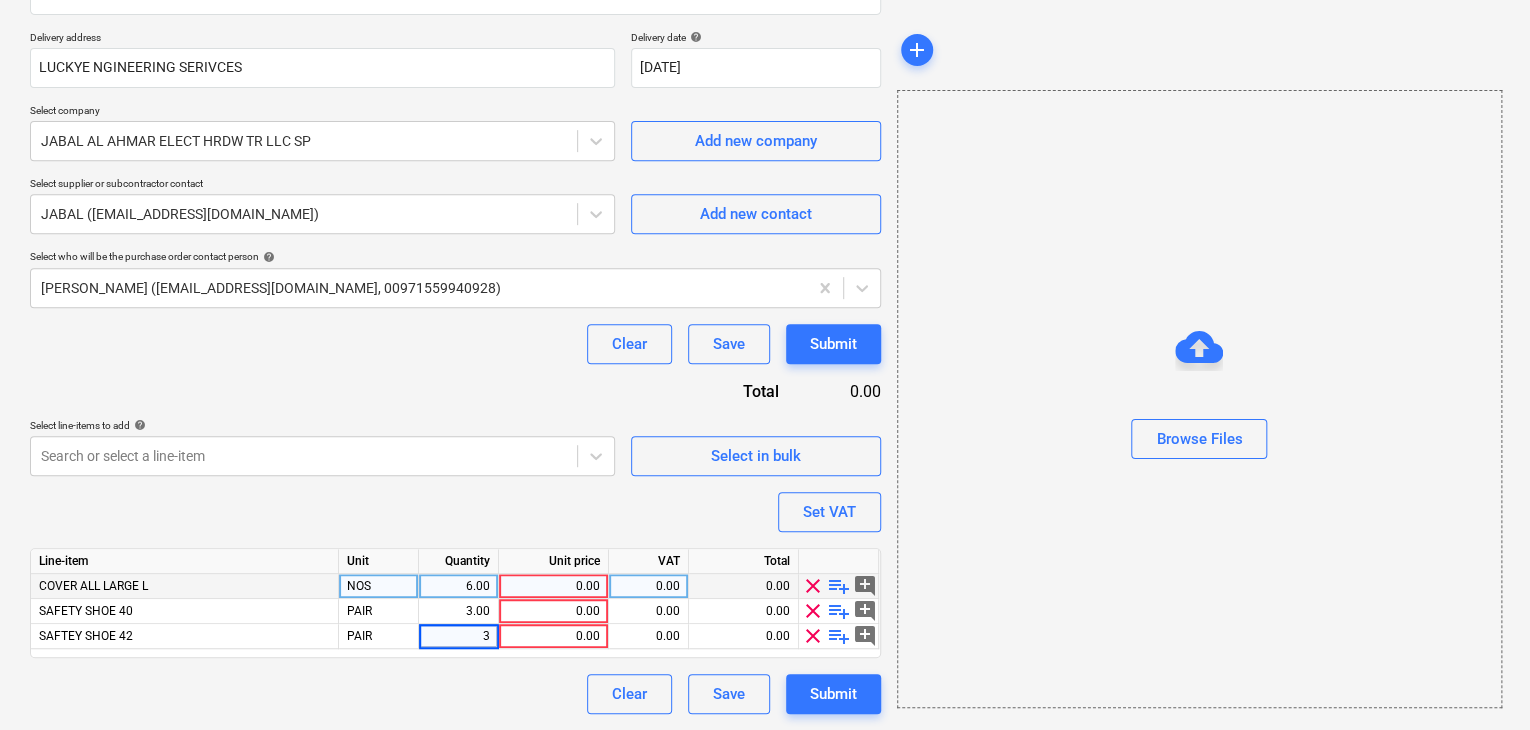 type on "x" 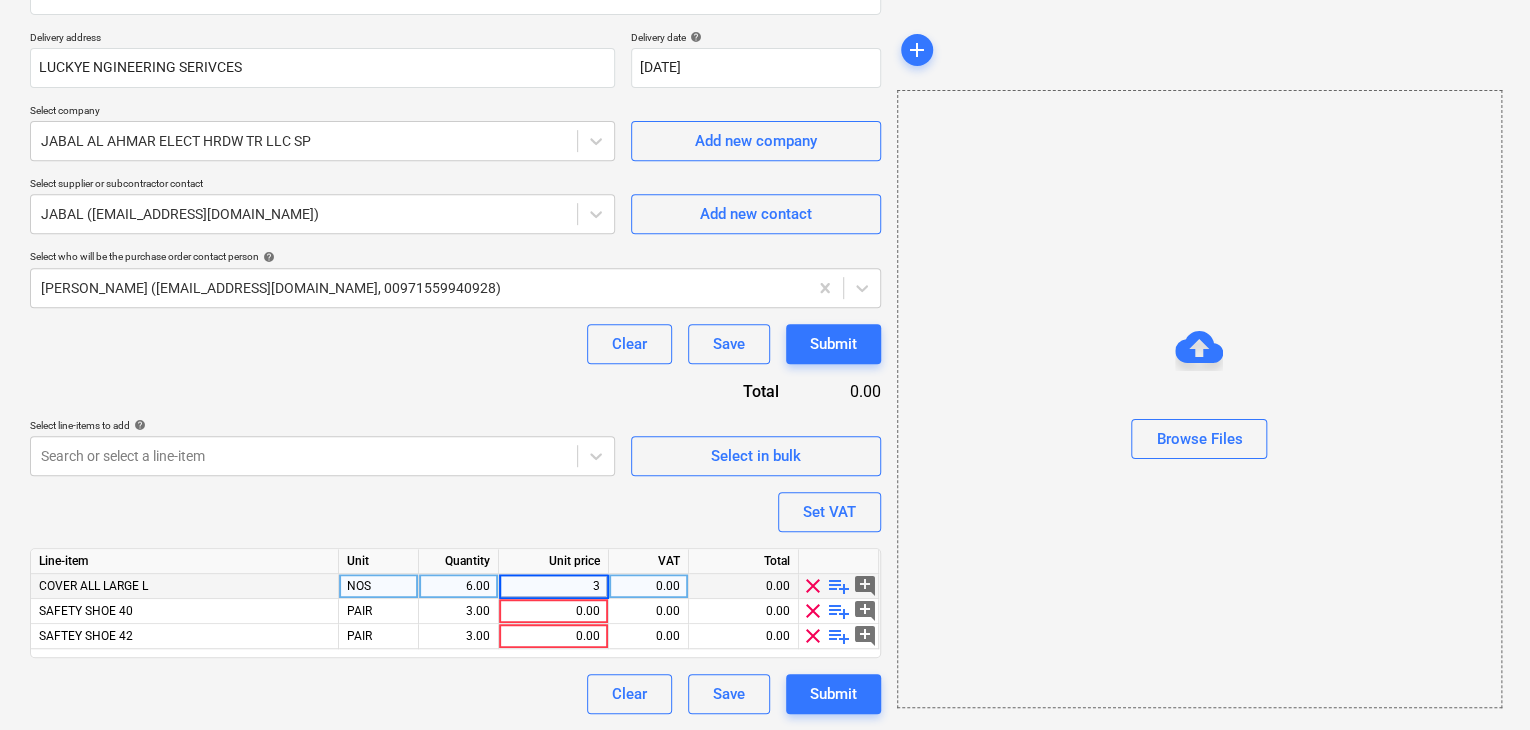 type on "38" 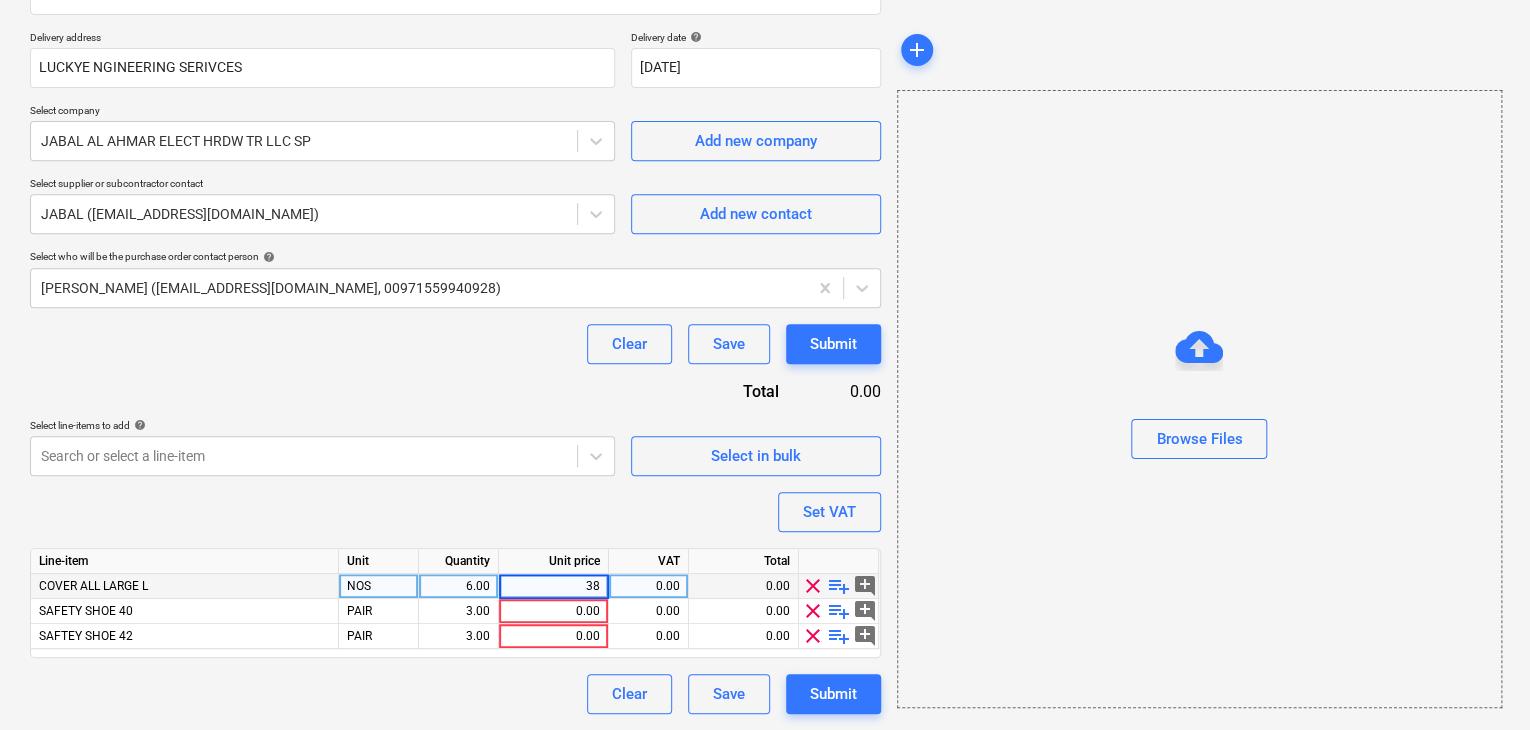 type on "x" 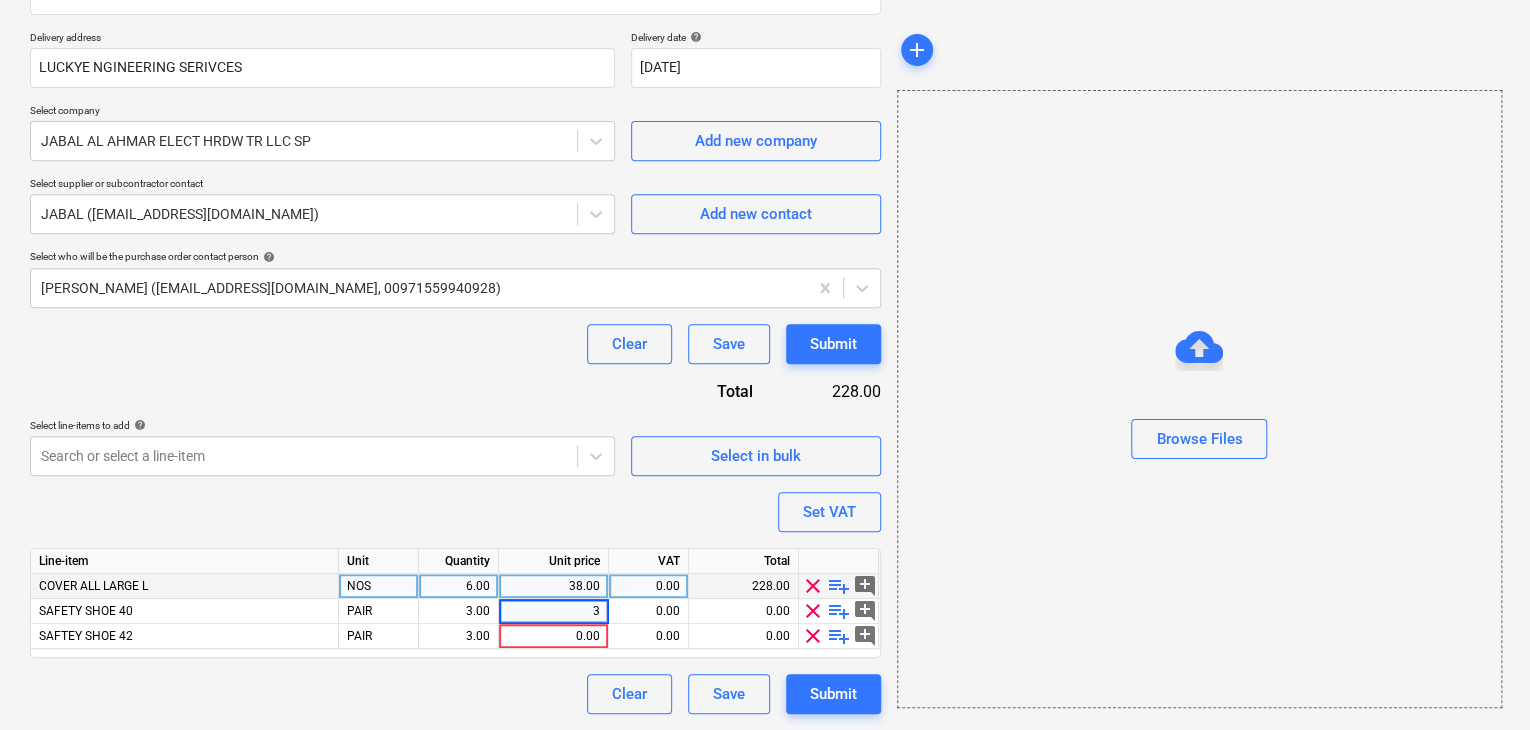 type on "30" 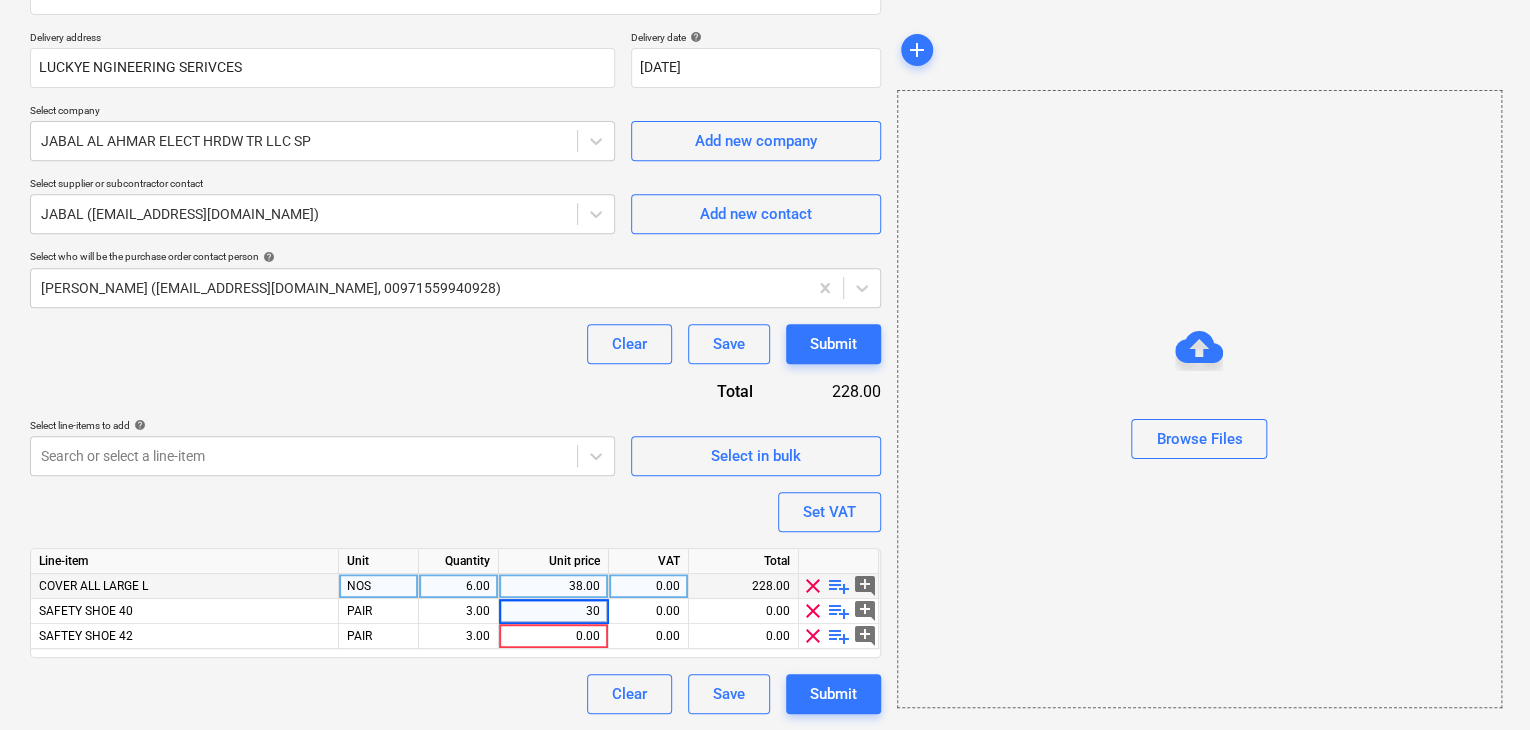 type on "x" 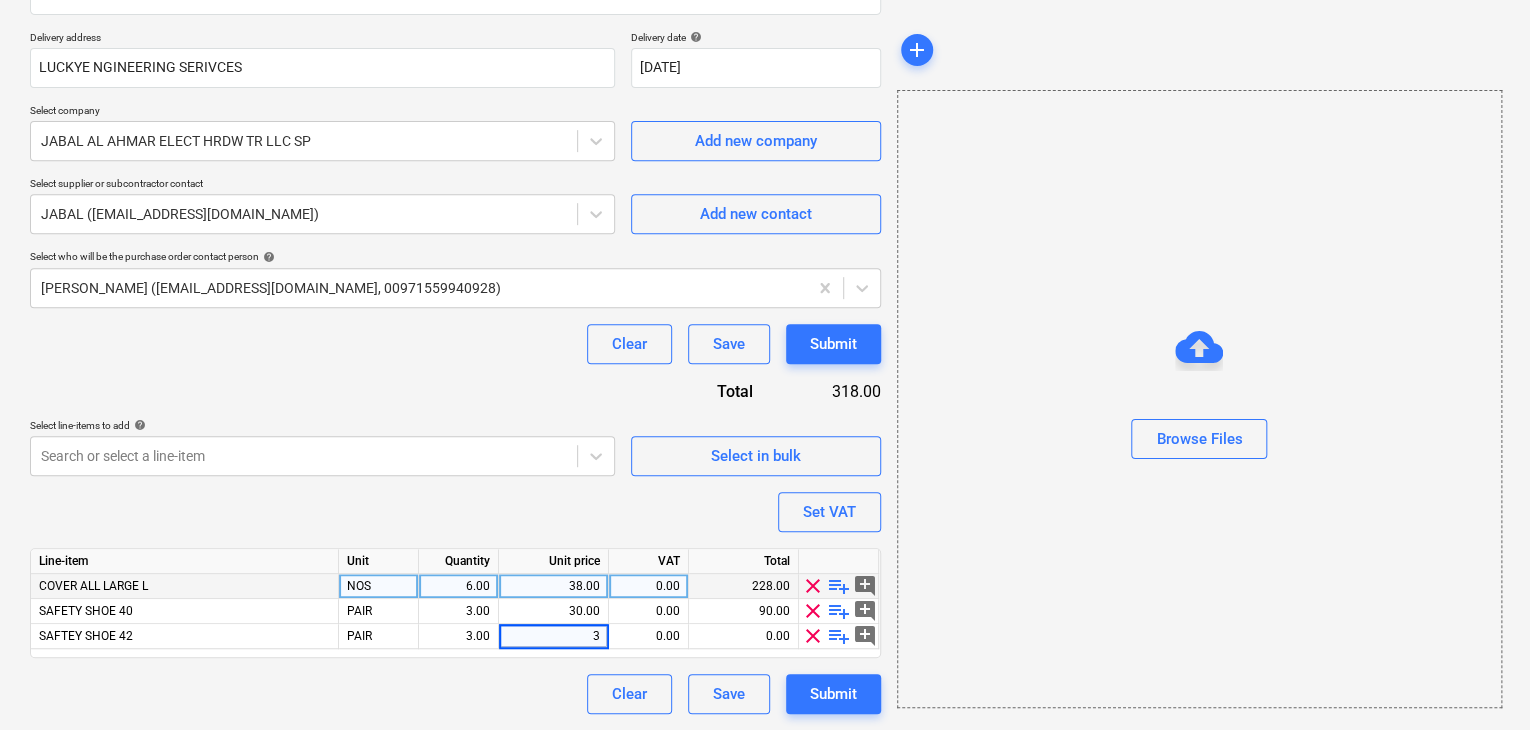 type on "30" 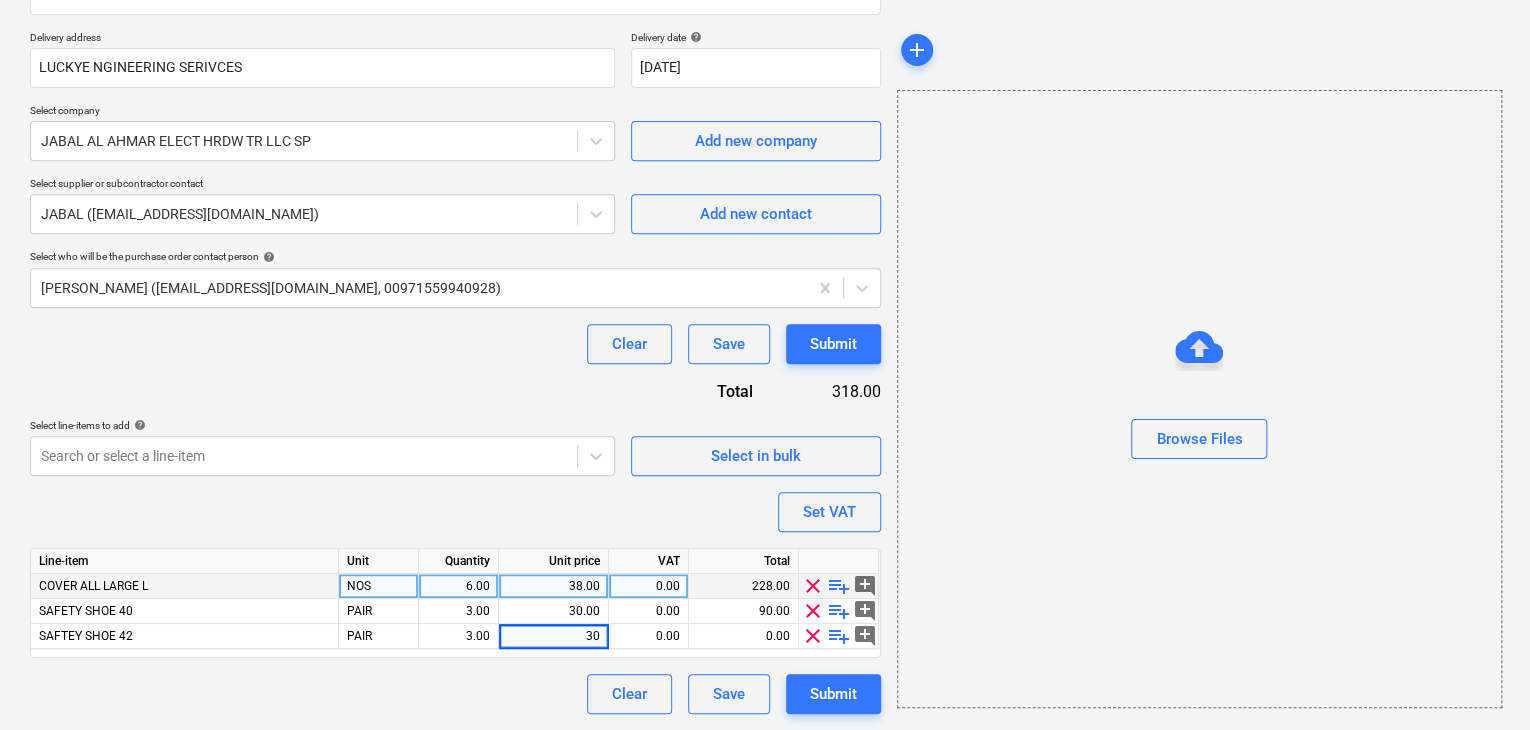 type on "x" 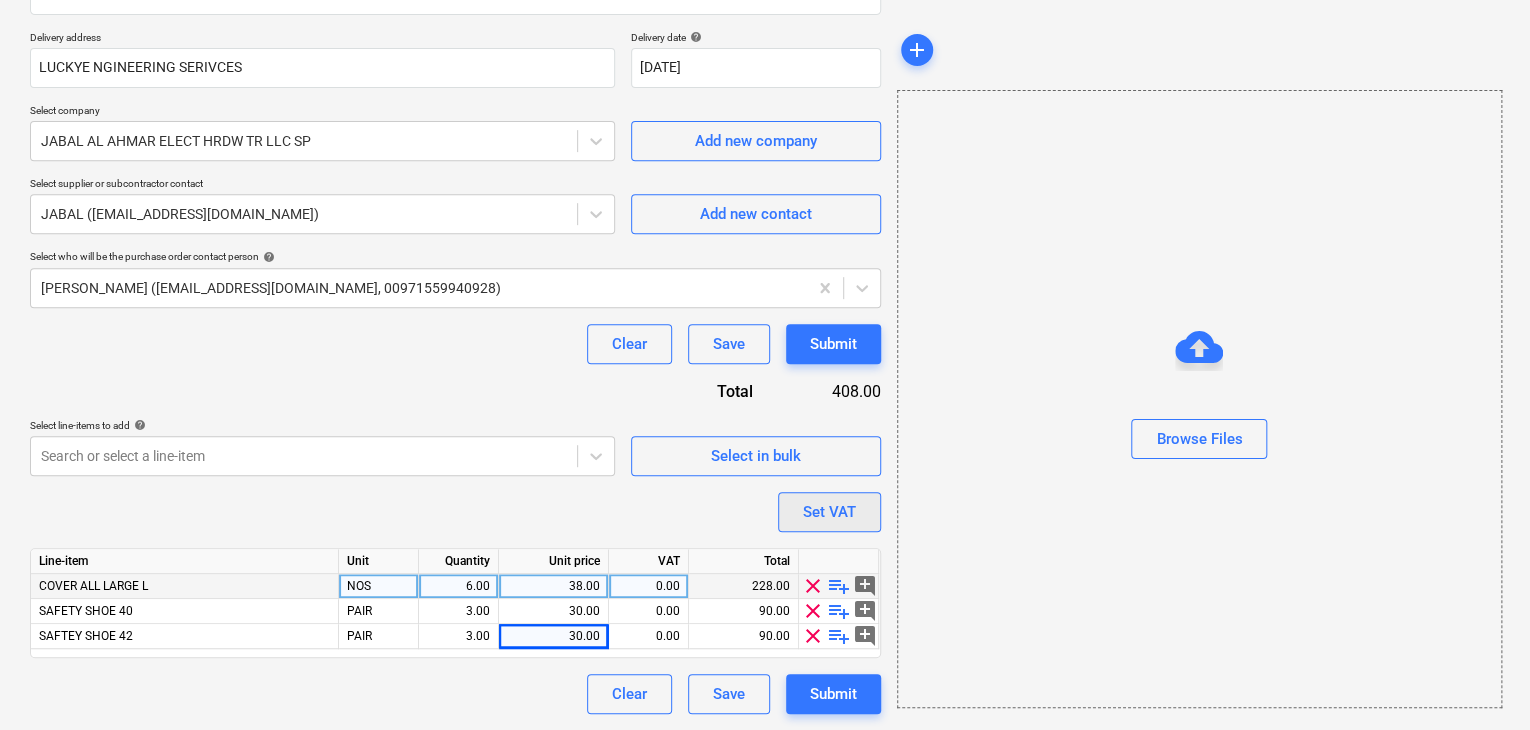 click on "Set VAT" at bounding box center [829, 512] 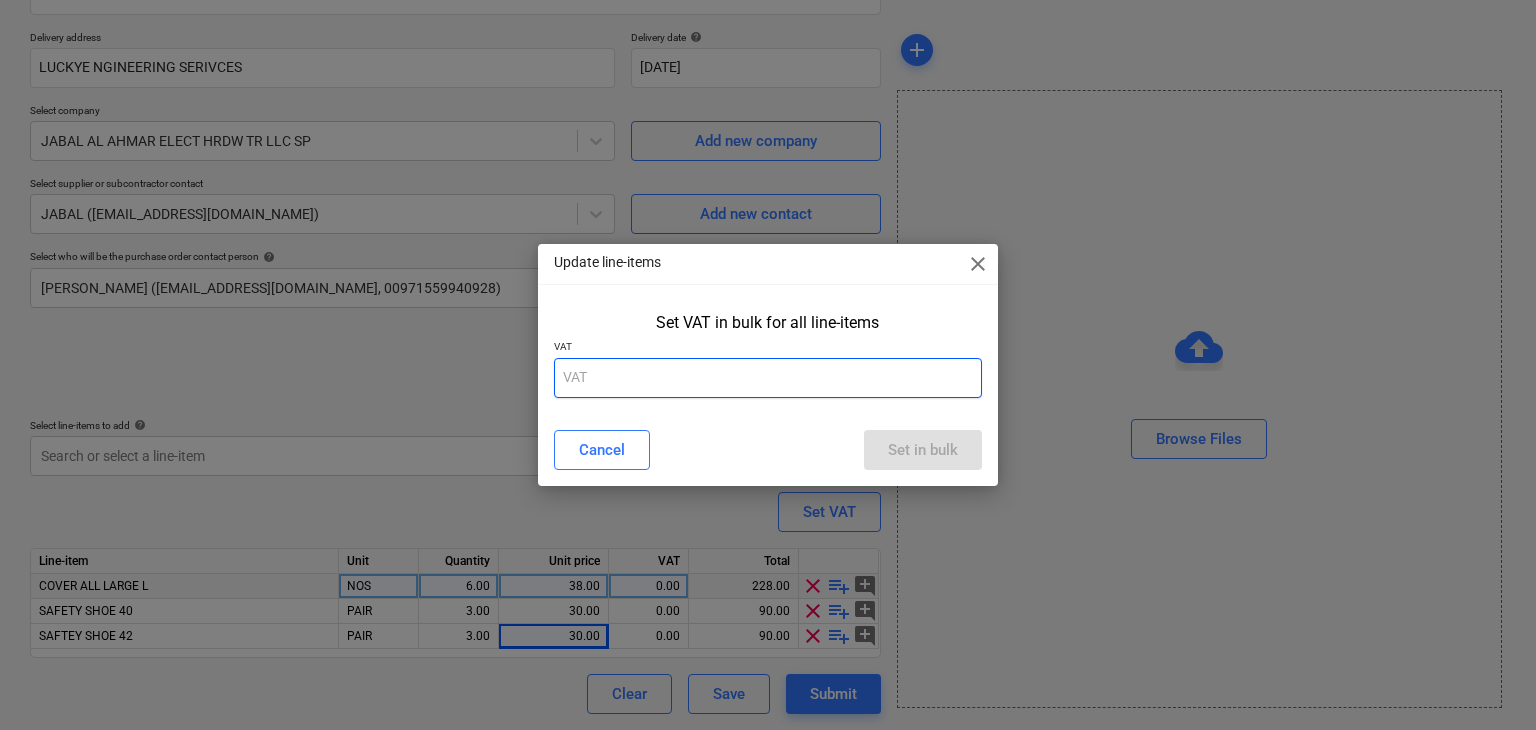 click at bounding box center [768, 378] 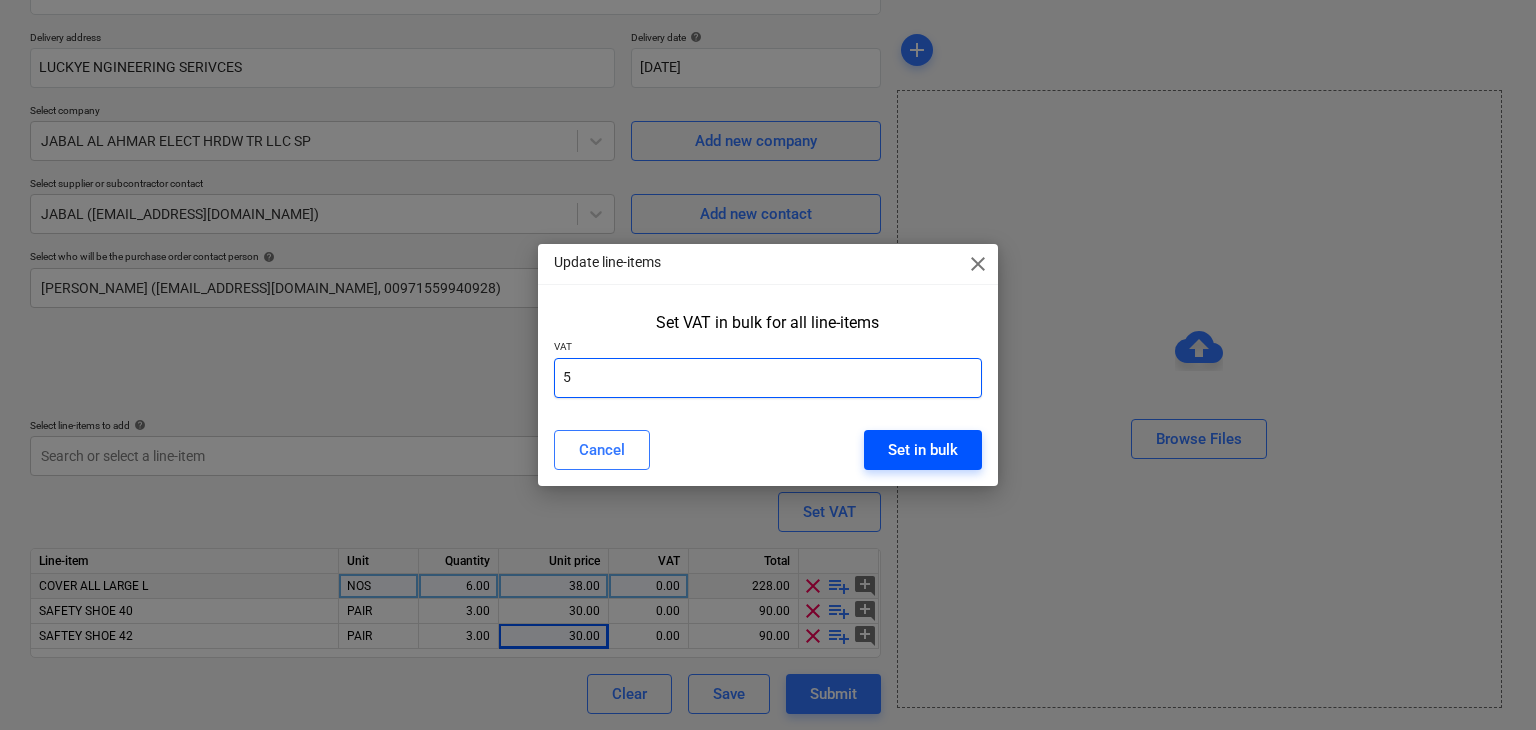 type on "5" 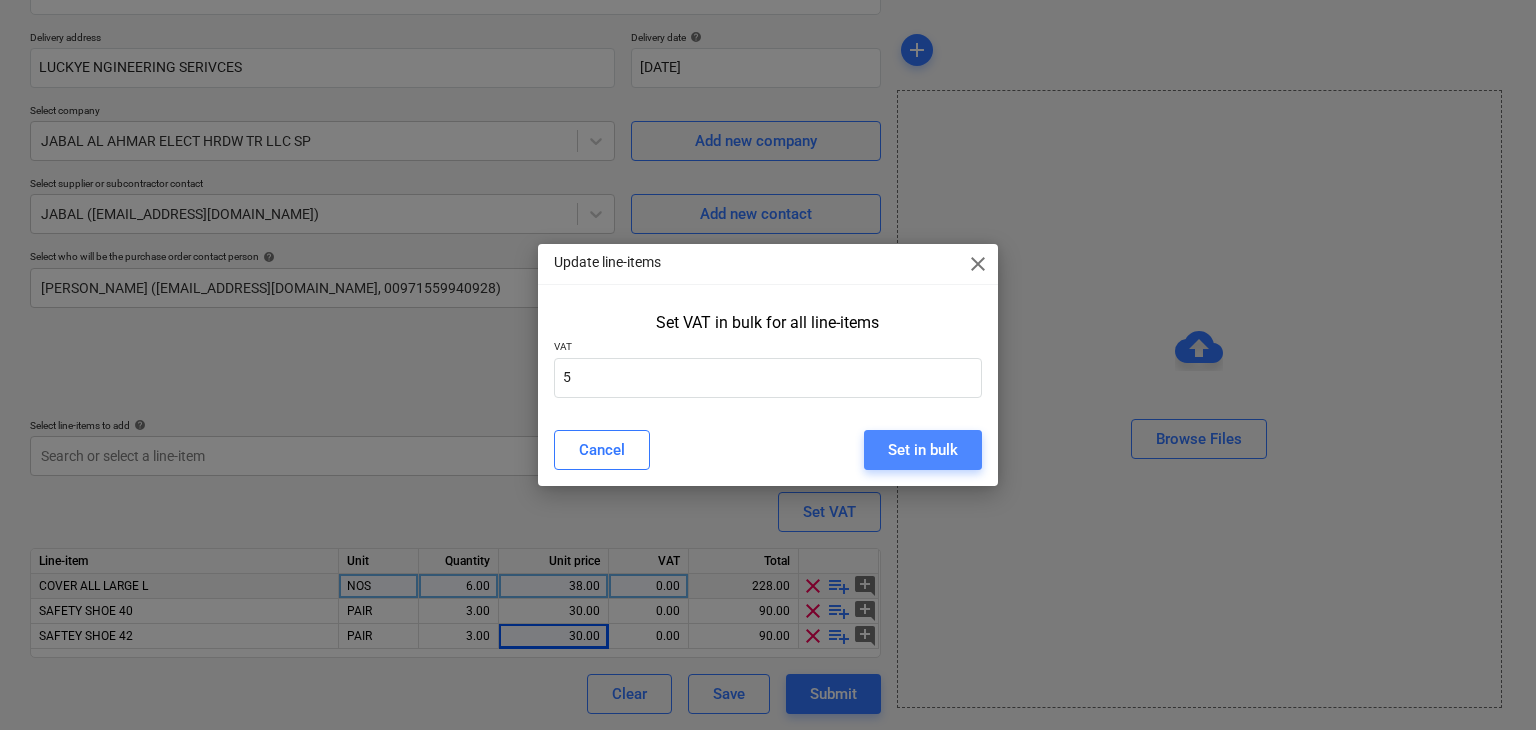 click on "Set in bulk" at bounding box center (923, 450) 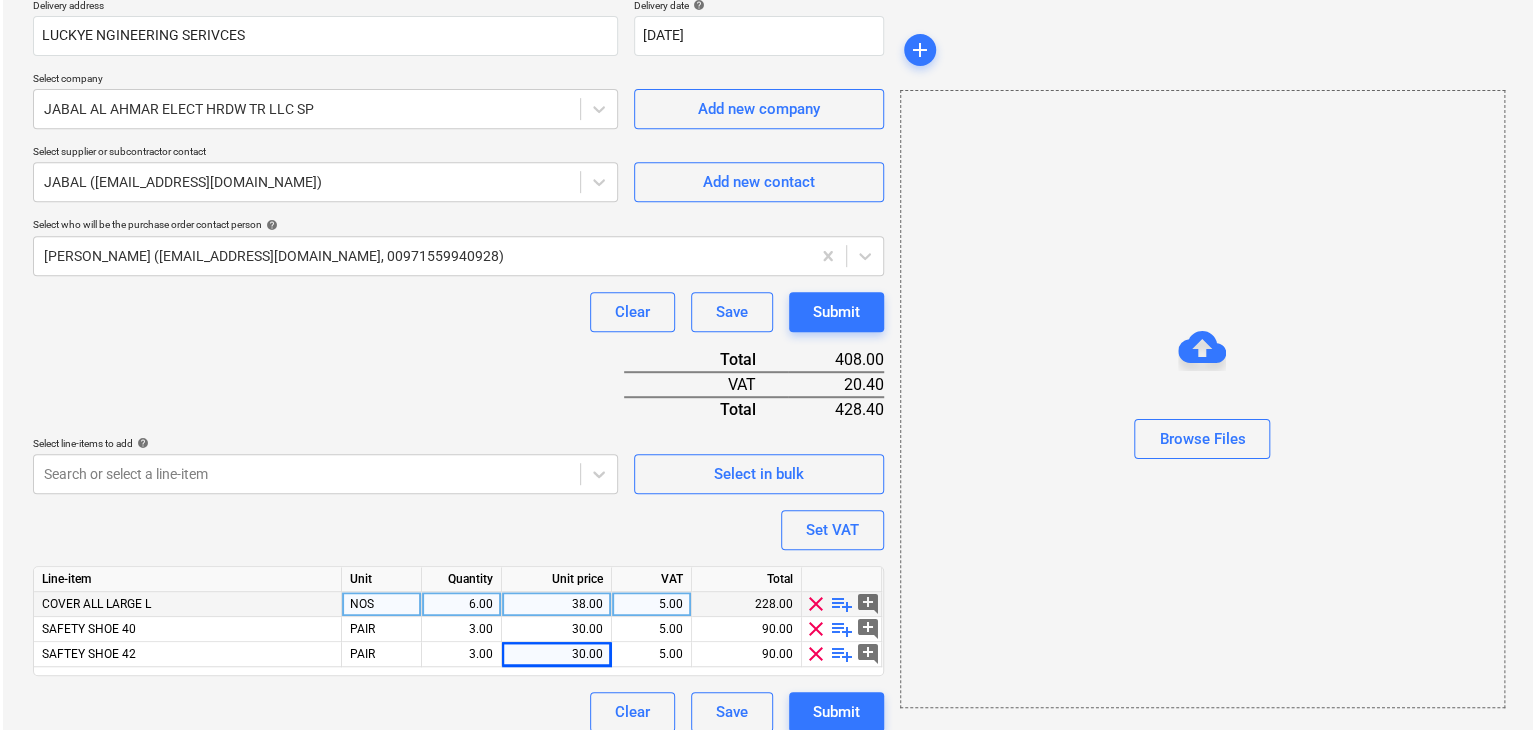 scroll, scrollTop: 392, scrollLeft: 0, axis: vertical 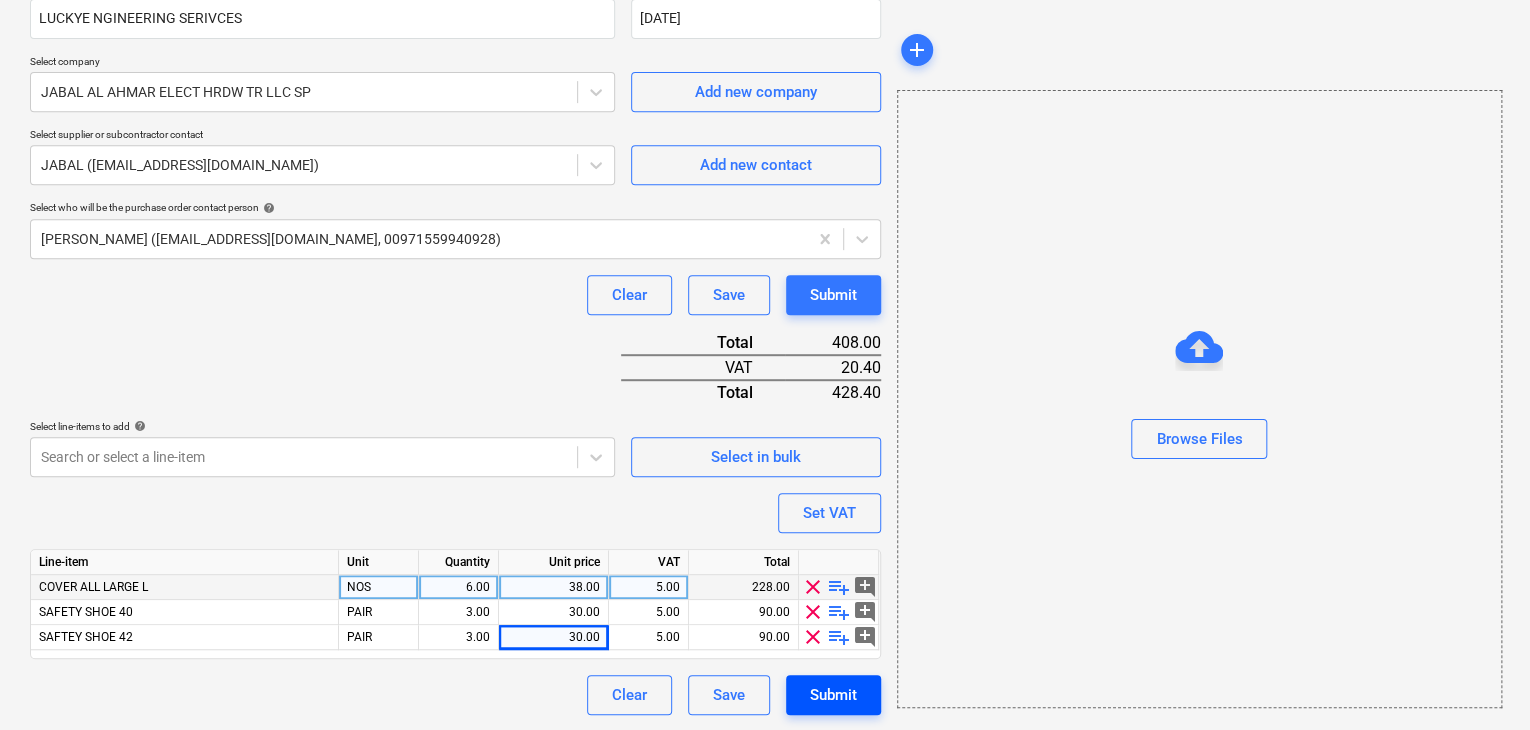 click on "Submit" at bounding box center [833, 695] 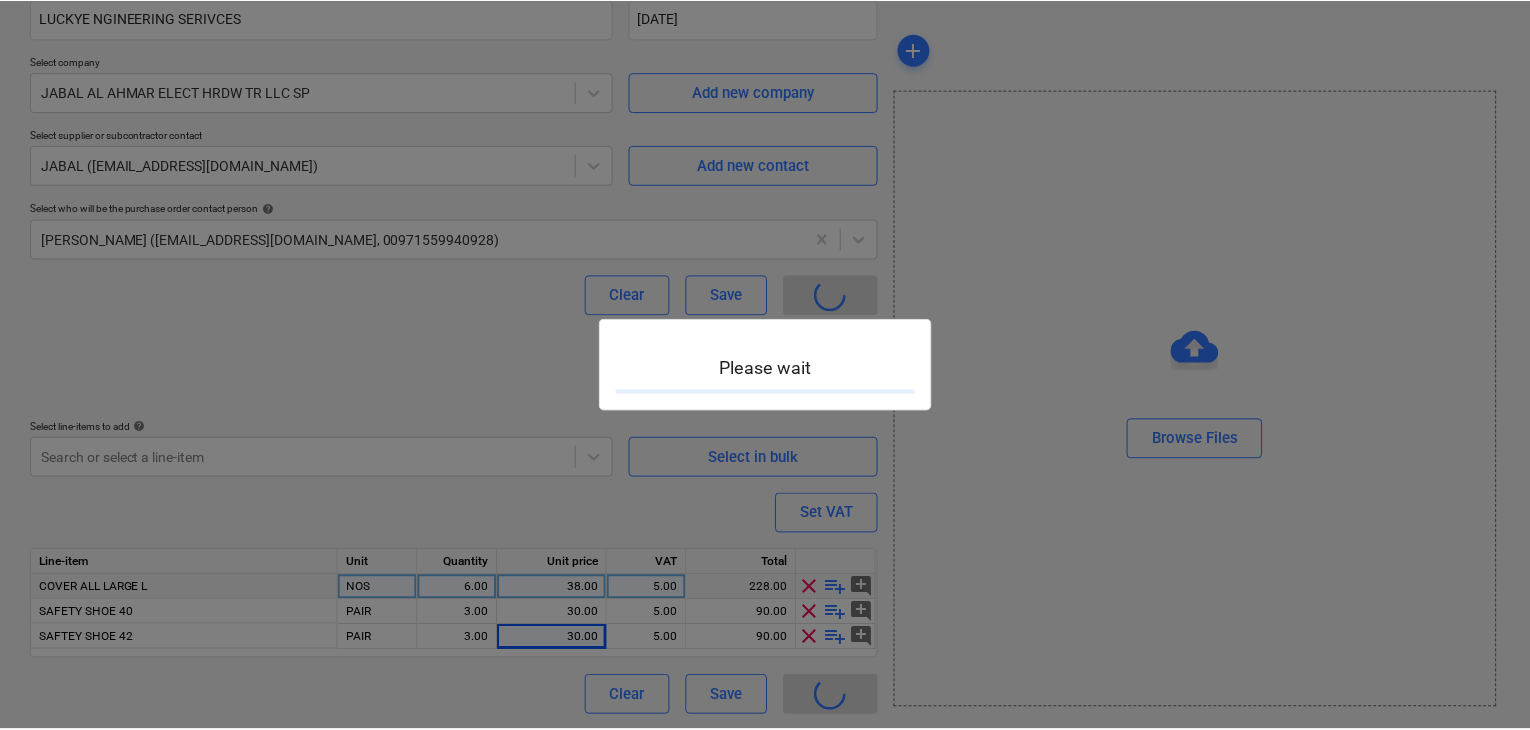 scroll, scrollTop: 0, scrollLeft: 0, axis: both 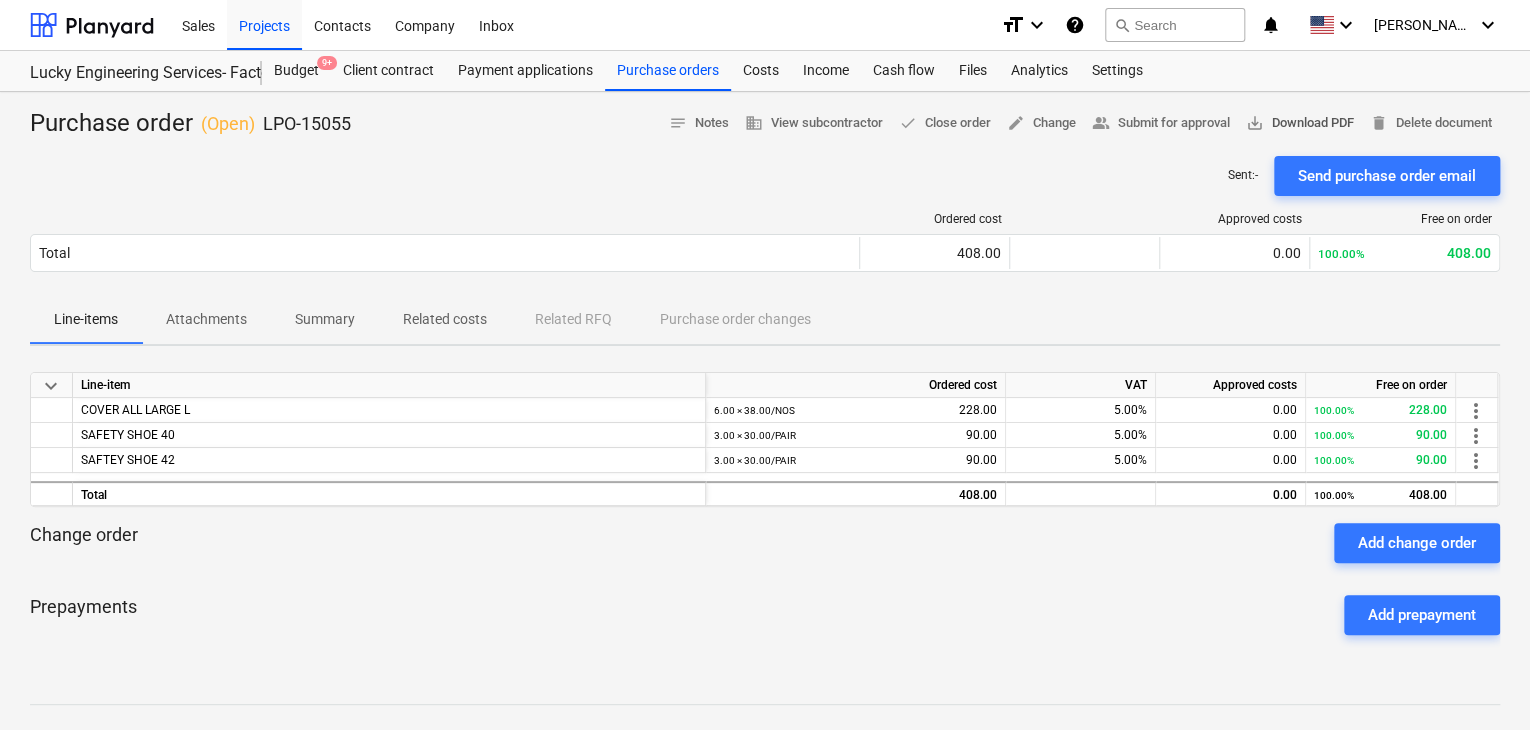 click on "save_alt Download PDF" at bounding box center [1300, 123] 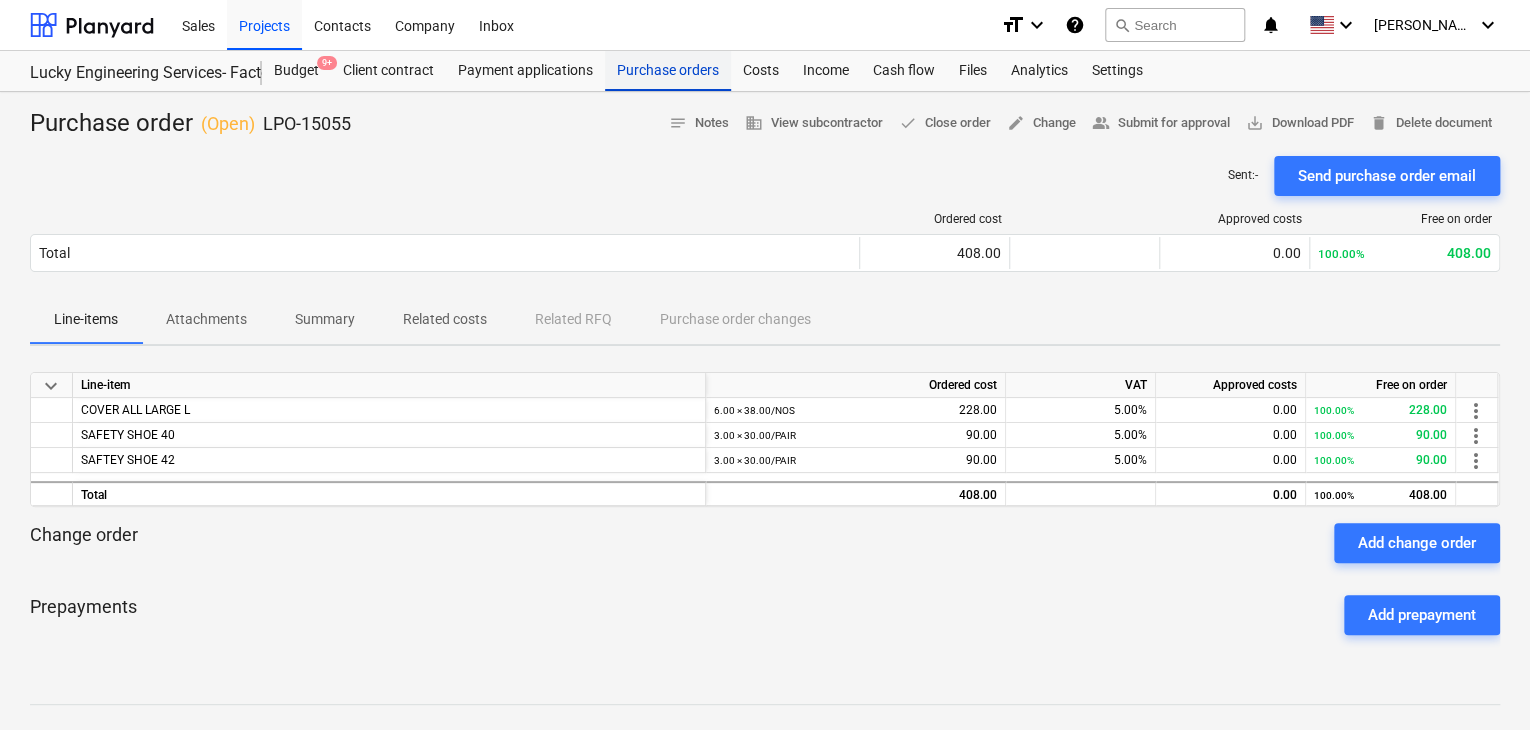 click on "Purchase orders" at bounding box center (668, 71) 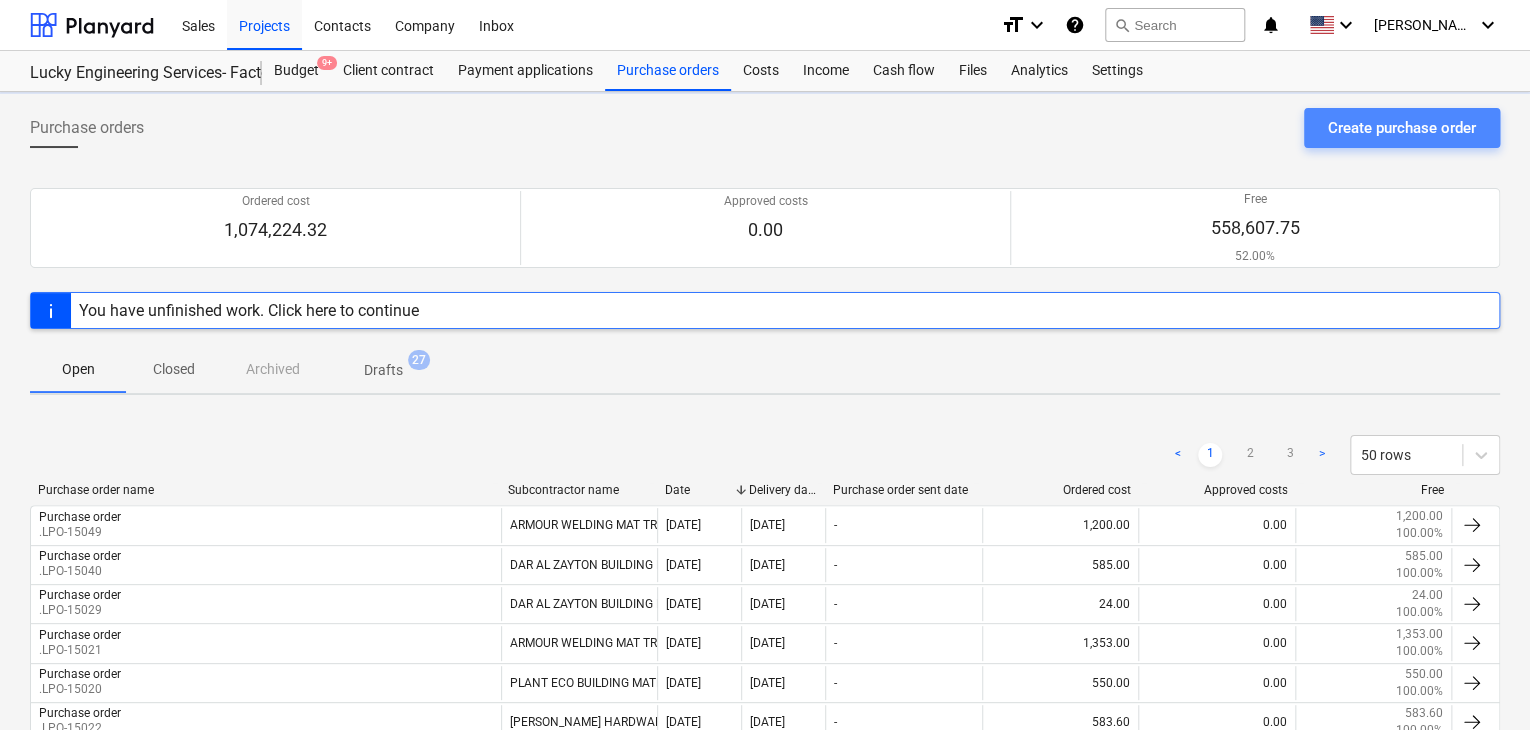 click on "Create purchase order" at bounding box center (1402, 128) 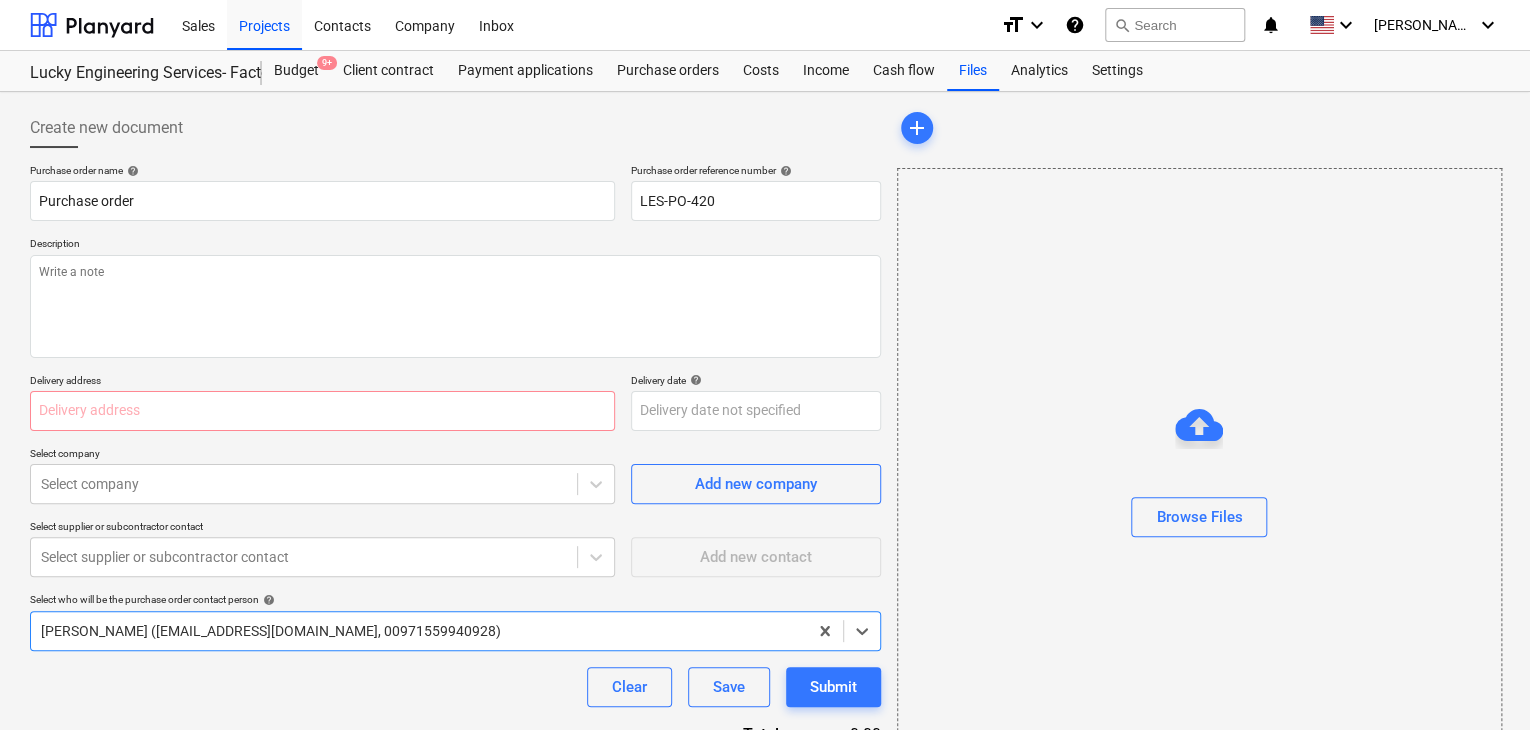 click on "Description" at bounding box center [455, 245] 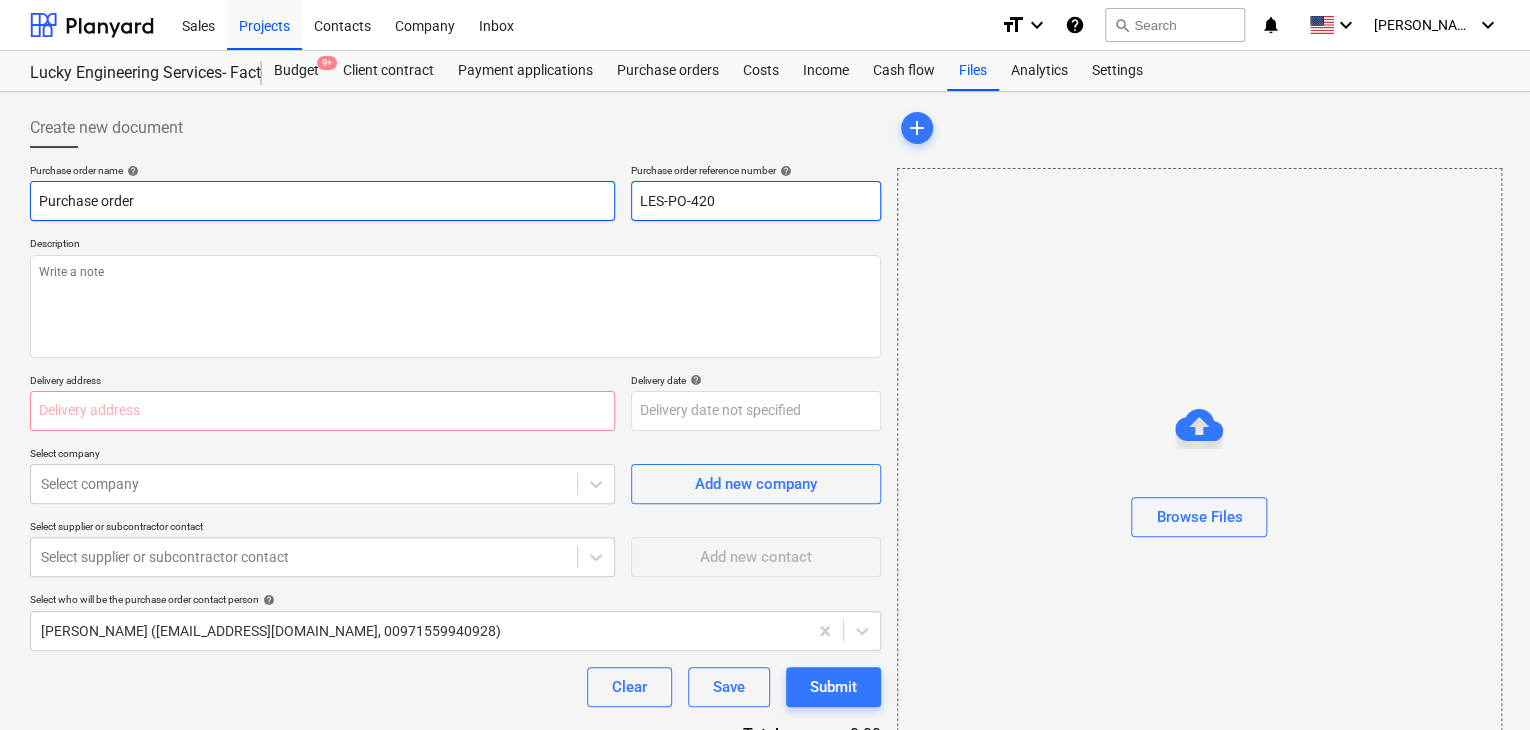 drag, startPoint x: 723, startPoint y: 200, endPoint x: 604, endPoint y: 200, distance: 119 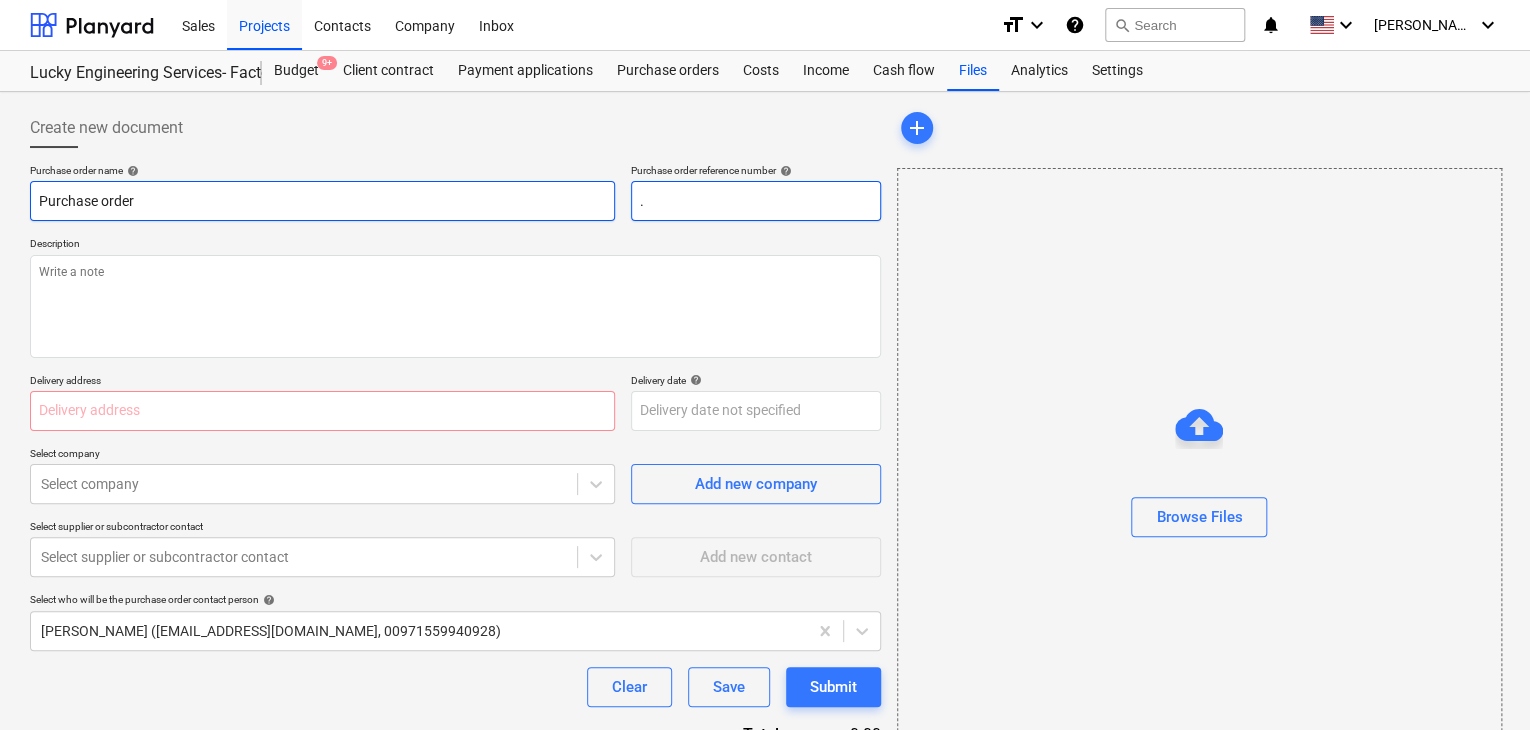 type on "x" 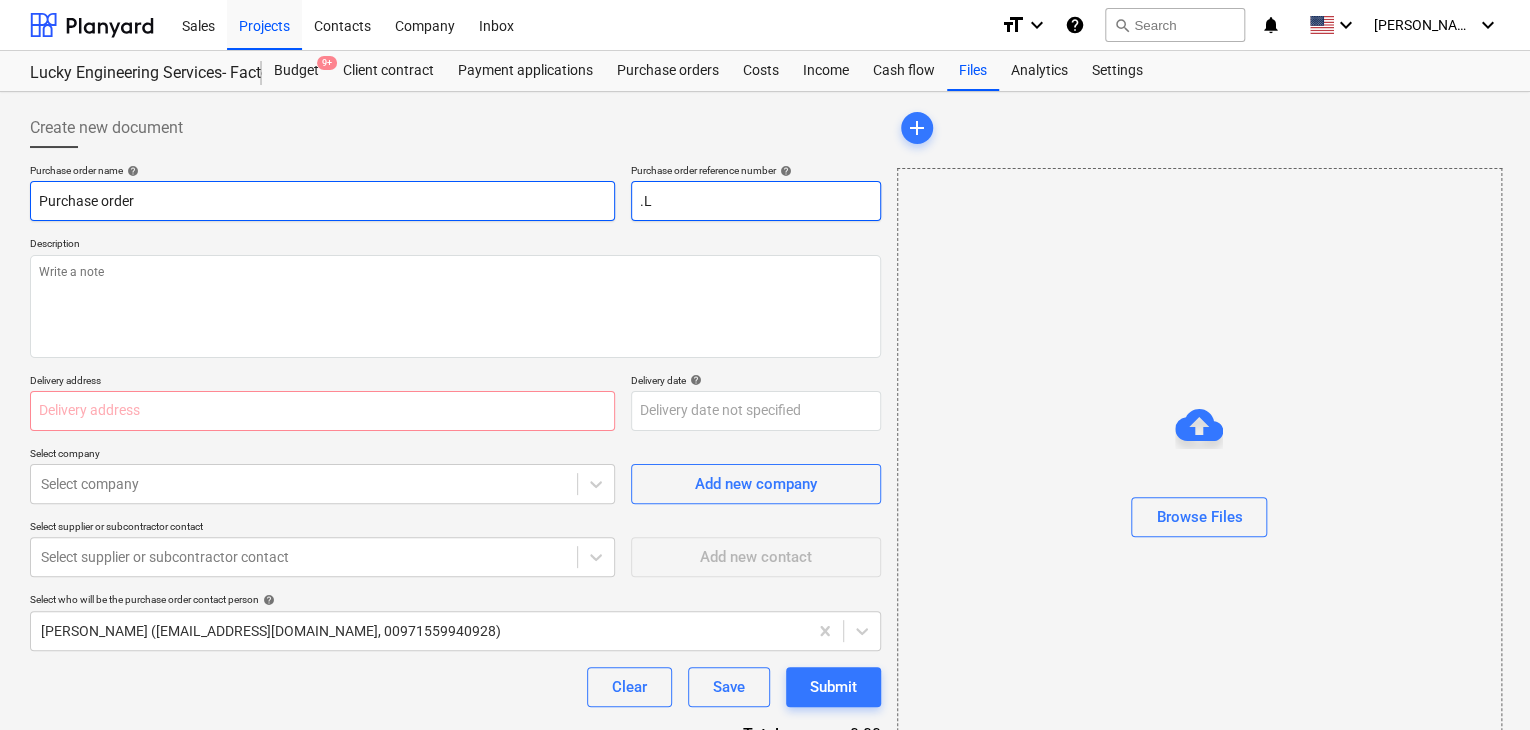 type on "x" 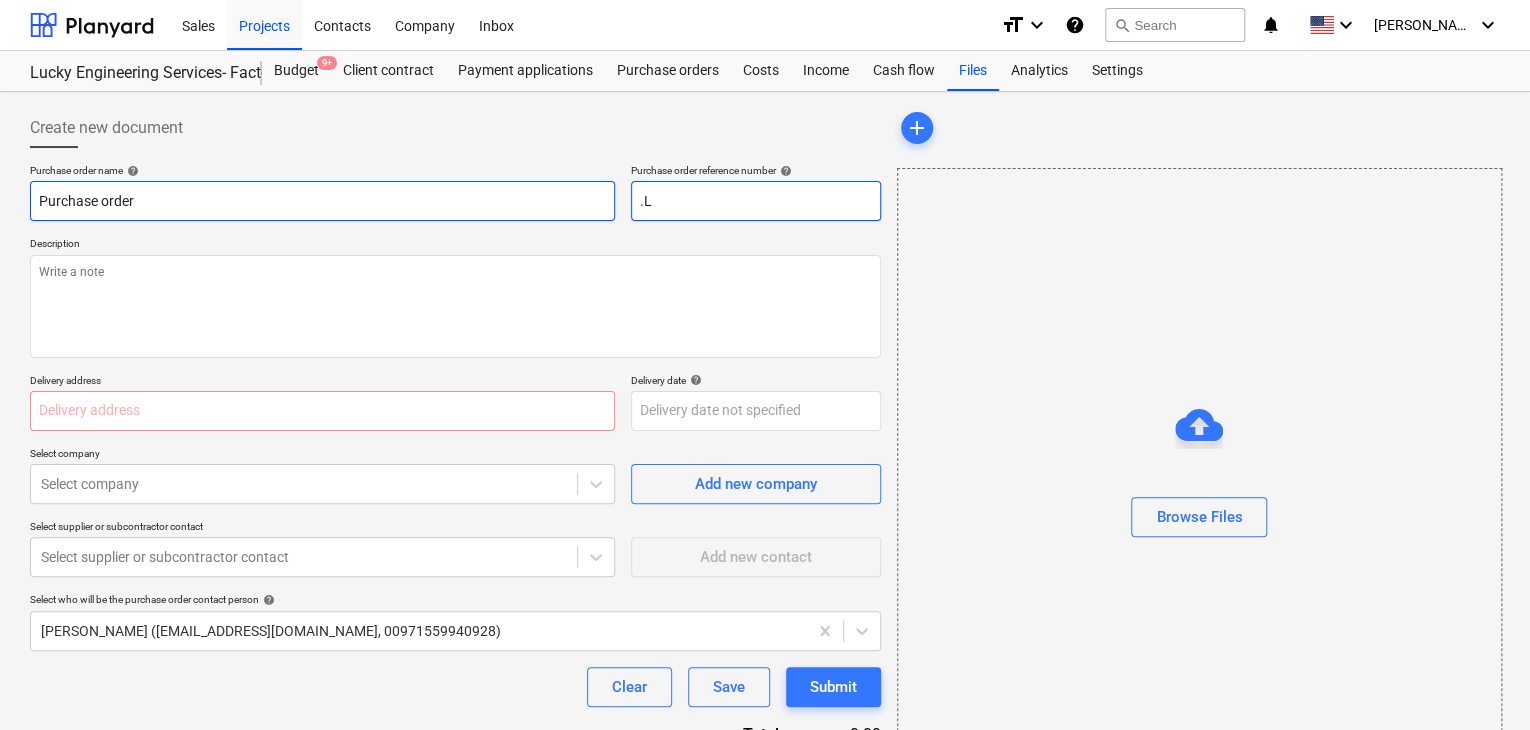 type on ".LP" 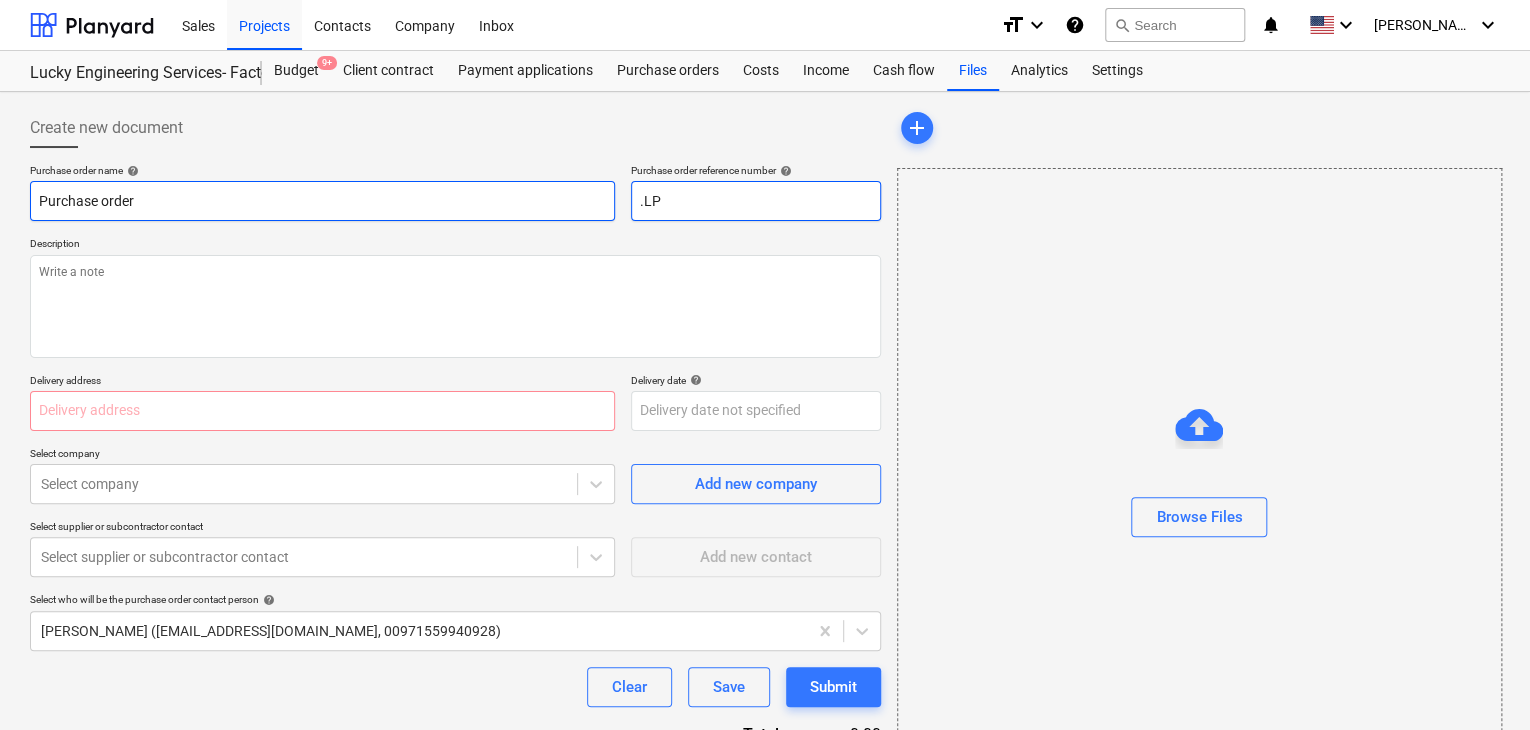 type on "x" 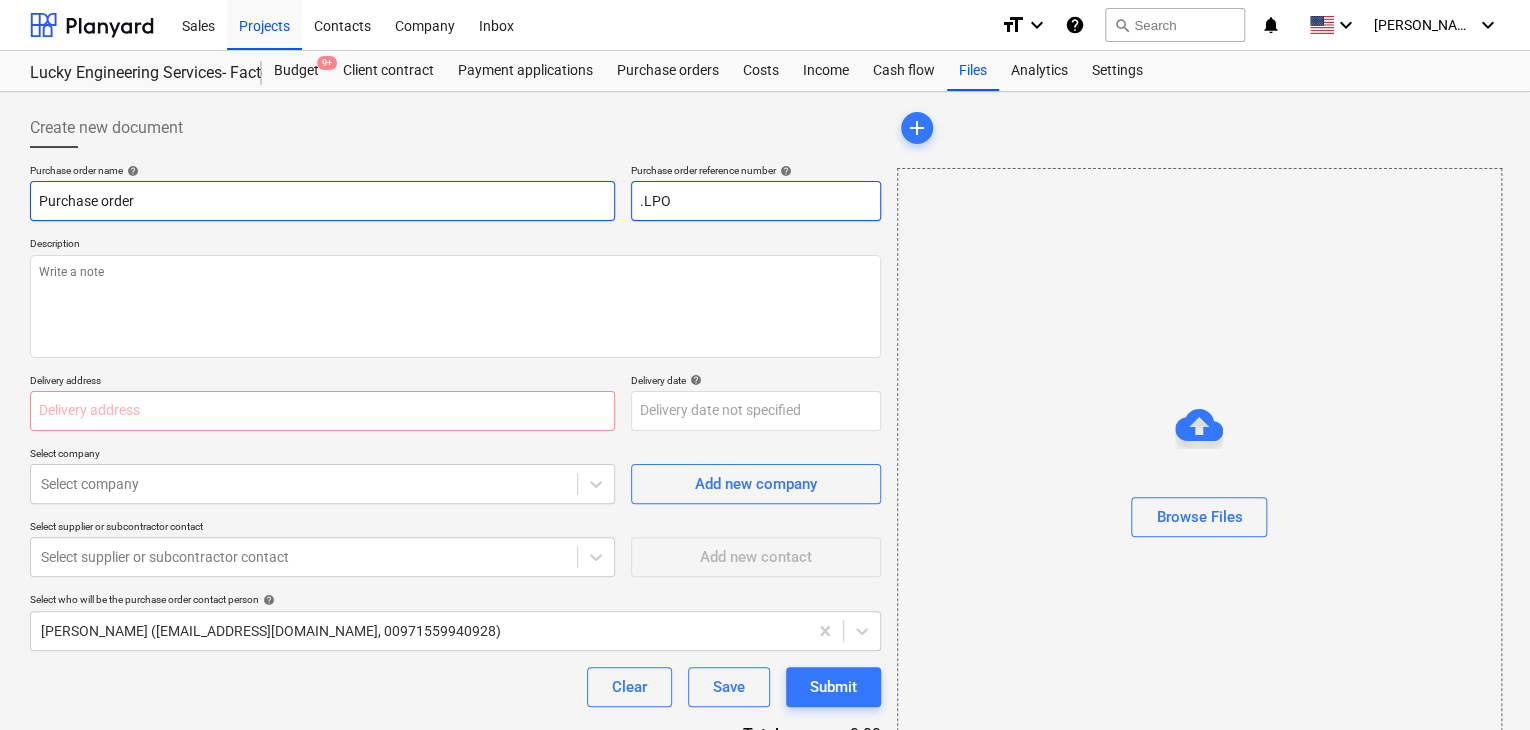 type on "x" 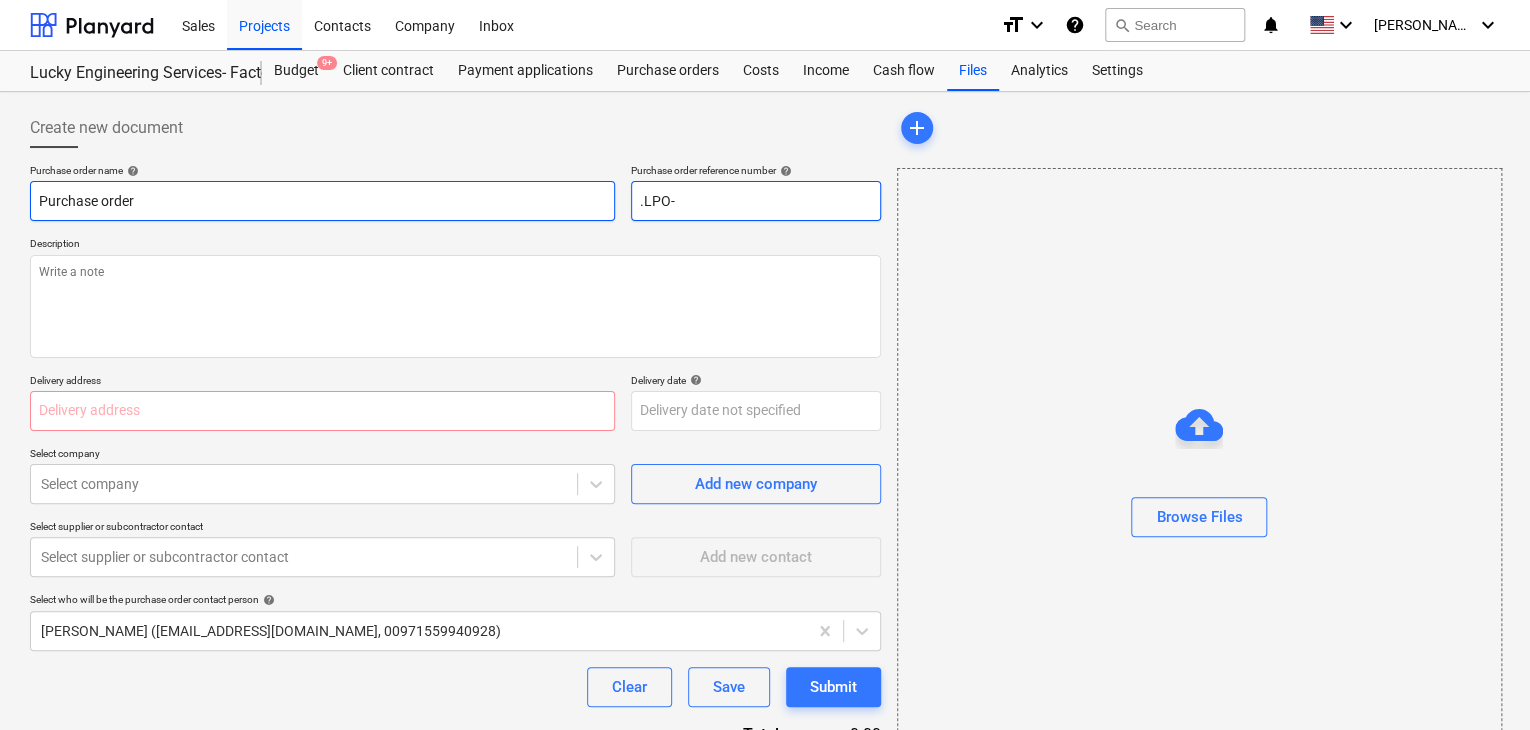 type on "x" 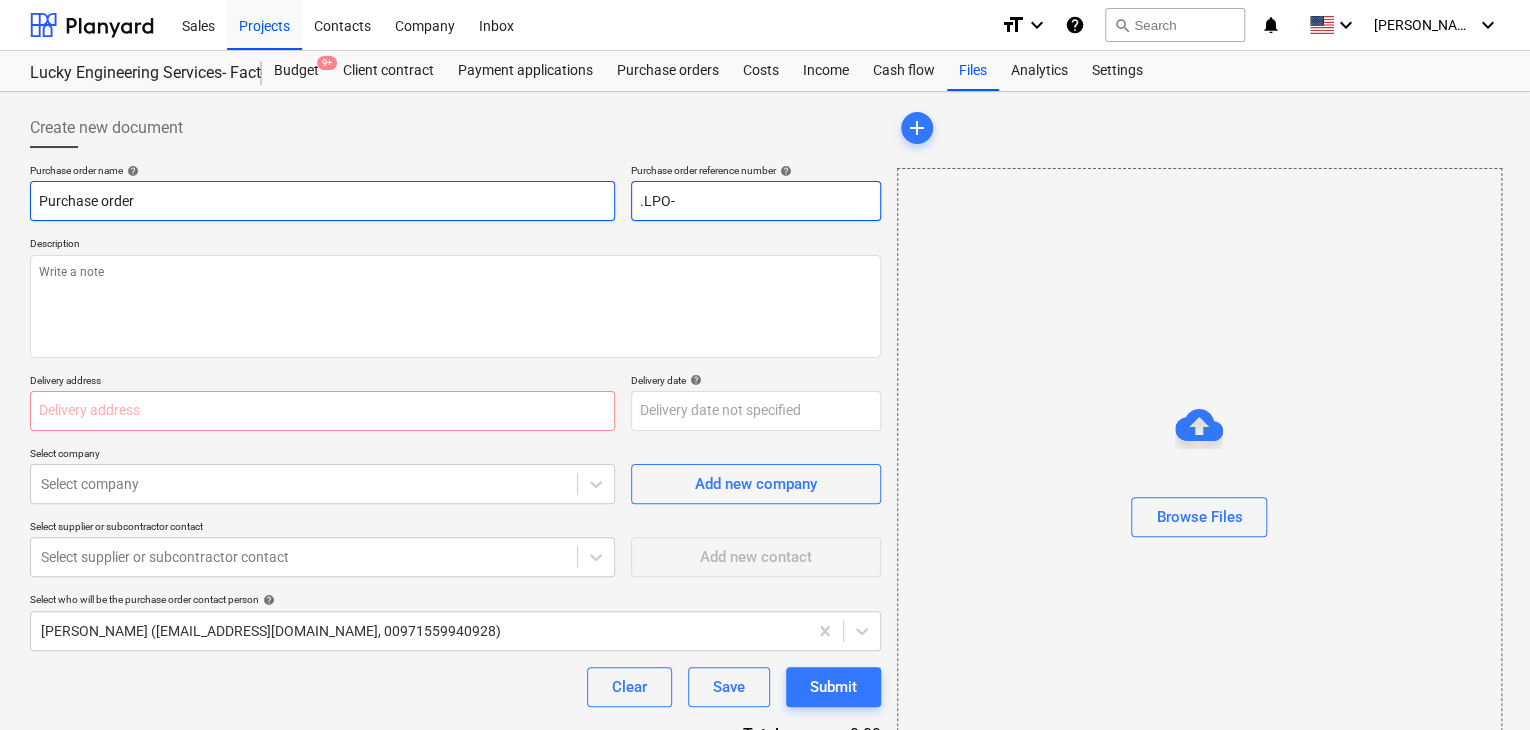 type on ".LPO-1" 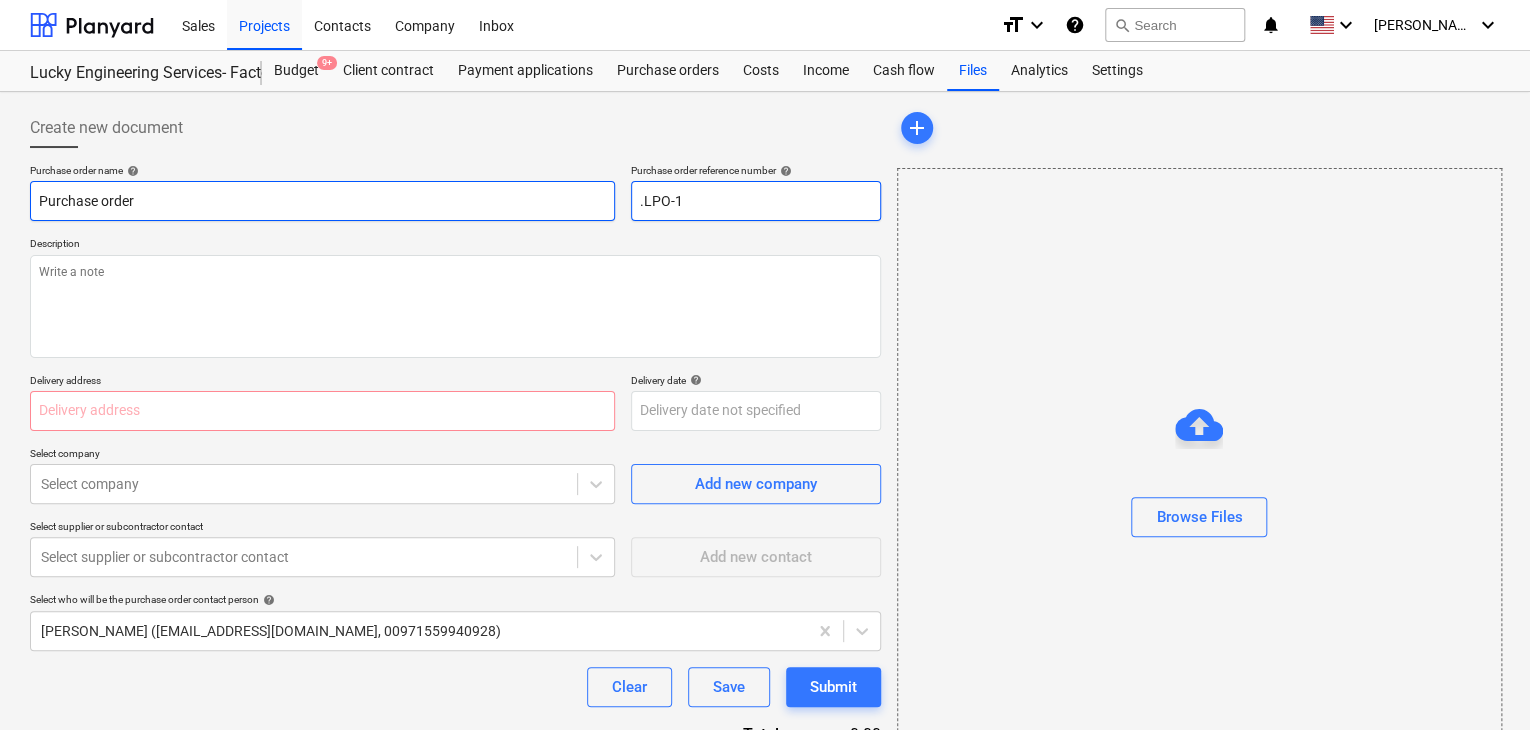 type on "x" 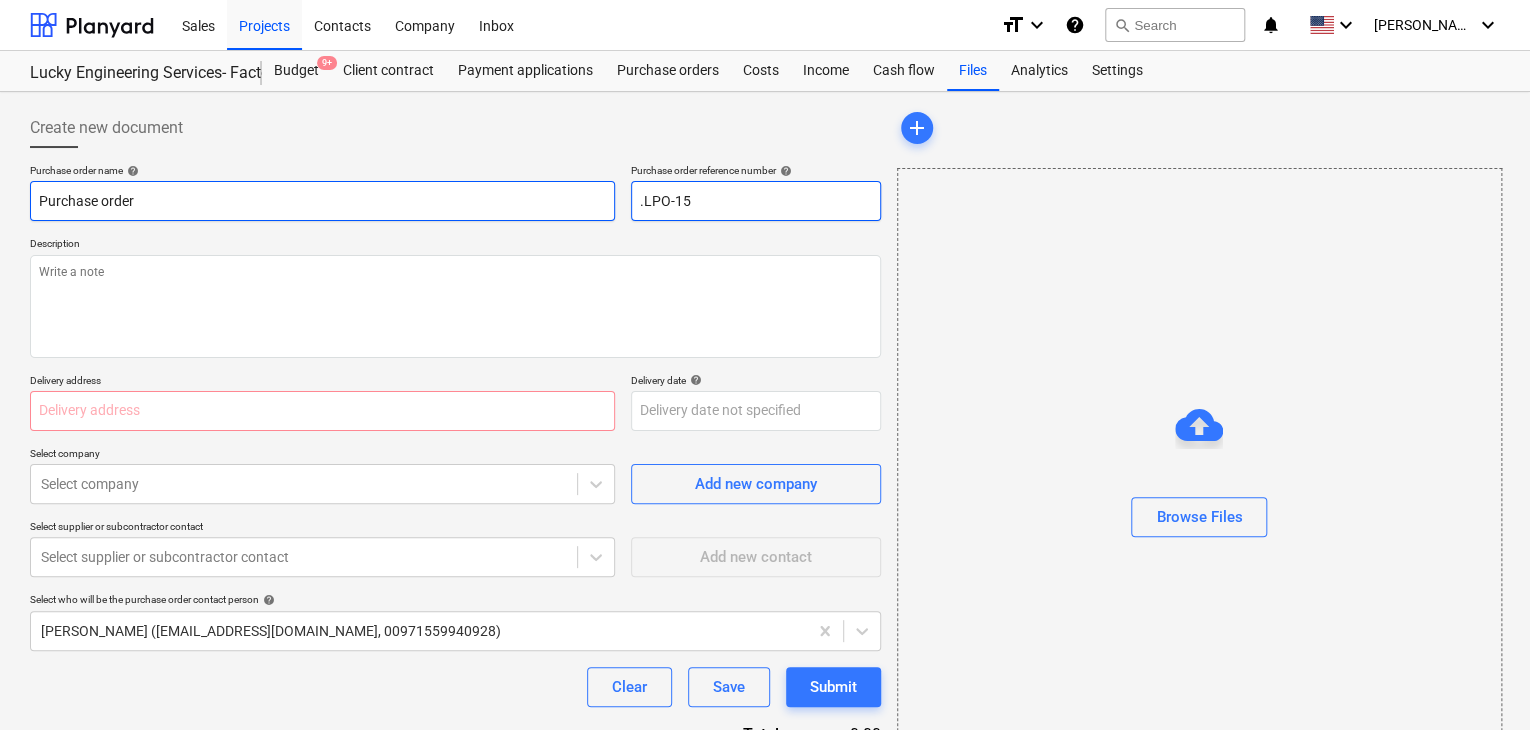 type on "x" 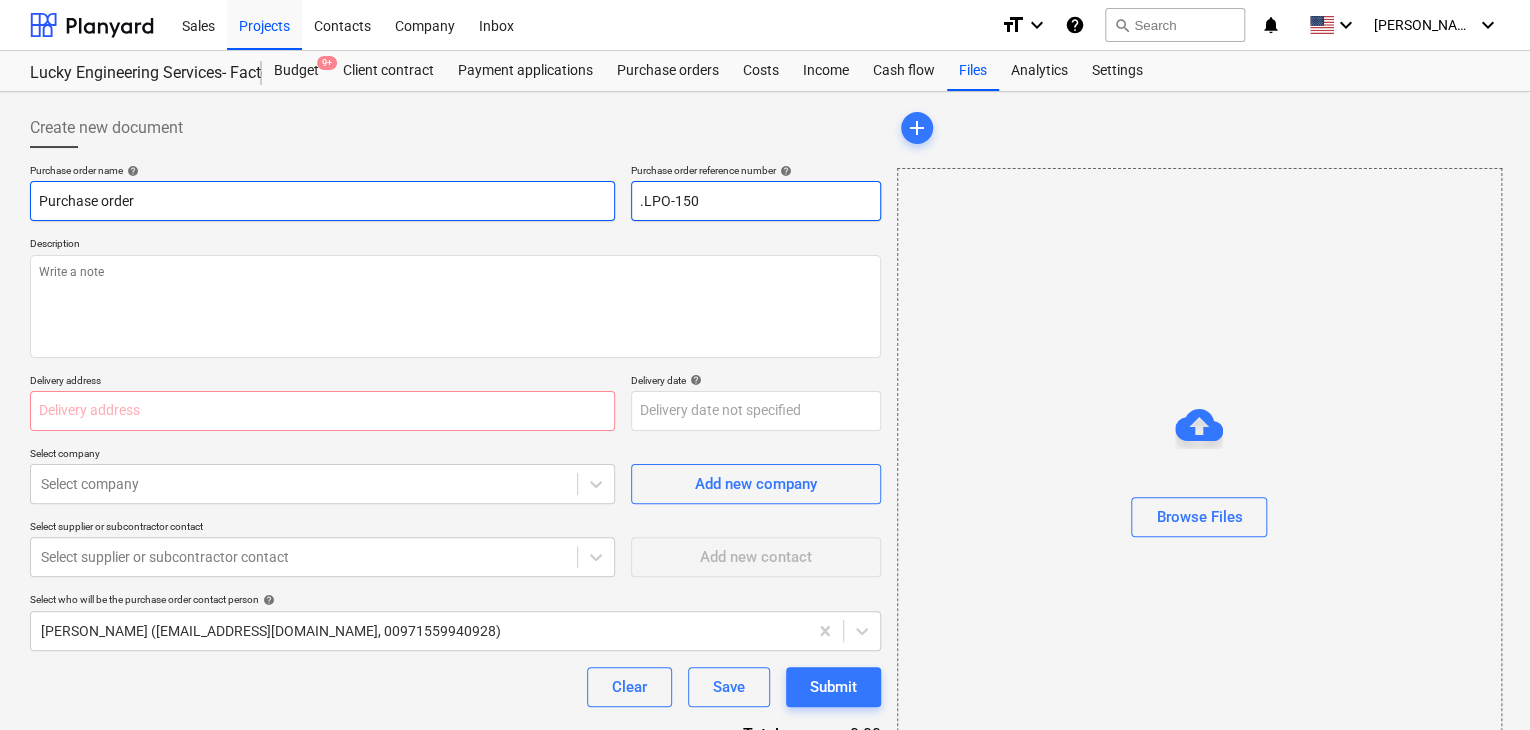 type on "x" 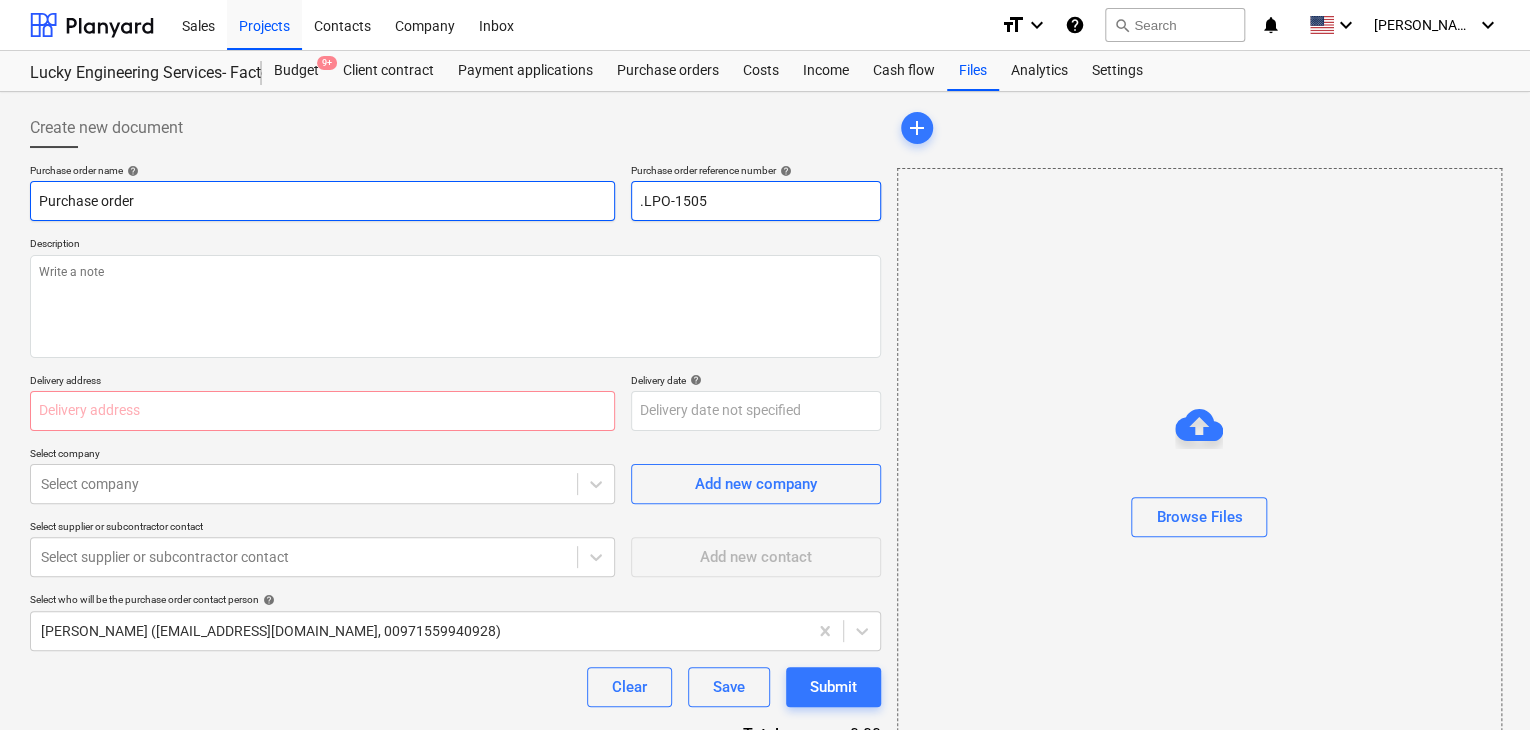 type on "x" 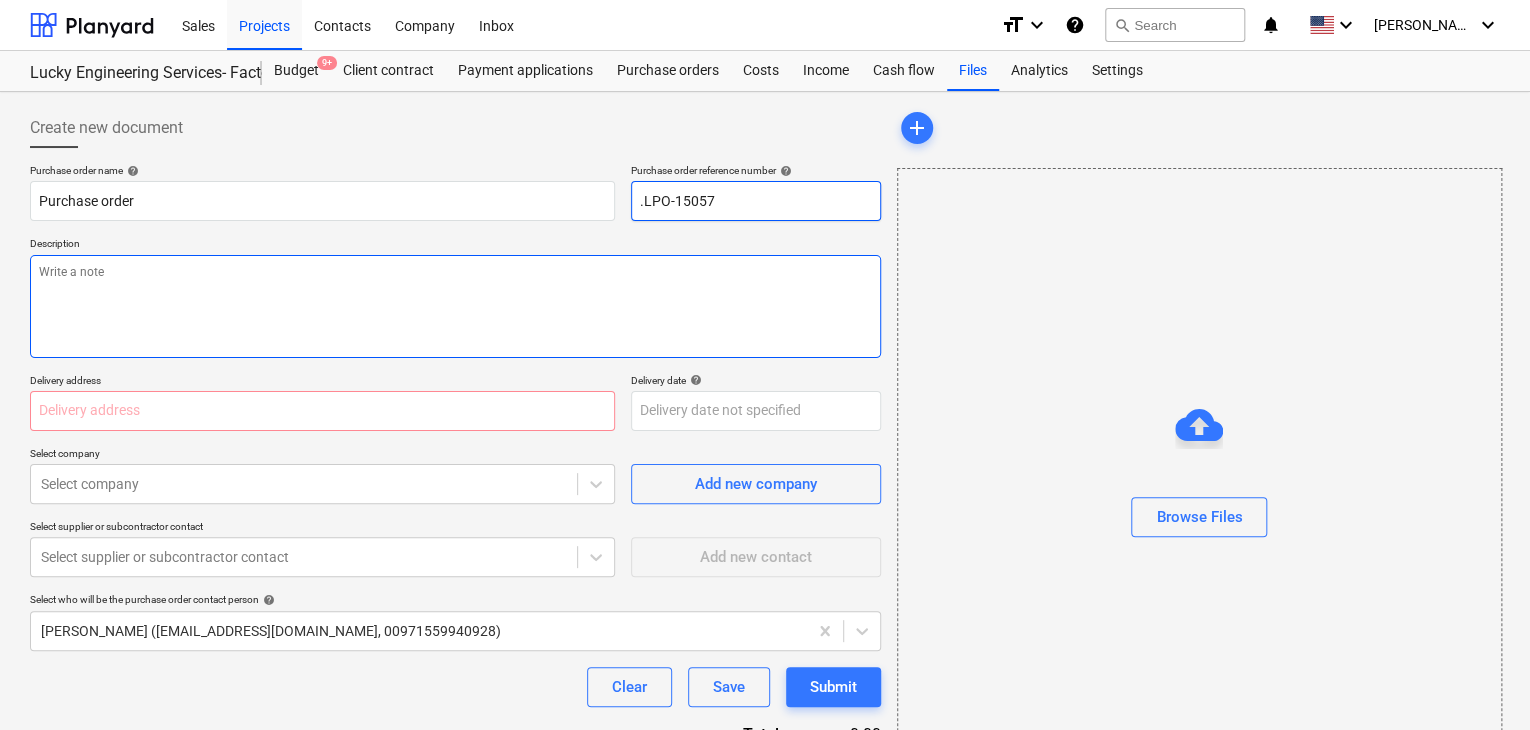type on ".LPO-15057" 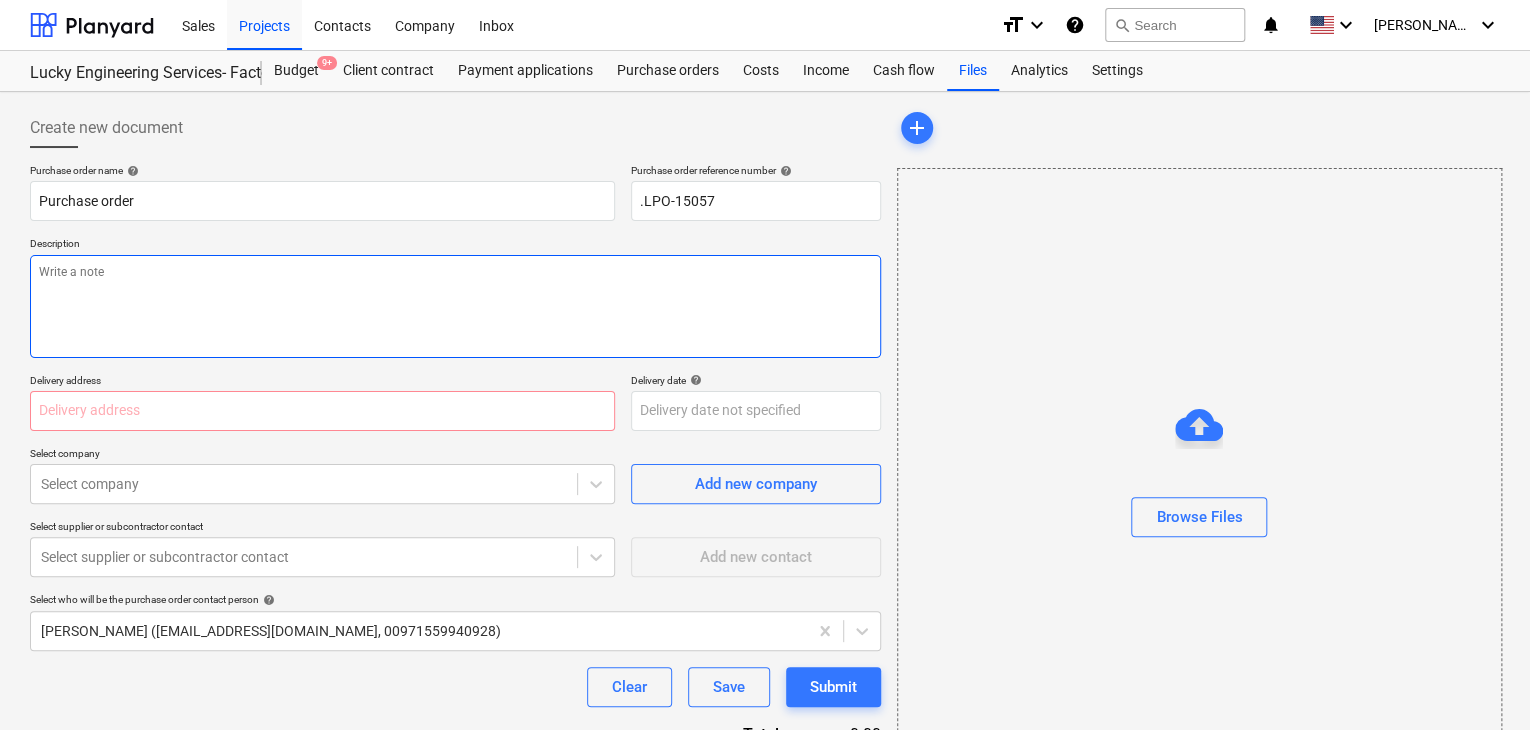 click at bounding box center (455, 306) 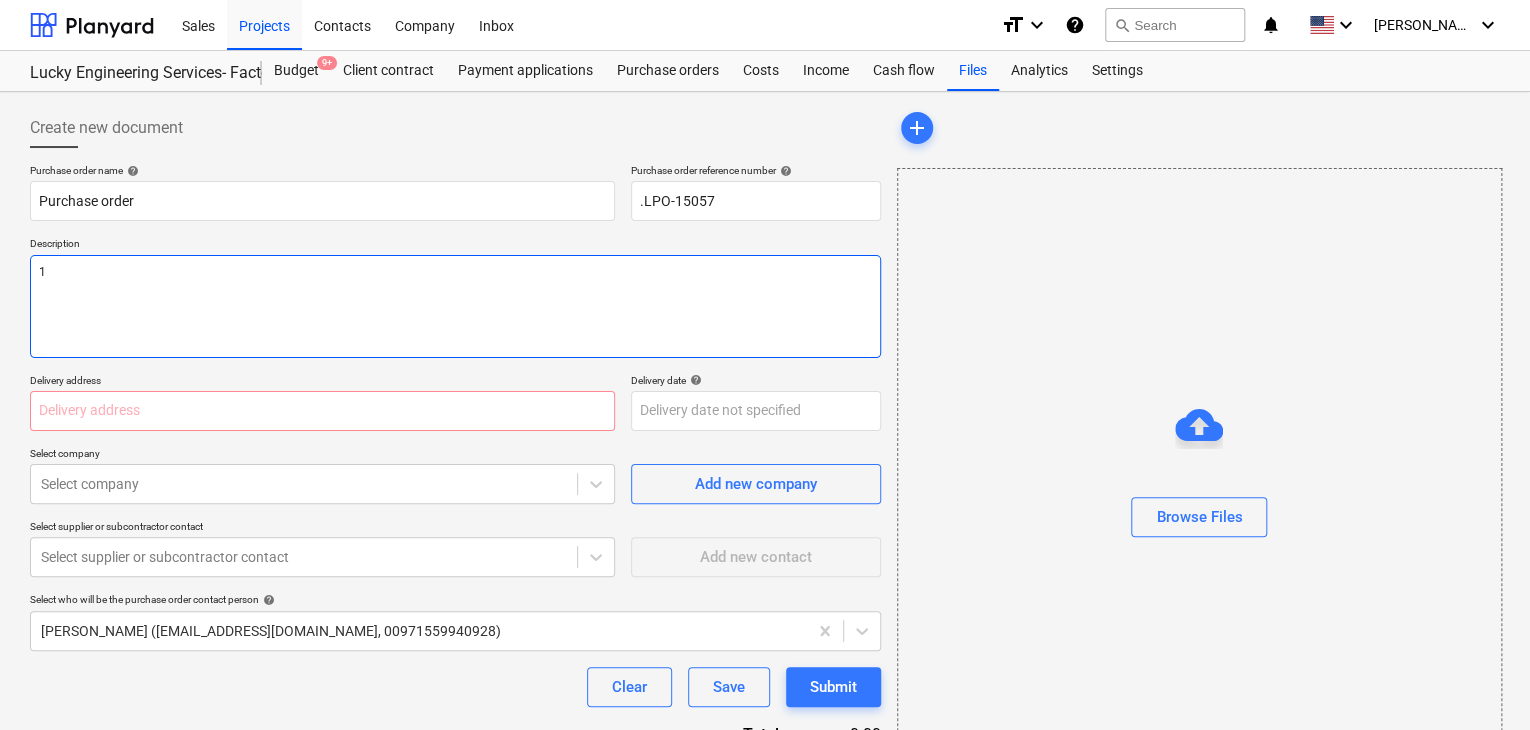 type on "x" 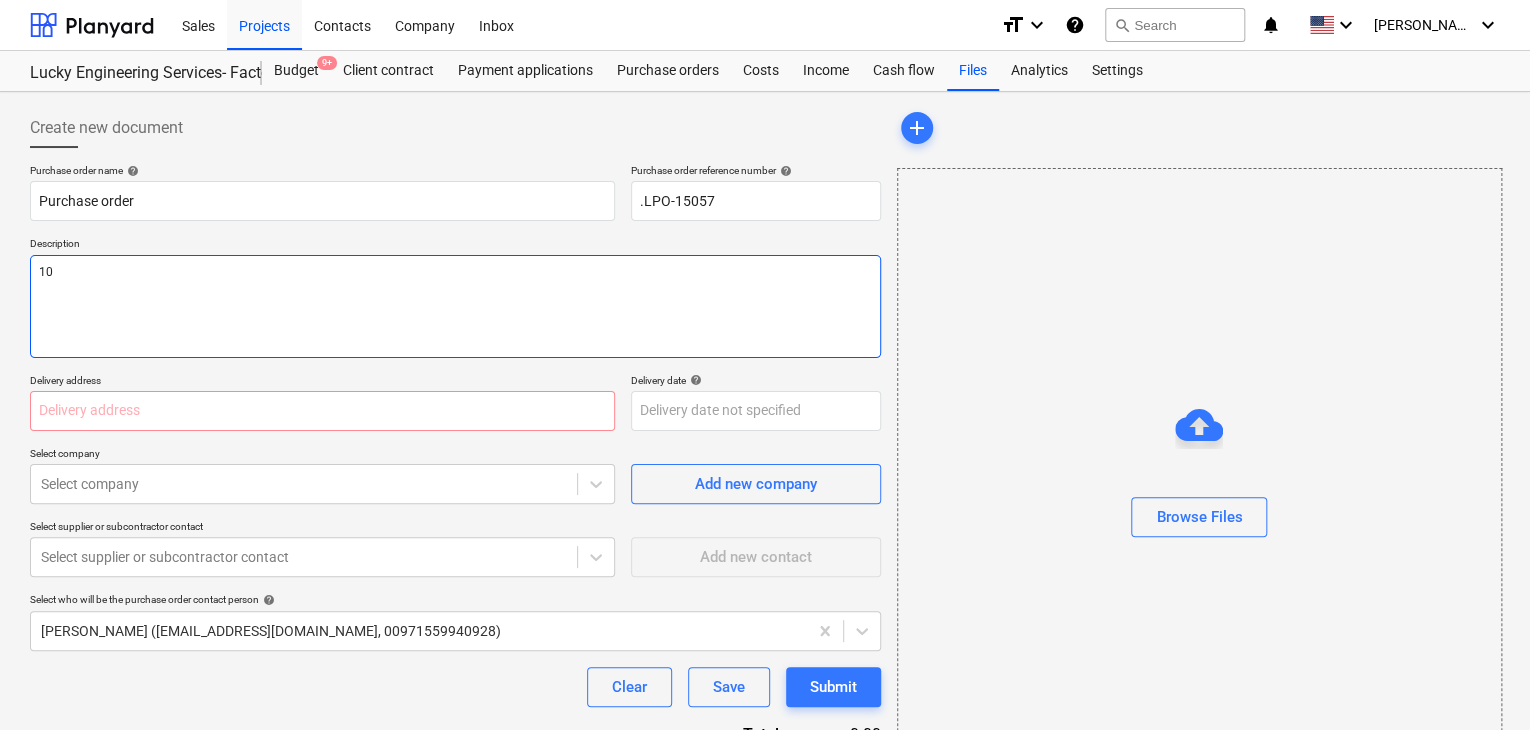 type on "x" 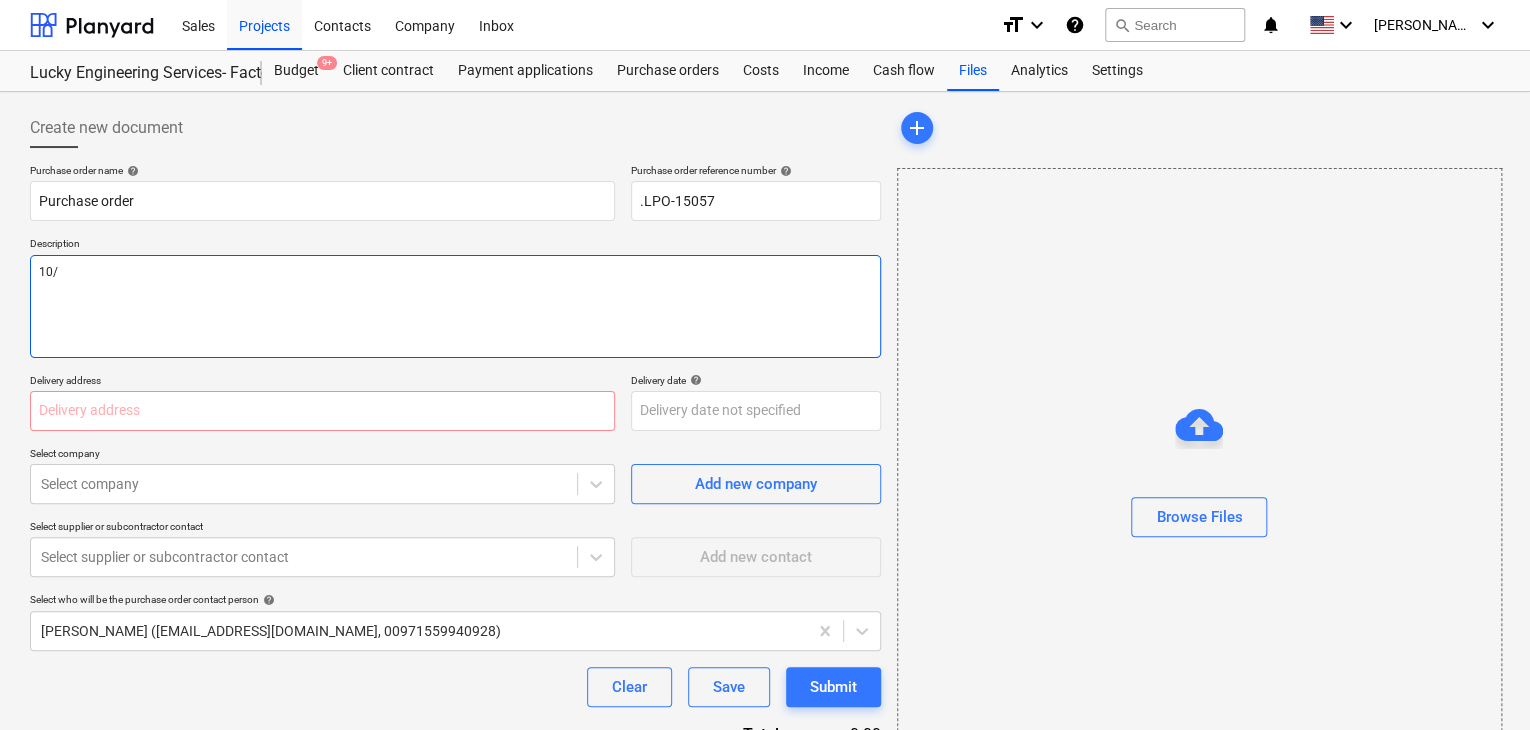 type on "x" 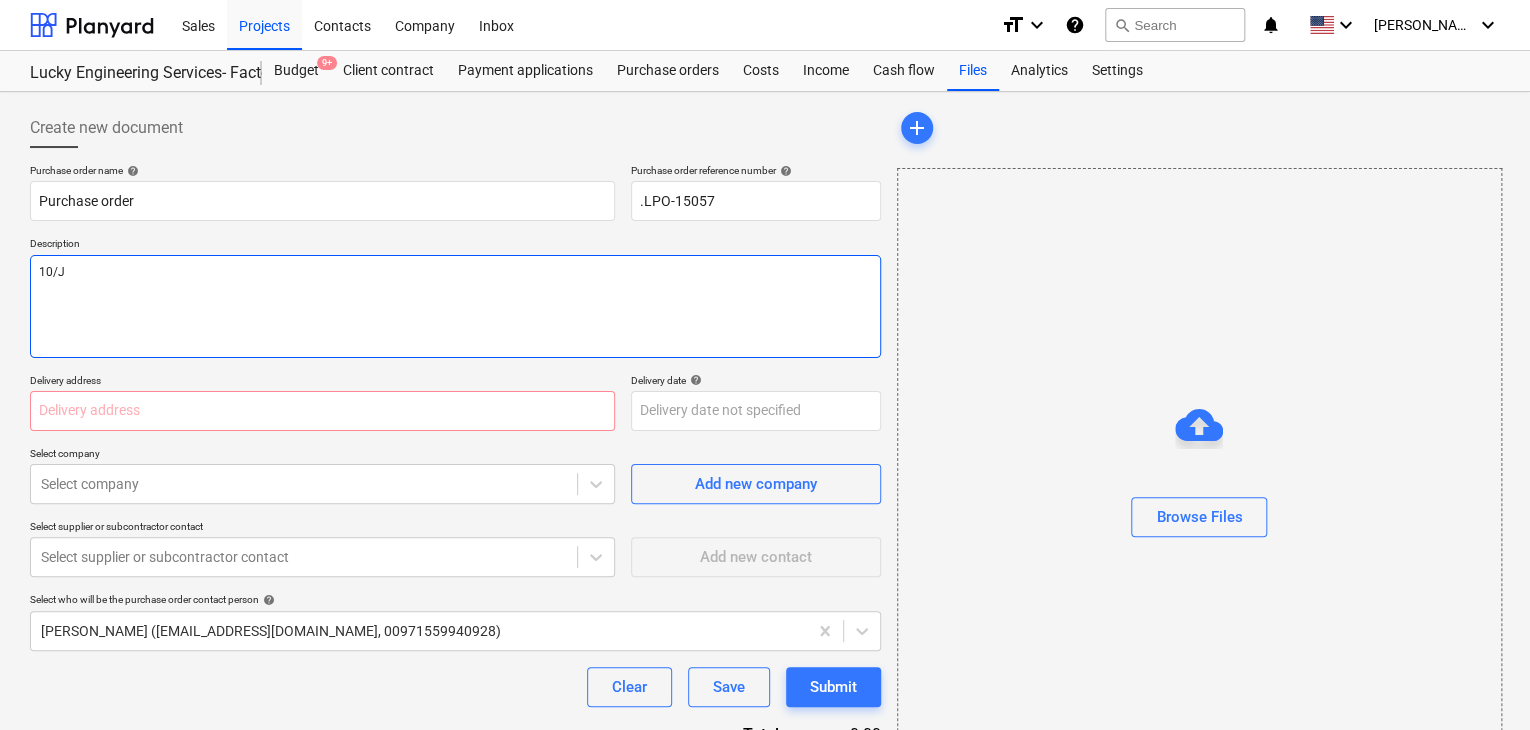type on "x" 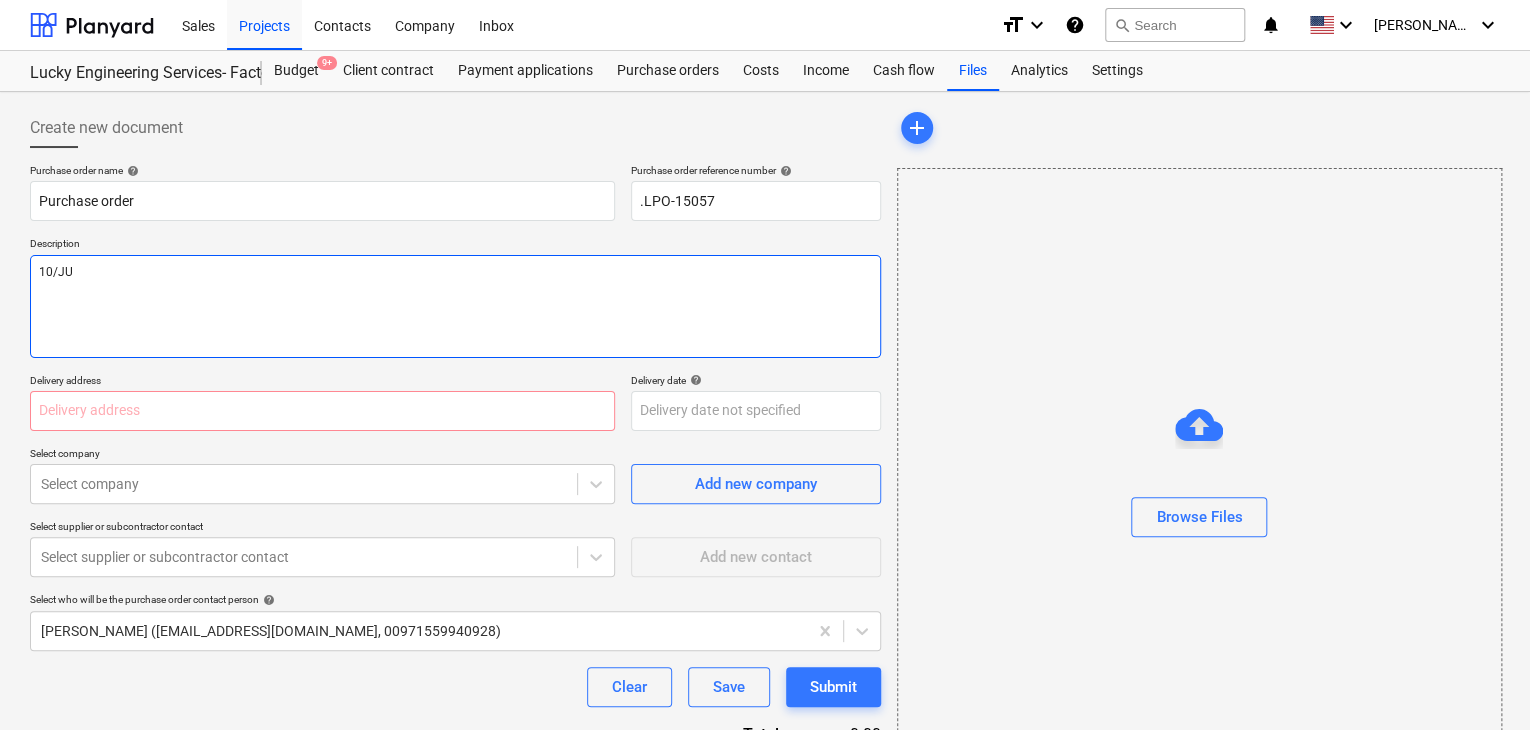 type on "x" 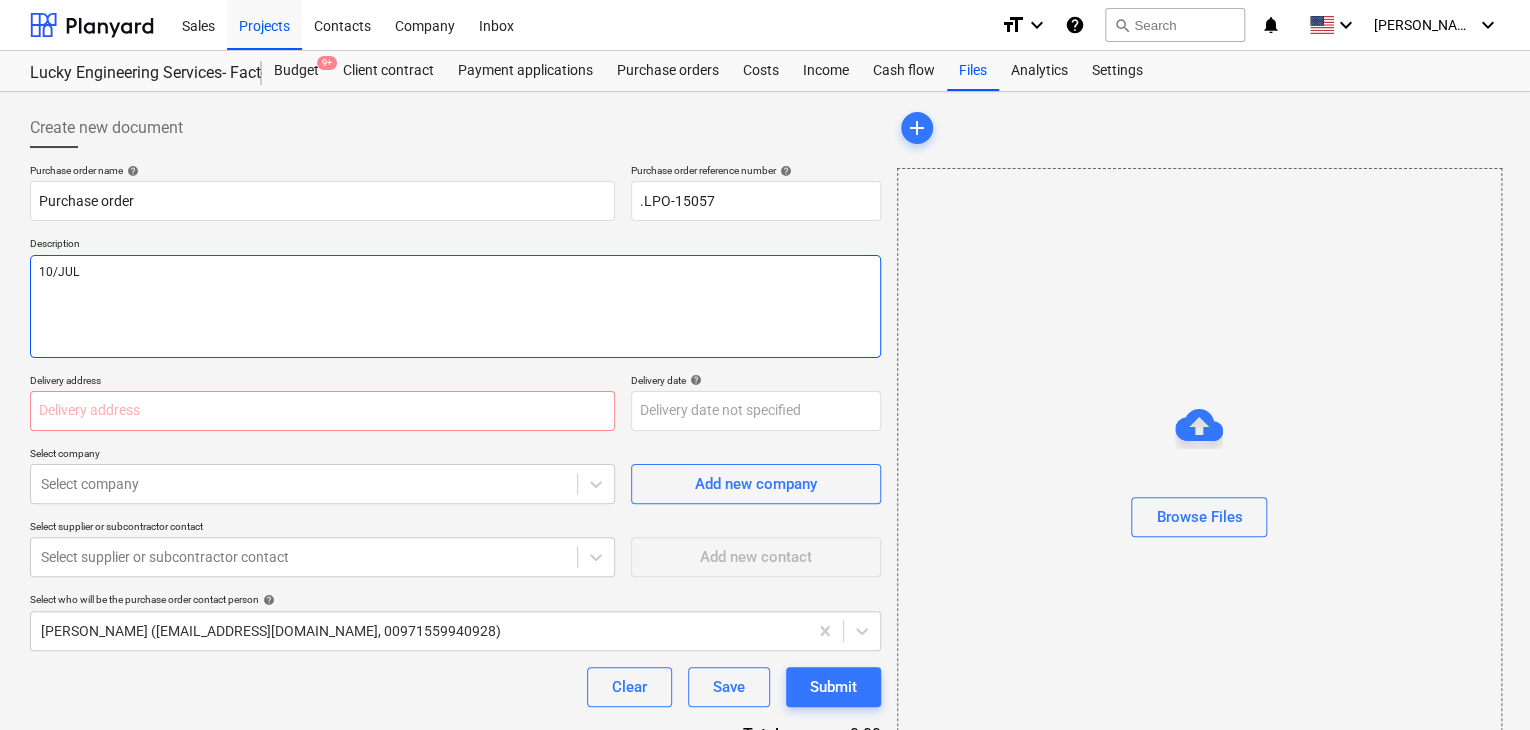 type on "x" 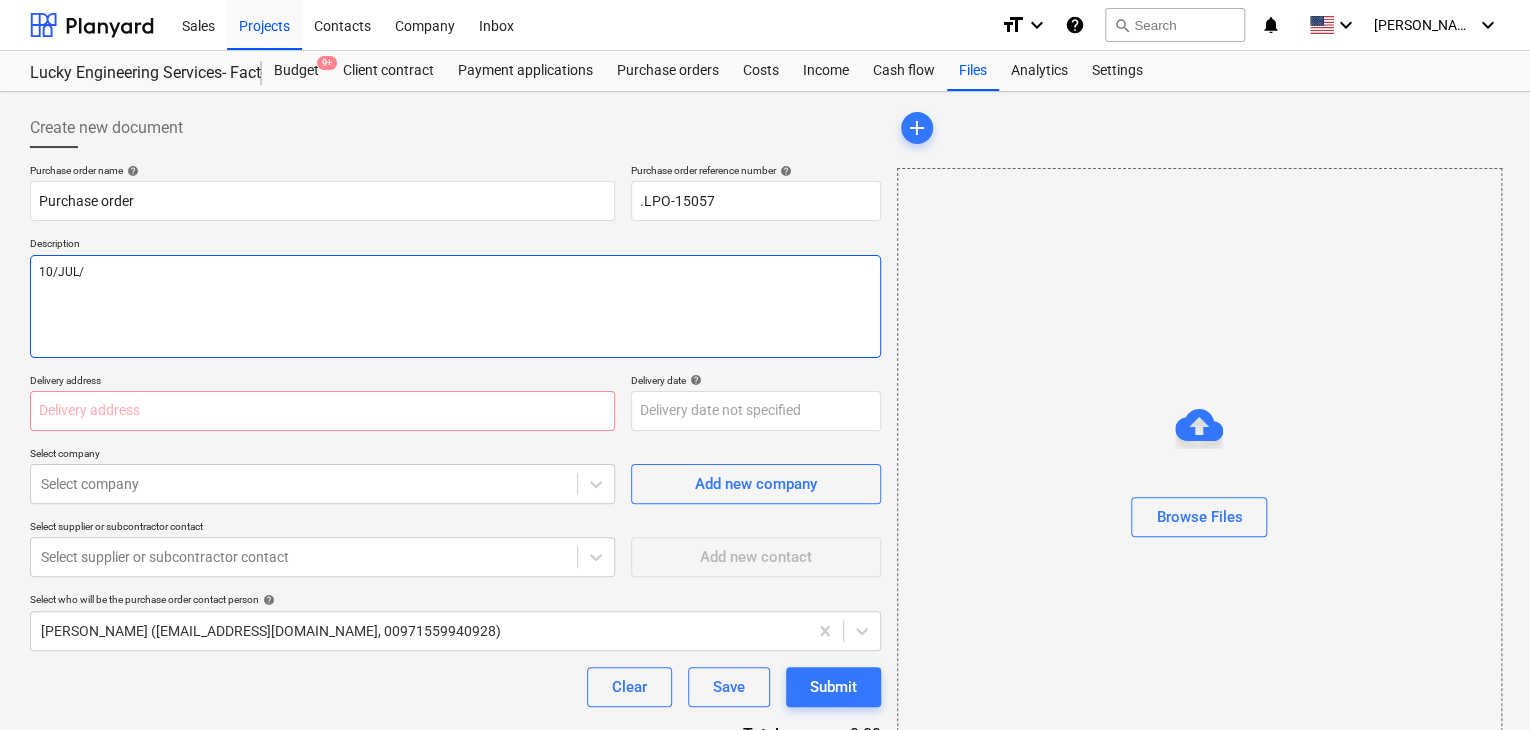 type on "x" 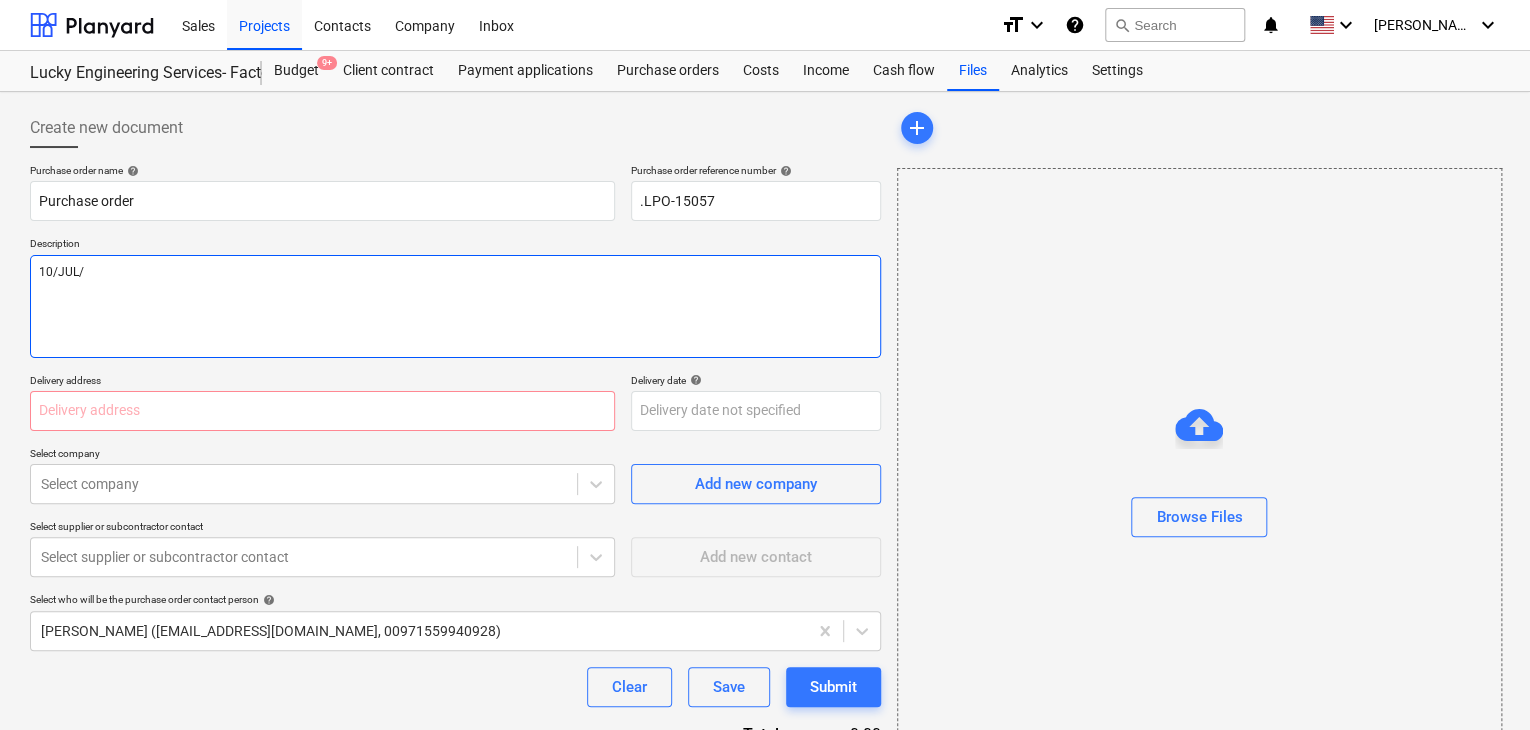 type on "10/[DATE]" 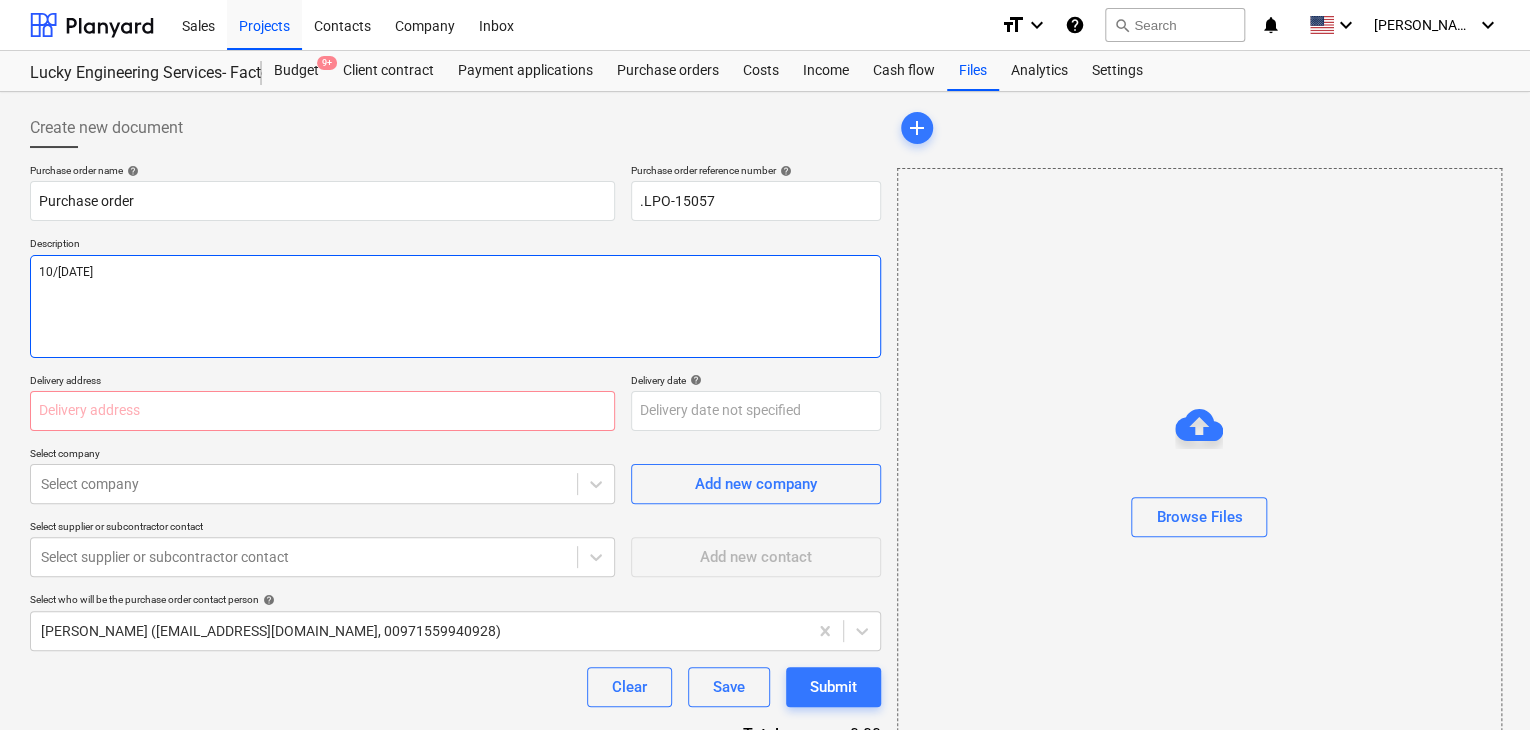 type on "x" 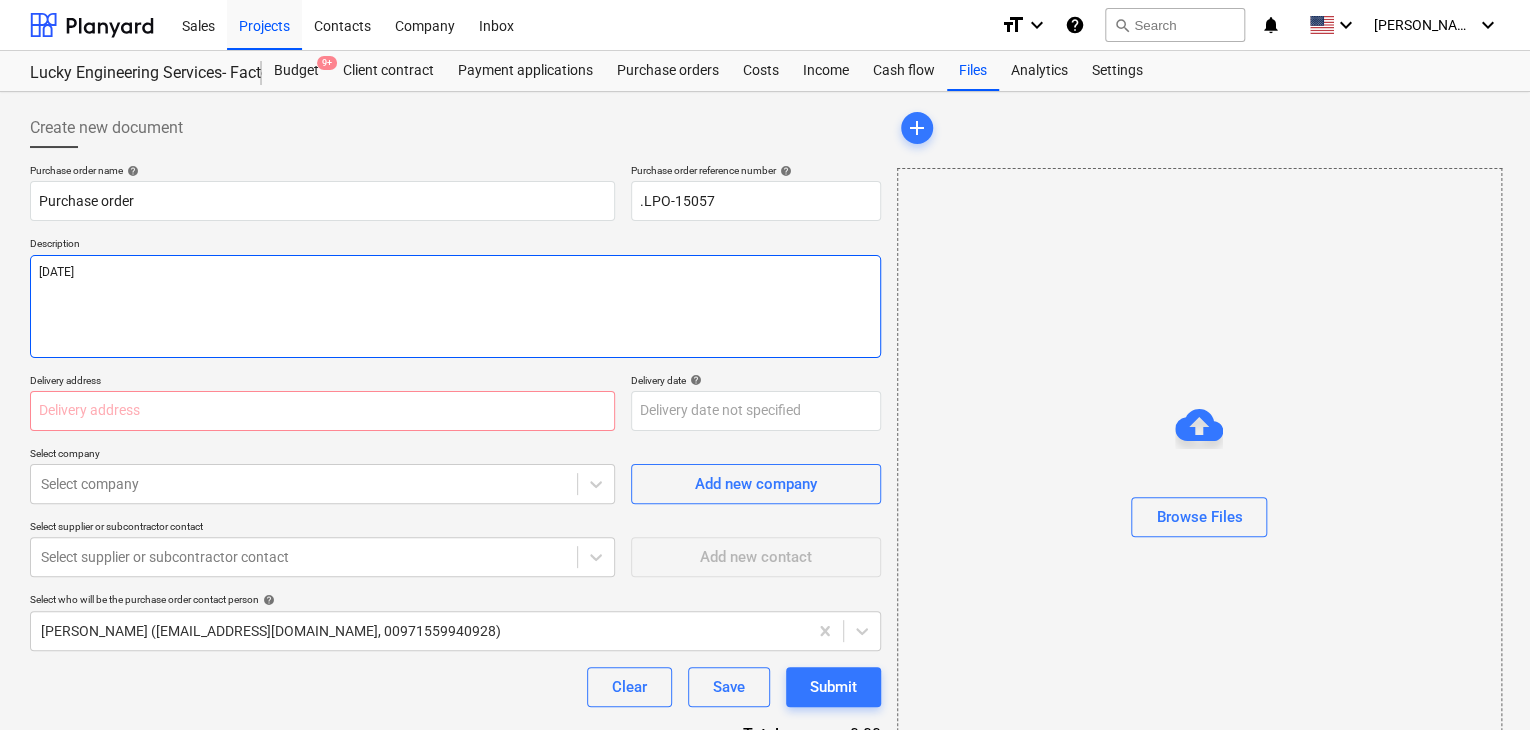 type on "x" 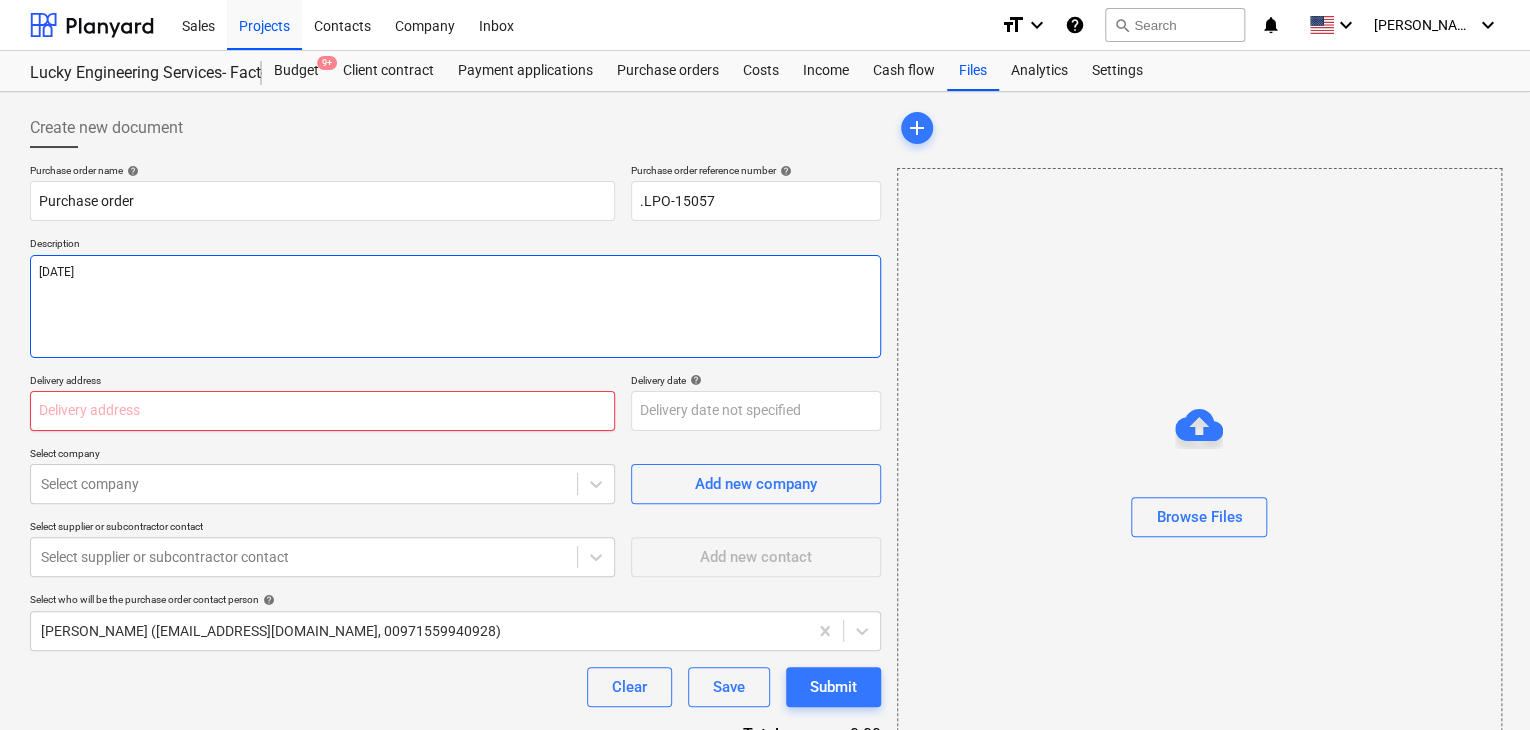 type on "[DATE]" 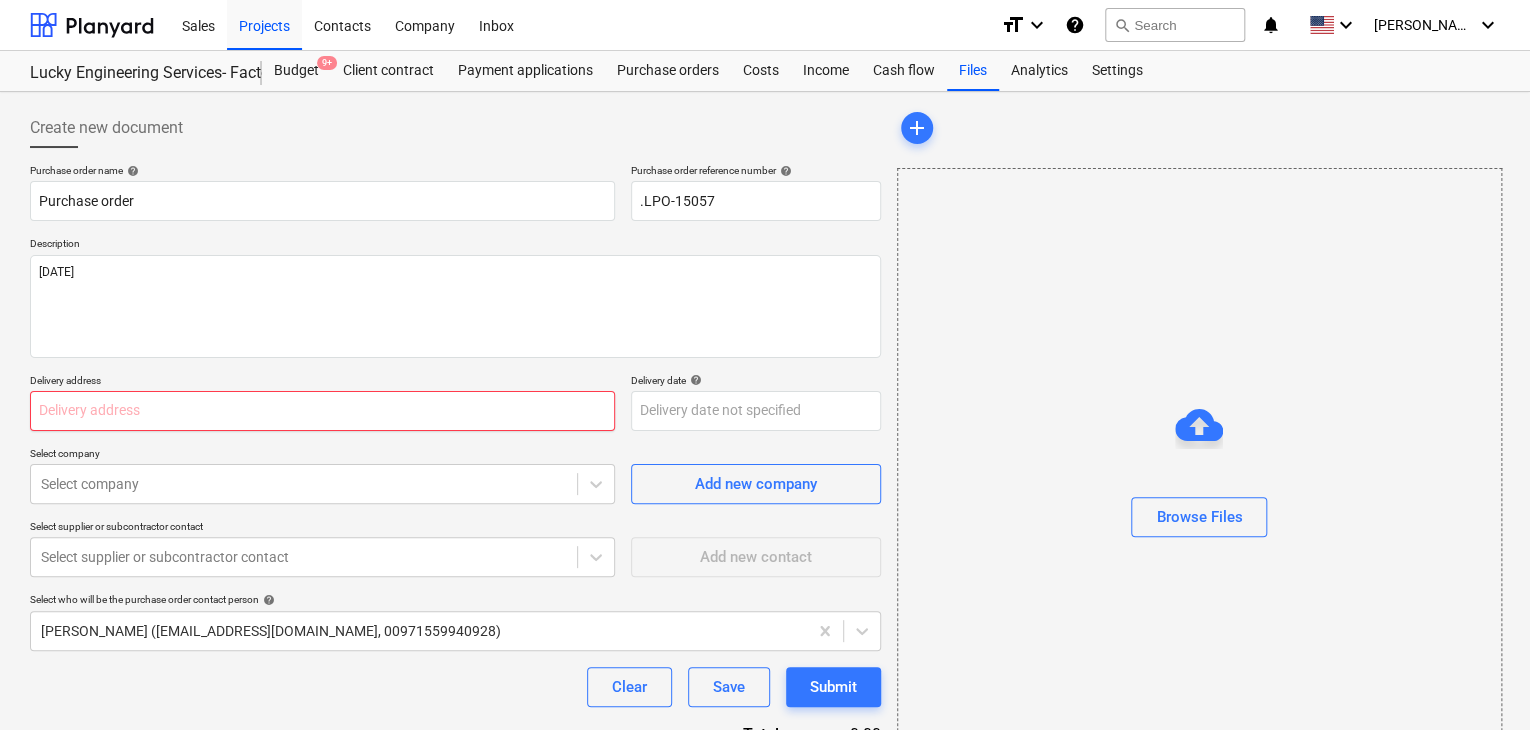 click at bounding box center [322, 411] 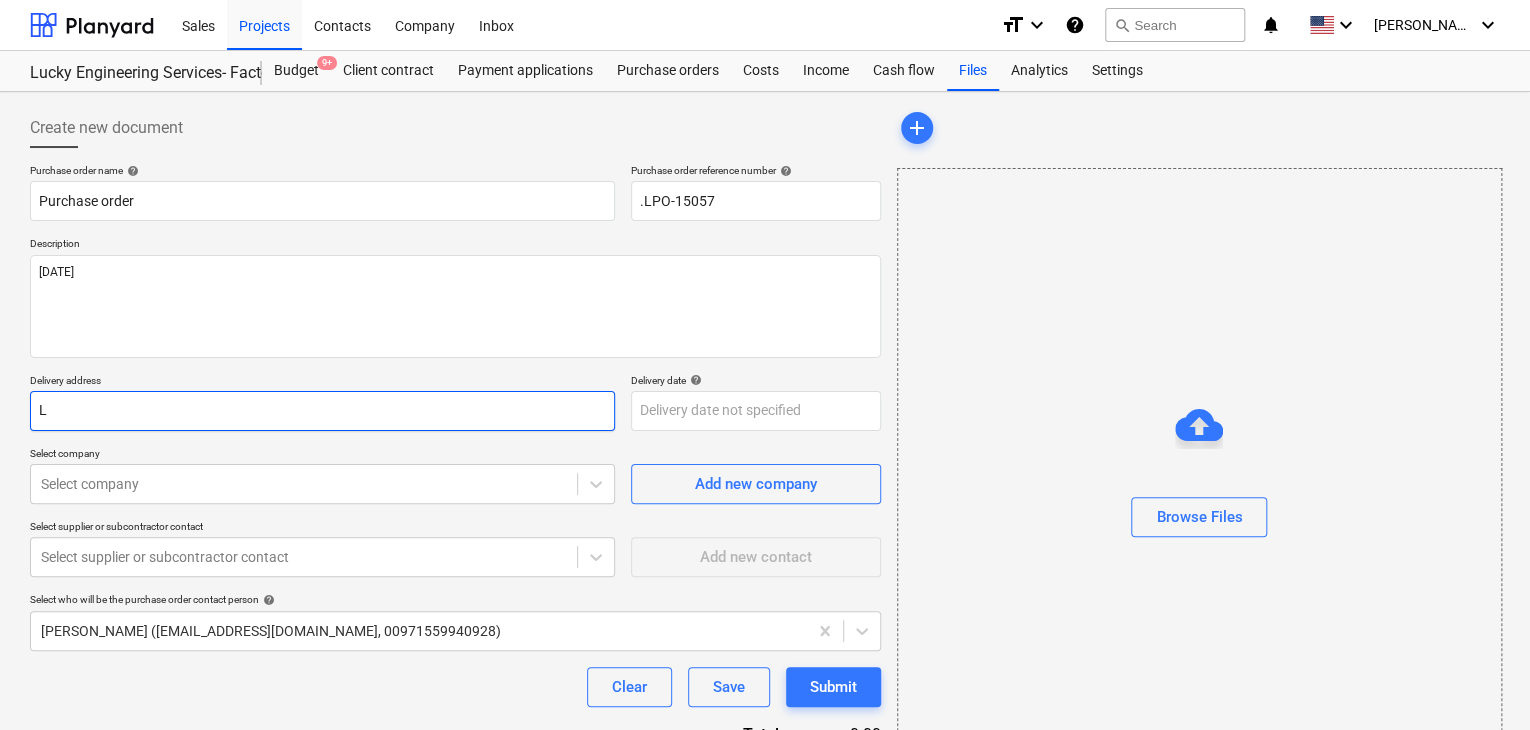 type on "x" 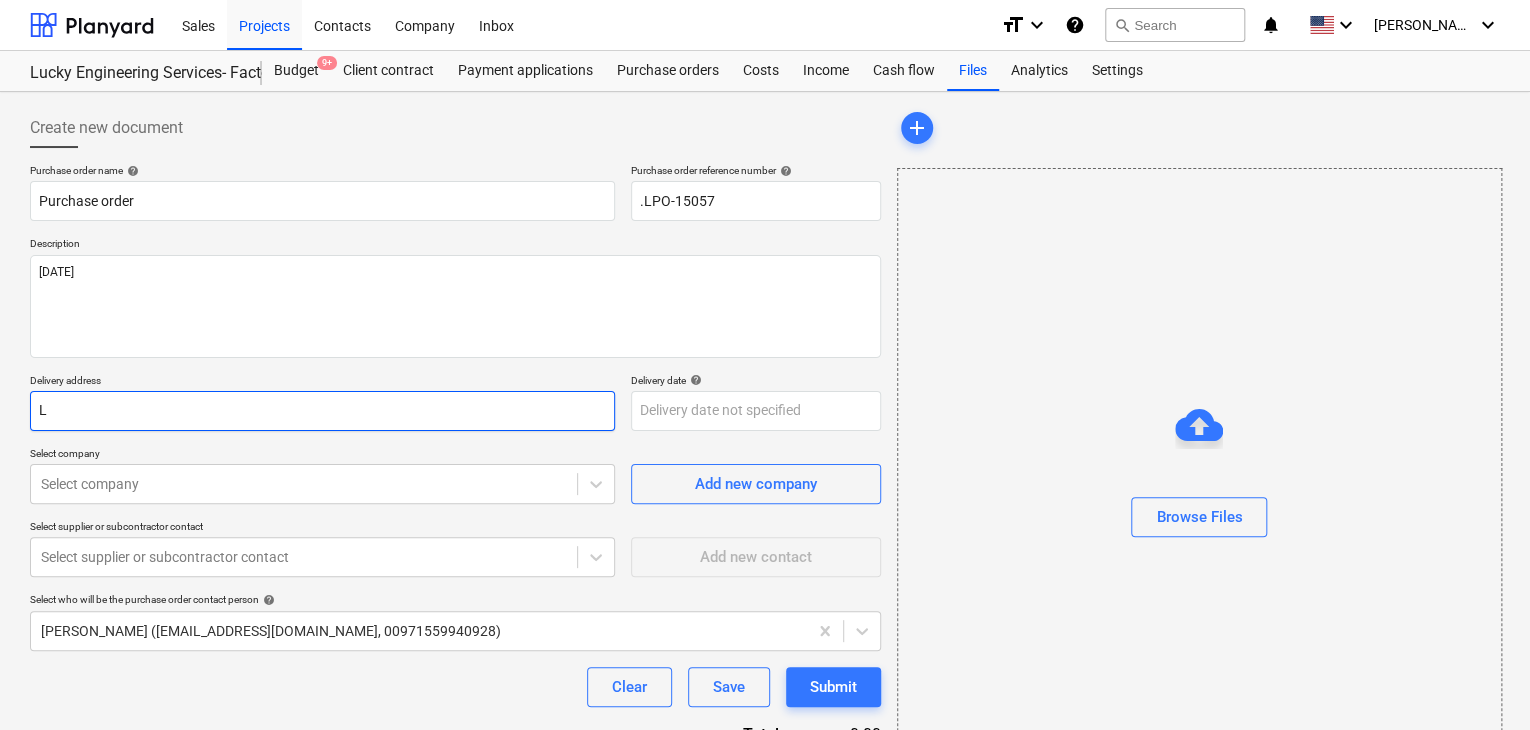 type on "L" 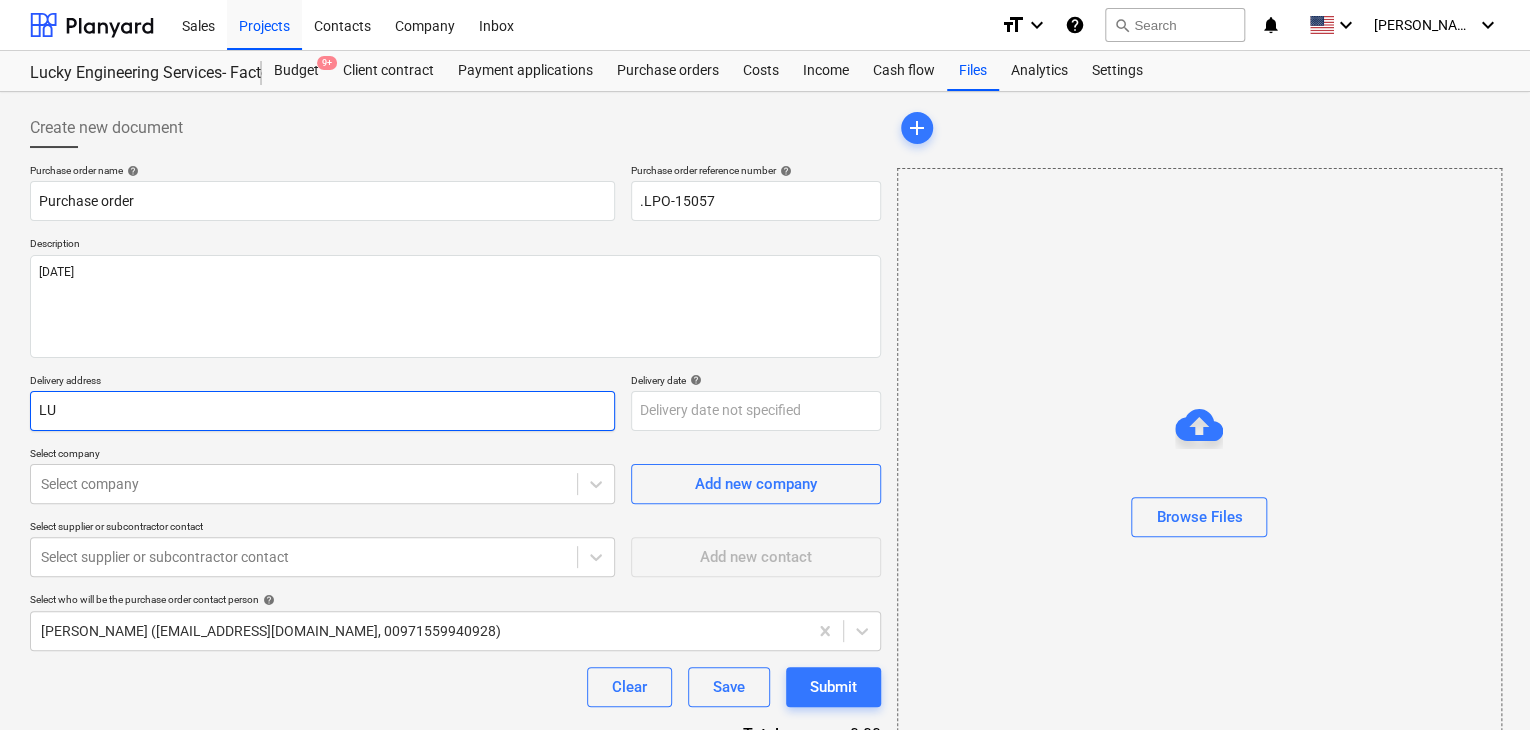 type on "x" 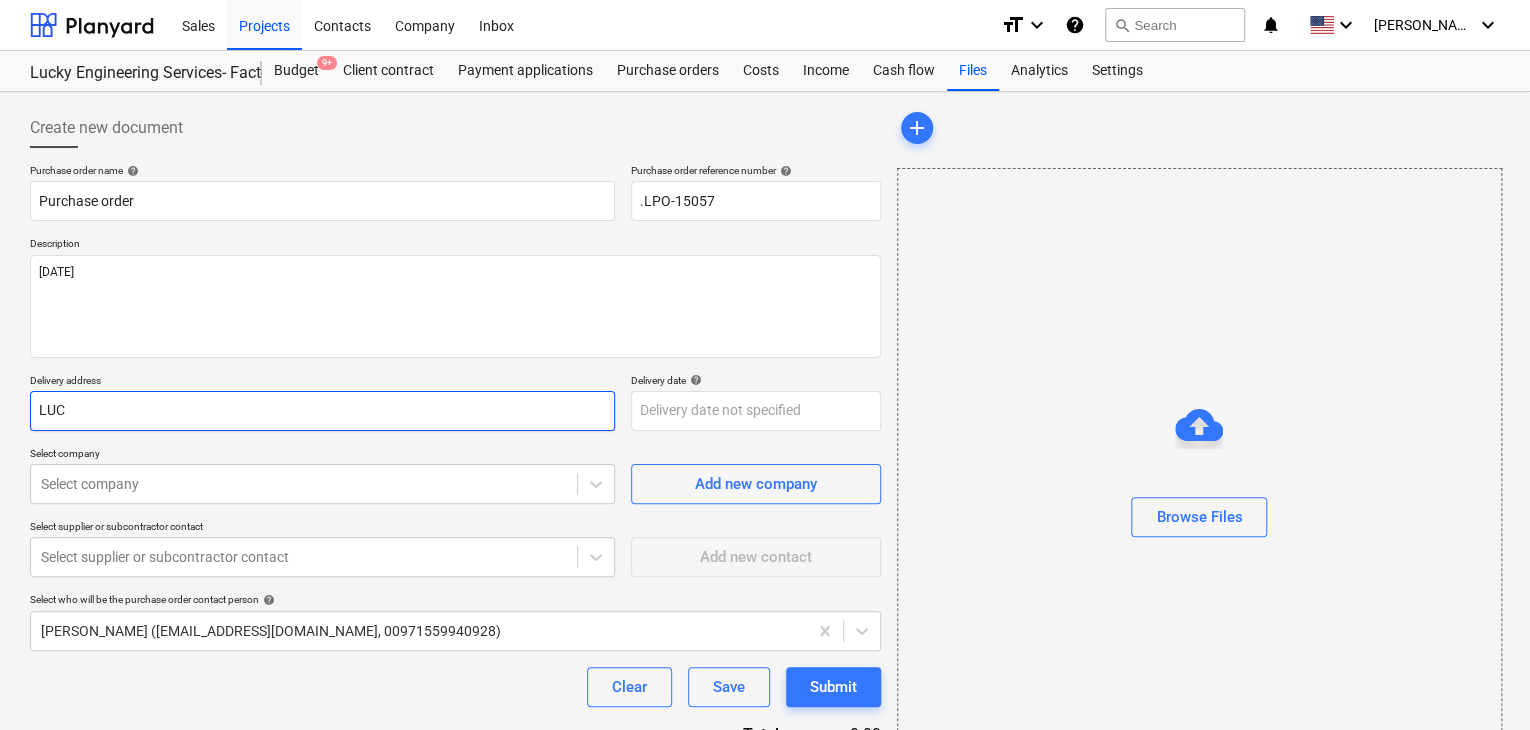 type on "x" 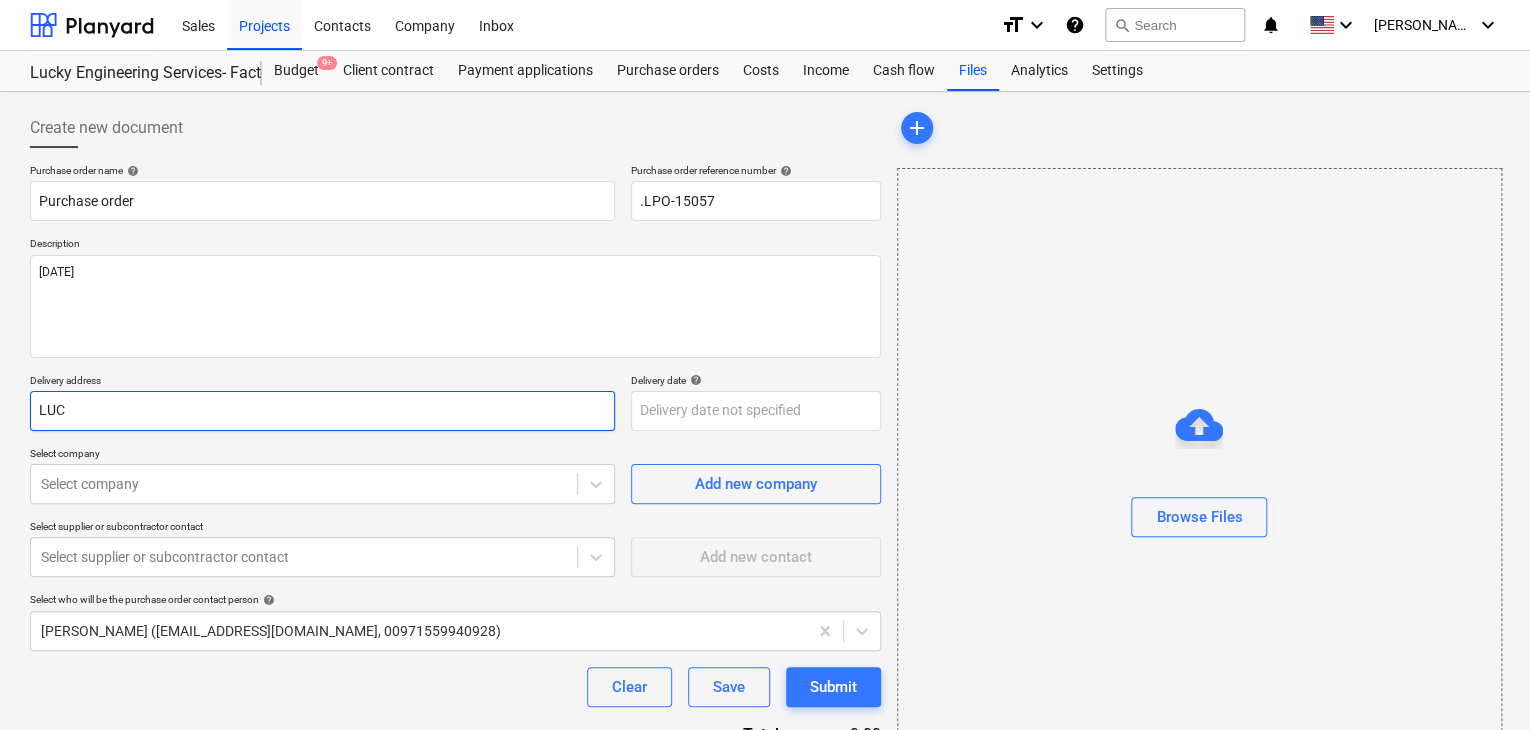 type on "LUCK" 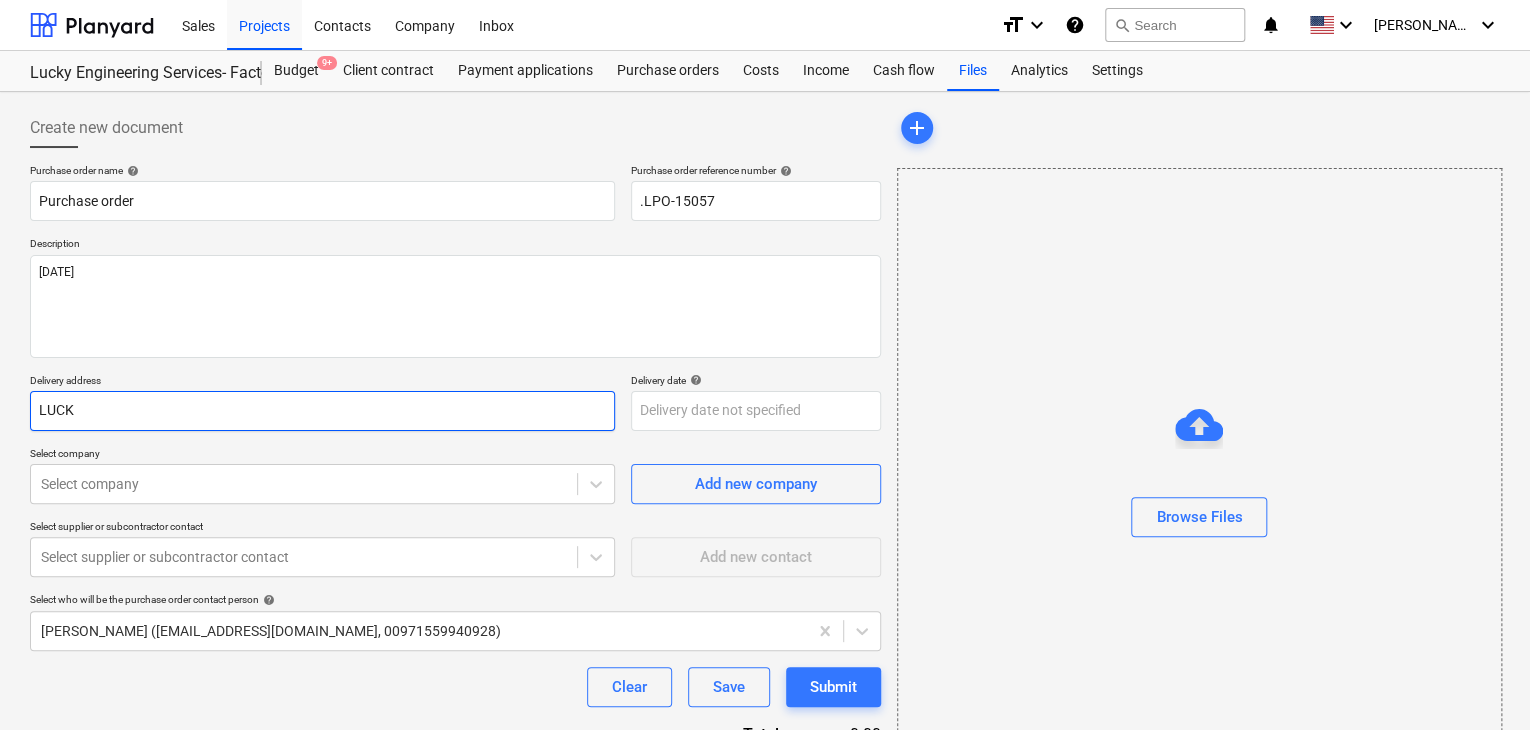 type on "x" 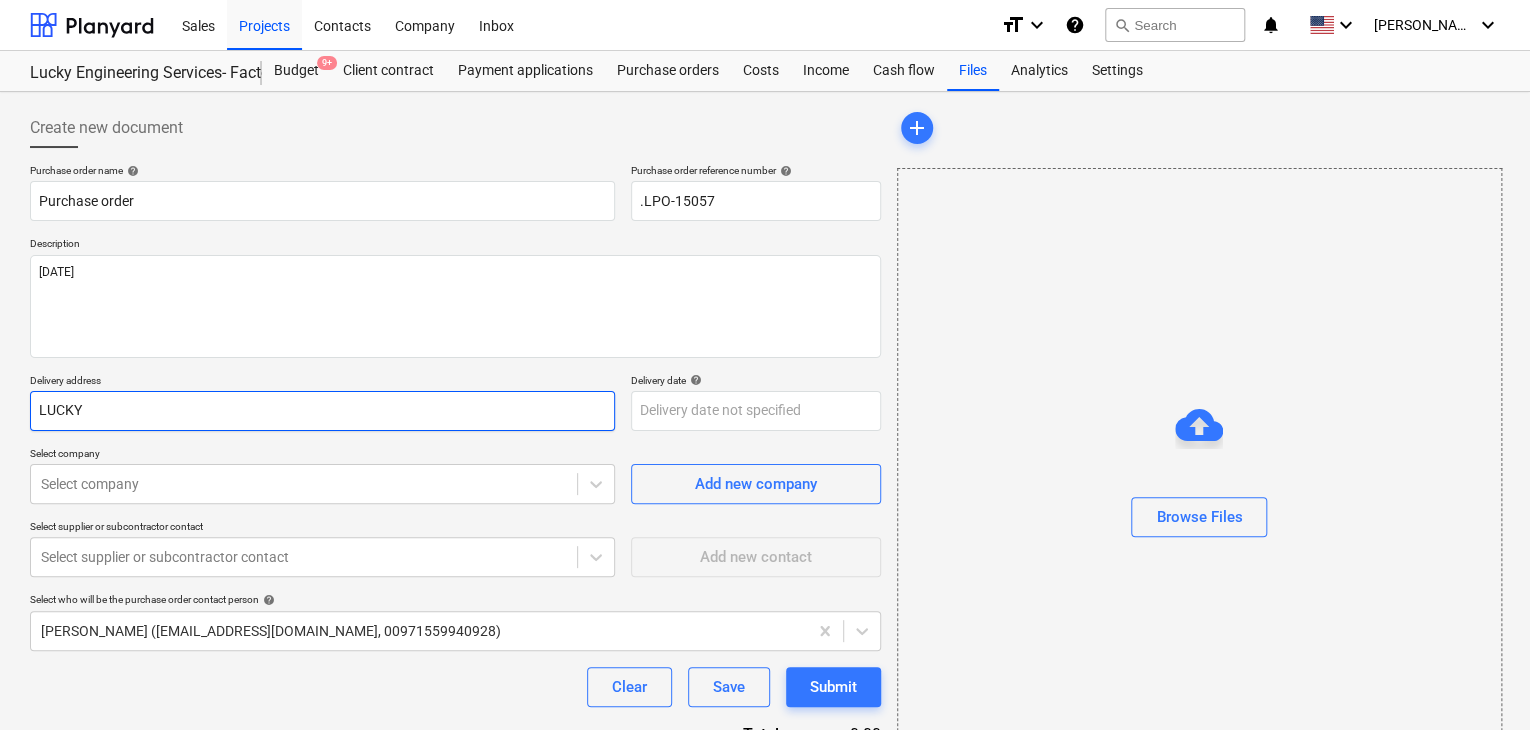 type on "x" 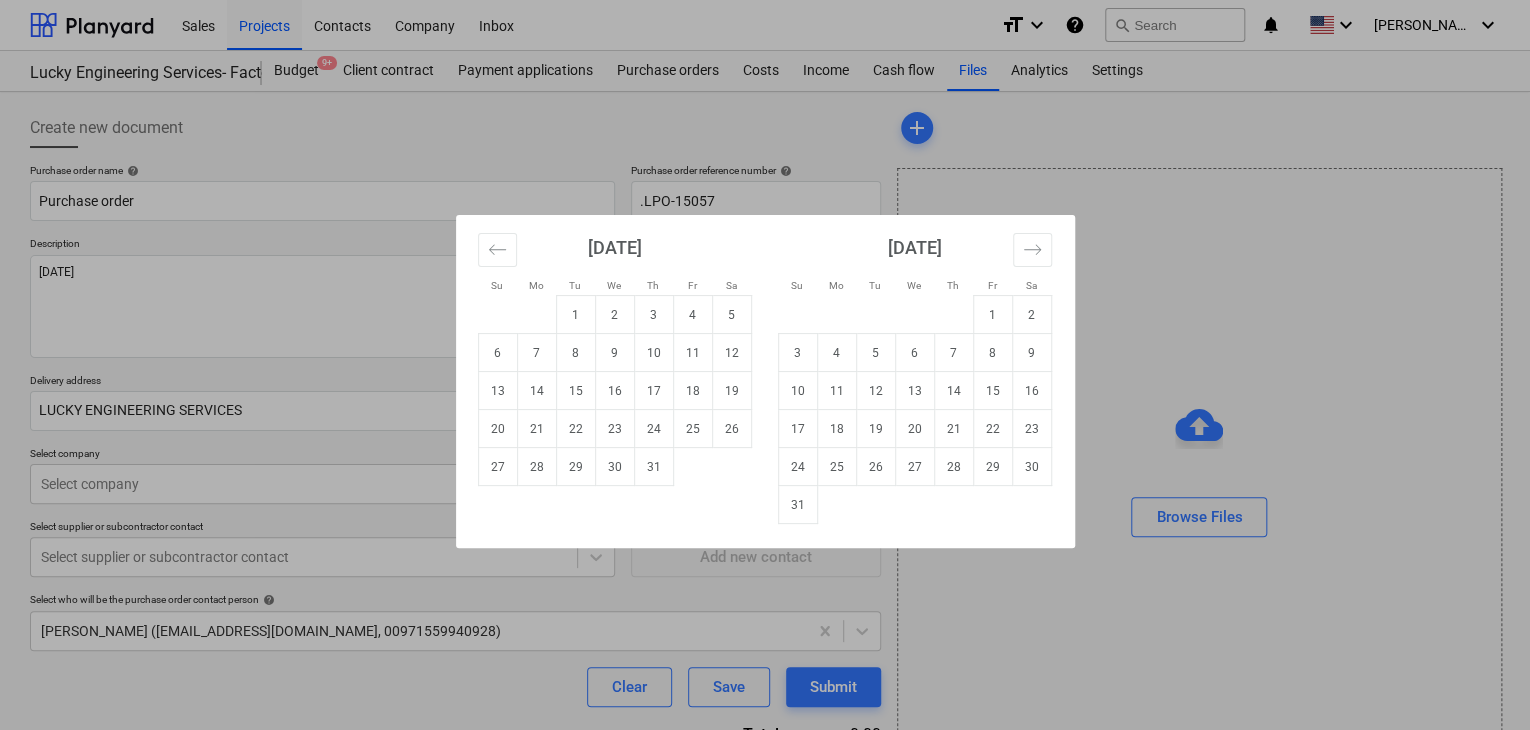 click on "Sales Projects Contacts Company Inbox format_size keyboard_arrow_down help search Search notifications 0 keyboard_arrow_down [PERSON_NAME] keyboard_arrow_down Lucky Engineering Services- Factory/Office Lucky Engineering Services- Factory/Office Budget 9+ Client contract Payment applications Purchase orders Costs Income Cash flow Files Analytics Settings Create new document Purchase order name help Purchase order Purchase order reference number help .LPO-15057 Description [DATE] Delivery address LUCKY ENGINEERING SERVICES Delivery date help Press the down arrow key to interact with the calendar and
select a date. Press the question mark key to get the keyboard shortcuts for changing dates. Select company Select company Add new company Select supplier or subcontractor contact Select supplier or subcontractor contact Add new contact Select who will be the purchase order contact person help [PERSON_NAME] ([EMAIL_ADDRESS][DOMAIN_NAME], 00971559940928) Clear Save Submit Total 0.00 Select line-items to add help add" at bounding box center (765, 365) 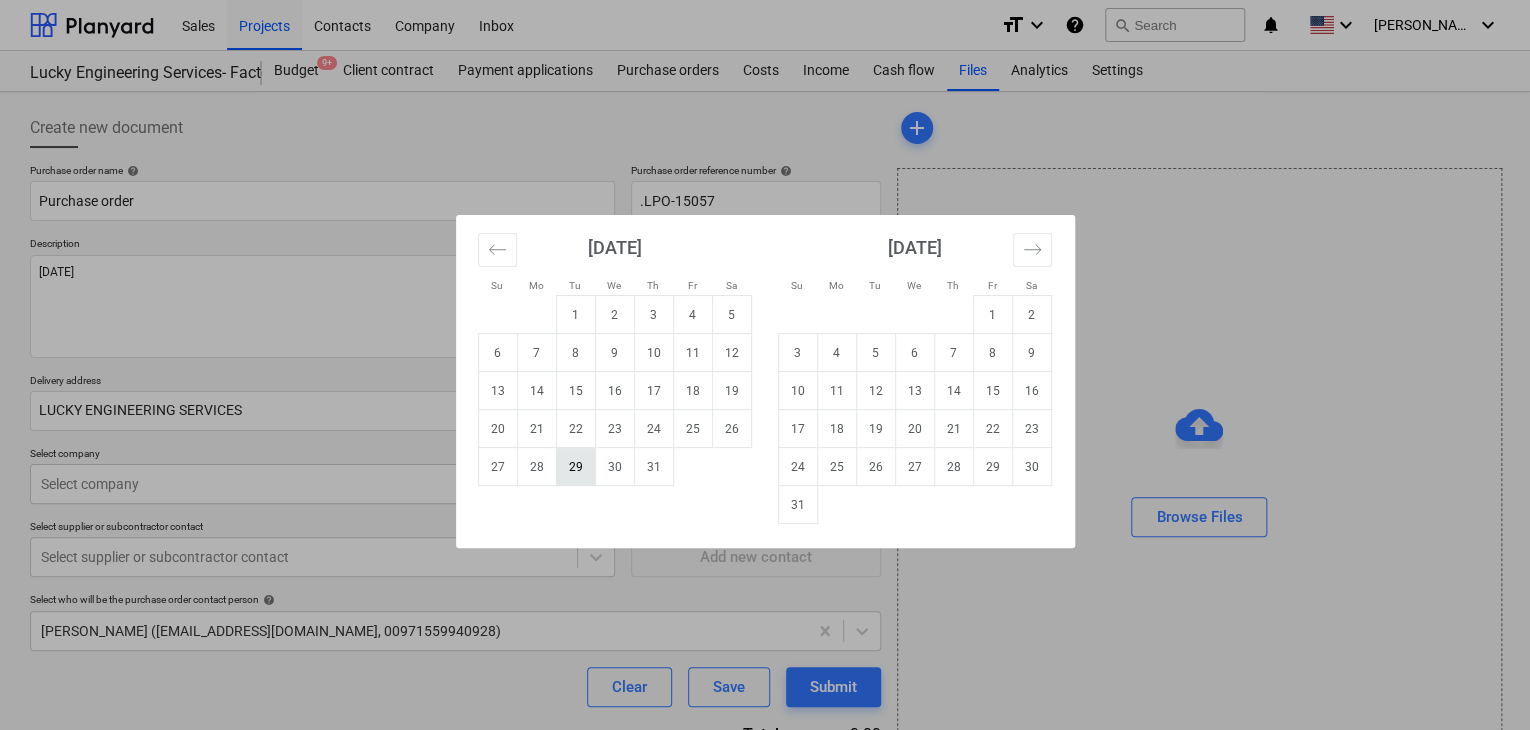 click on "29" at bounding box center (575, 467) 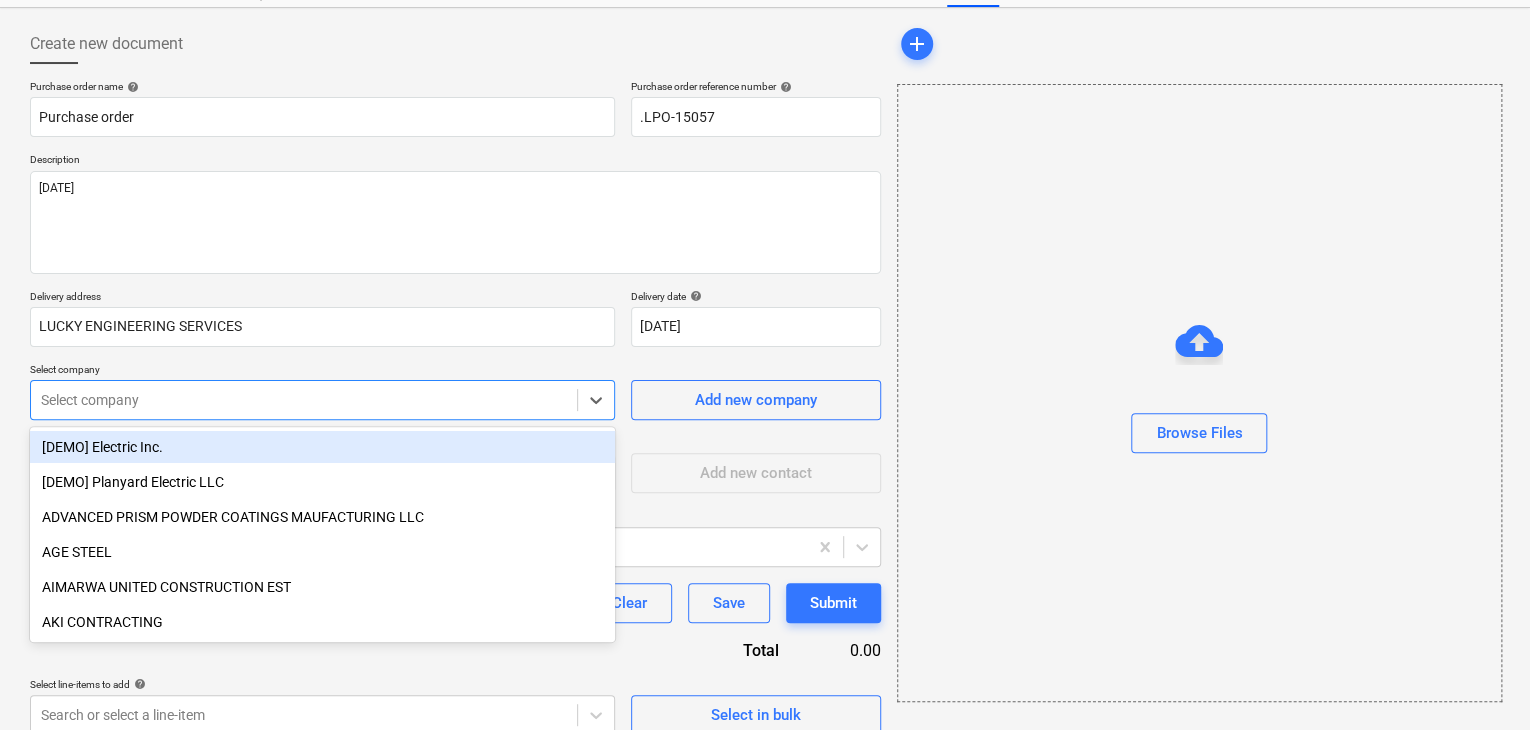 click on "Sales Projects Contacts Company Inbox format_size keyboard_arrow_down help search Search notifications 0 keyboard_arrow_down [PERSON_NAME] keyboard_arrow_down Lucky Engineering Services- Factory/Office Lucky Engineering Services- Factory/Office Budget 9+ Client contract Payment applications Purchase orders Costs Income Cash flow Files Analytics Settings Create new document Purchase order name help Purchase order Purchase order reference number help .LPO-15057 Description [DATE] Delivery address LUCKY ENGINEERING SERVICES Delivery date help [DATE] [DATE] Press the down arrow key to interact with the calendar and
select a date. Press the question mark key to get the keyboard shortcuts for changing dates. Select company option [DEMO] Electric Inc.   focused, 1 of 201. 201 results available. Use Up and Down to choose options, press Enter to select the currently focused option, press Escape to exit the menu, press Tab to select the option and exit the menu. Select company Add new company help Save" at bounding box center (765, 281) 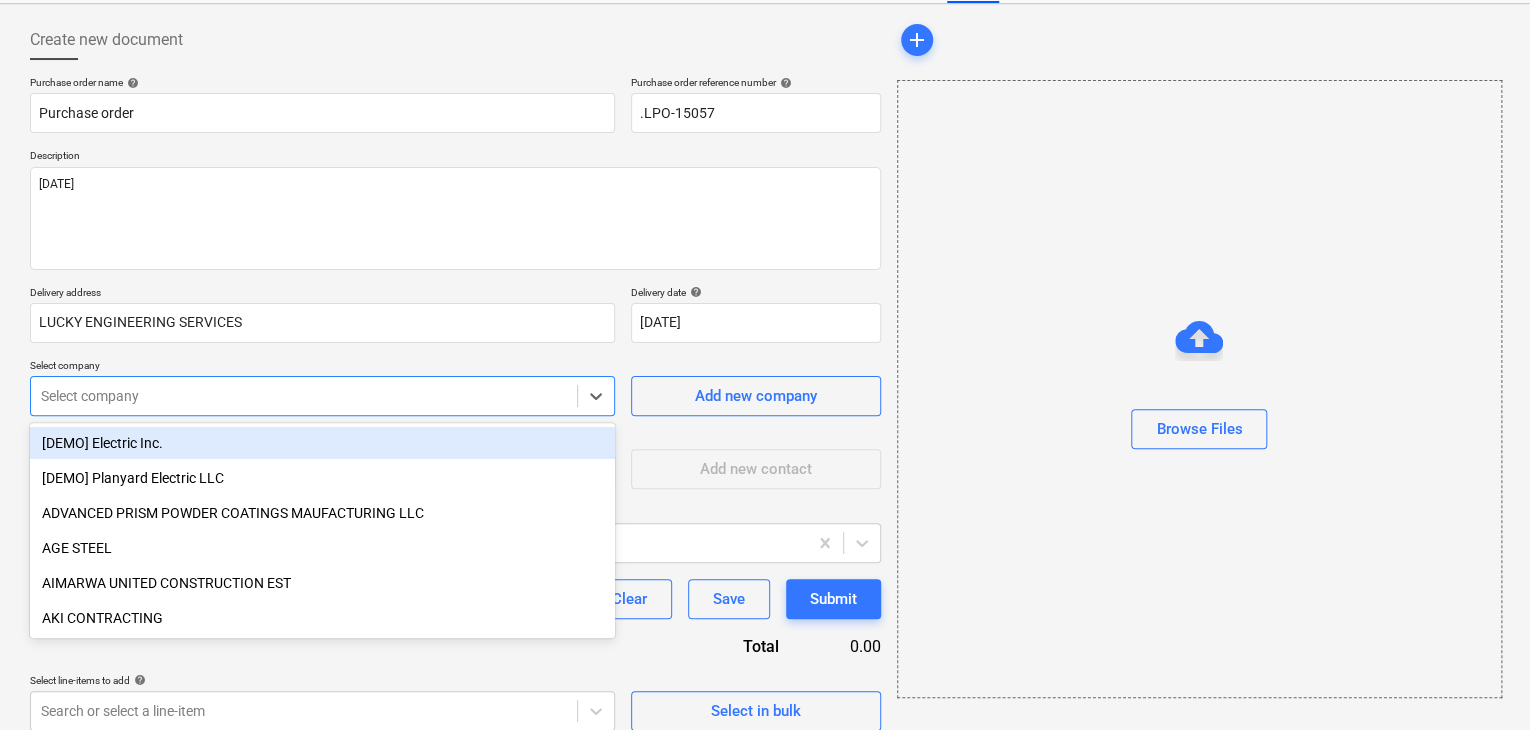 scroll, scrollTop: 93, scrollLeft: 0, axis: vertical 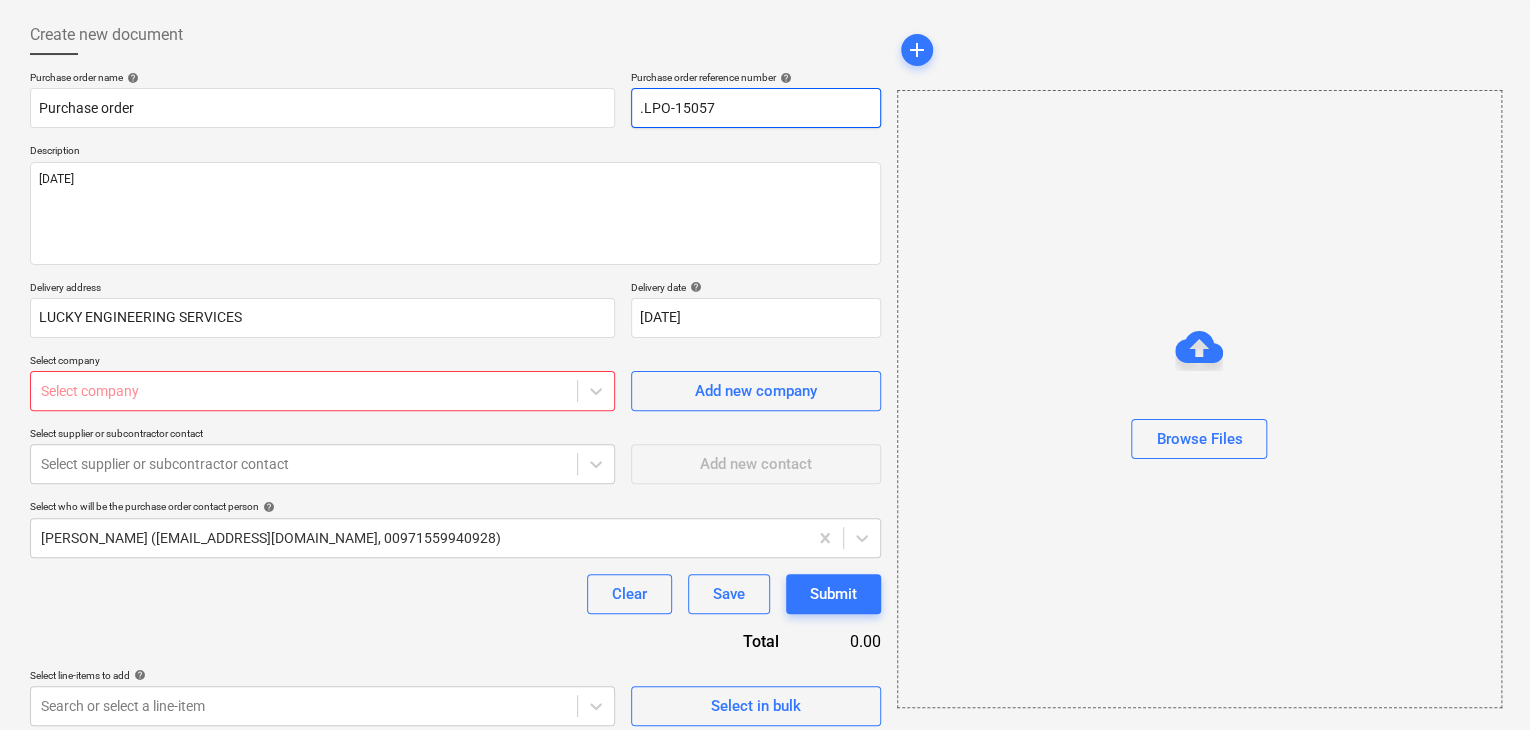 click on ".LPO-15057" at bounding box center (756, 108) 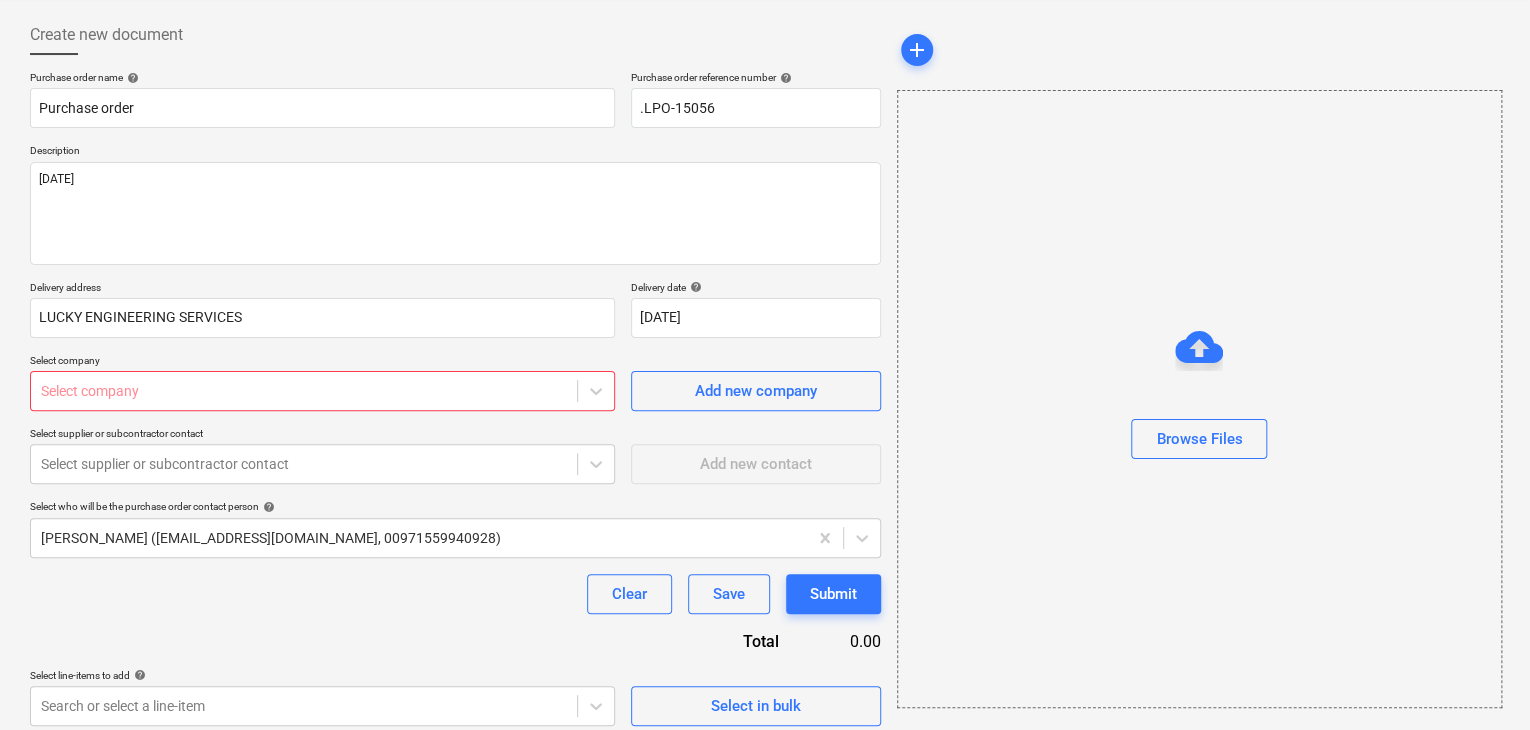 click at bounding box center (304, 391) 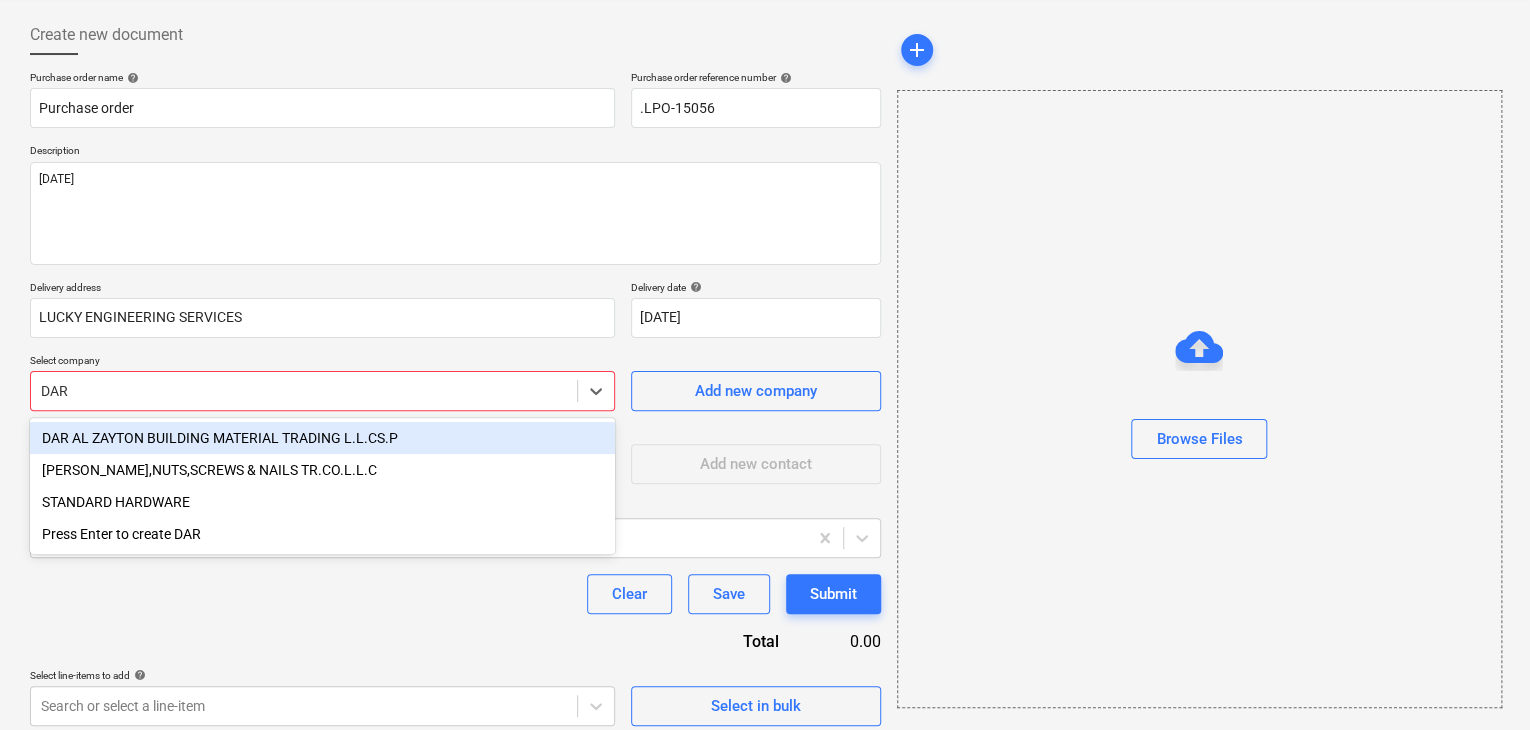 click on "DAR AL ZAYTON BUILDING MATERIAL TRADING L.L.CS.P" at bounding box center [322, 438] 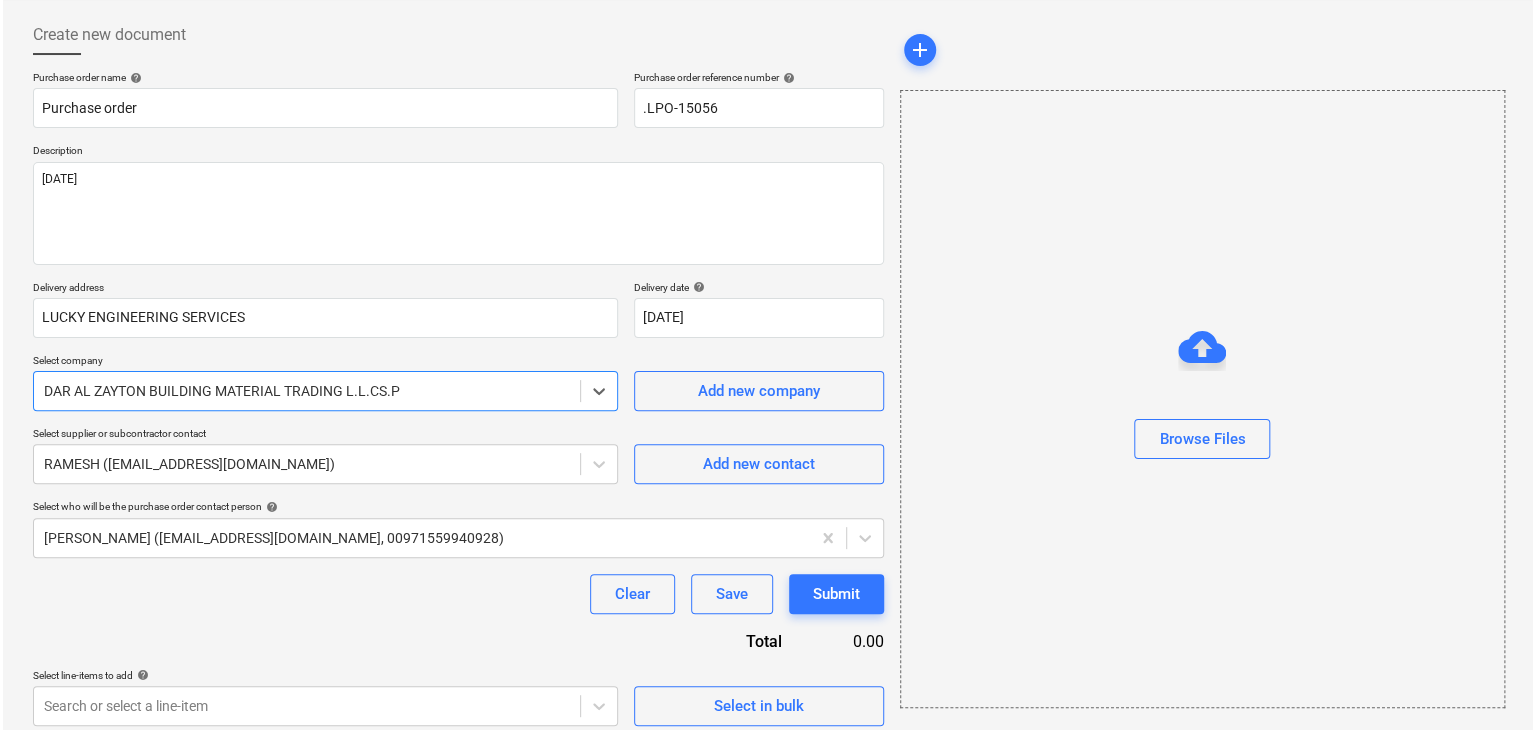 scroll, scrollTop: 104, scrollLeft: 0, axis: vertical 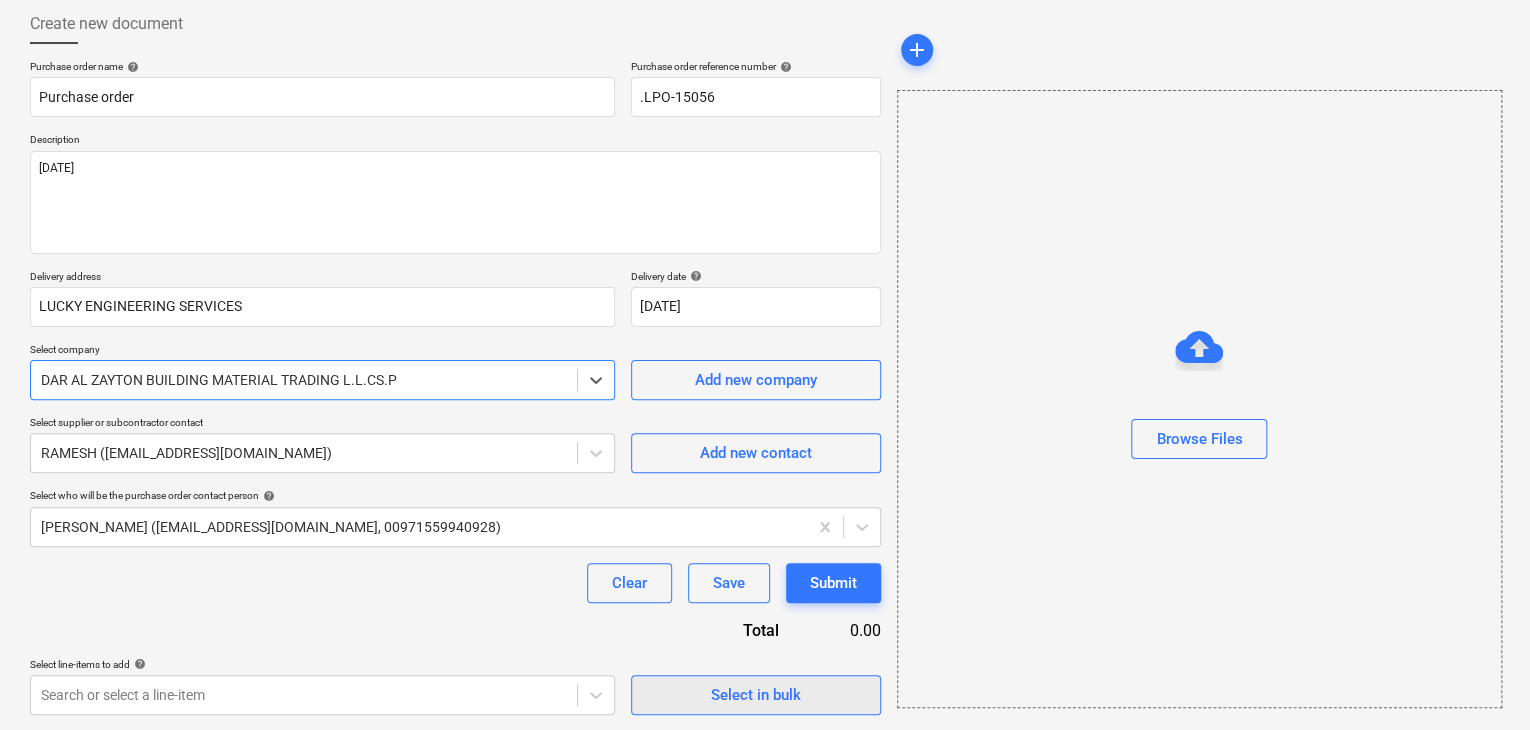 click on "Select in bulk" at bounding box center [756, 695] 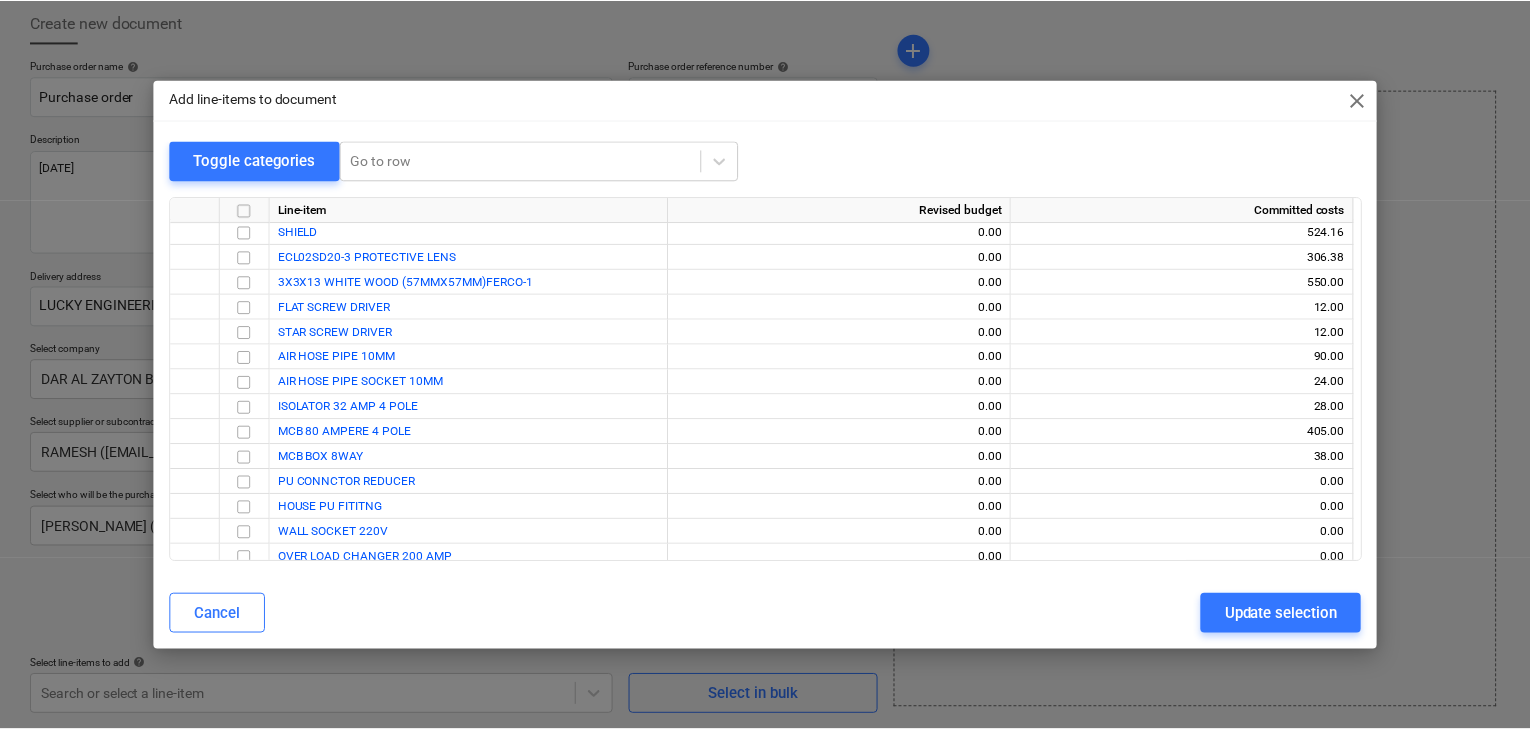scroll, scrollTop: 36412, scrollLeft: 0, axis: vertical 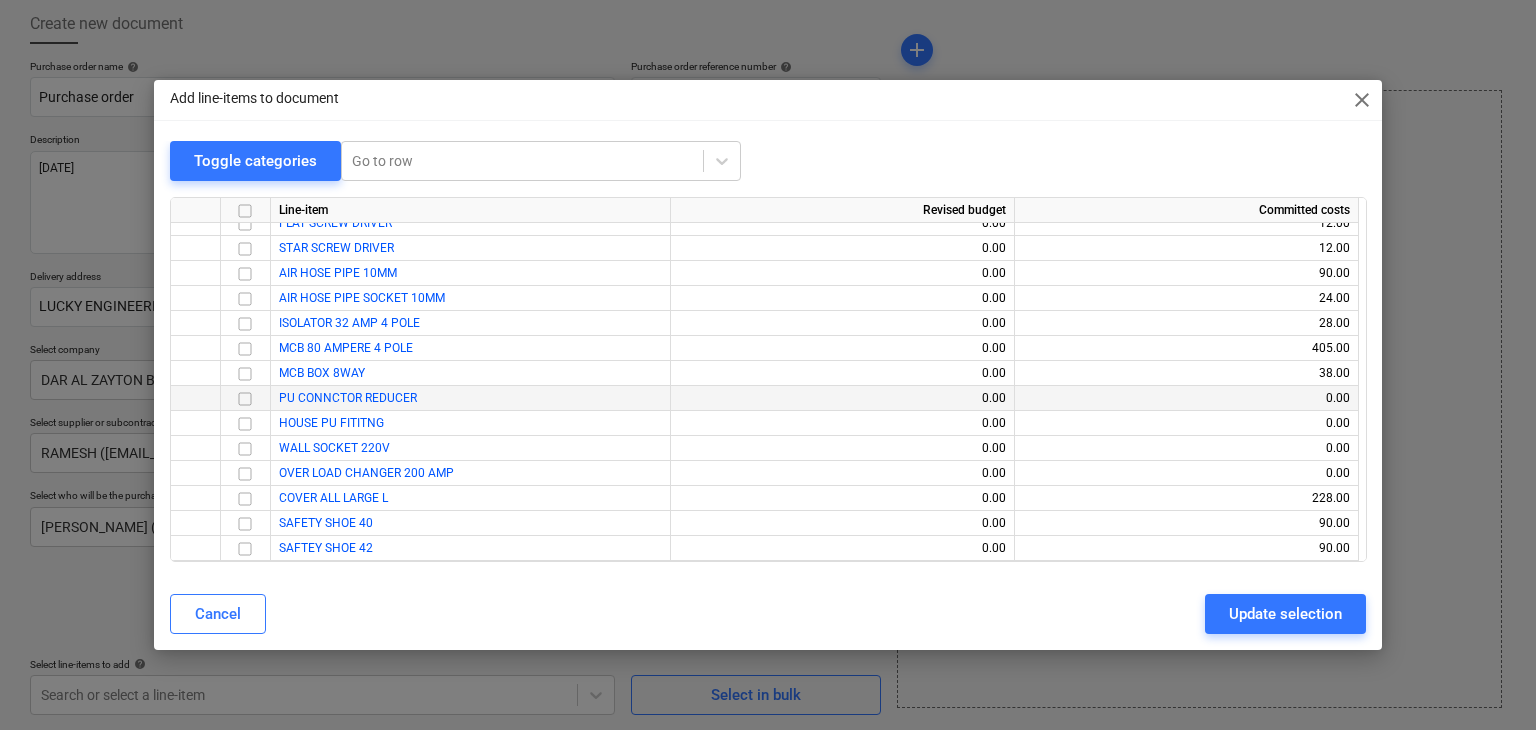click at bounding box center [245, 399] 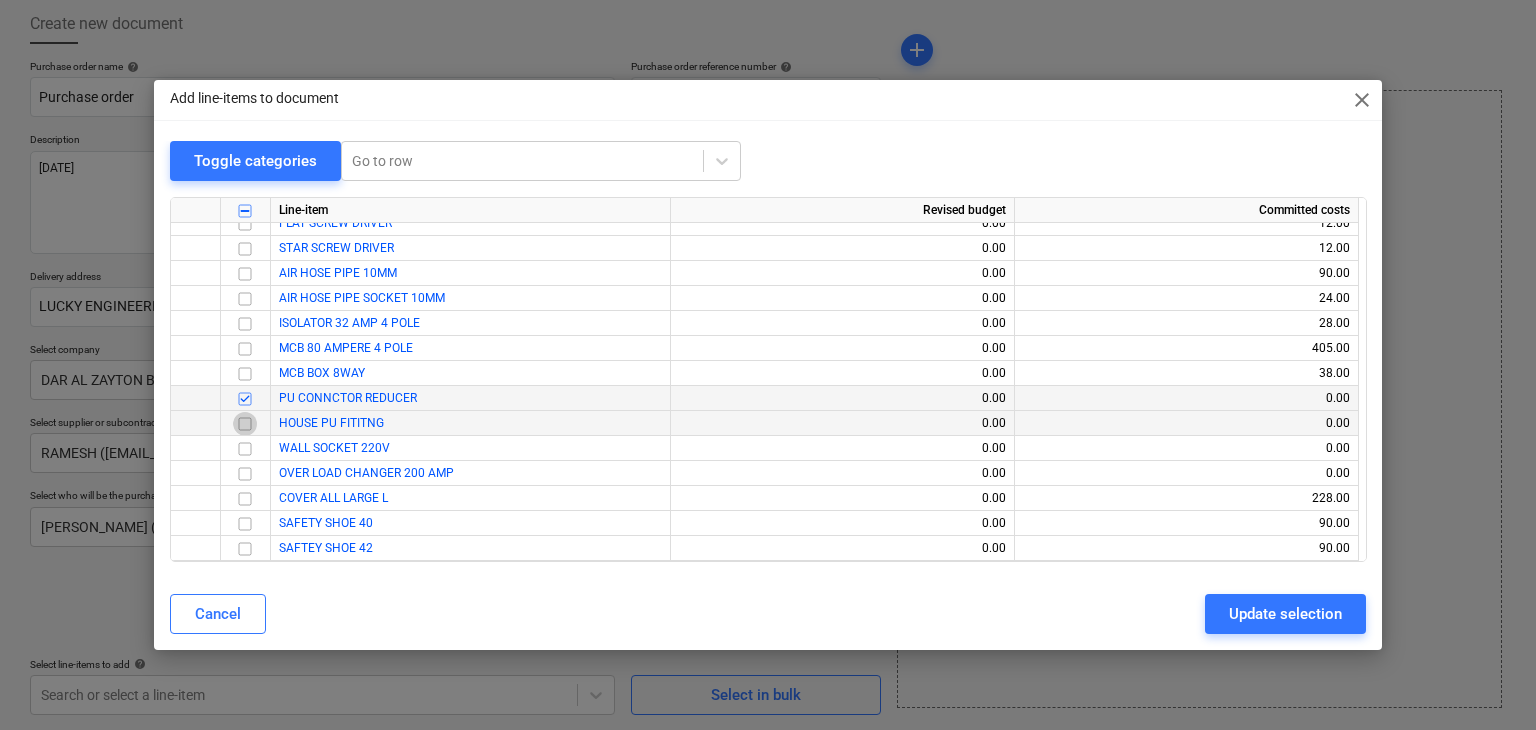 click at bounding box center [245, 424] 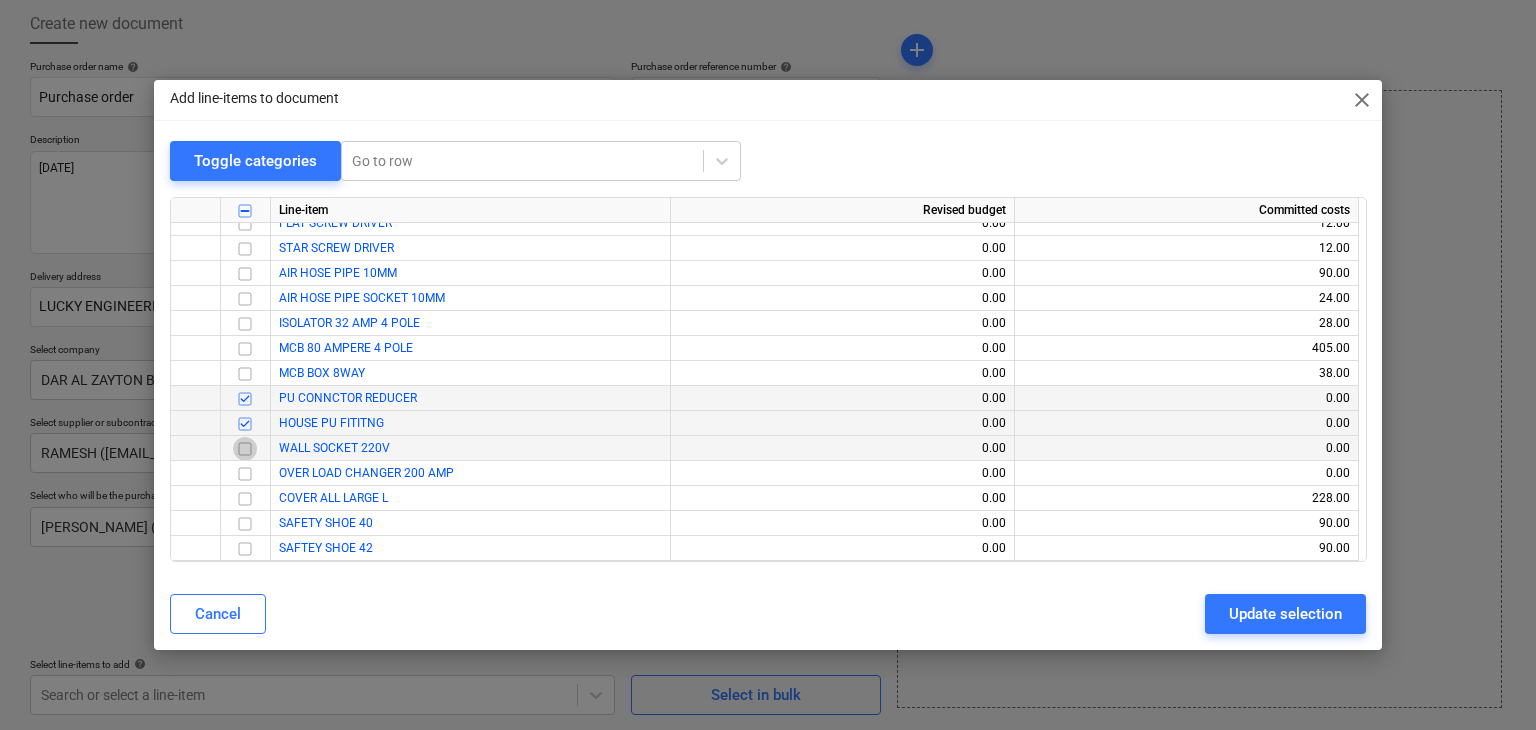 click at bounding box center [245, 449] 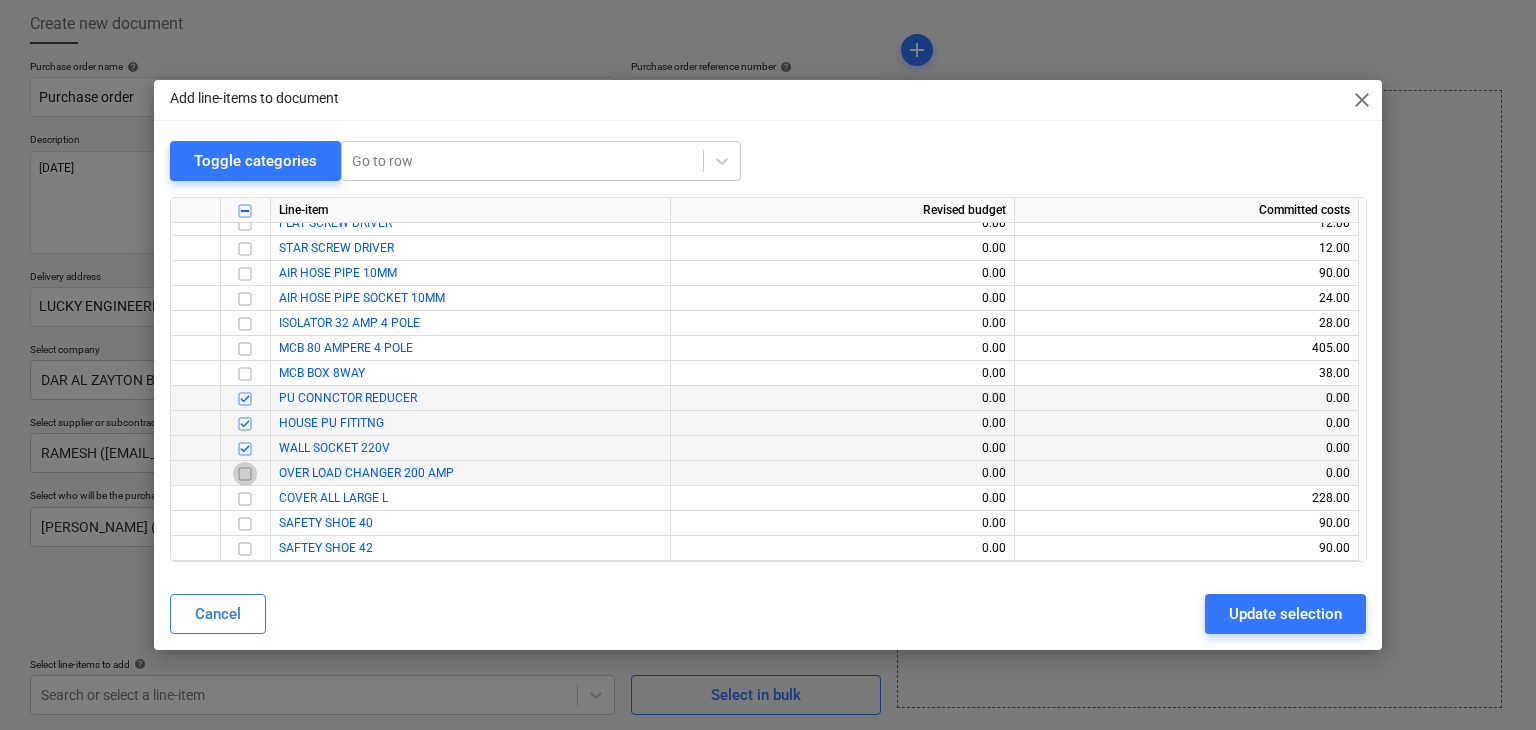 click at bounding box center (245, 474) 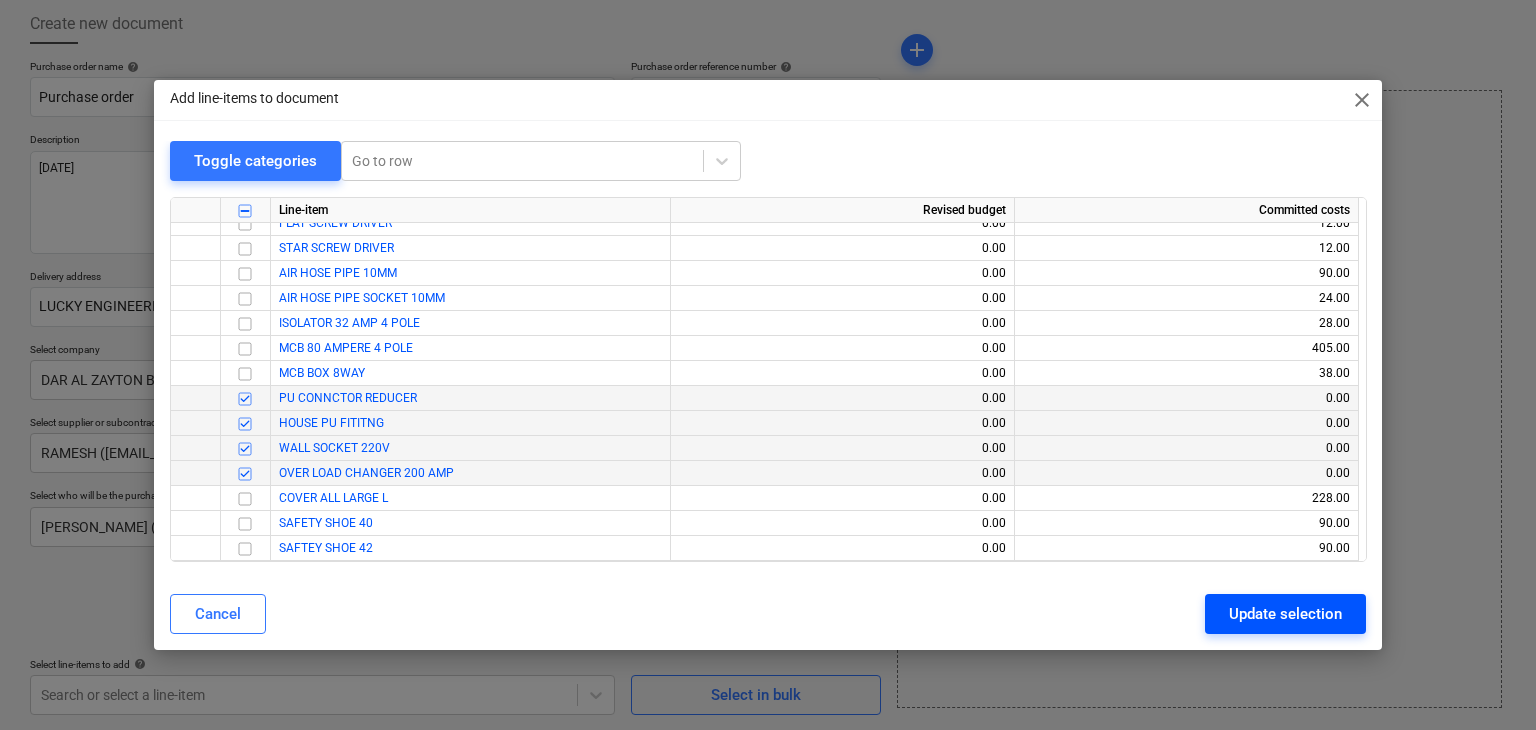 drag, startPoint x: 1277, startPoint y: 606, endPoint x: 1186, endPoint y: 575, distance: 96.13532 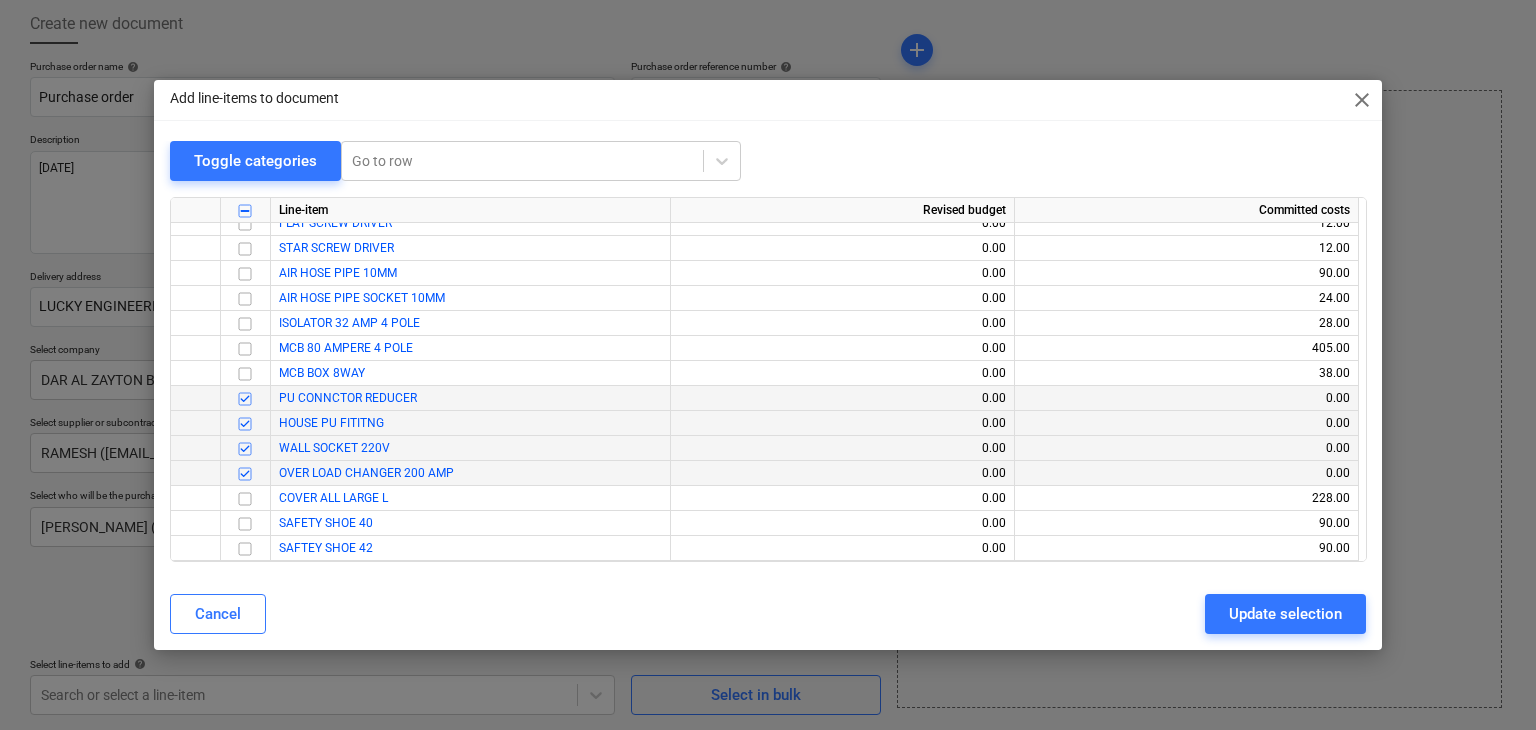 click on "Update selection" at bounding box center [1285, 614] 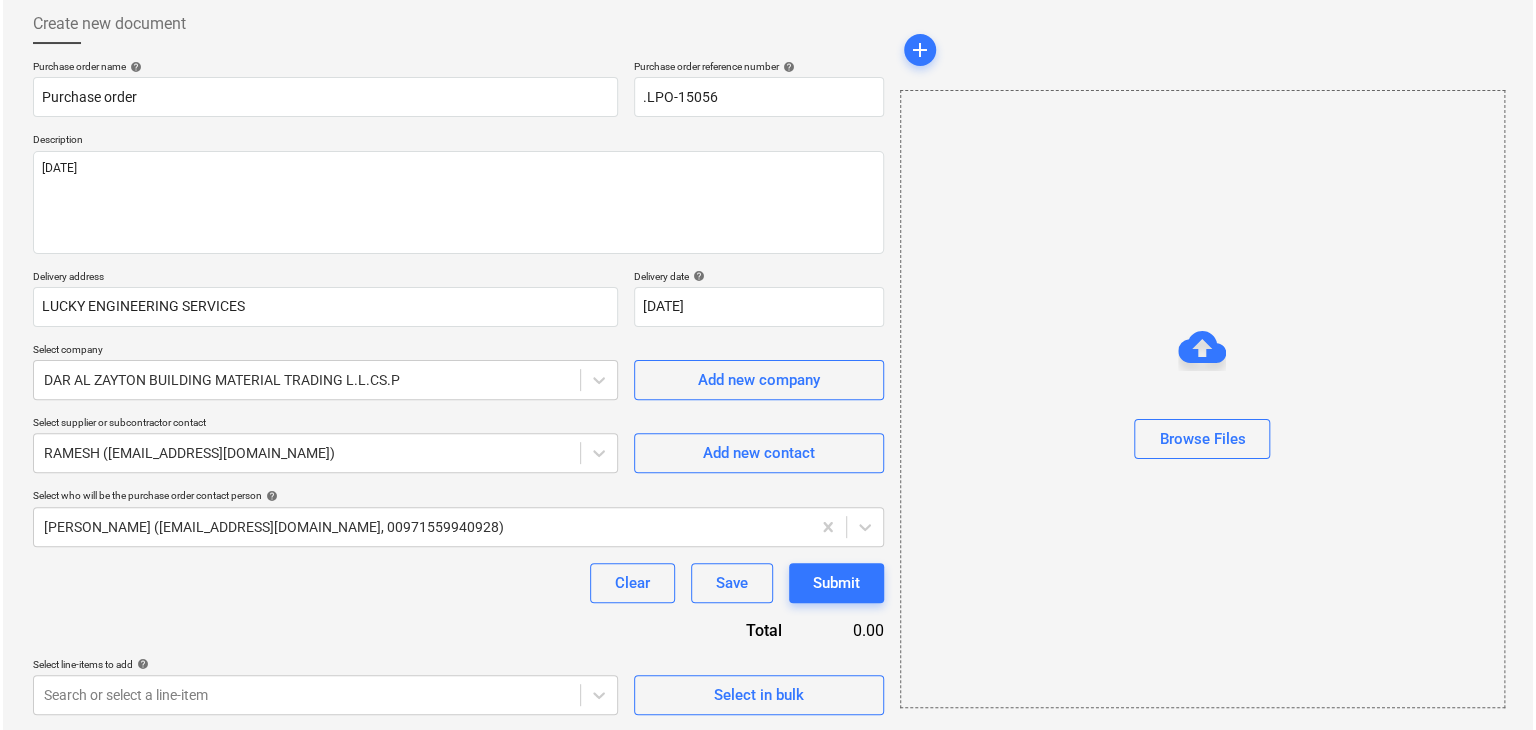 scroll, scrollTop: 368, scrollLeft: 0, axis: vertical 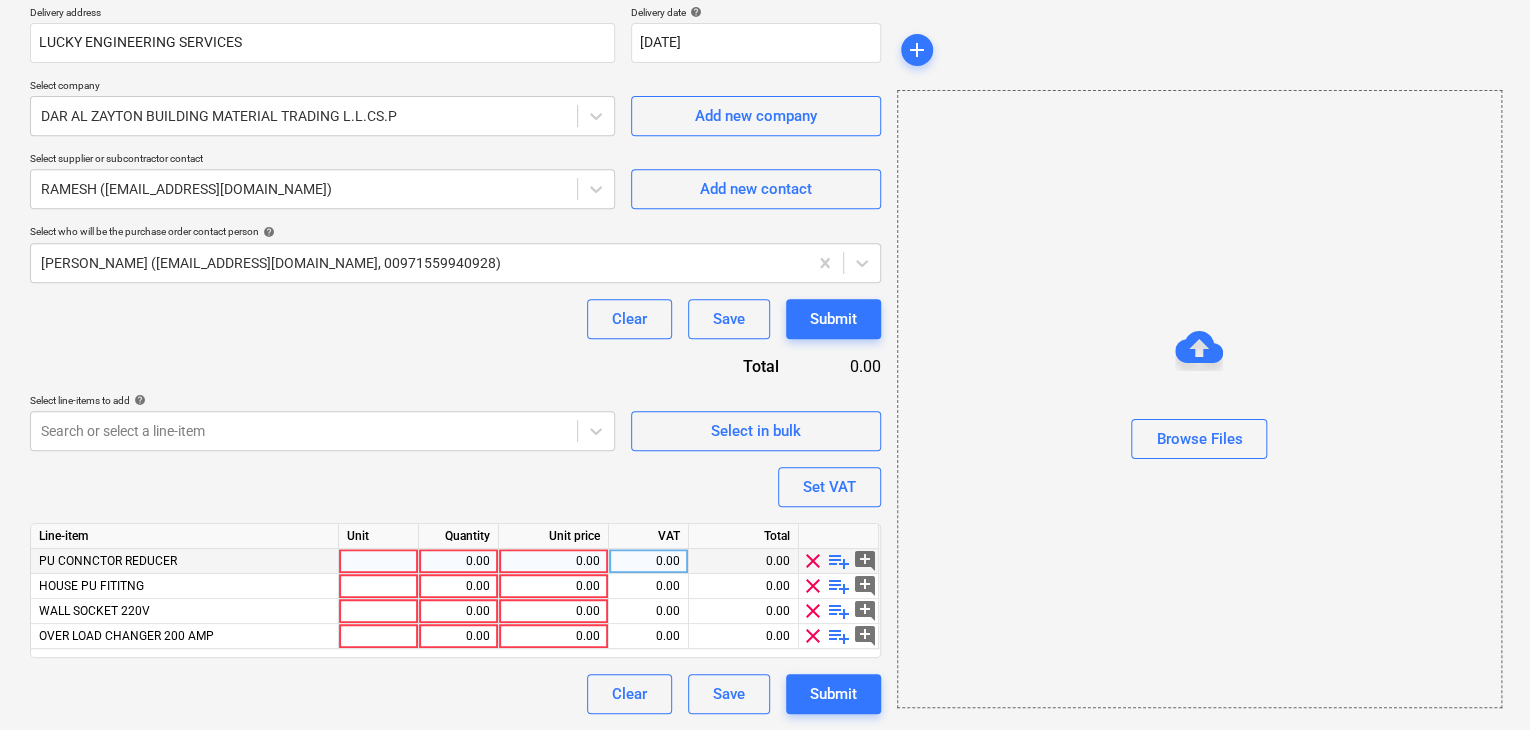 click at bounding box center [379, 561] 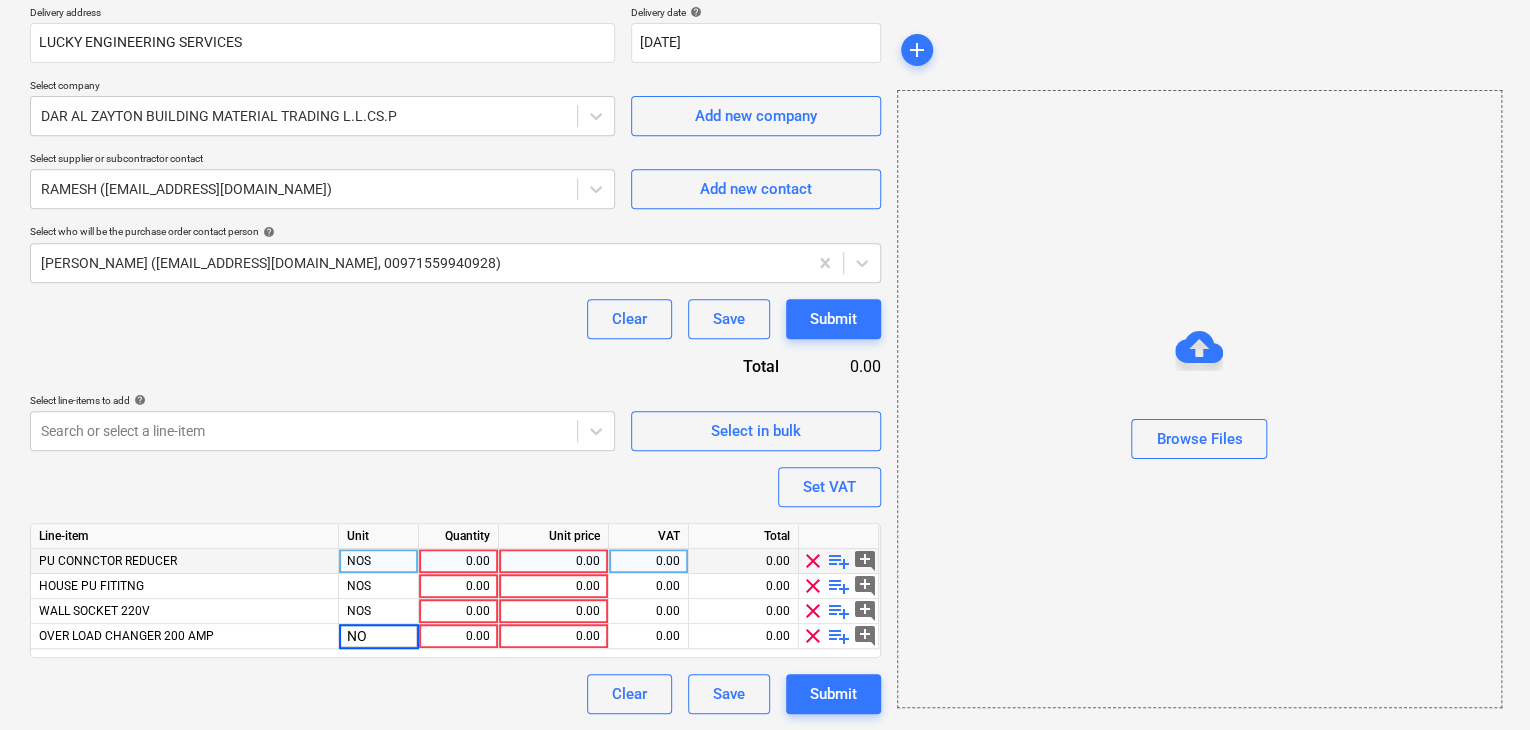 click on "0.00" at bounding box center [458, 561] 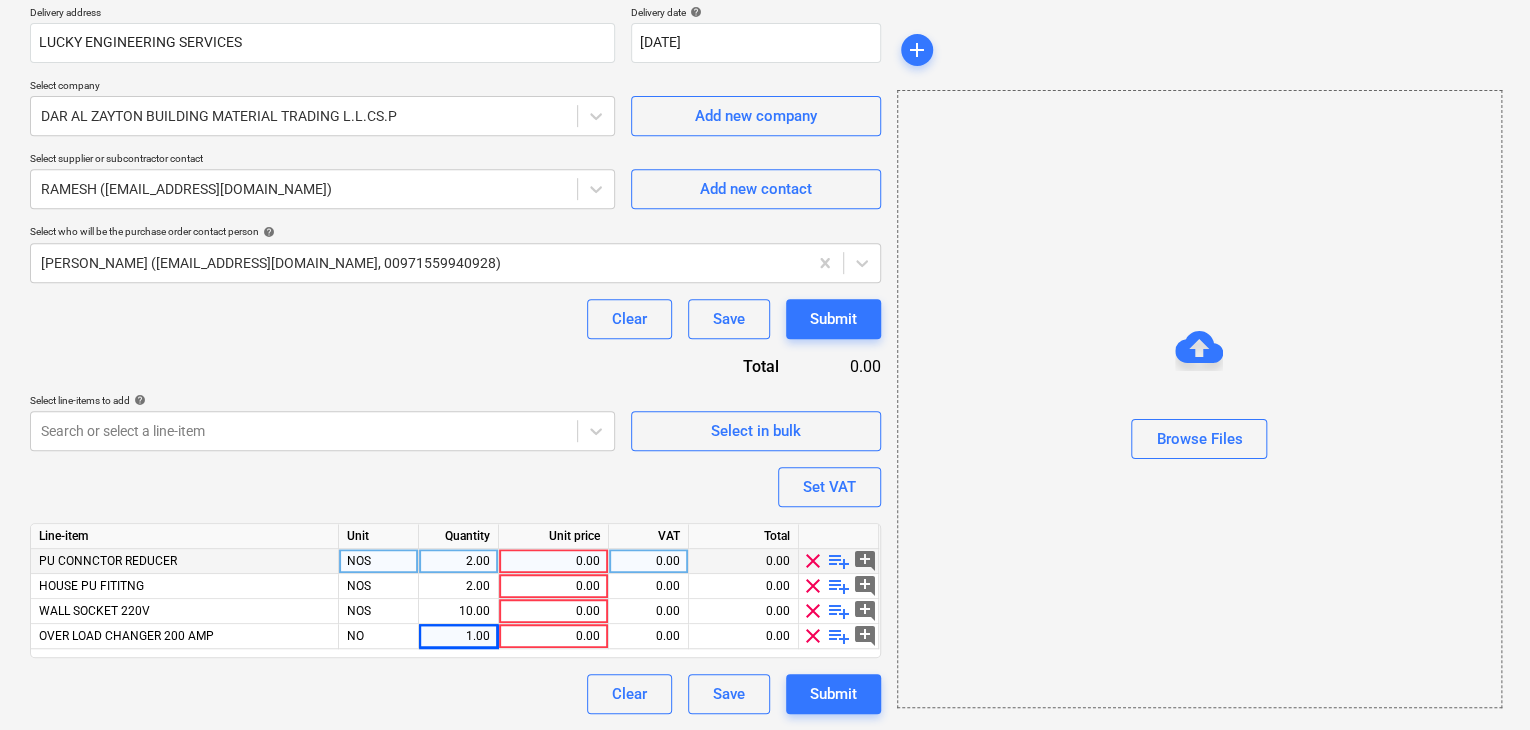 click on "0.00" at bounding box center [553, 561] 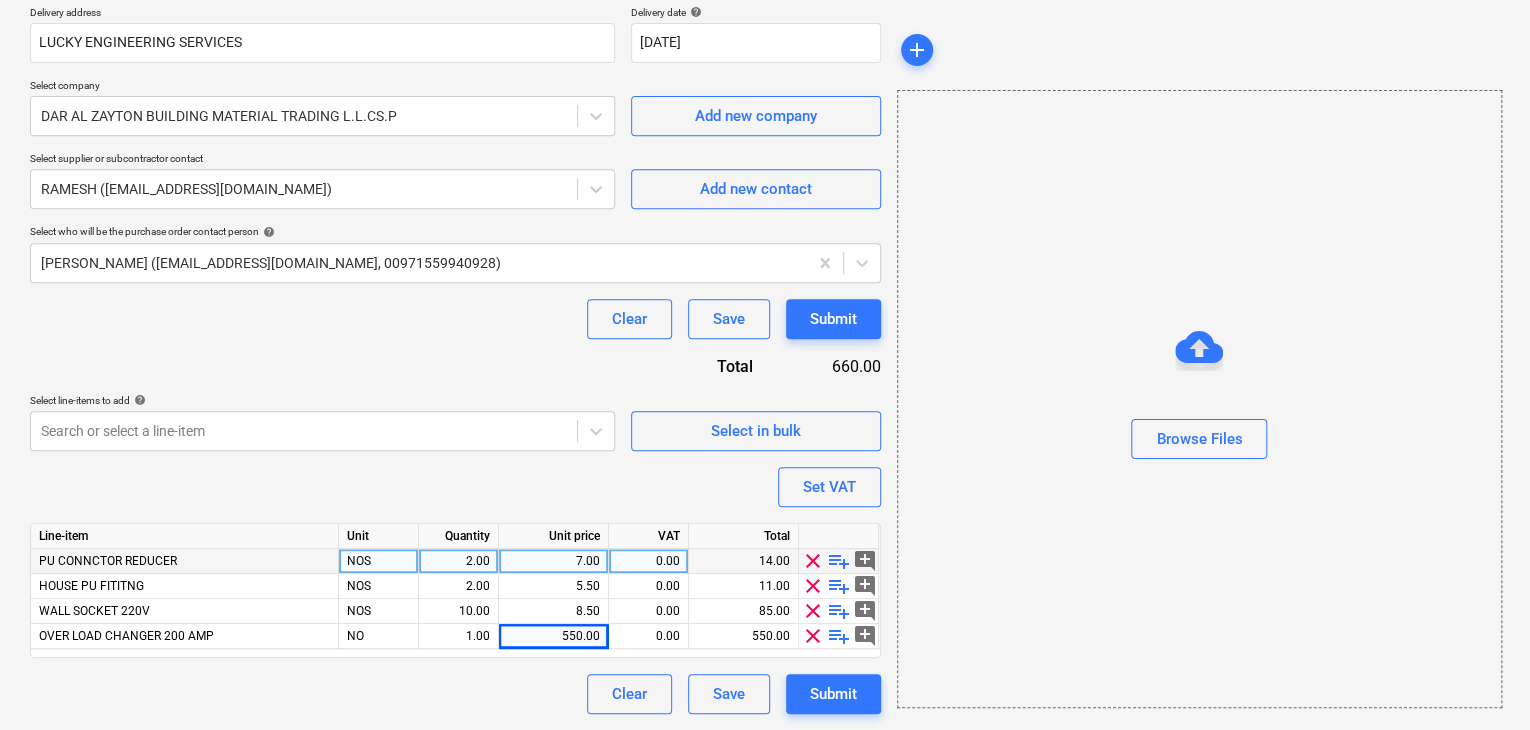 click on "Browse Files" at bounding box center (1199, 399) 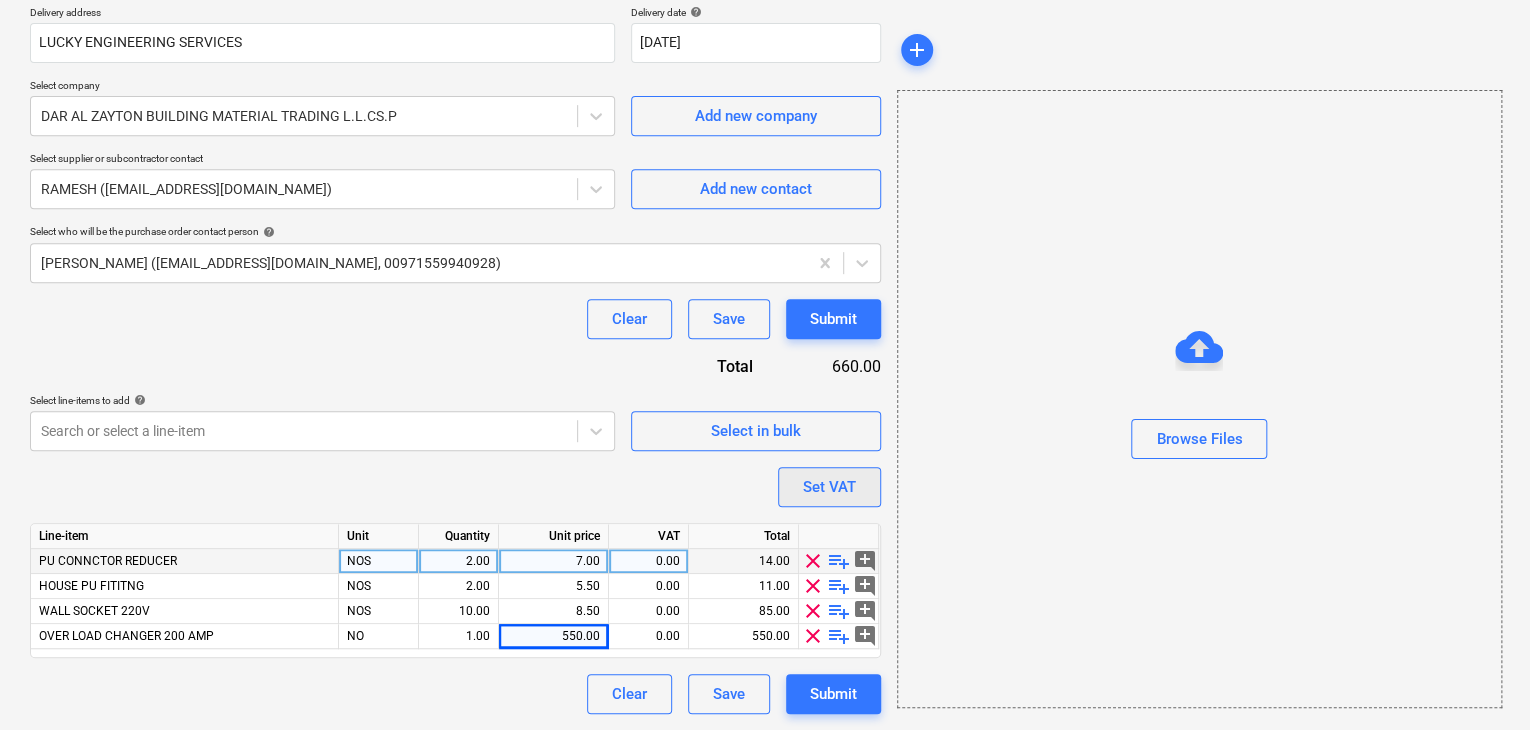 click on "Set VAT" at bounding box center [829, 487] 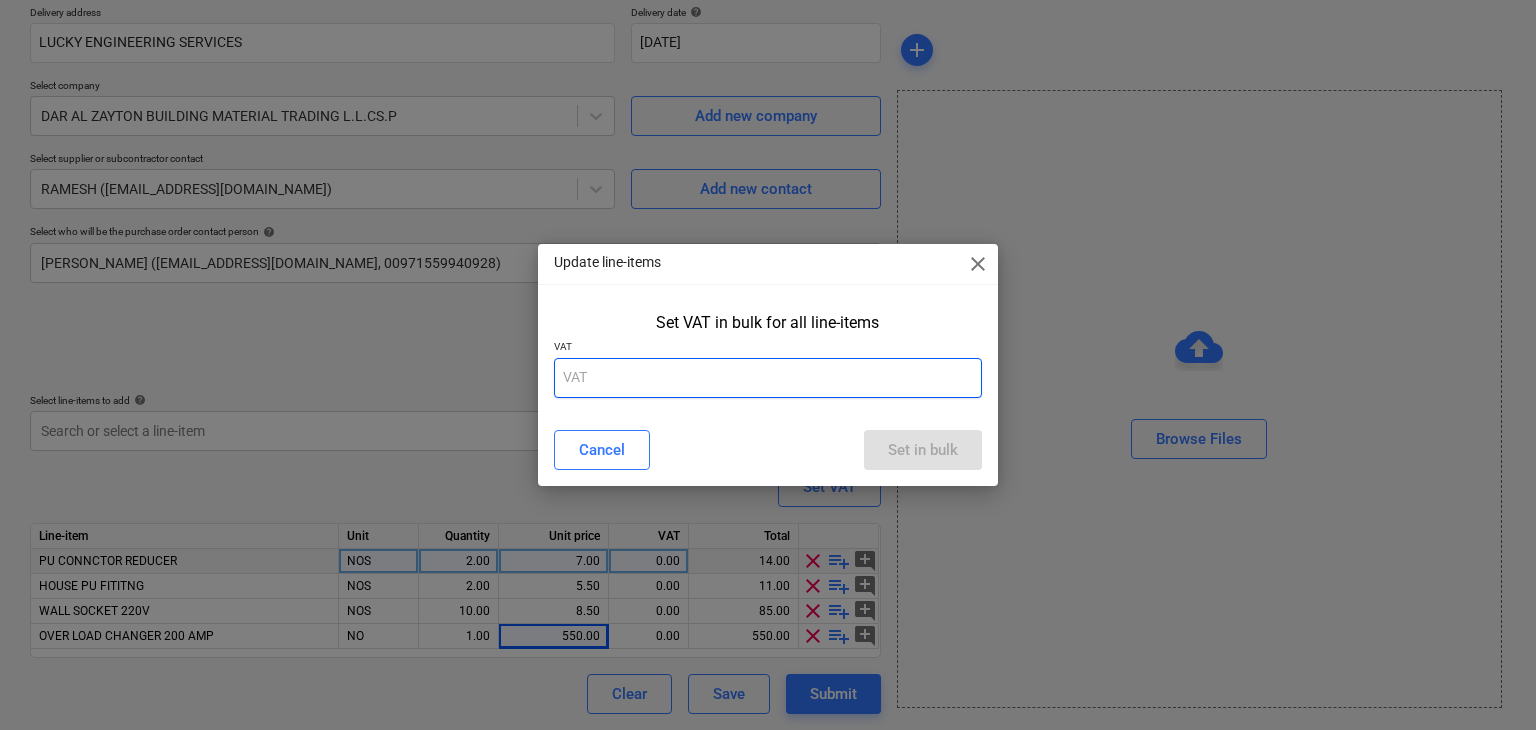 click at bounding box center [768, 378] 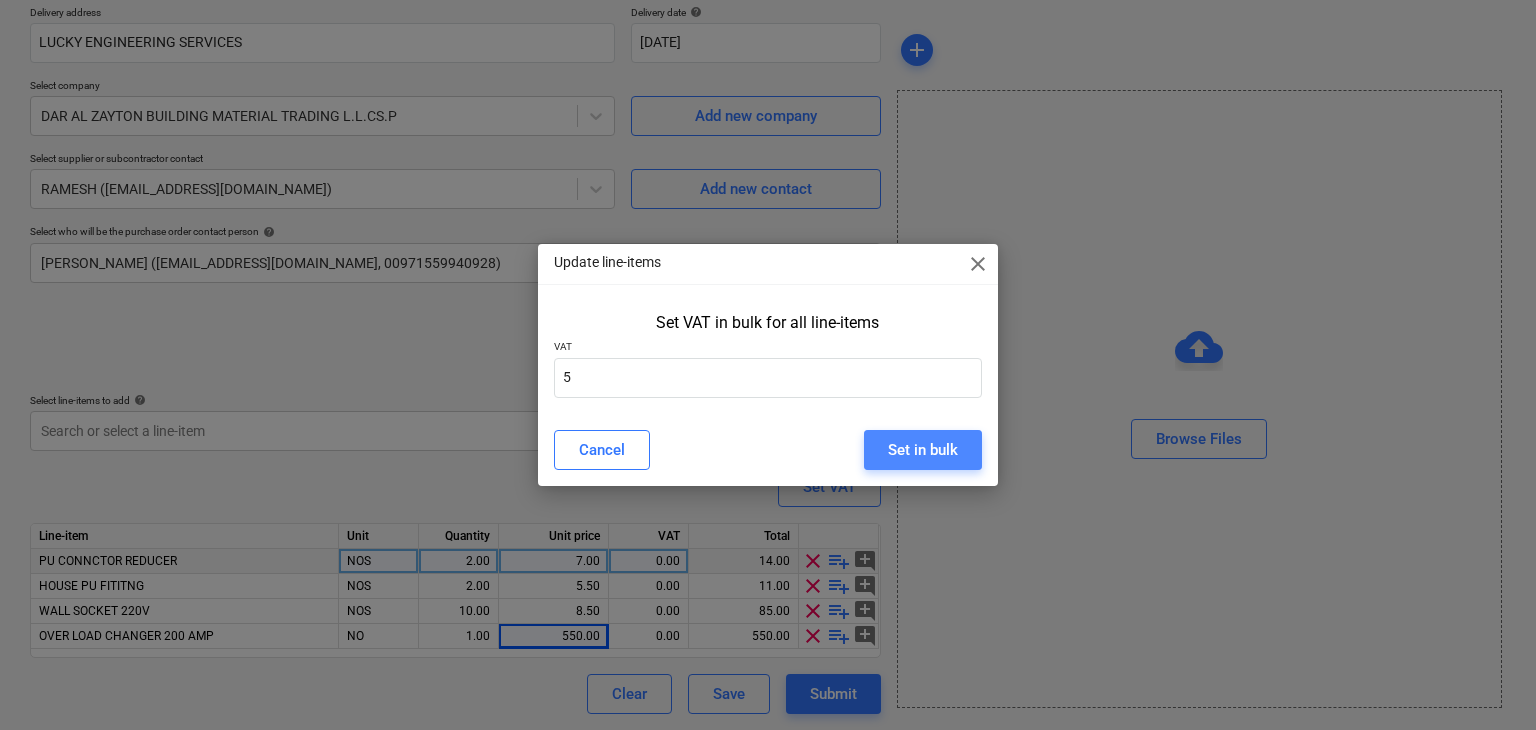 click on "Set in bulk" at bounding box center (923, 450) 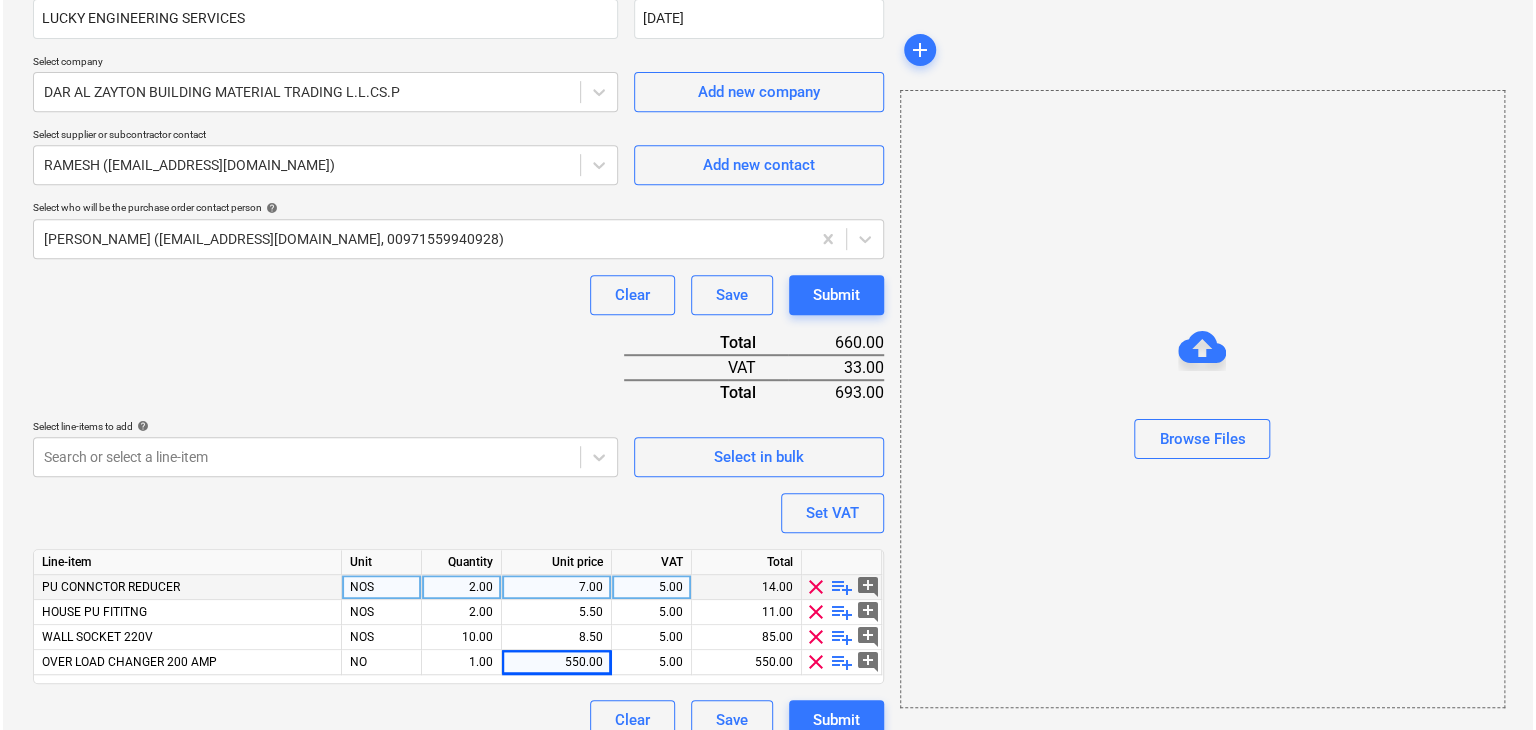 scroll, scrollTop: 417, scrollLeft: 0, axis: vertical 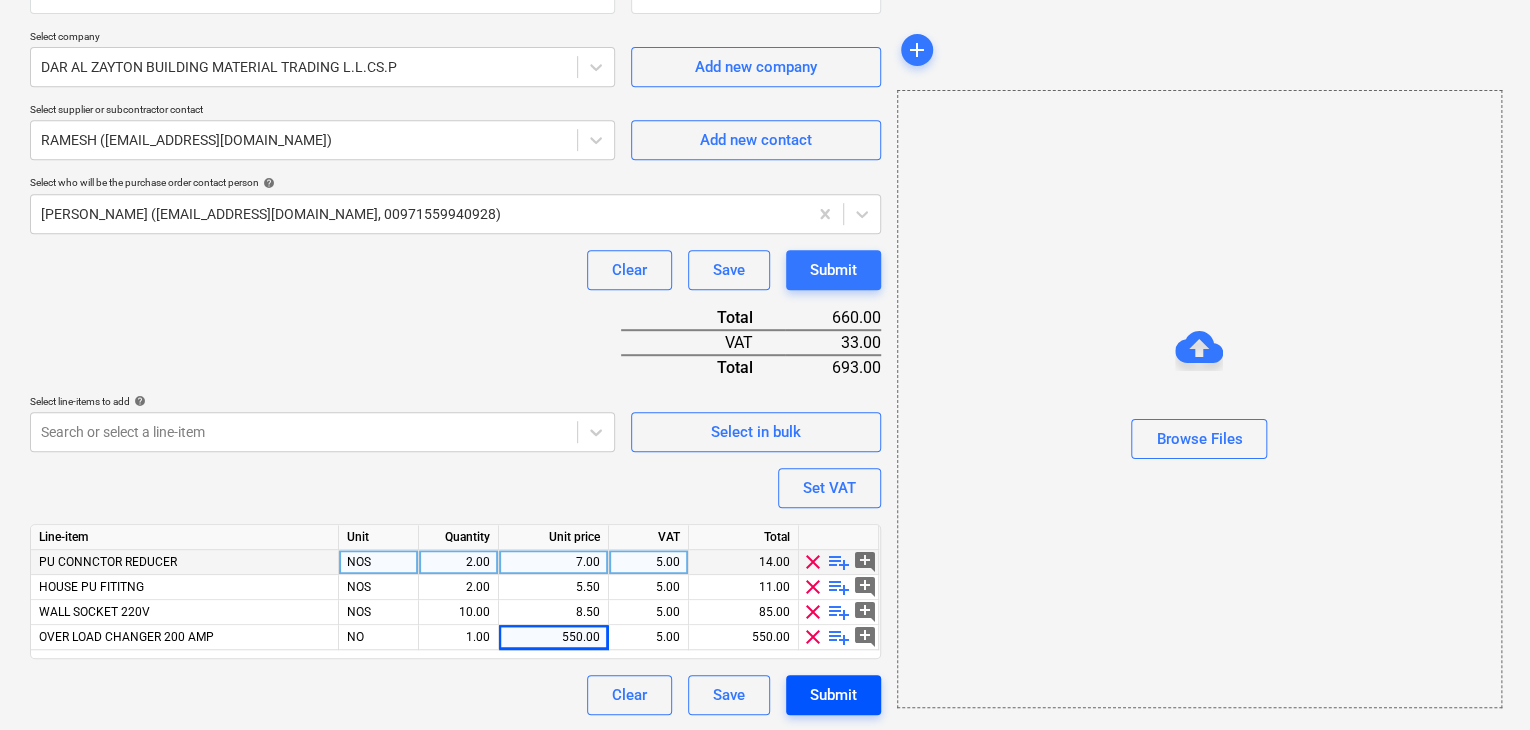 click on "Submit" at bounding box center (833, 695) 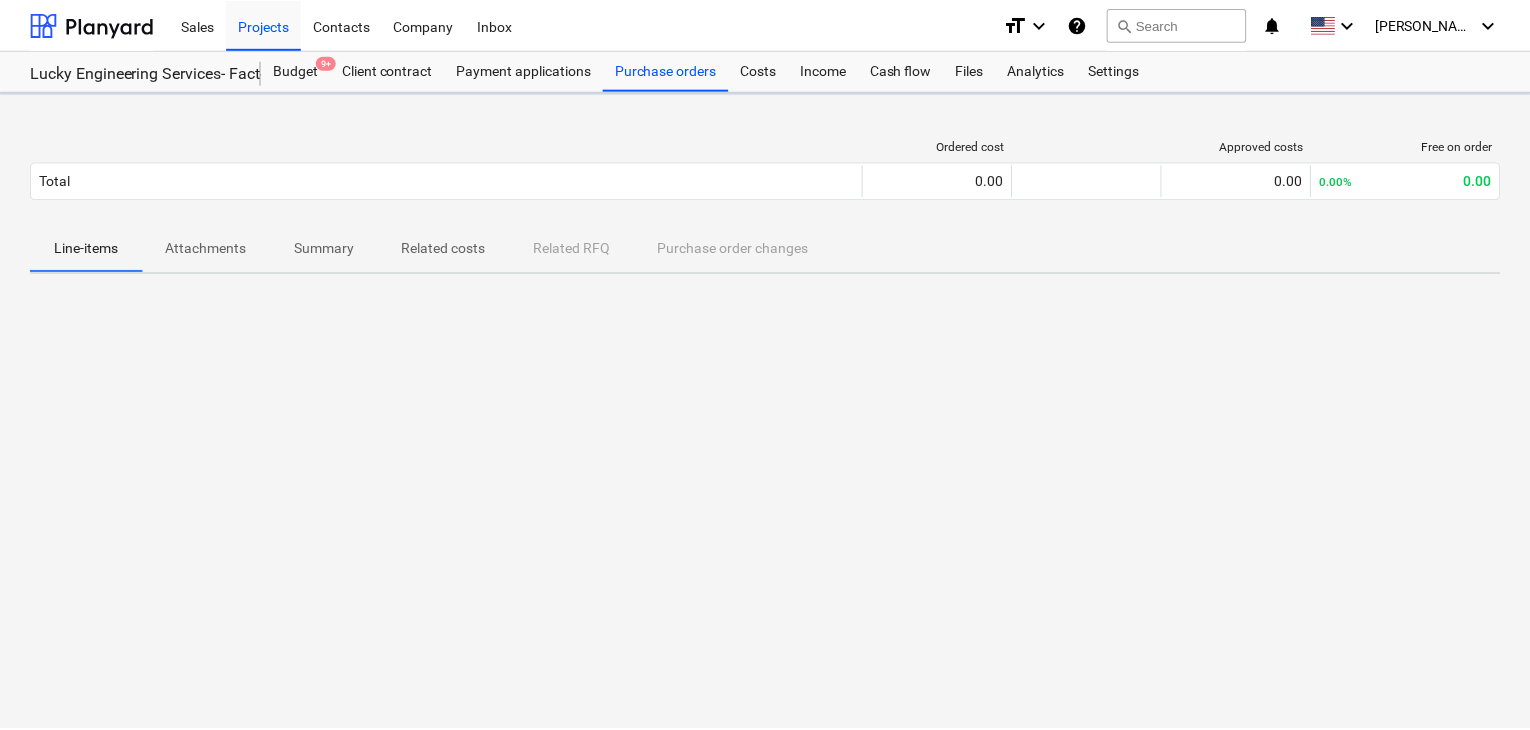 scroll, scrollTop: 0, scrollLeft: 0, axis: both 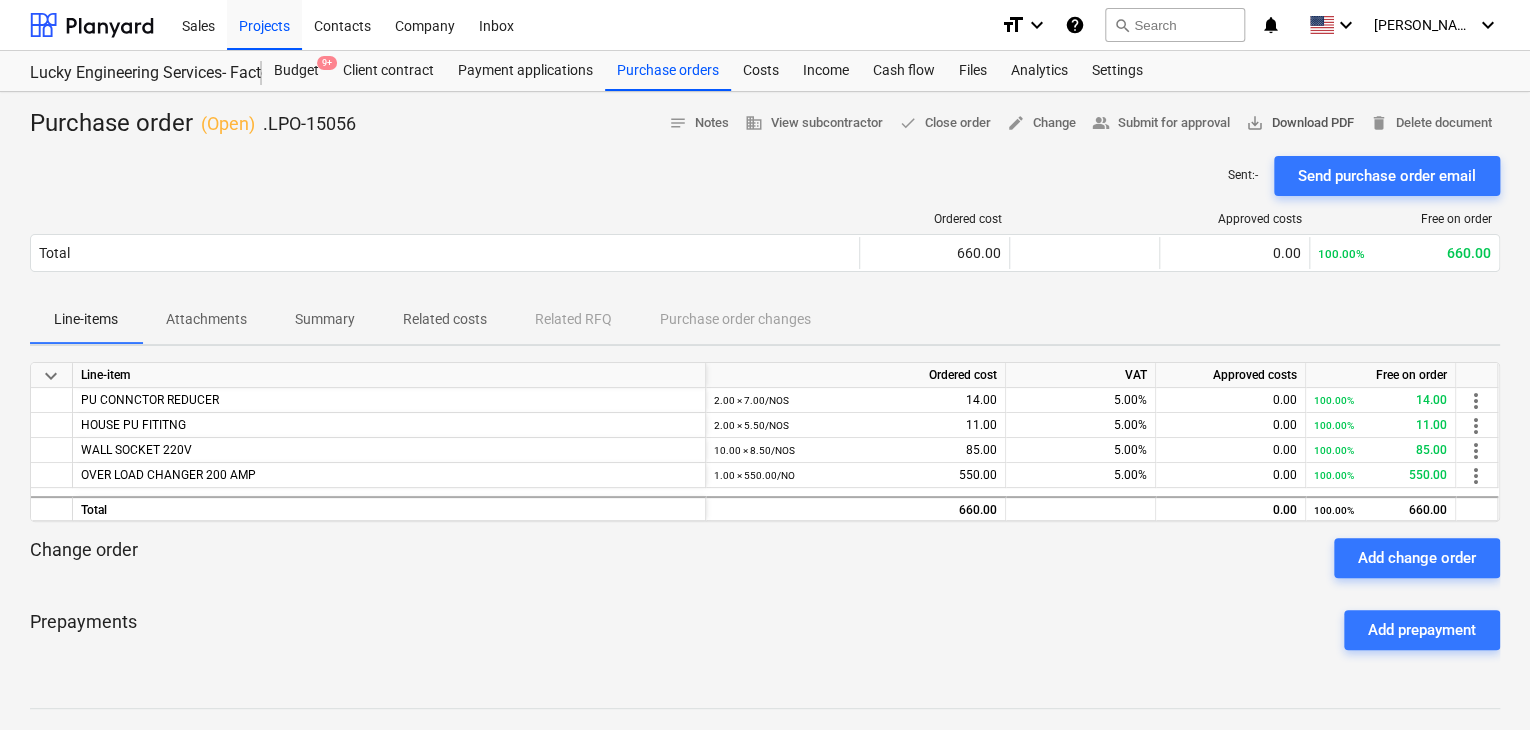 click on "save_alt Download PDF" at bounding box center [1300, 123] 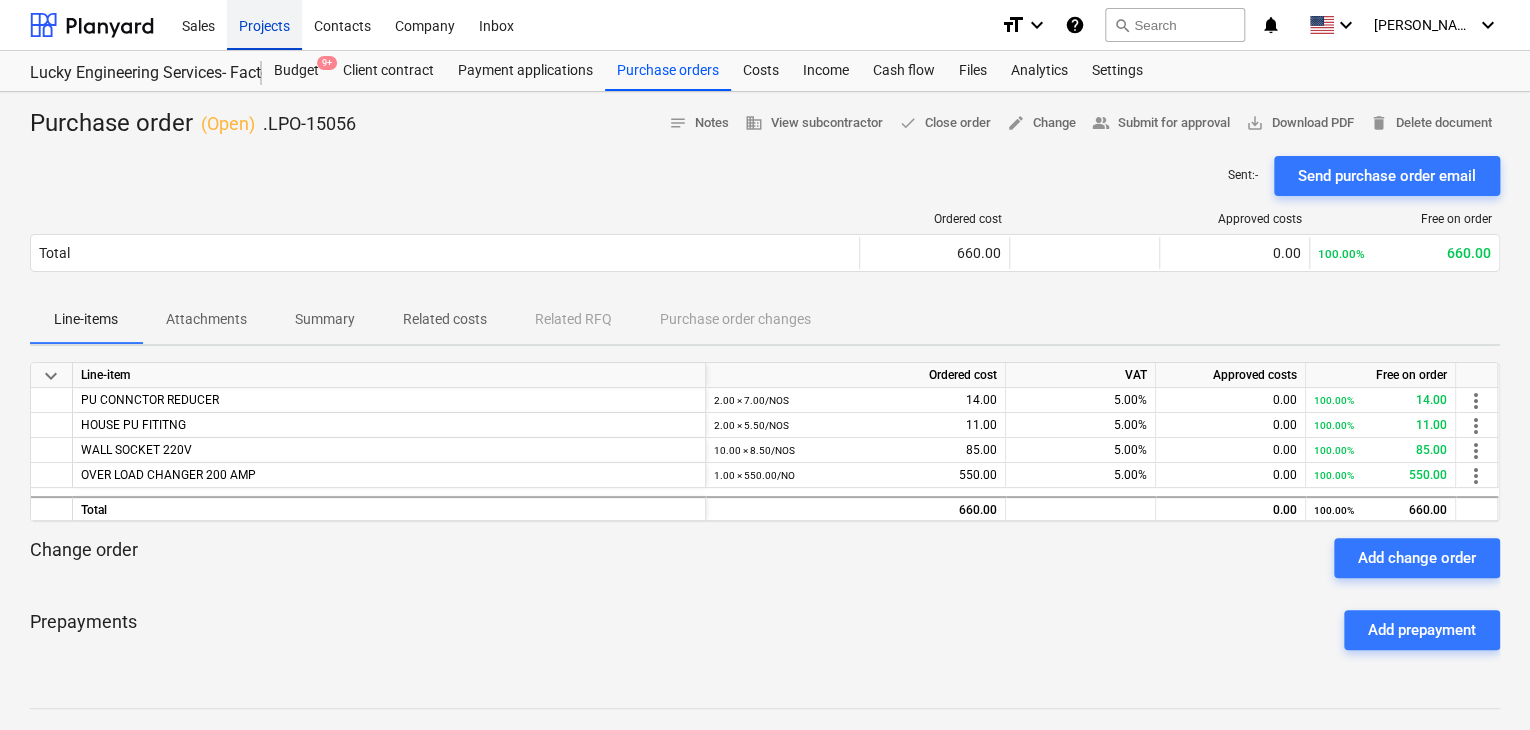 click on "Projects" at bounding box center (264, 24) 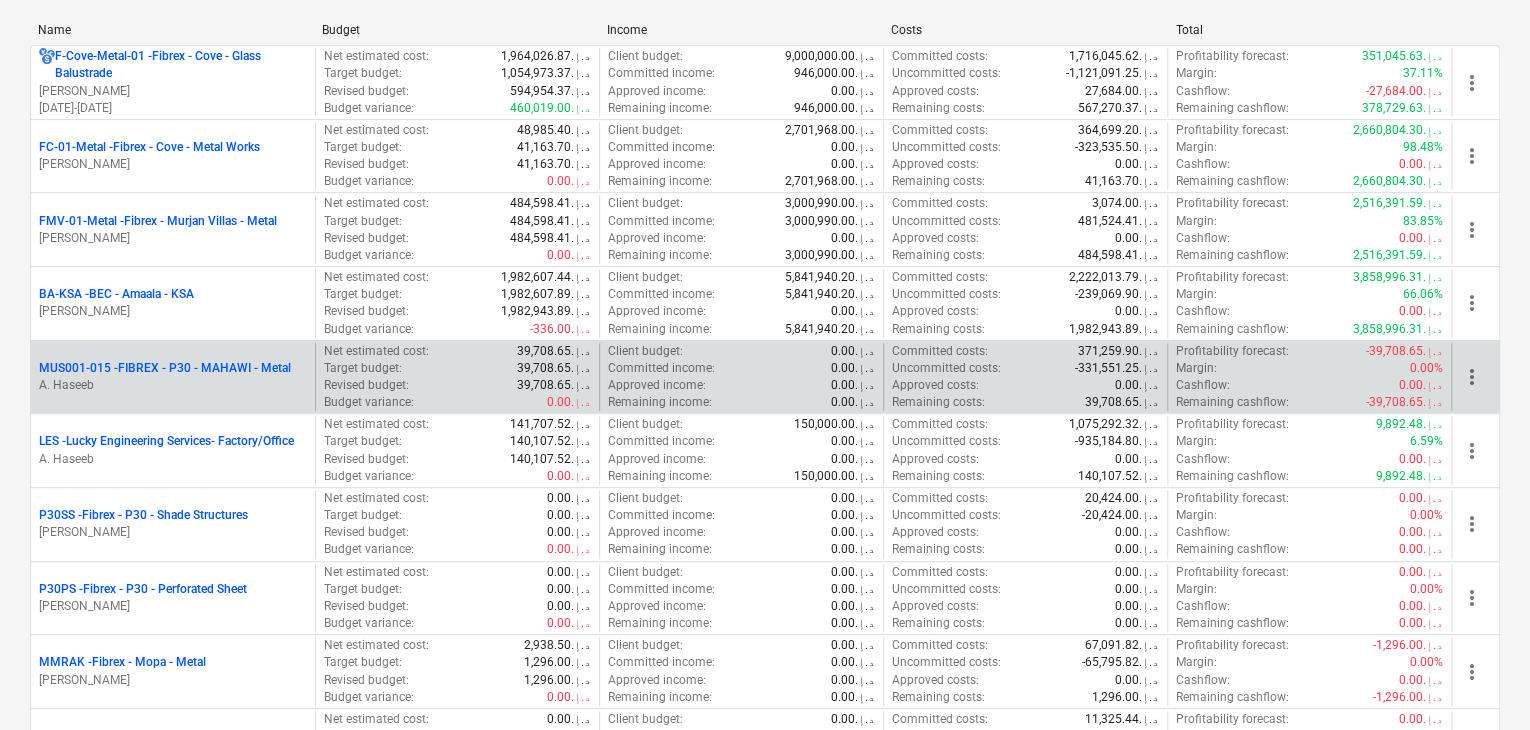 scroll, scrollTop: 300, scrollLeft: 0, axis: vertical 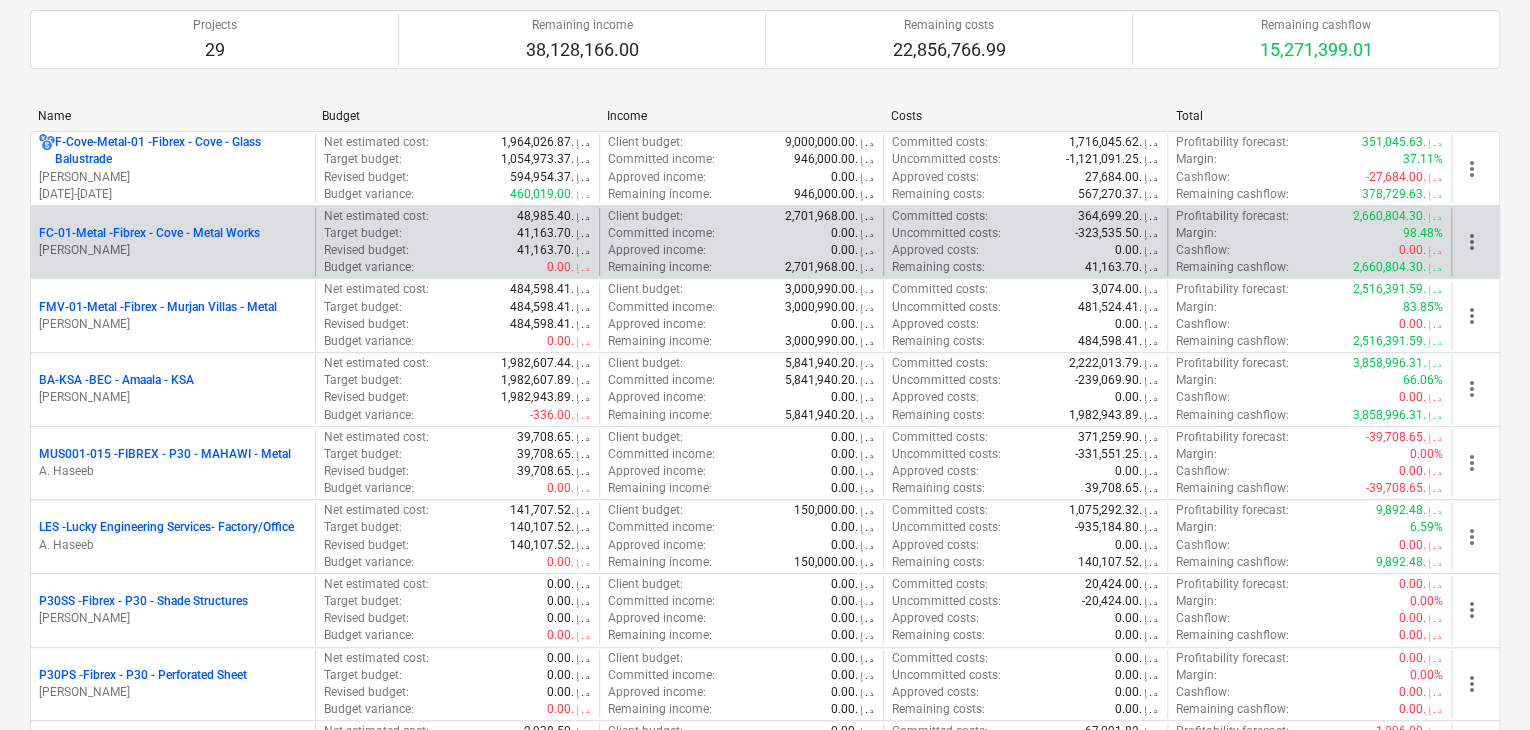 click on "[PERSON_NAME]" at bounding box center [173, 250] 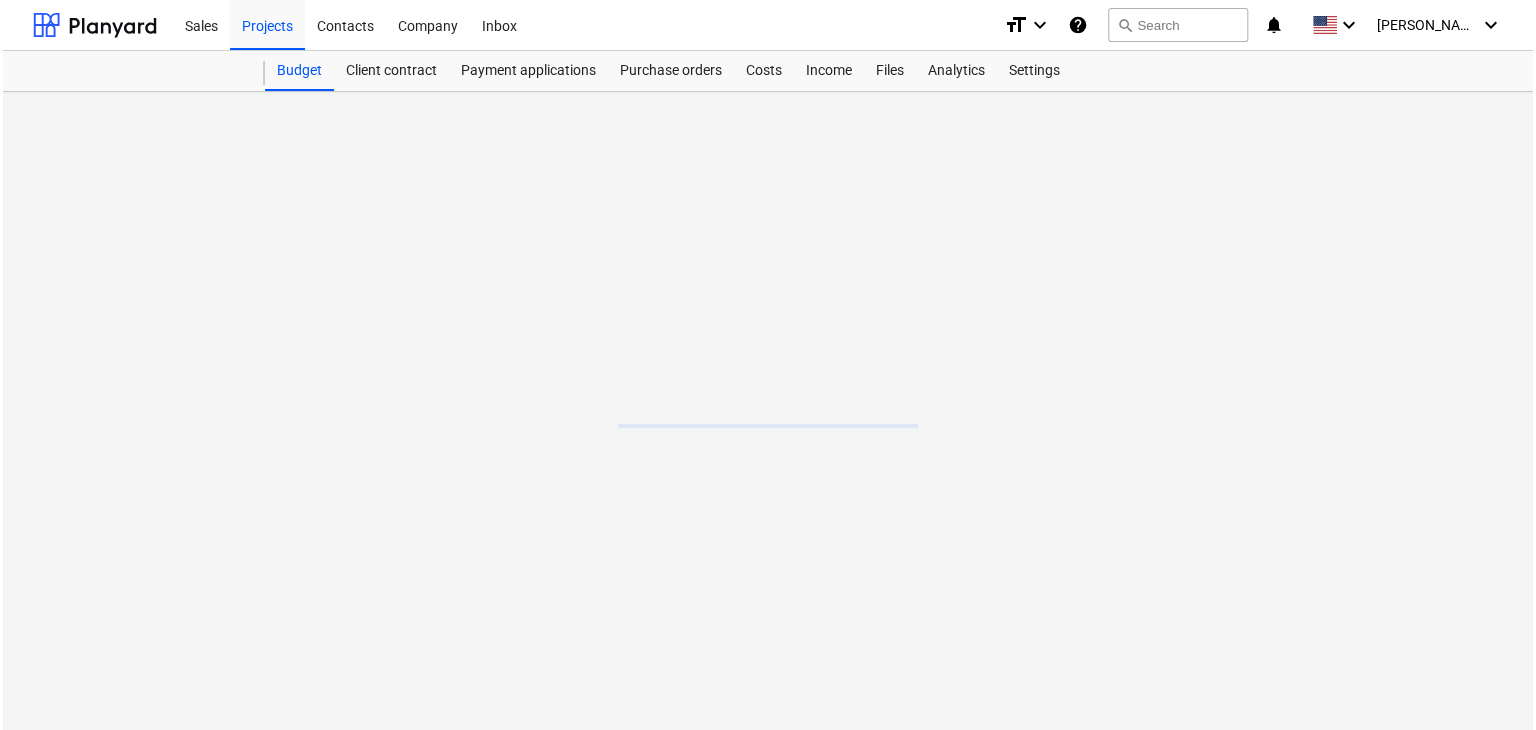 scroll, scrollTop: 0, scrollLeft: 0, axis: both 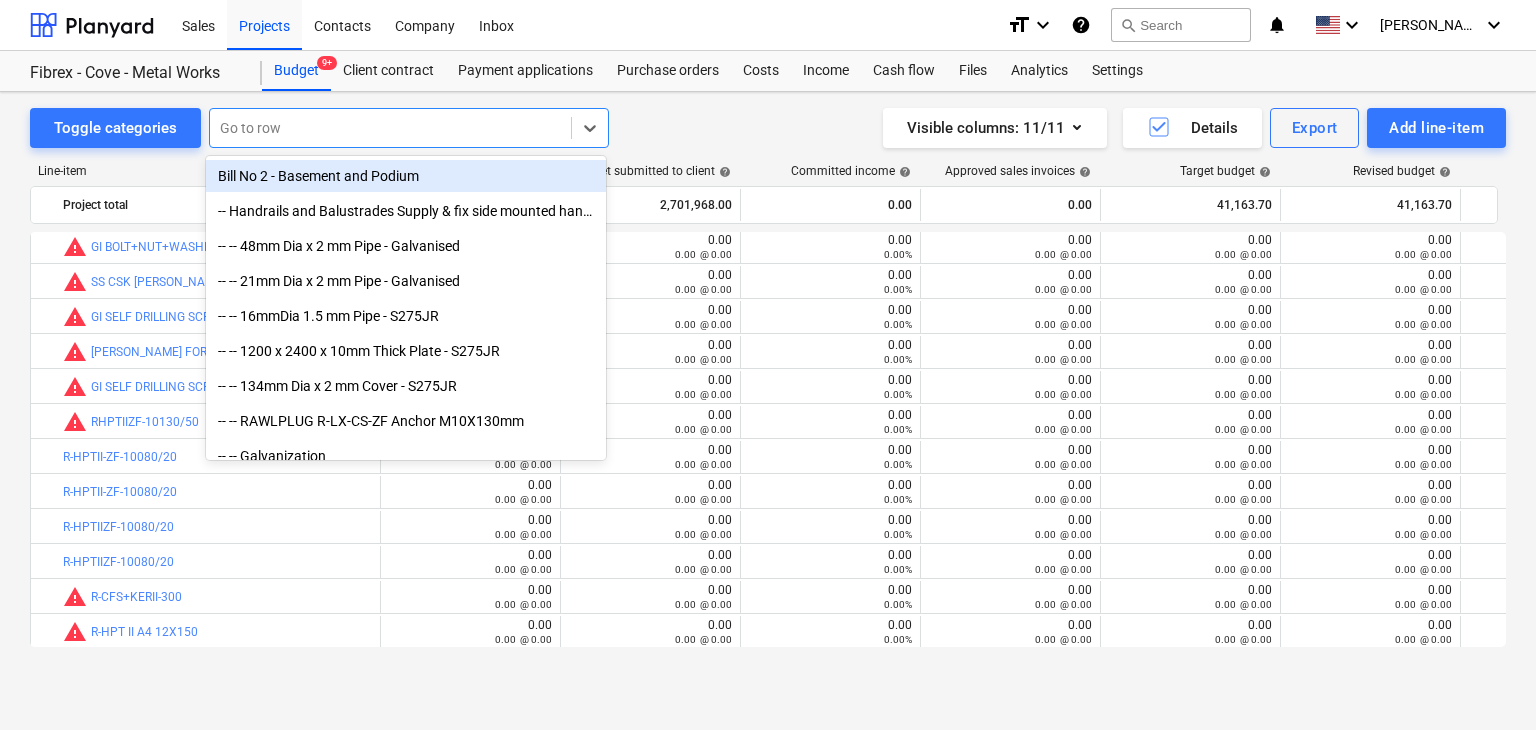 click at bounding box center (390, 128) 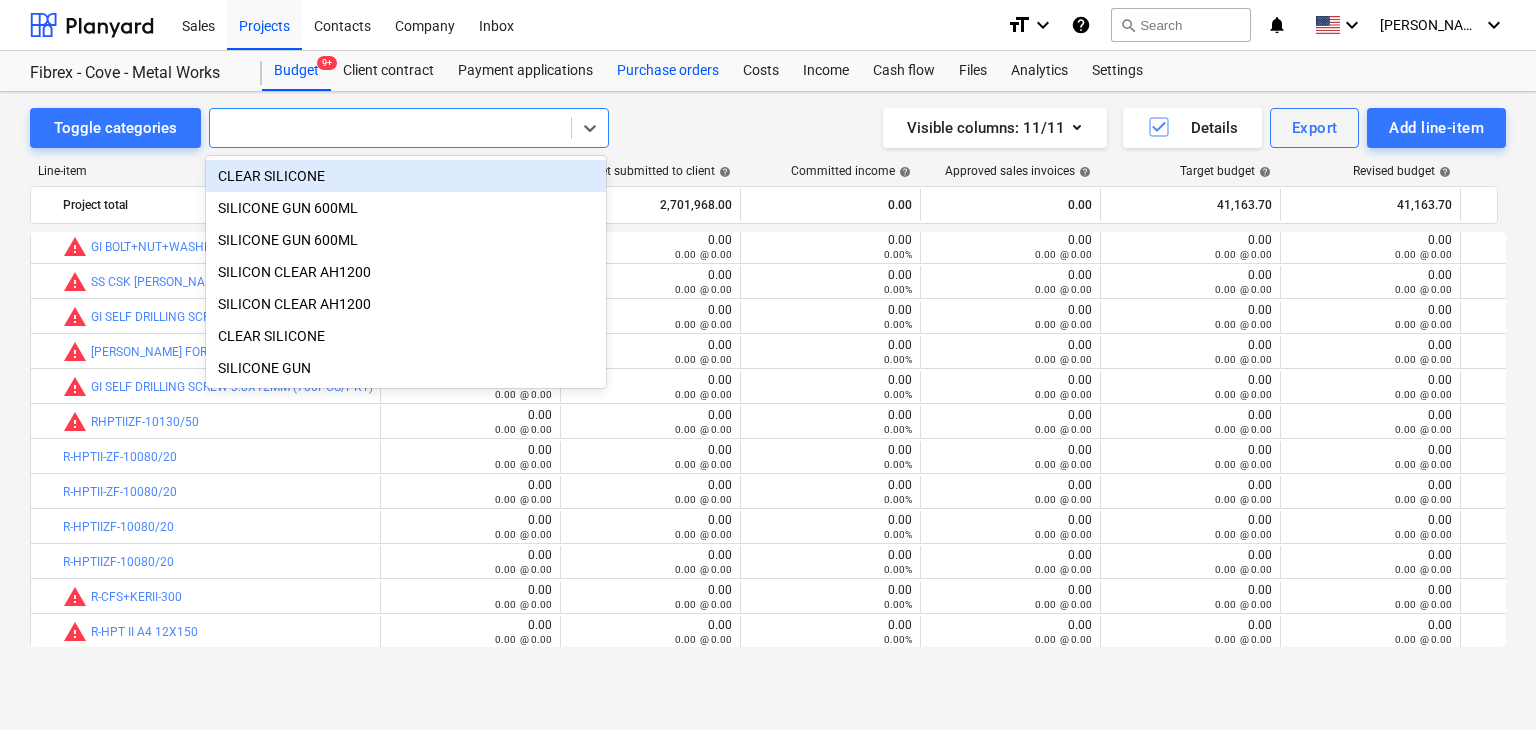 click on "Purchase orders" at bounding box center (668, 71) 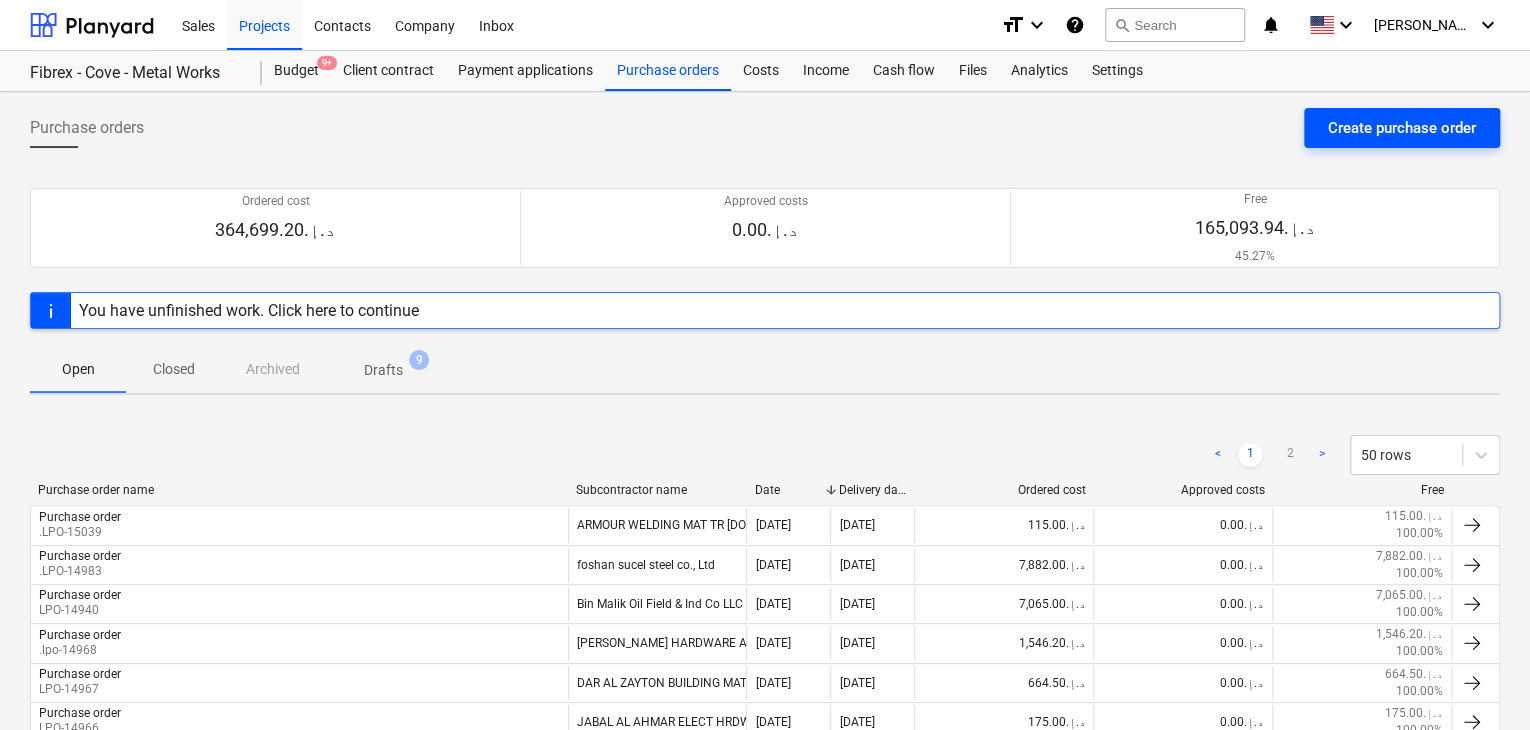 click on "Create purchase order" at bounding box center (1402, 128) 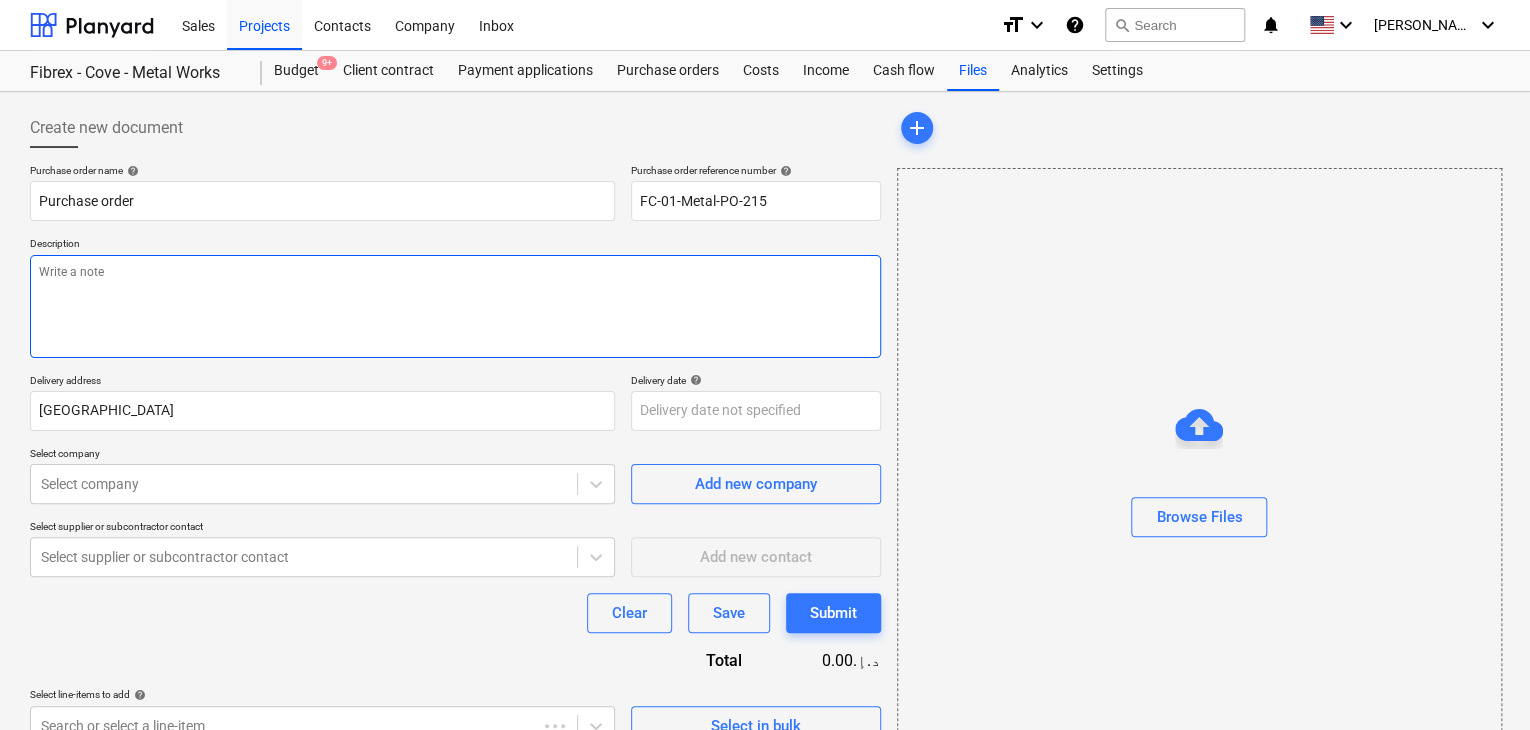click at bounding box center [455, 306] 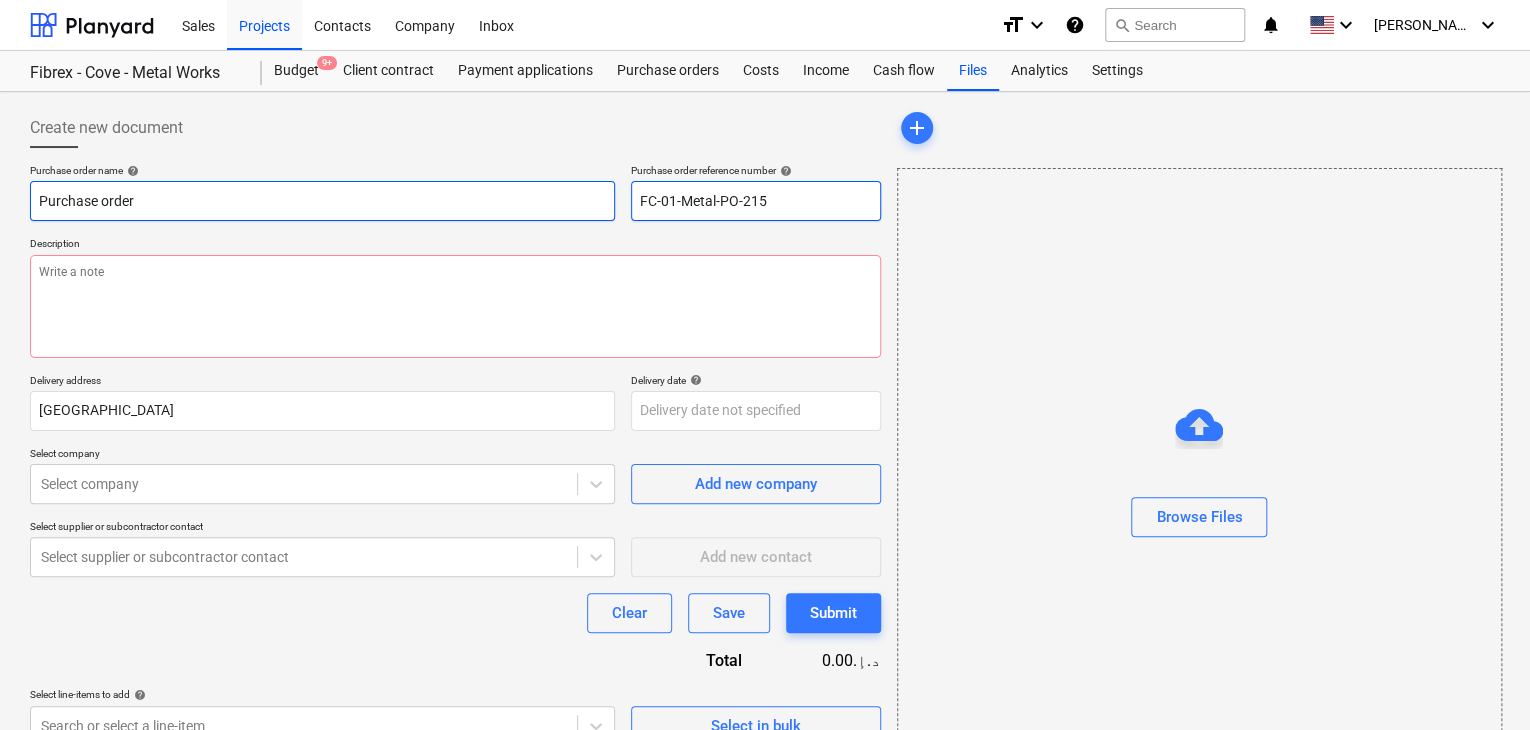 drag, startPoint x: 786, startPoint y: 203, endPoint x: 574, endPoint y: 202, distance: 212.00237 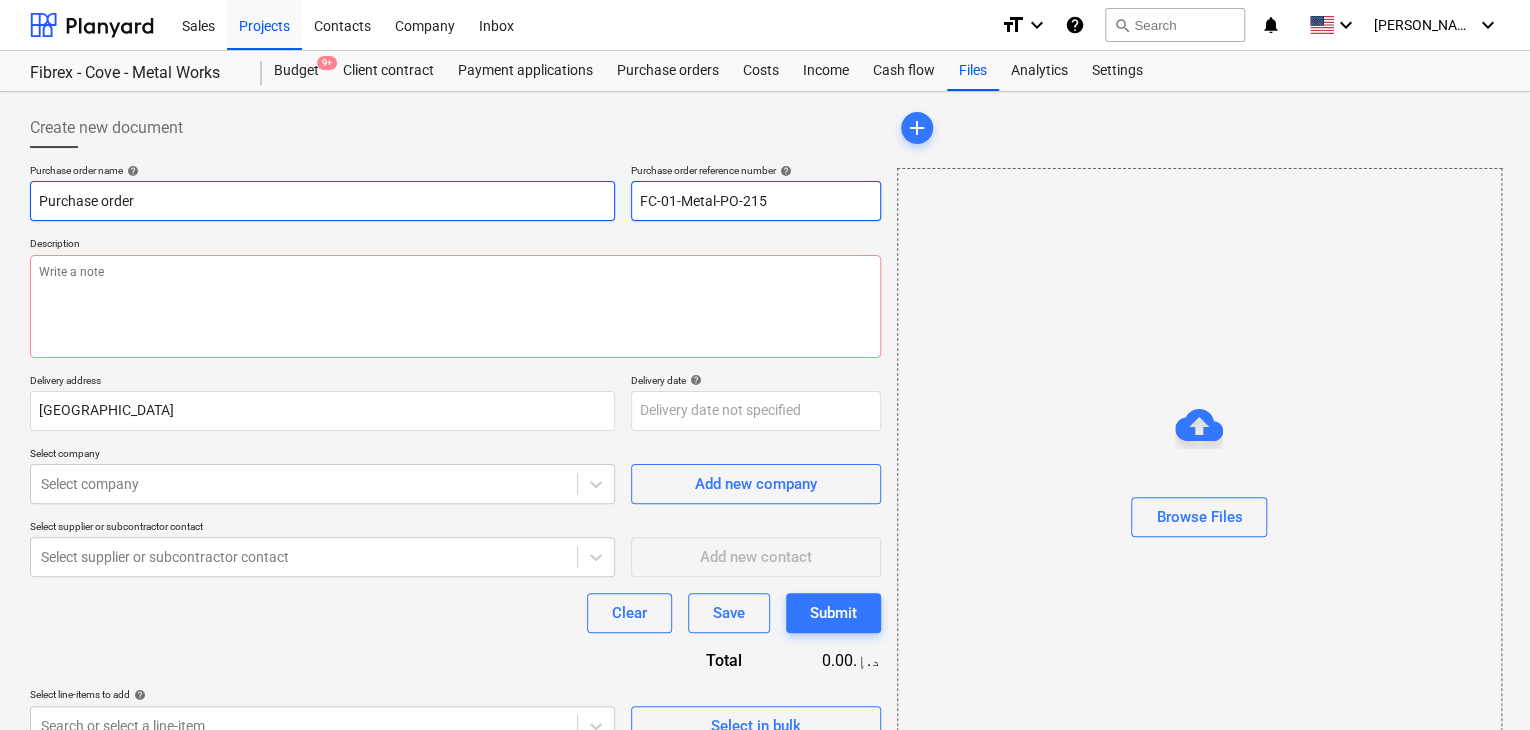 click on "Purchase order name help Purchase order Purchase order reference number help FC-01-Metal-PO-215" at bounding box center [455, 192] 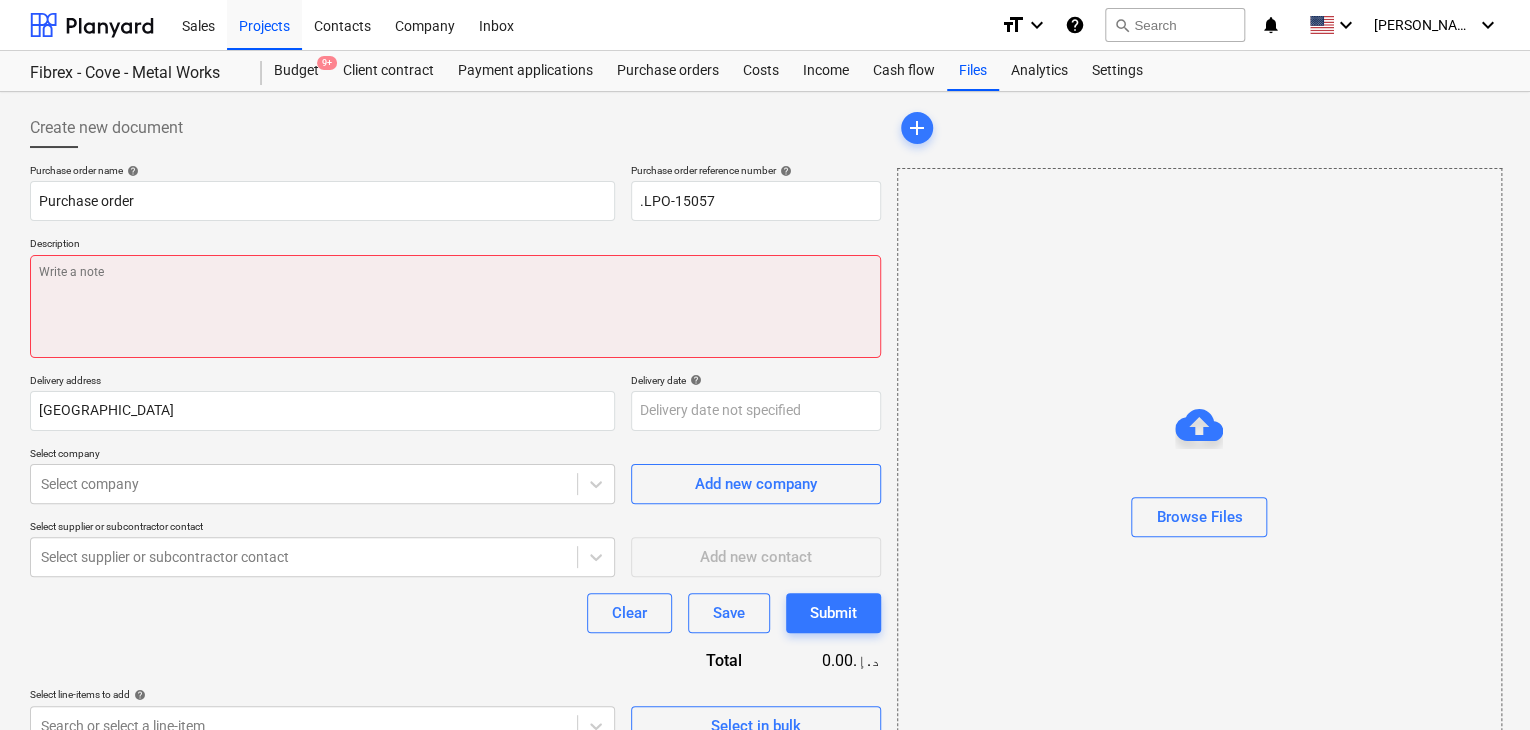 click at bounding box center [455, 306] 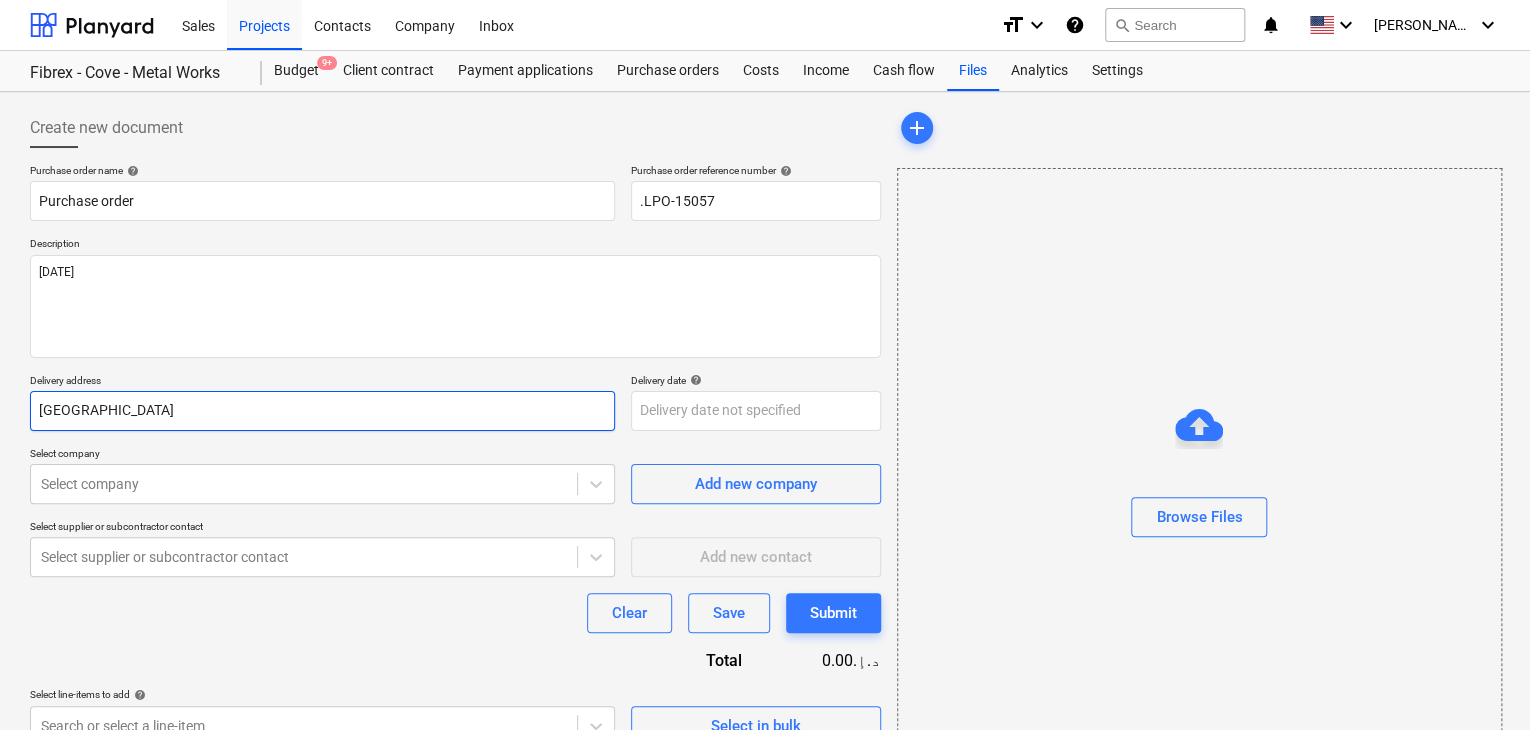 click on "[GEOGRAPHIC_DATA]" at bounding box center (322, 411) 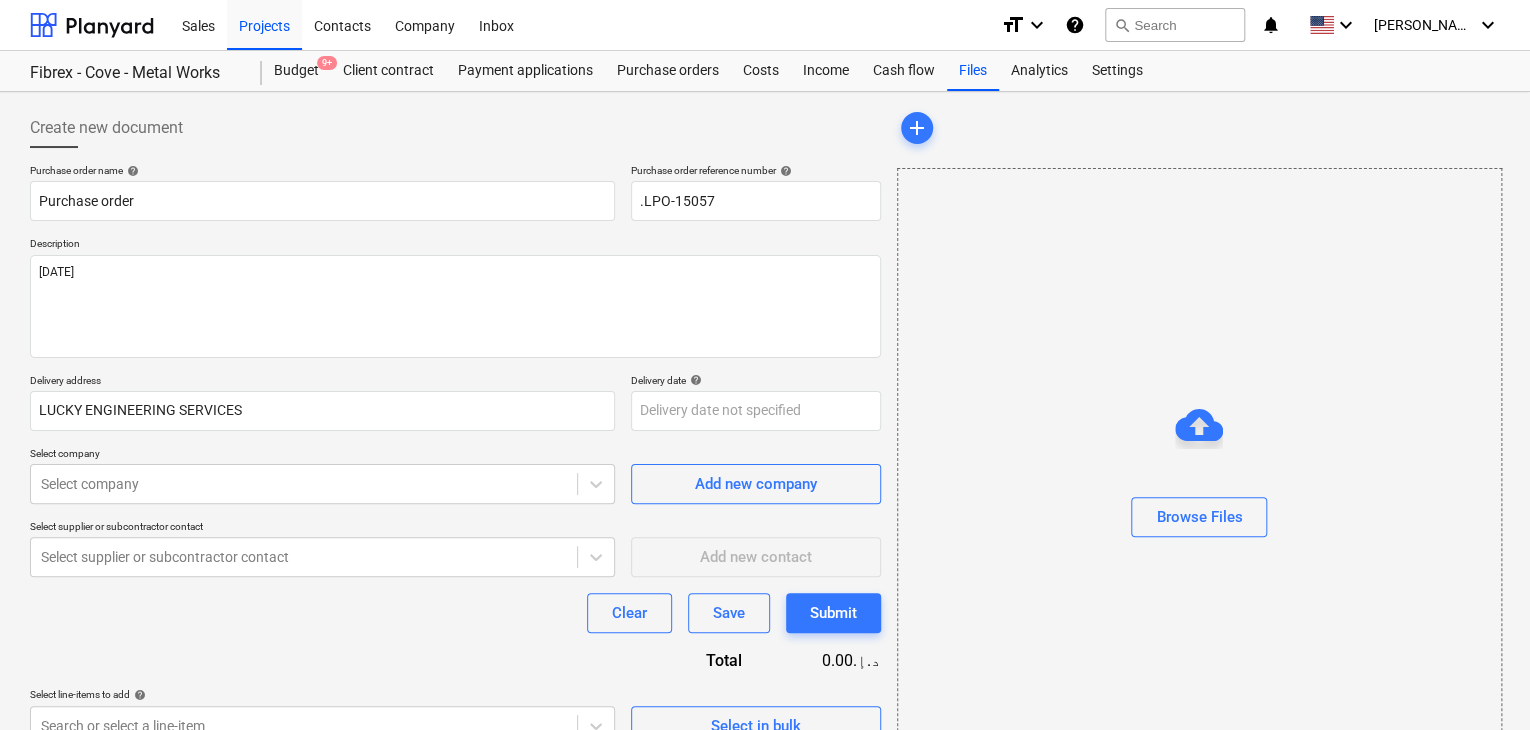 click on "Delivery address LUCKY ENGINEERING SERVICES Delivery date help Press the down arrow key to interact with the calendar and
select a date. Press the question mark key to get the keyboard shortcuts for changing dates." at bounding box center (455, 402) 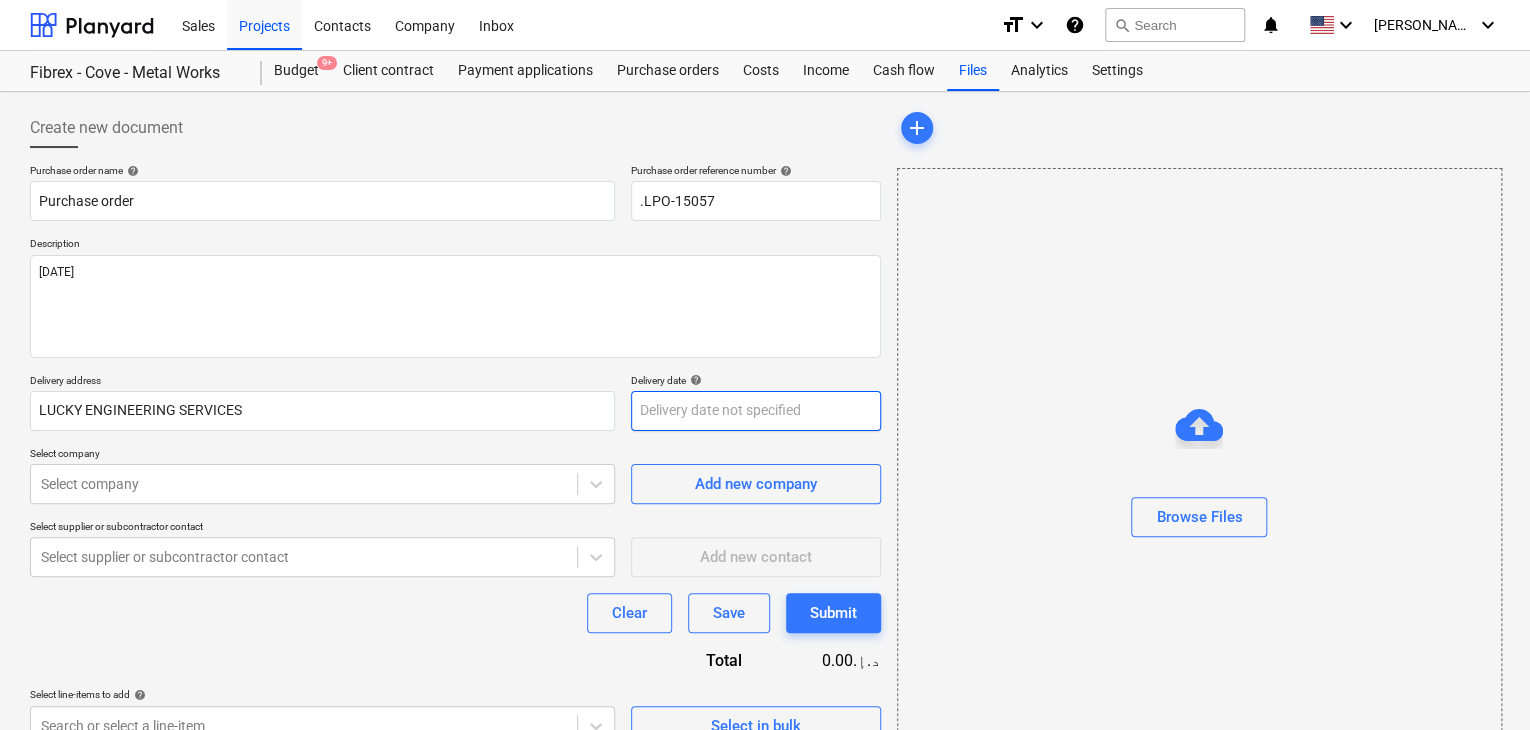 click on "Sales Projects Contacts Company Inbox format_size keyboard_arrow_down help search Search notifications 0 keyboard_arrow_down [PERSON_NAME] keyboard_arrow_down Fibrex - Cove - Metal Works Budget 9+ Client contract Payment applications Purchase orders Costs Income Cash flow Files Analytics Settings Create new document Purchase order name help Purchase order Purchase order reference number help .LPO-15057 Description [DATE] Delivery address LUCKY ENGINEERING SERVICES Delivery date help Press the down arrow key to interact with the calendar and
select a date. Press the question mark key to get the keyboard shortcuts for changing dates. Select company Select company Add new company Select supplier or subcontractor contact Select supplier or subcontractor contact Add new contact Clear Save Submit Total 0.00د.إ.‏ Select line-items to add help Search or select a line-item Select in bulk add Browse Files
x" at bounding box center (765, 365) 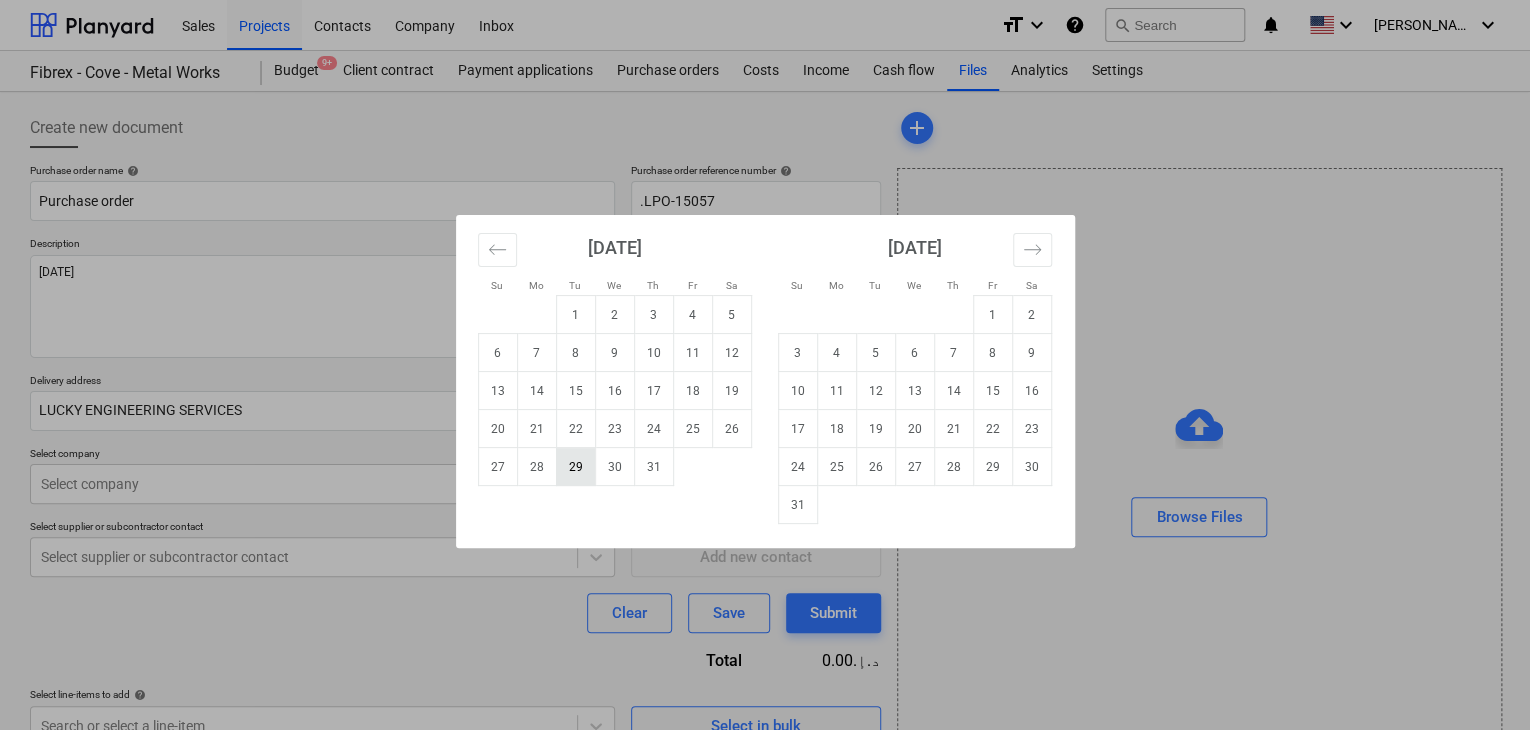 click on "29" at bounding box center (575, 467) 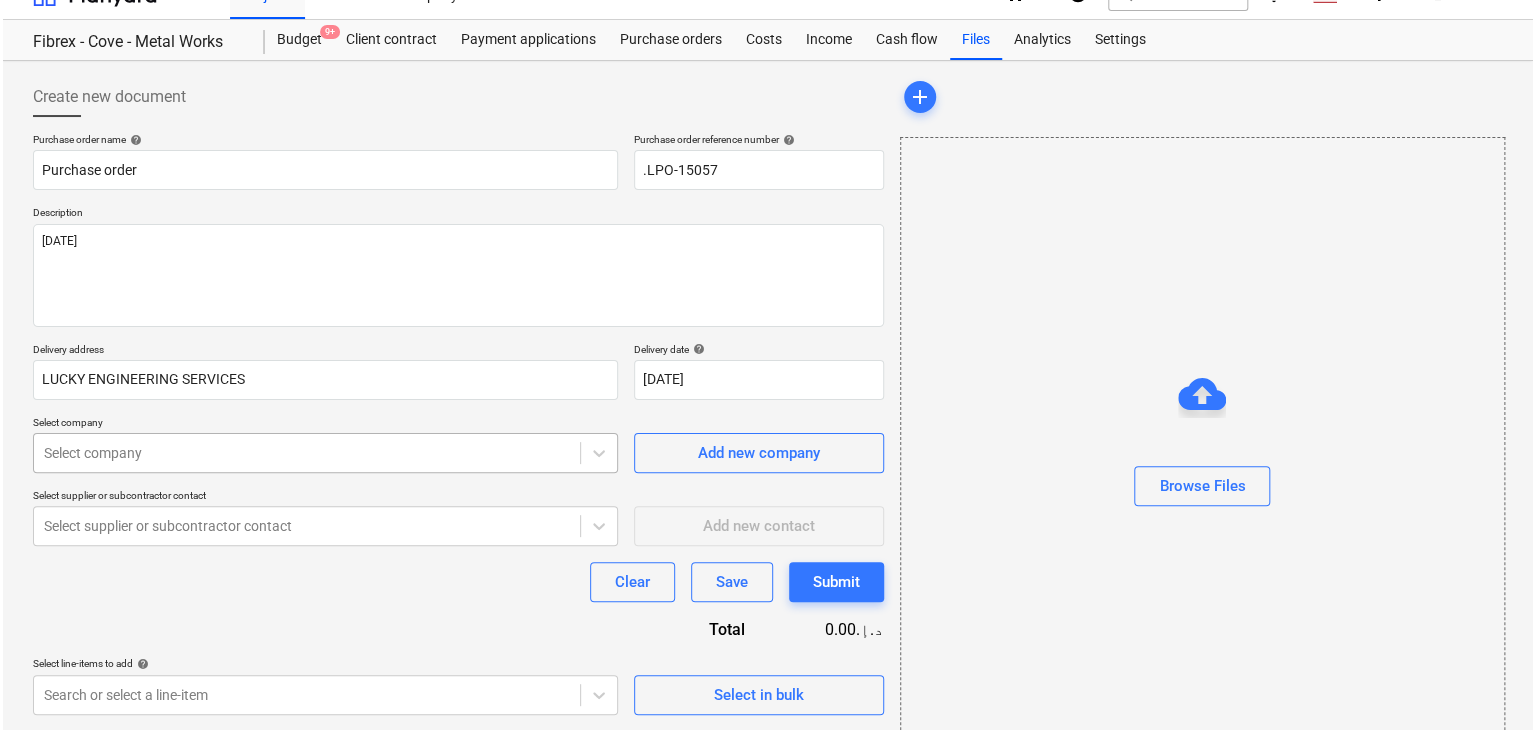 scroll, scrollTop: 71, scrollLeft: 0, axis: vertical 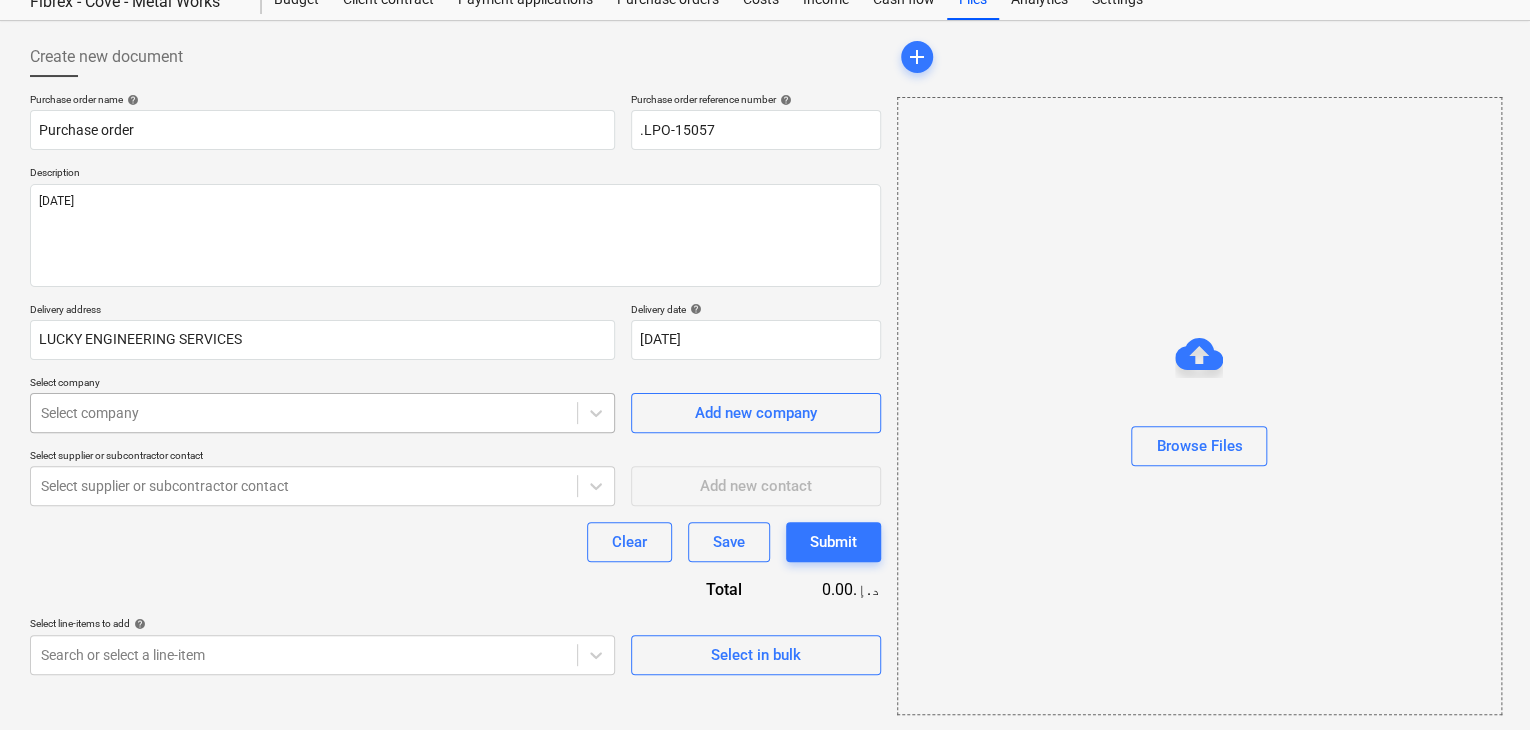 click on "Sales Projects Contacts Company Inbox format_size keyboard_arrow_down help search Search notifications 0 keyboard_arrow_down [PERSON_NAME] keyboard_arrow_down Fibrex - Cove - Metal Works Budget 9+ Client contract Payment applications Purchase orders Costs Income Cash flow Files Analytics Settings Create new document Purchase order name help Purchase order Purchase order reference number help .LPO-15057 Description [DATE] Delivery address LUCKY ENGINEERING SERVICES Delivery date help [DATE] [DATE] Press the down arrow key to interact with the calendar and
select a date. Press the question mark key to get the keyboard shortcuts for changing dates. Select company Select company Add new company Select supplier or subcontractor contact Select supplier or subcontractor contact Add new contact Clear Save Submit Total 0.00د.إ.‏ Select line-items to add help Search or select a line-item Select in bulk add Browse Files
x" at bounding box center (765, 294) 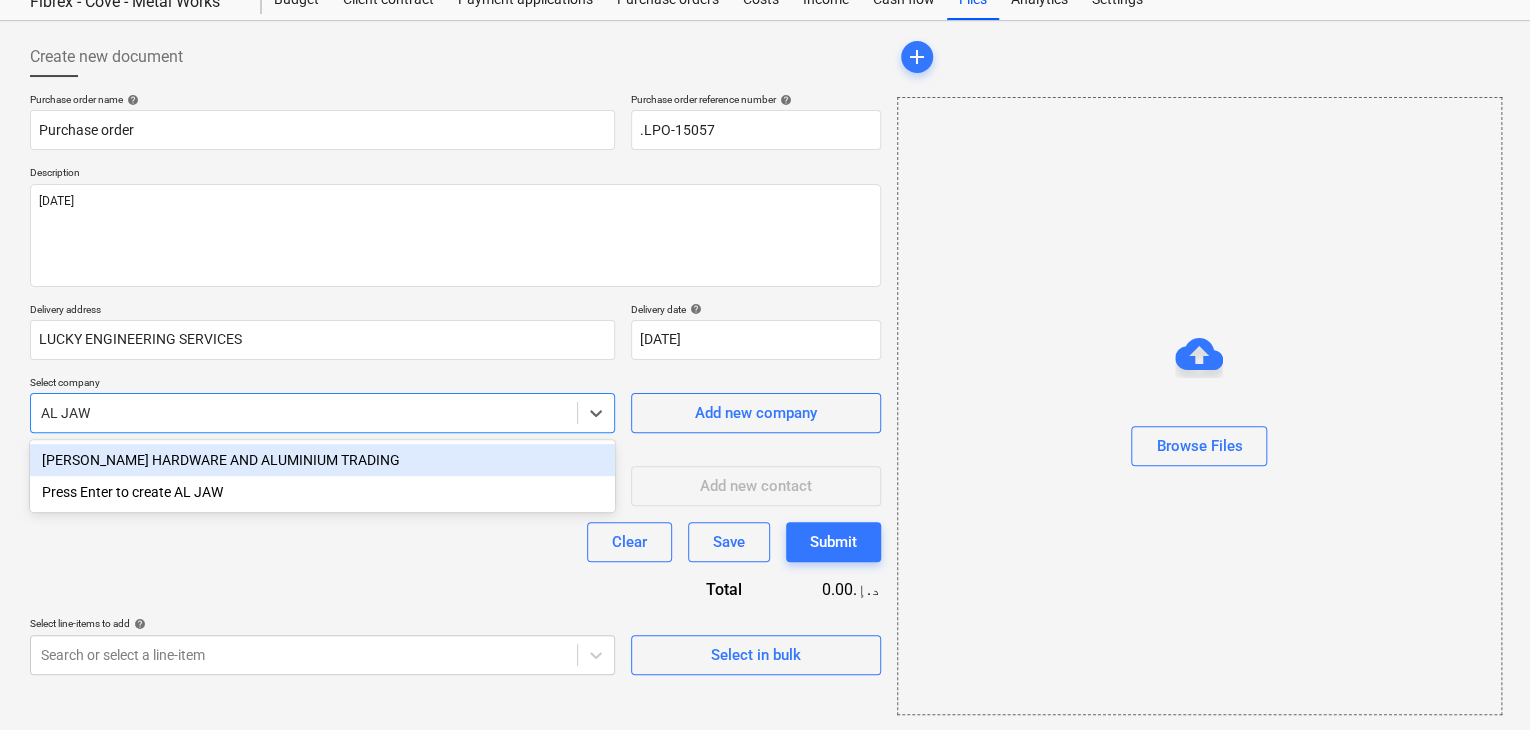 click on "[PERSON_NAME] HARDWARE AND ALUMINIUM TRADING" at bounding box center (322, 460) 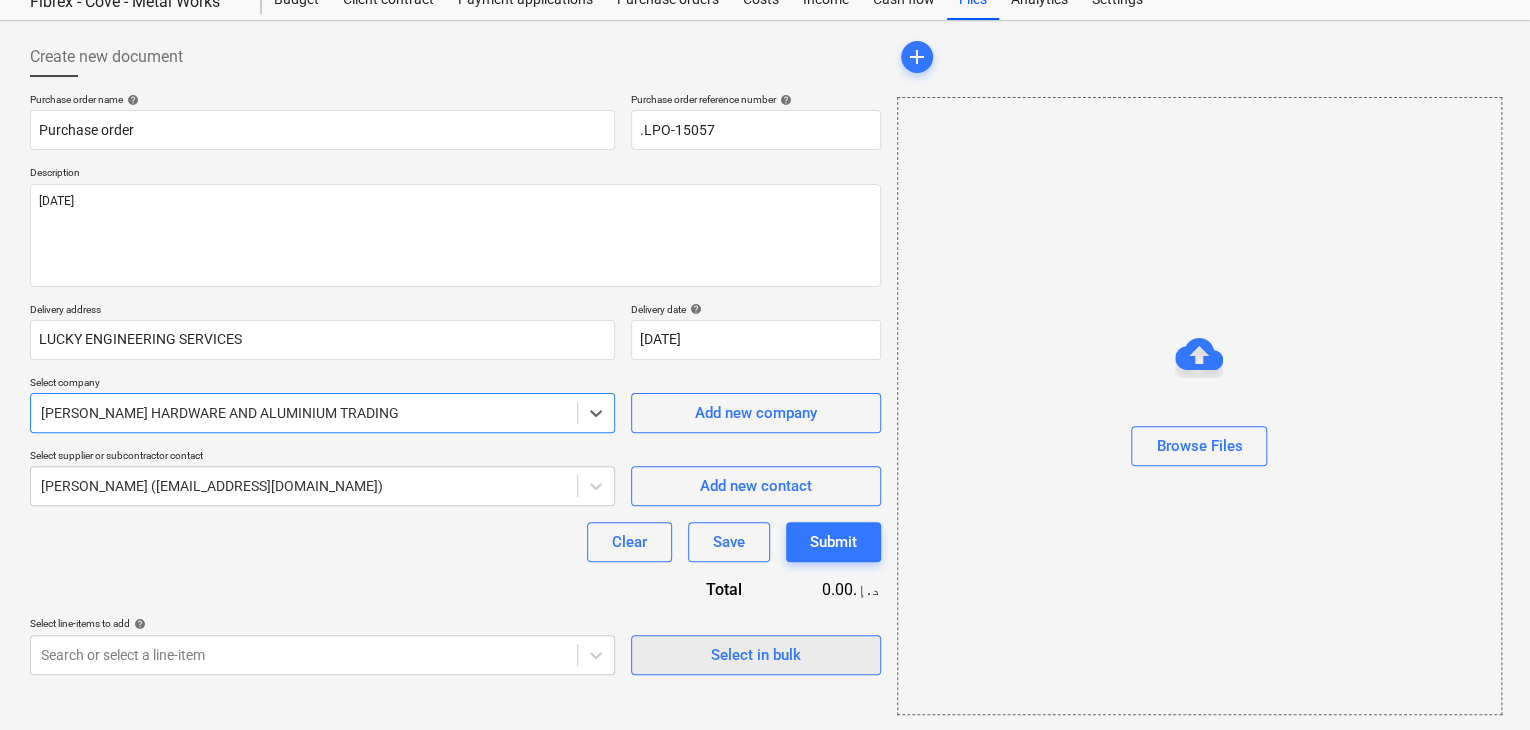 click on "Select in bulk" at bounding box center (756, 655) 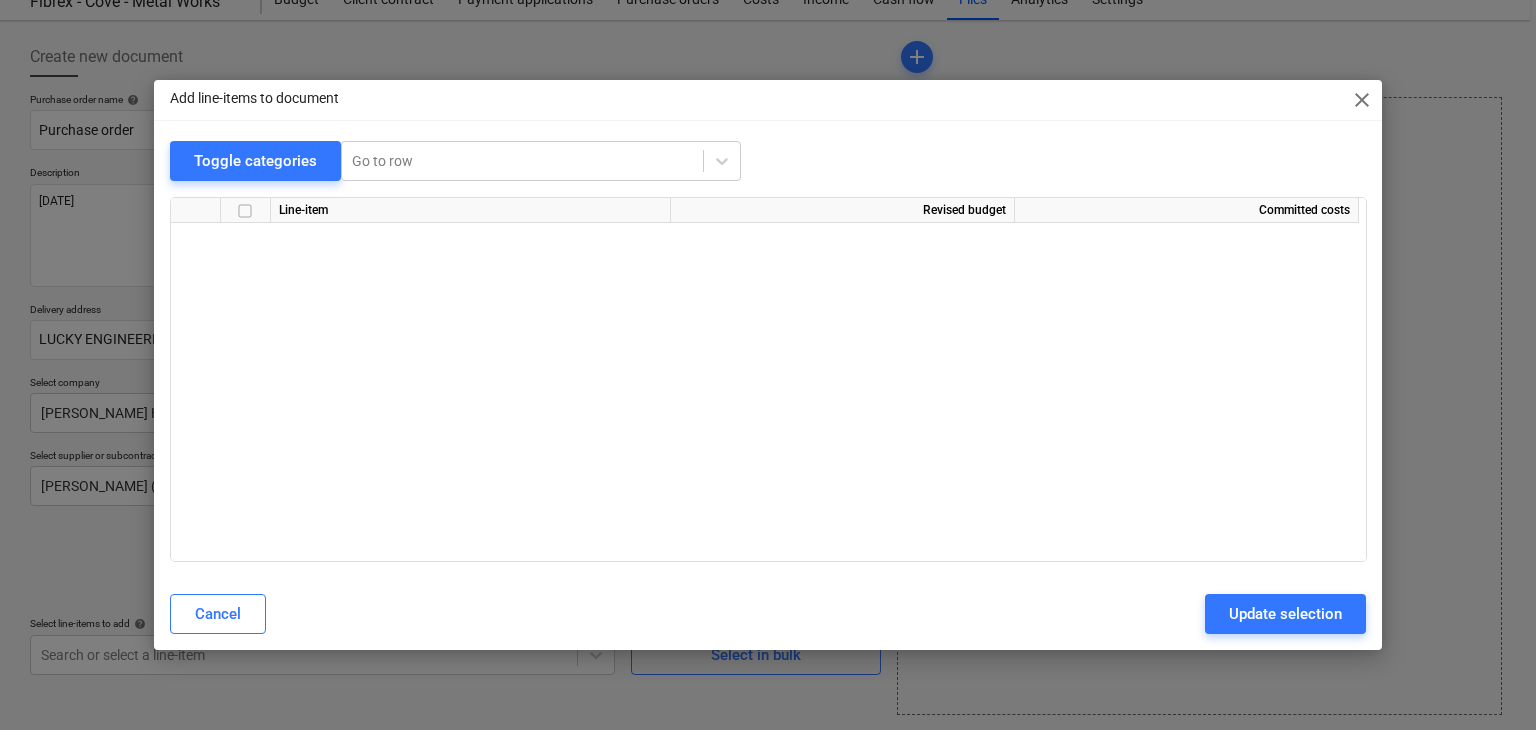 scroll, scrollTop: 19512, scrollLeft: 0, axis: vertical 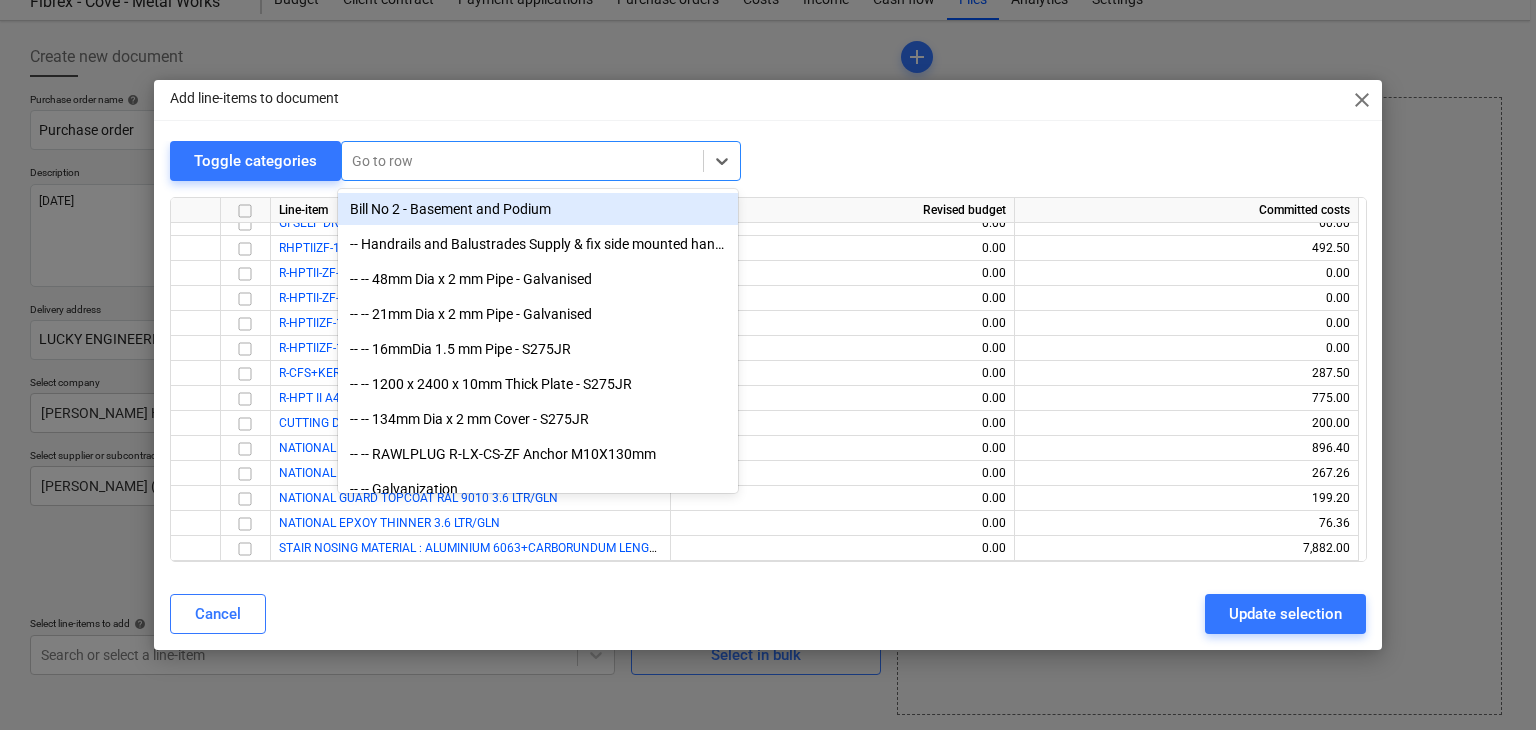 click at bounding box center [522, 161] 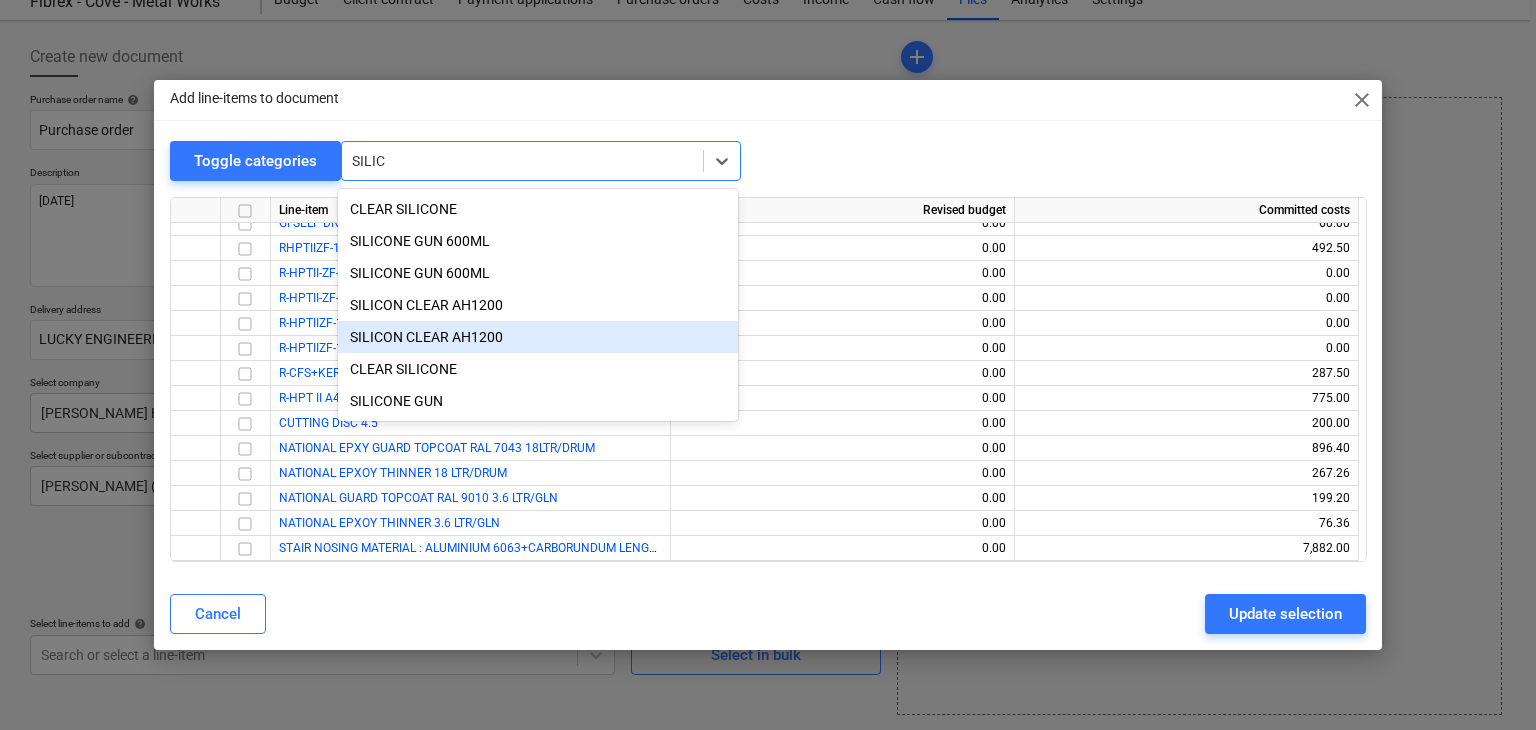 click on "SILICON CLEAR AH1200" at bounding box center (538, 337) 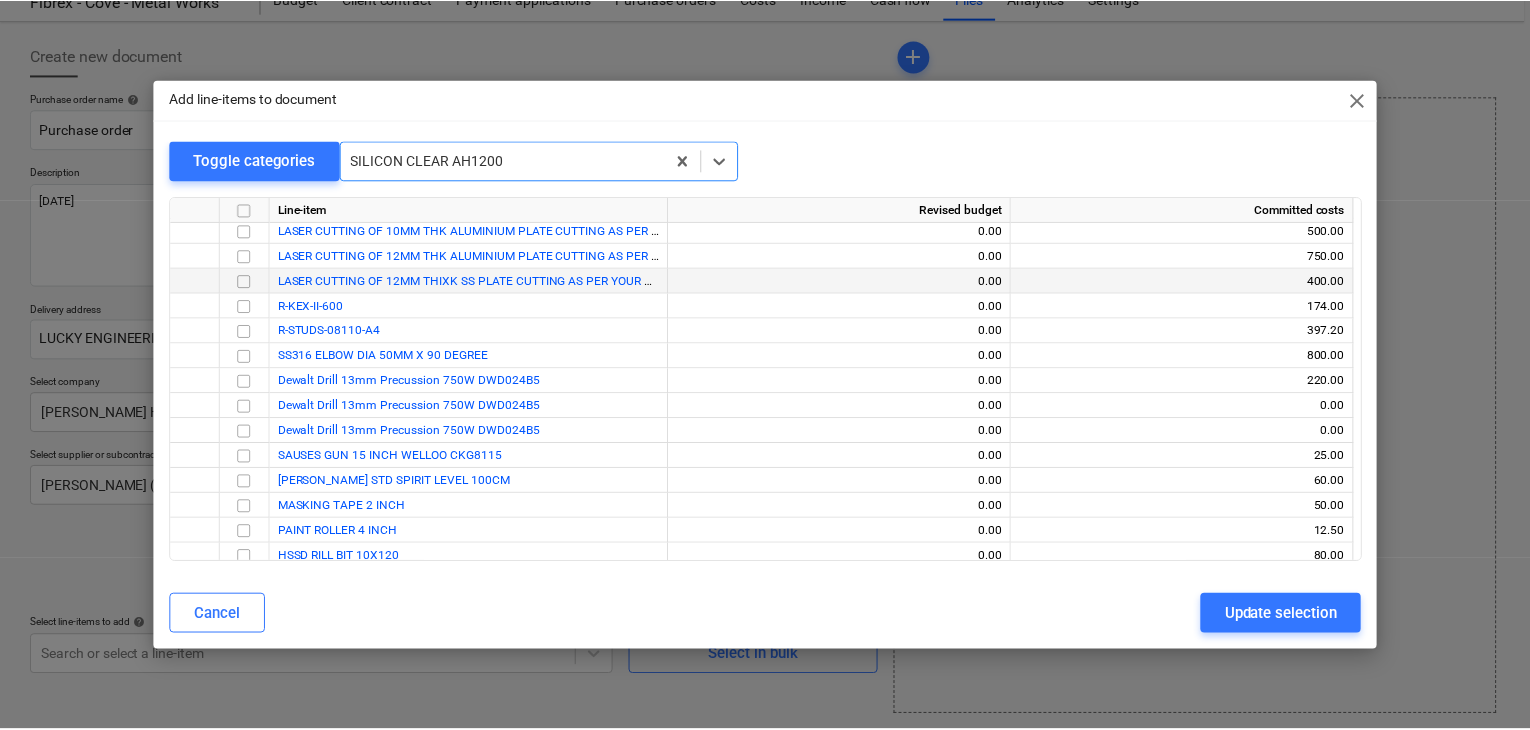 scroll, scrollTop: 18100, scrollLeft: 0, axis: vertical 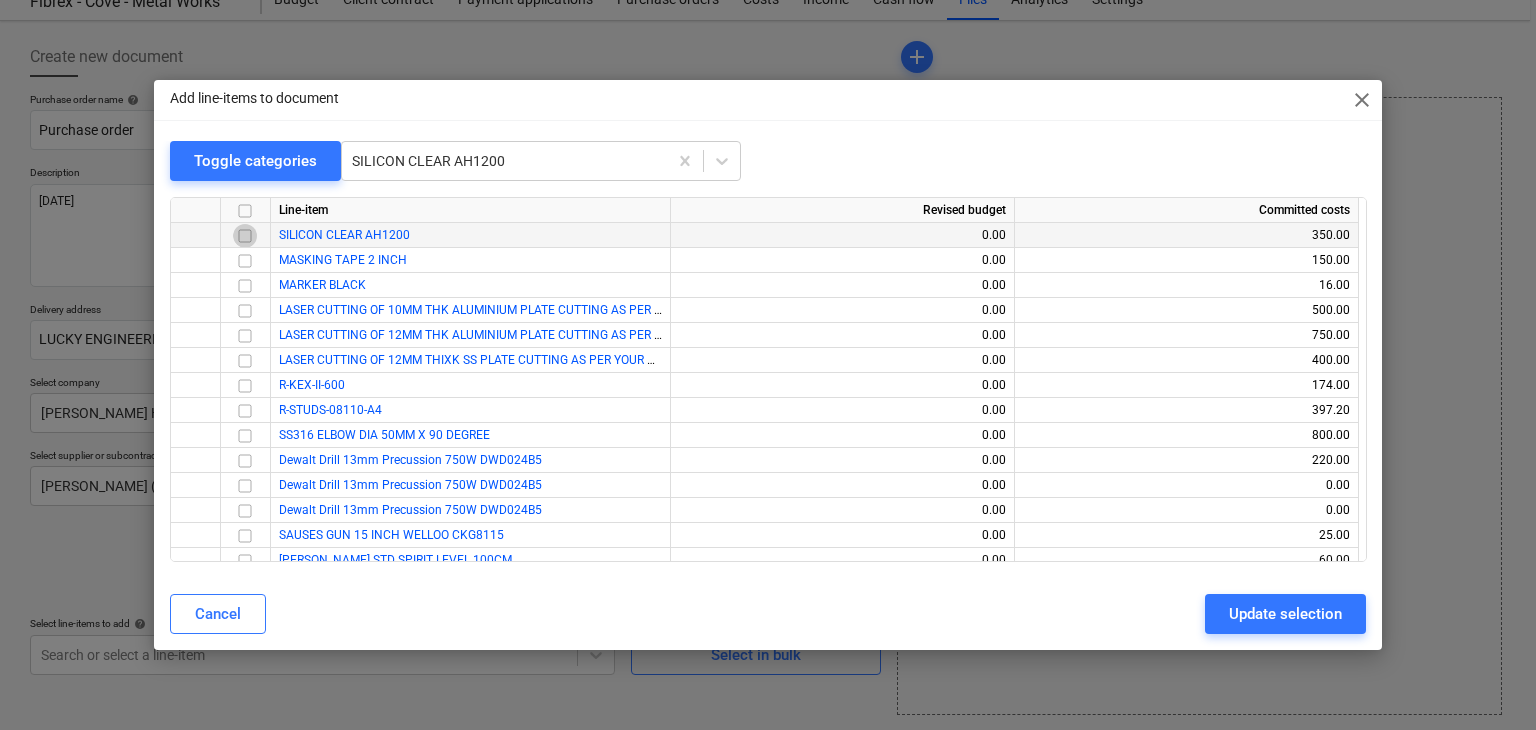 click at bounding box center [245, 236] 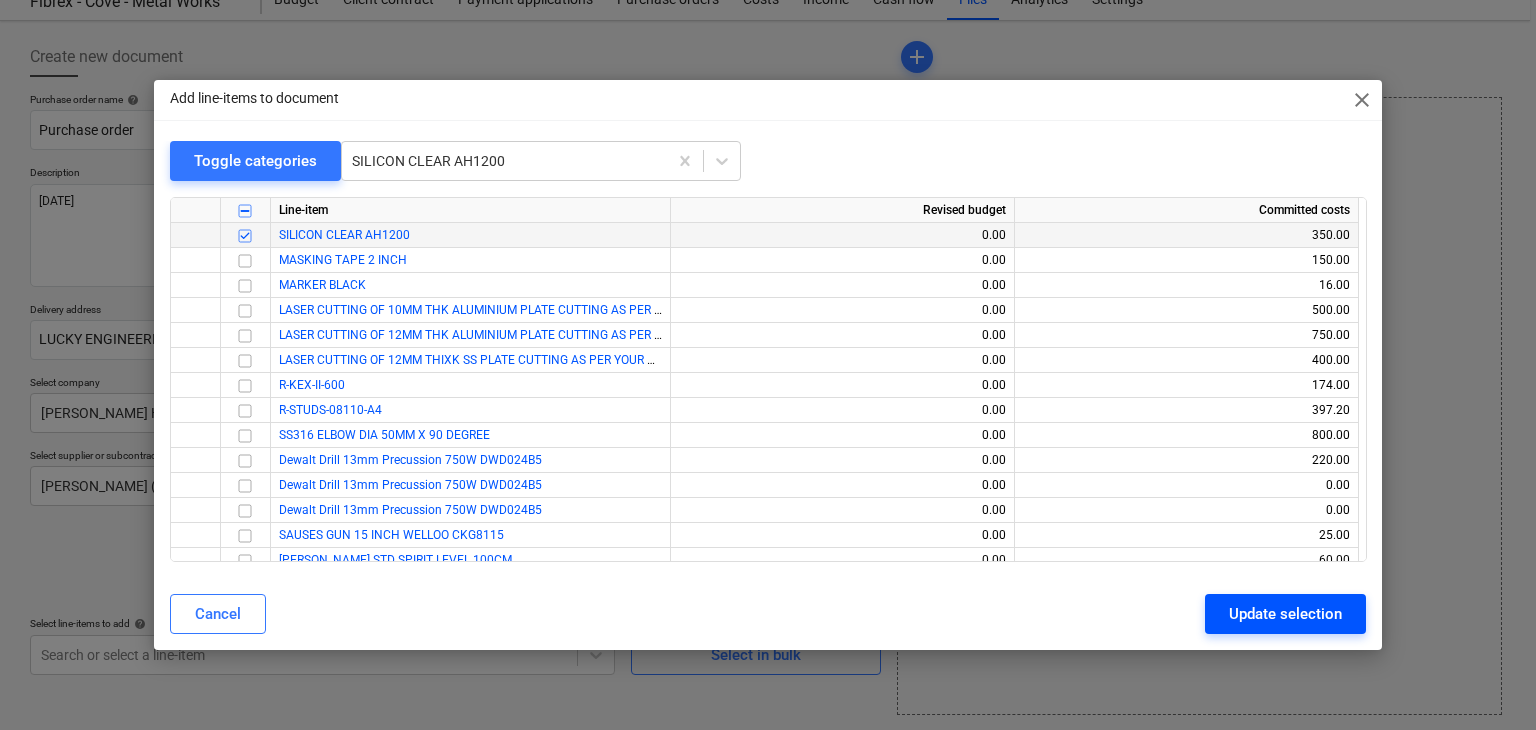 click on "Update selection" at bounding box center (1285, 614) 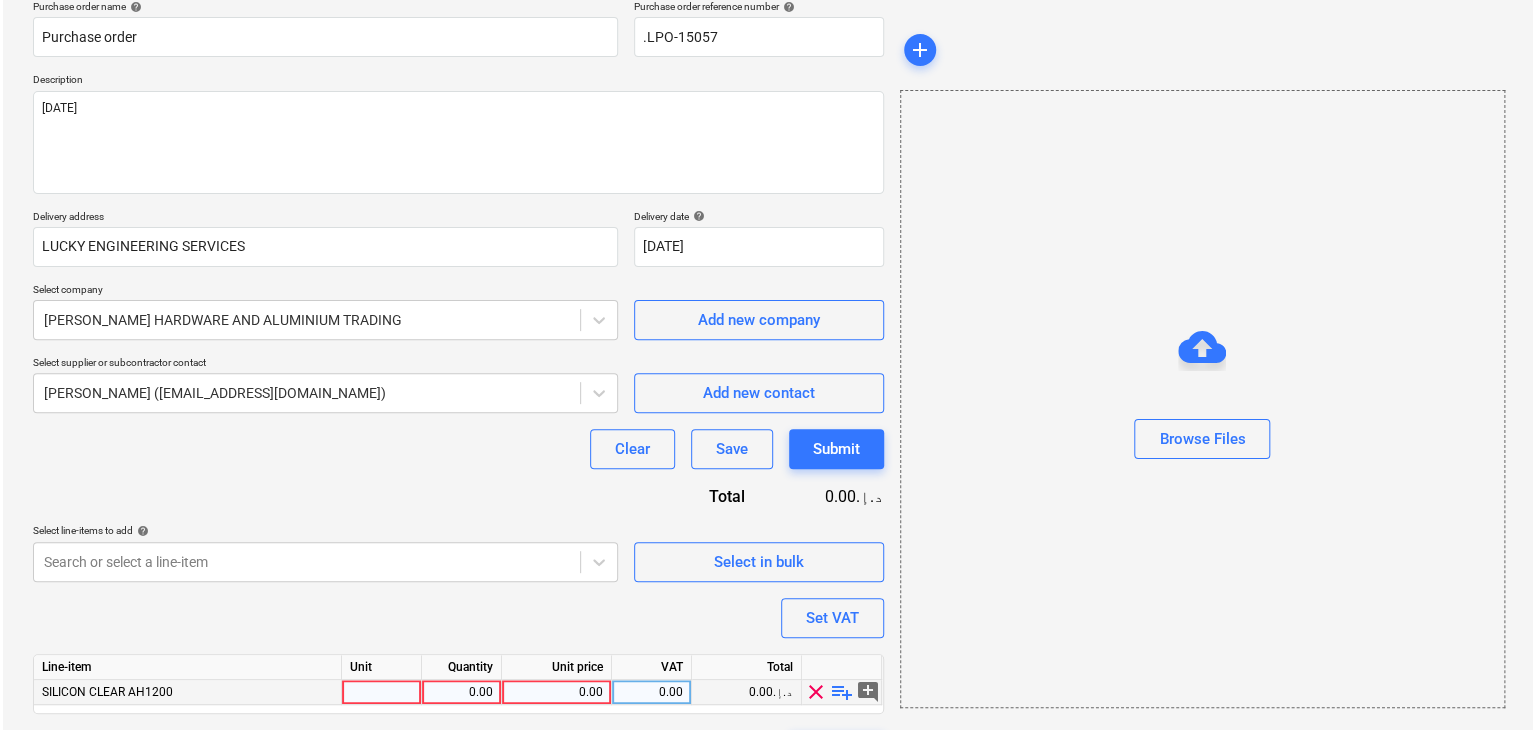 scroll, scrollTop: 220, scrollLeft: 0, axis: vertical 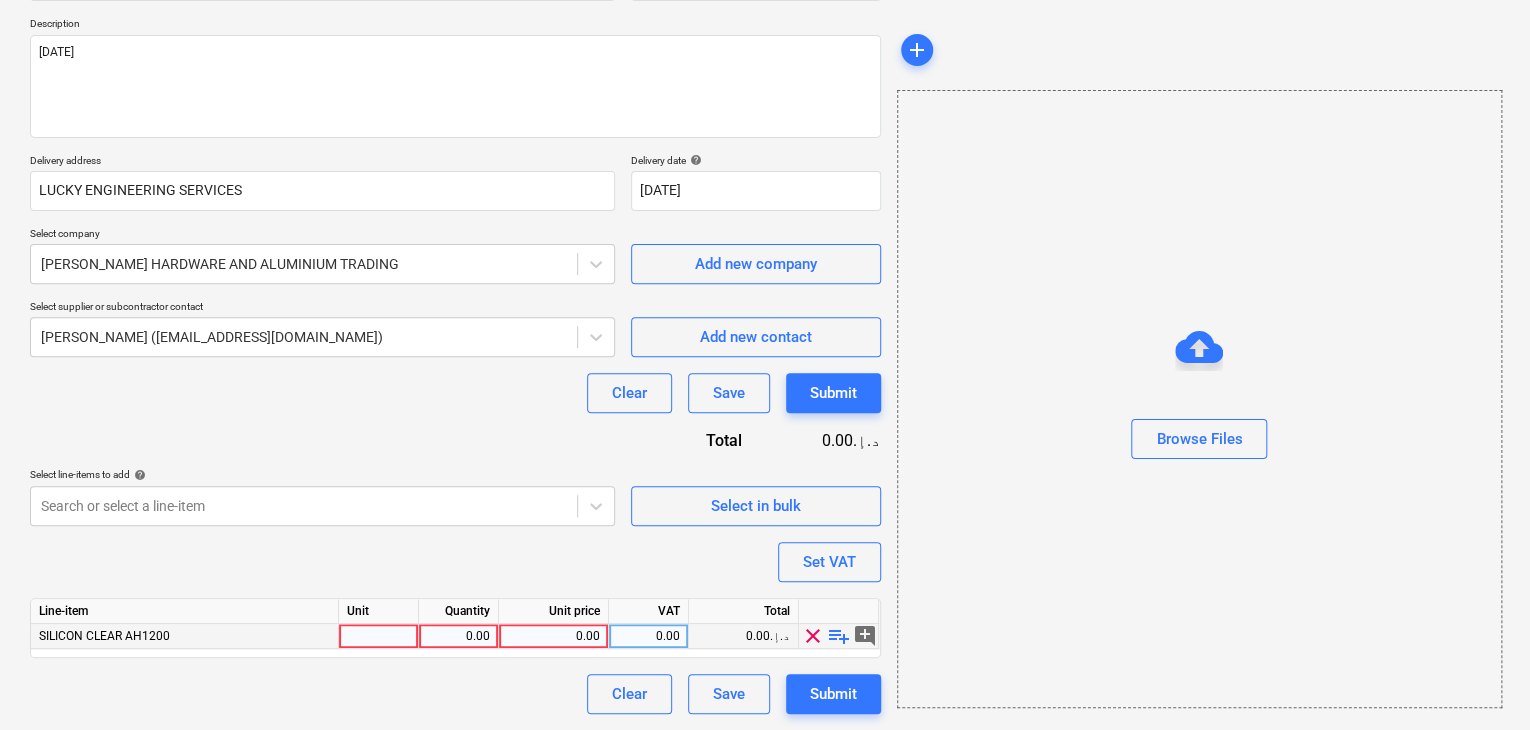 click at bounding box center (379, 636) 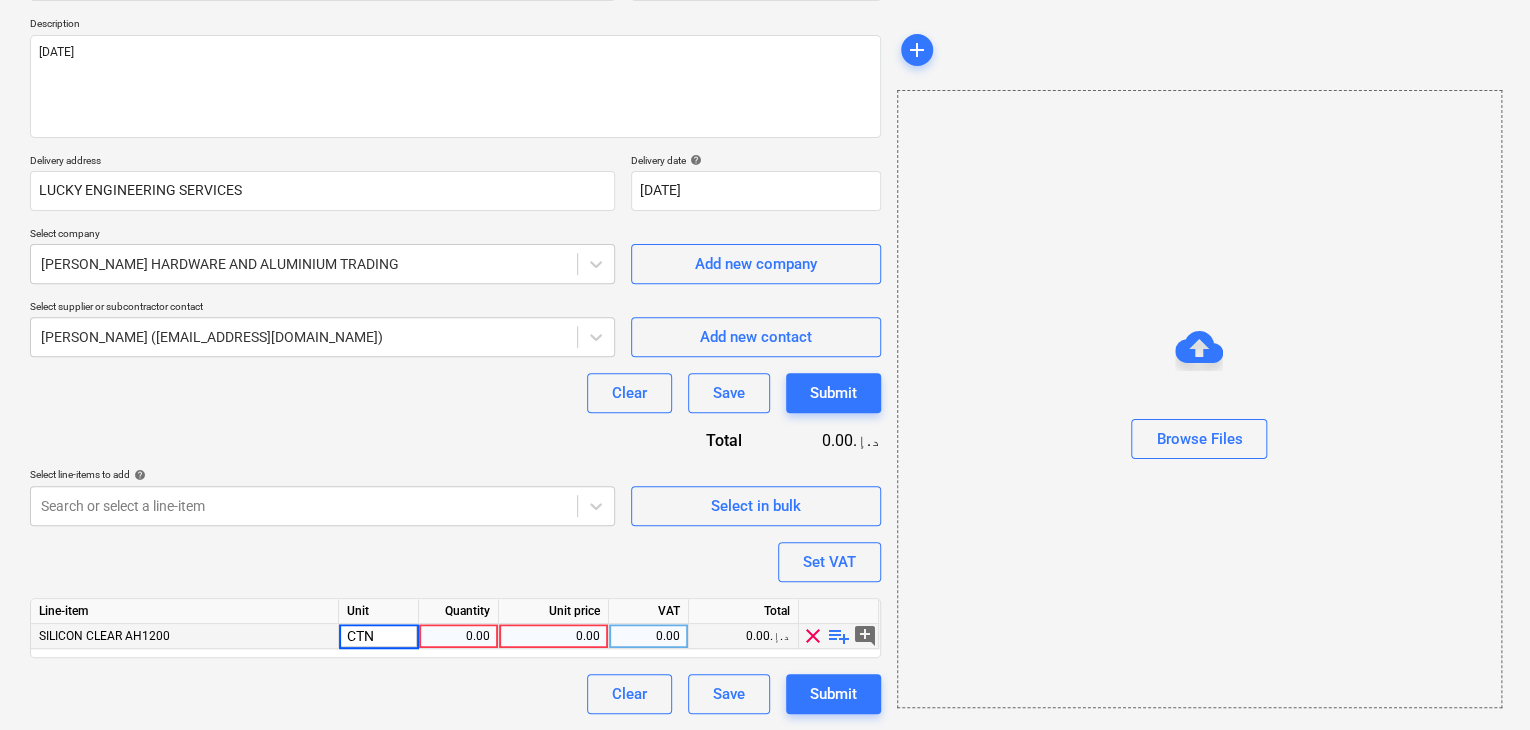 click on "0.00" at bounding box center [458, 636] 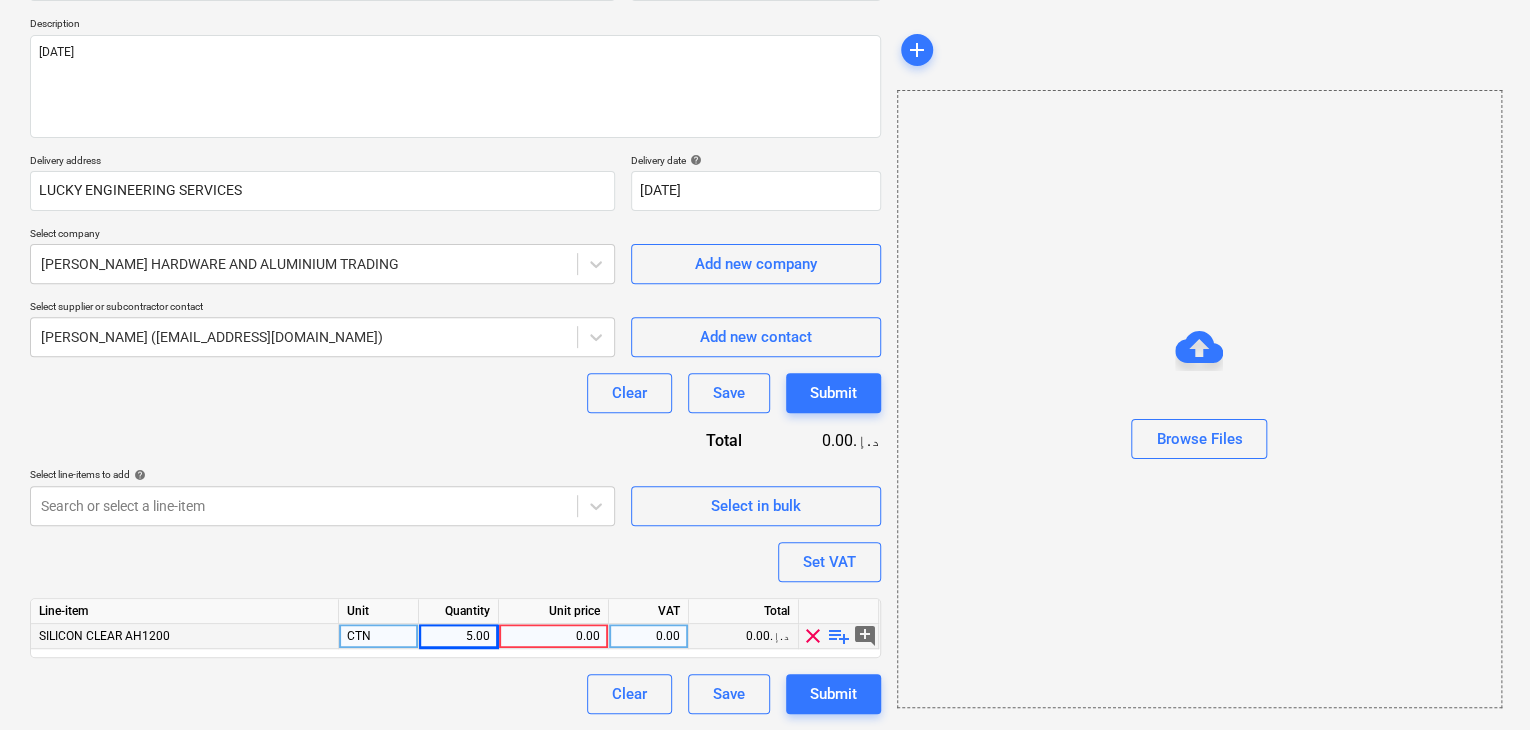 click on "0.00" at bounding box center [553, 636] 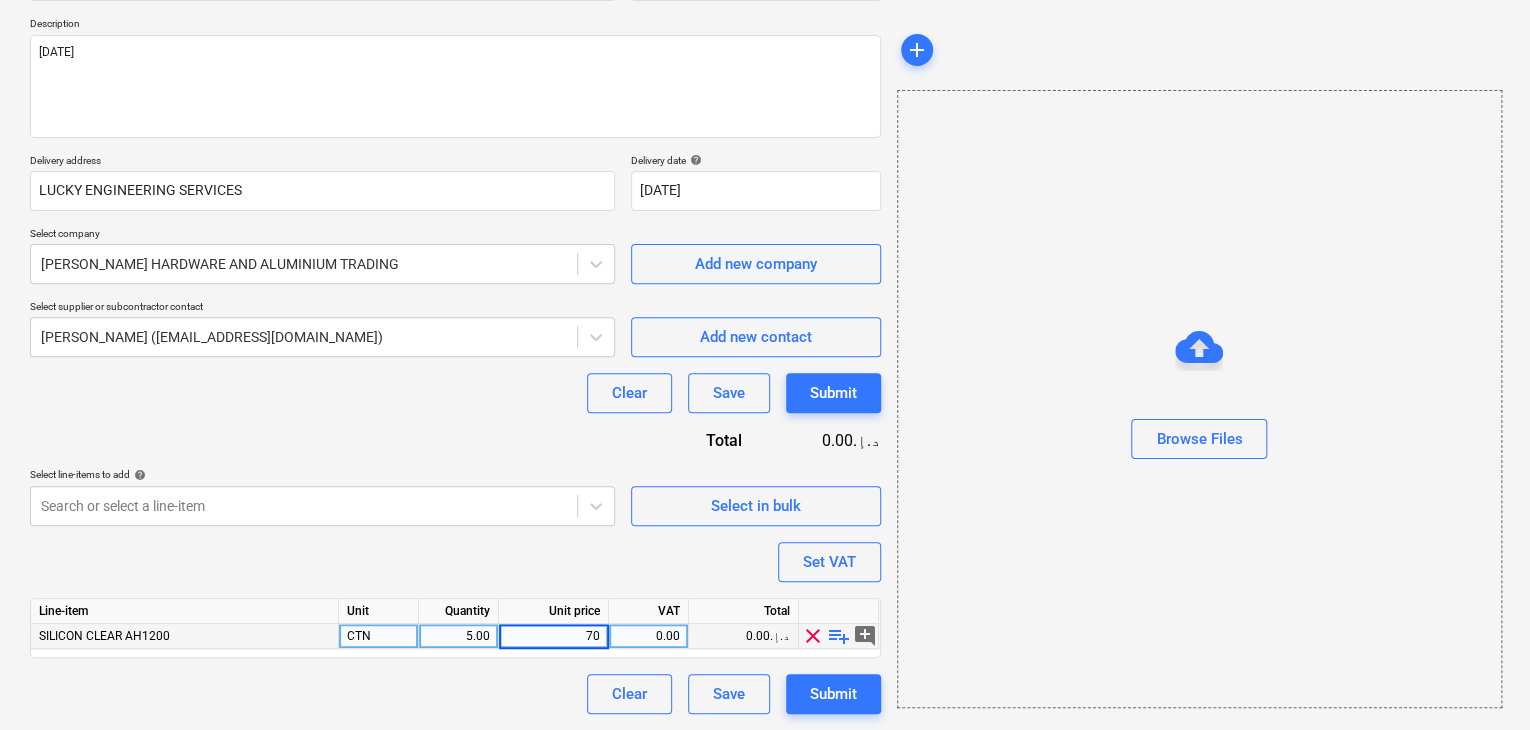click on "Browse Files" at bounding box center [1199, 399] 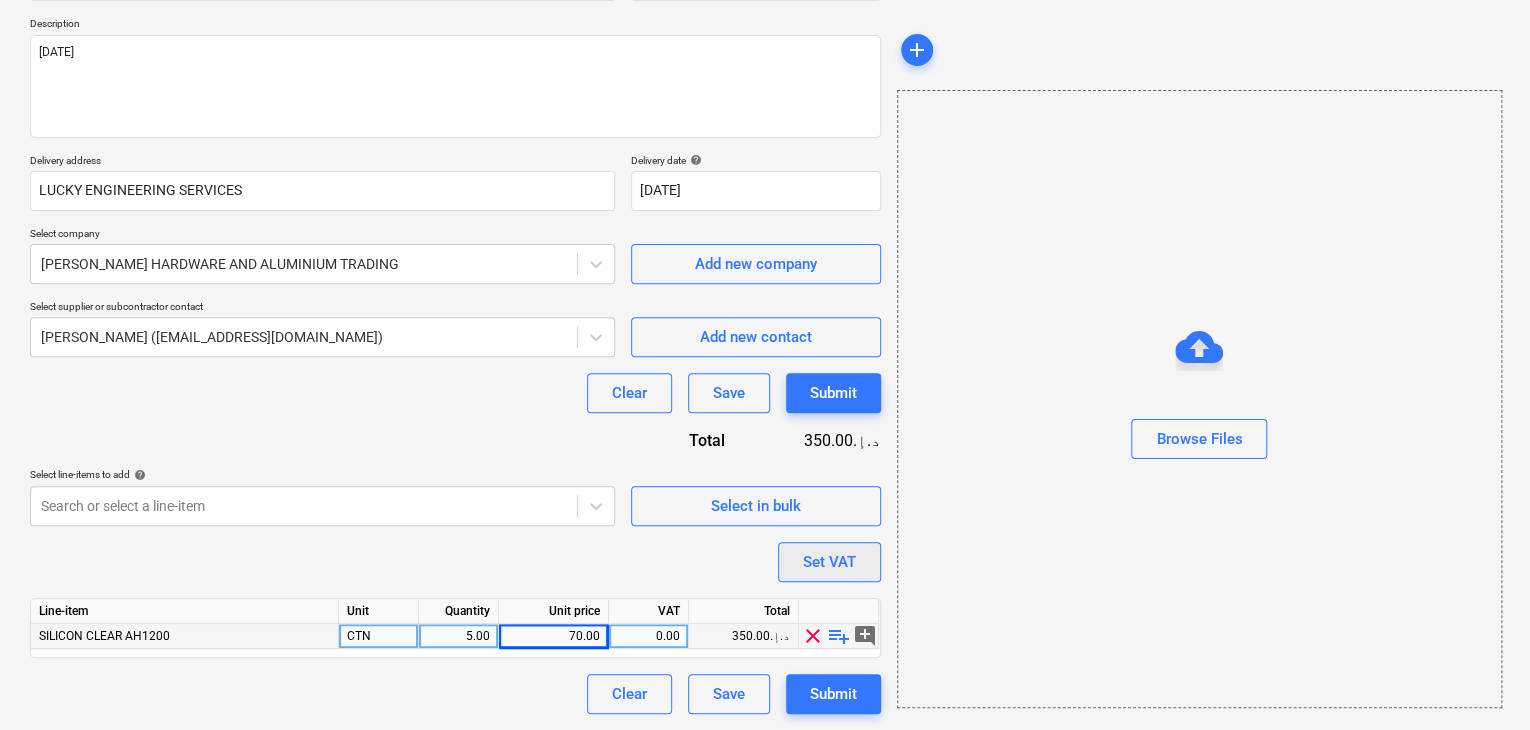 click on "Set VAT" at bounding box center (829, 562) 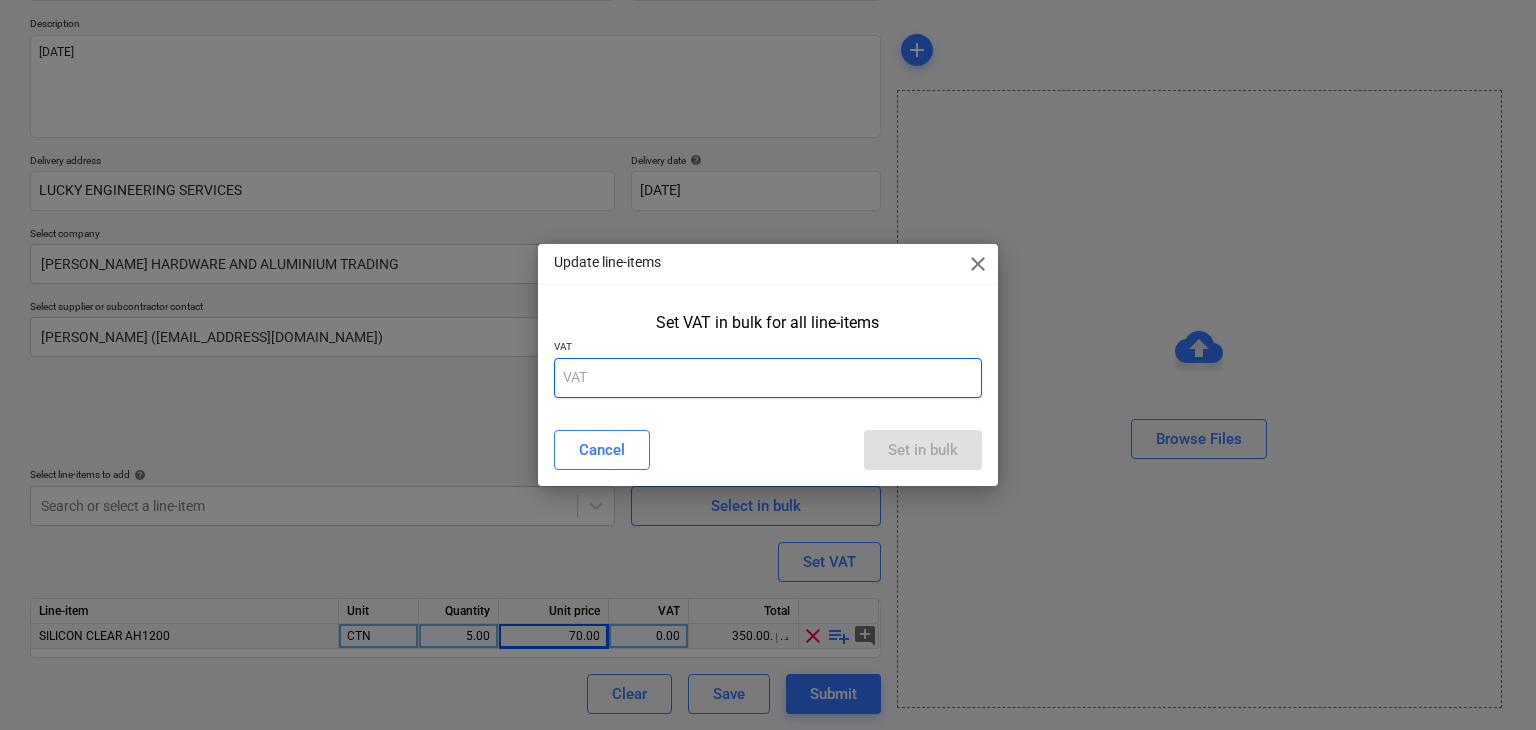 click at bounding box center (768, 378) 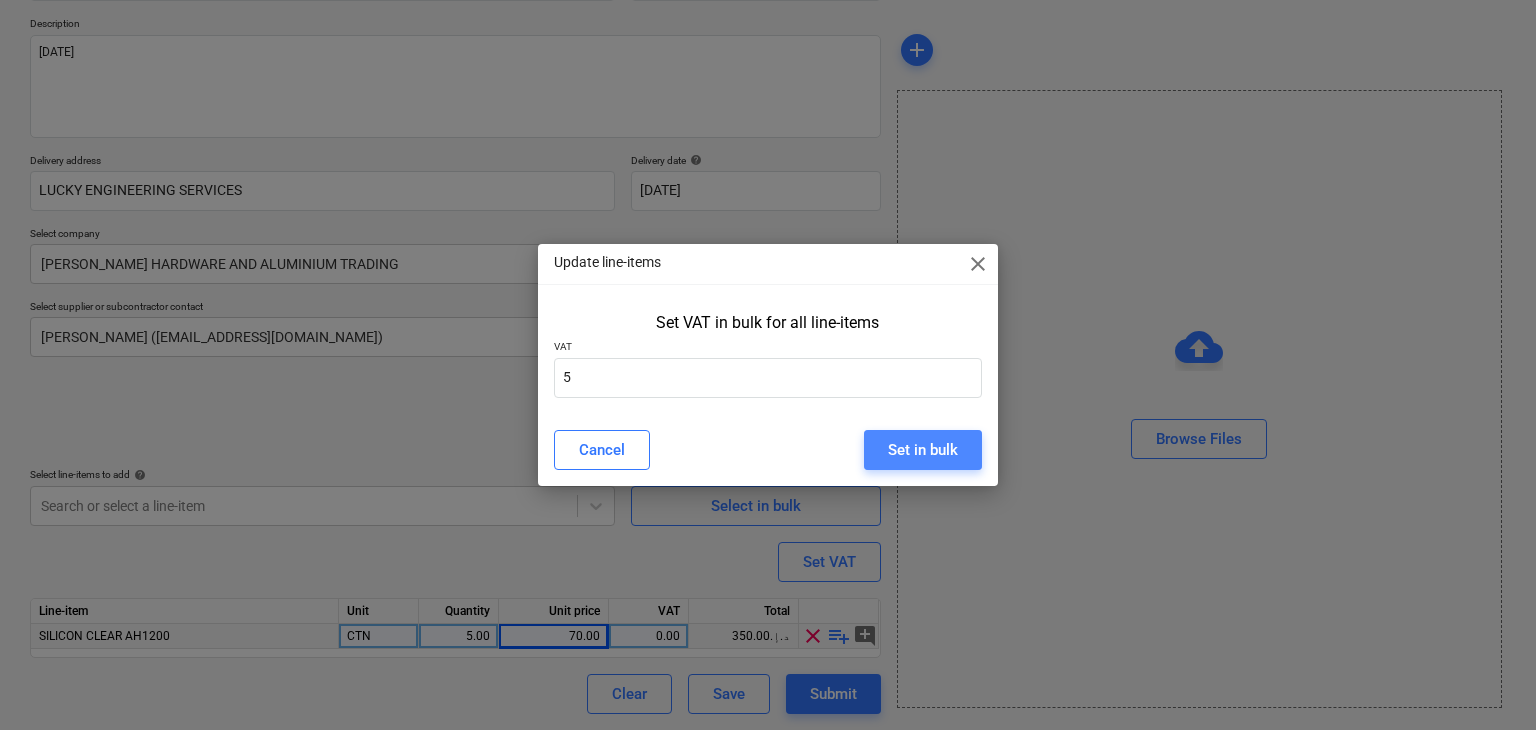 click on "Set in bulk" at bounding box center (923, 450) 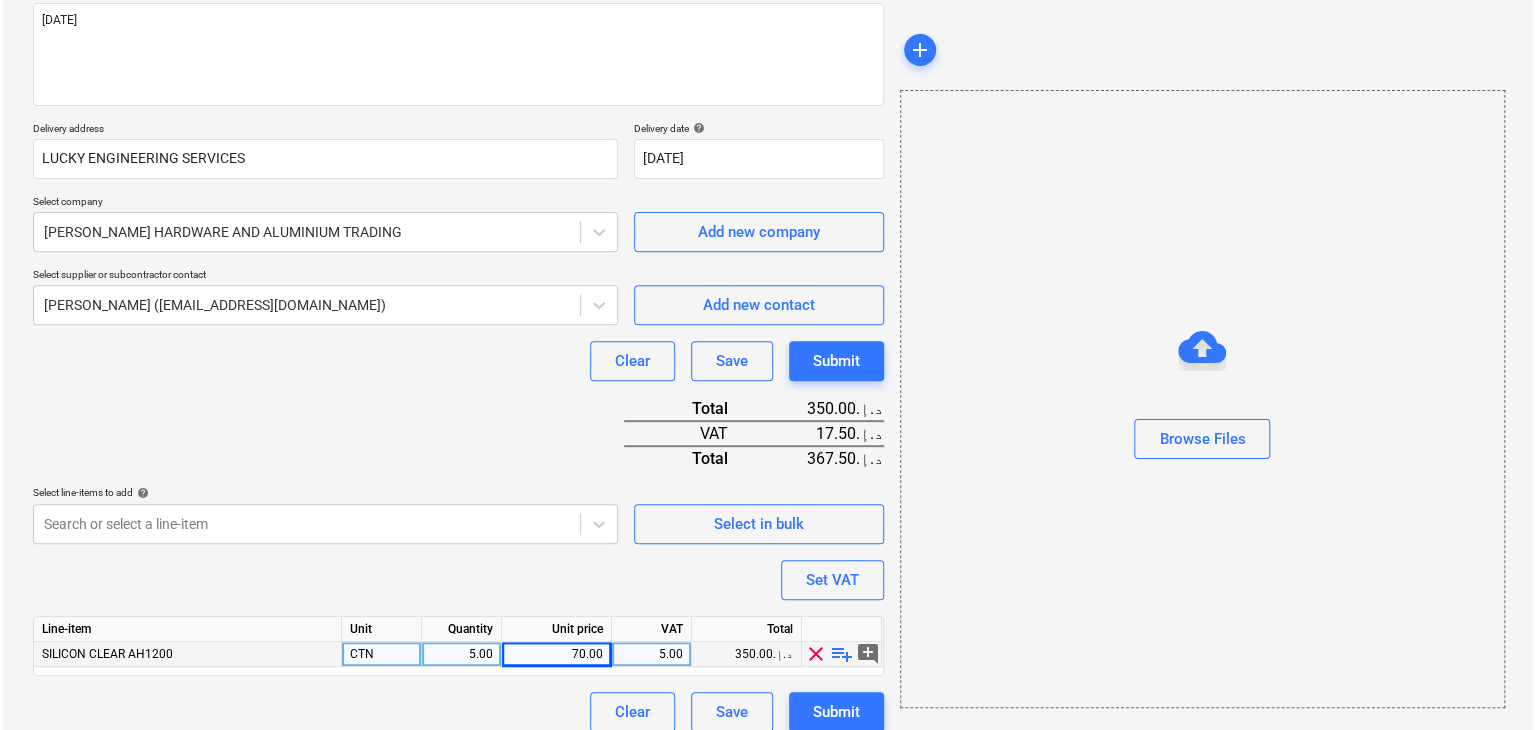scroll, scrollTop: 269, scrollLeft: 0, axis: vertical 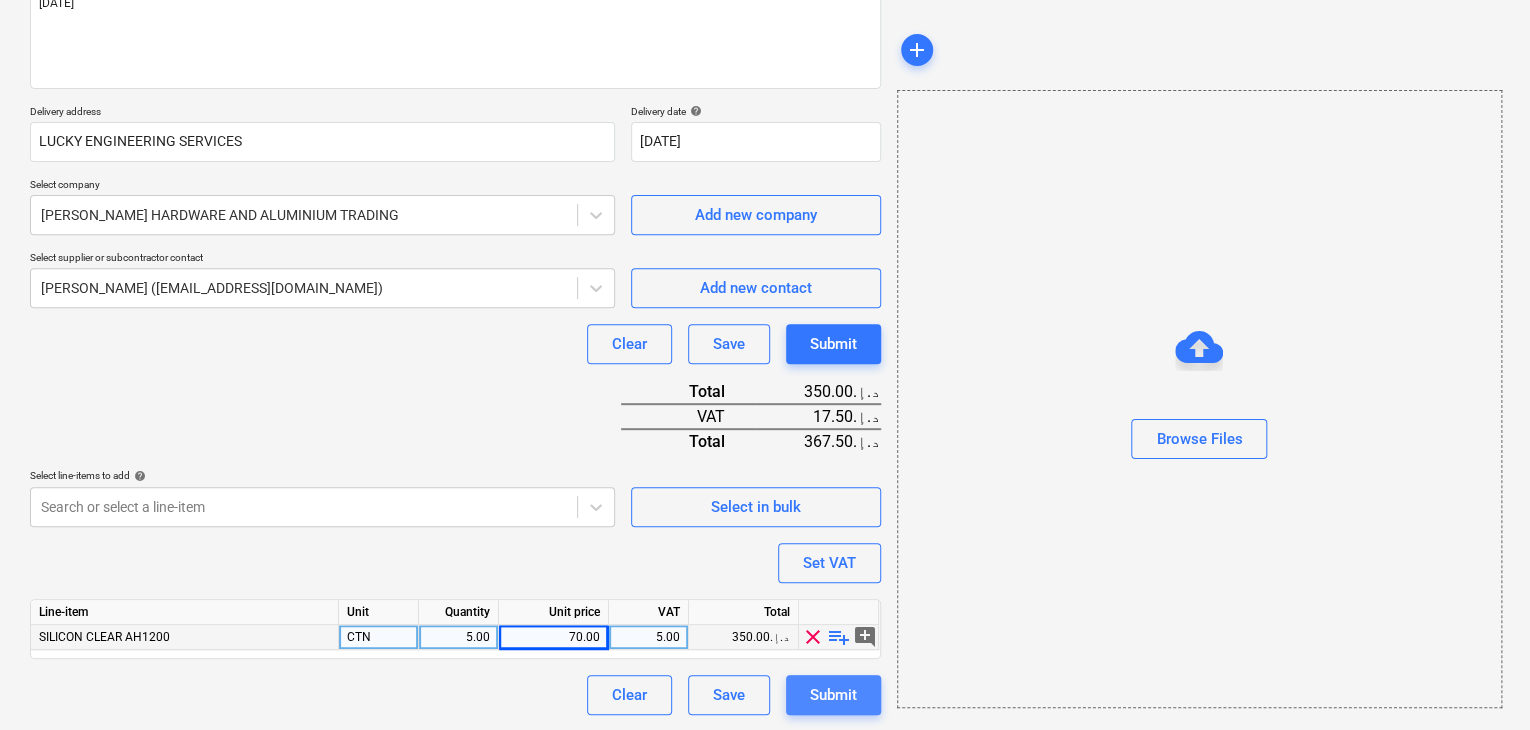 click on "Submit" at bounding box center (833, 695) 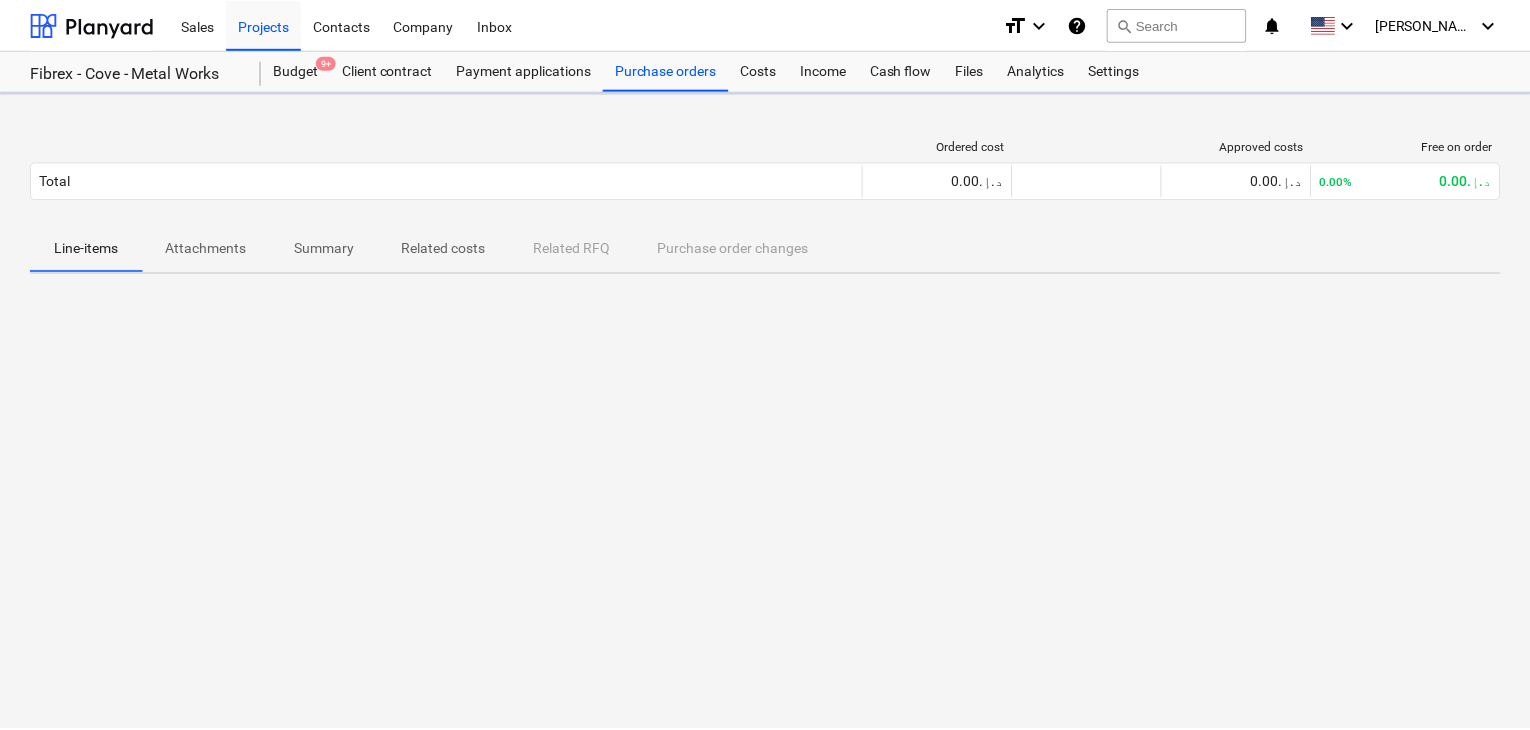 scroll, scrollTop: 0, scrollLeft: 0, axis: both 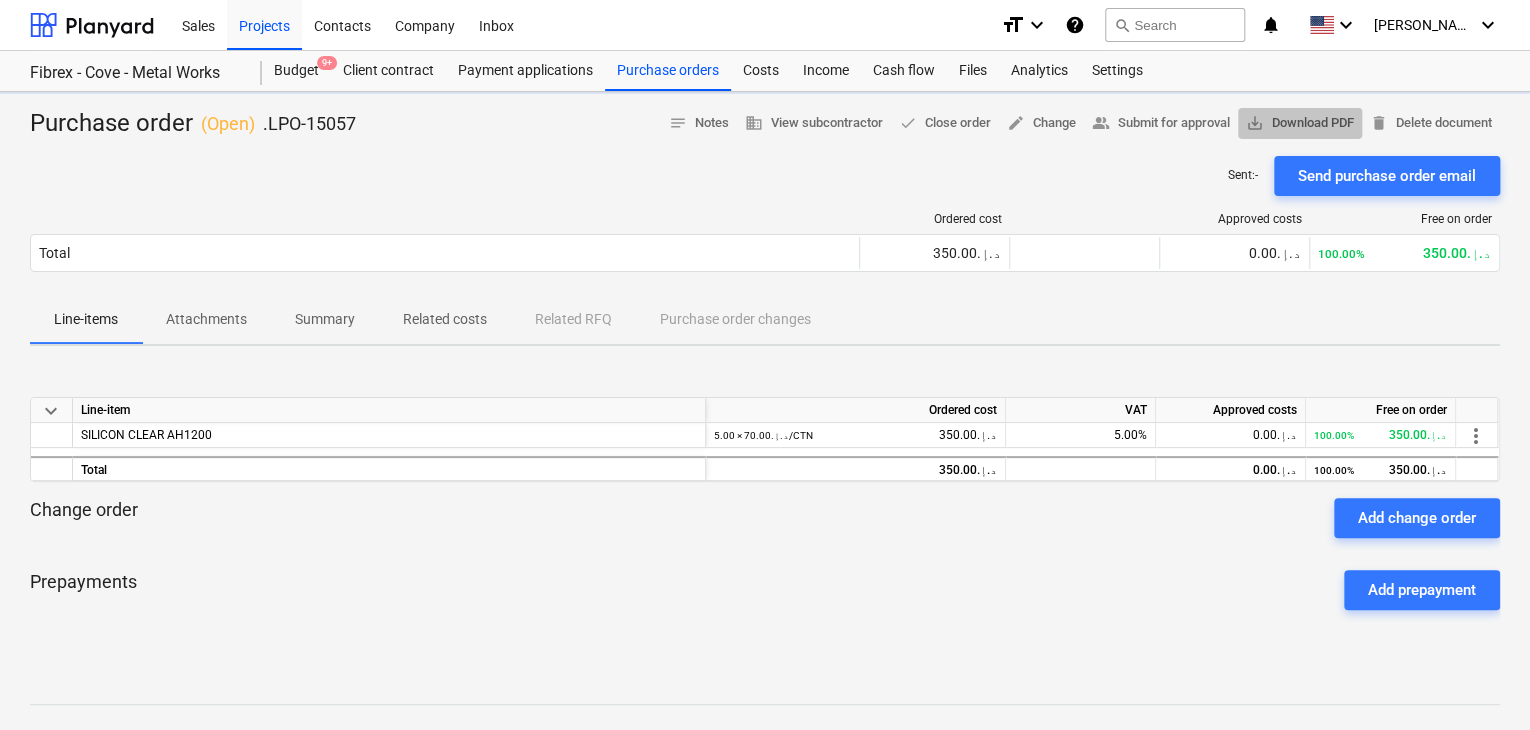 click on "save_alt Download PDF" at bounding box center [1300, 123] 